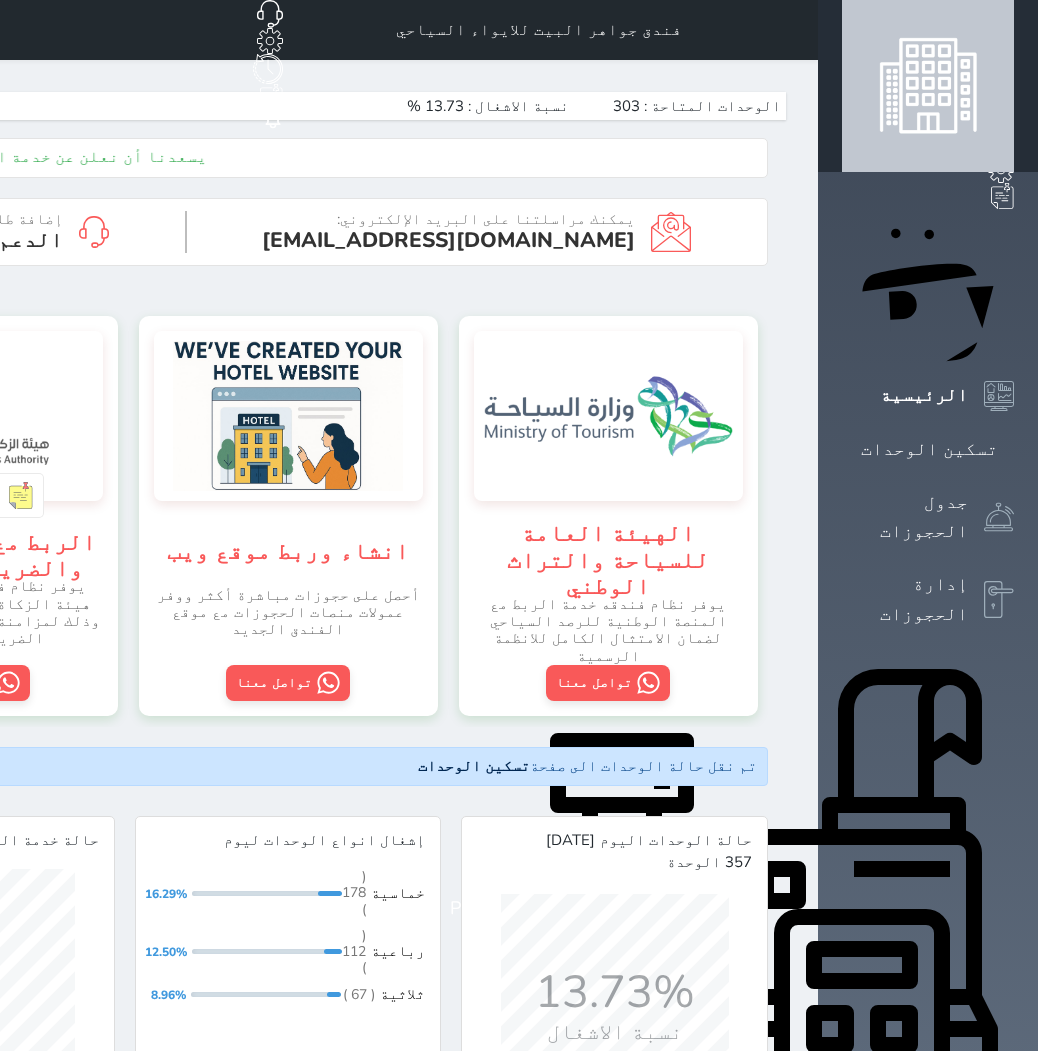 scroll, scrollTop: 666, scrollLeft: 0, axis: vertical 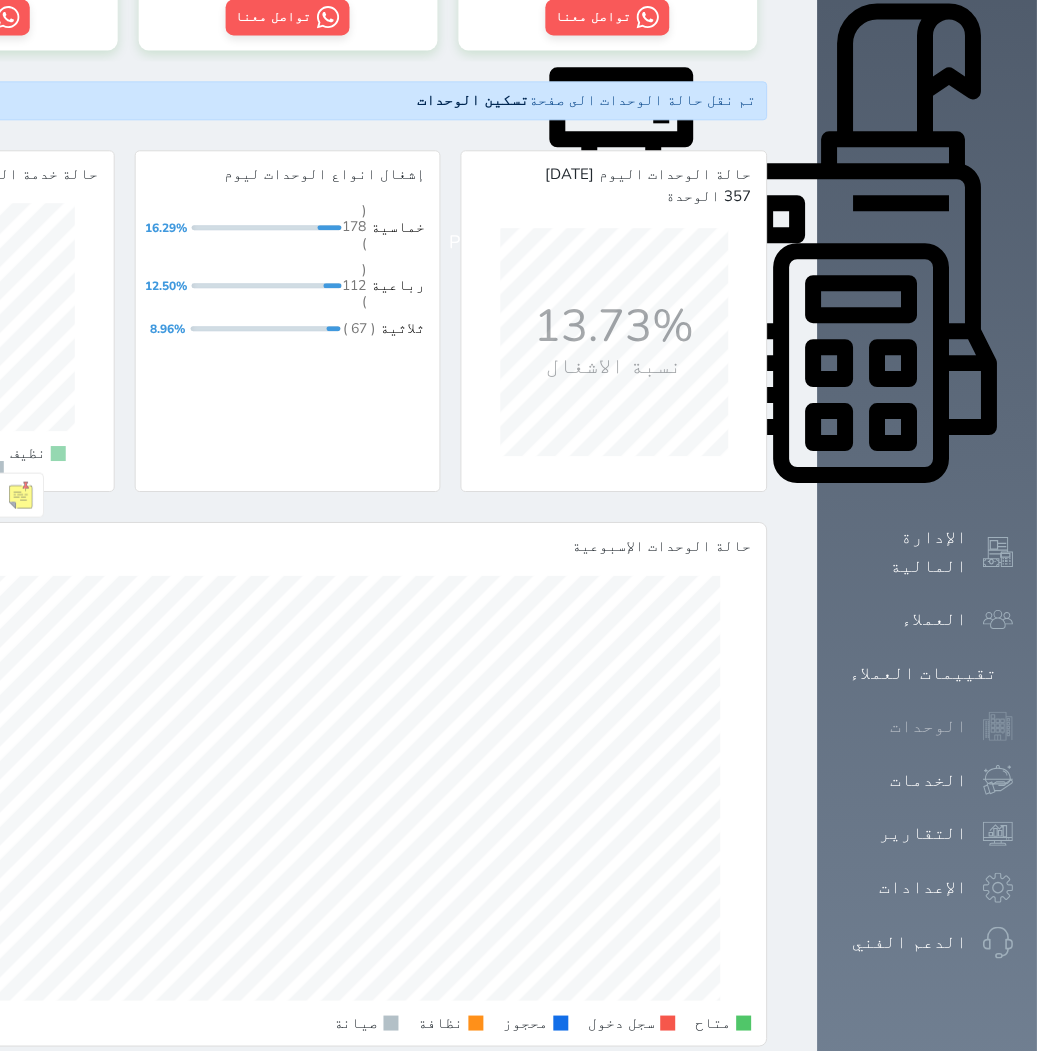 click on "الوحدات" at bounding box center [929, 726] 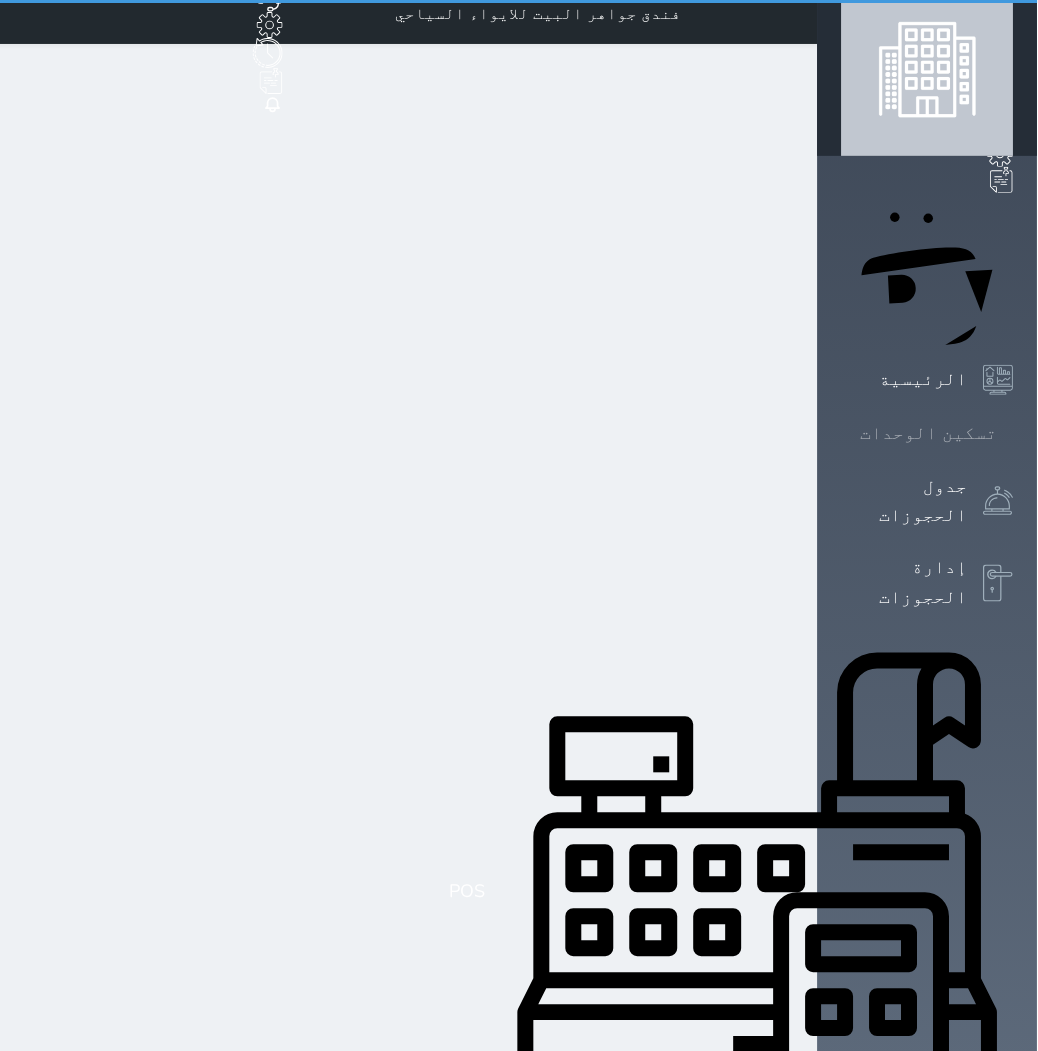 scroll, scrollTop: 0, scrollLeft: 0, axis: both 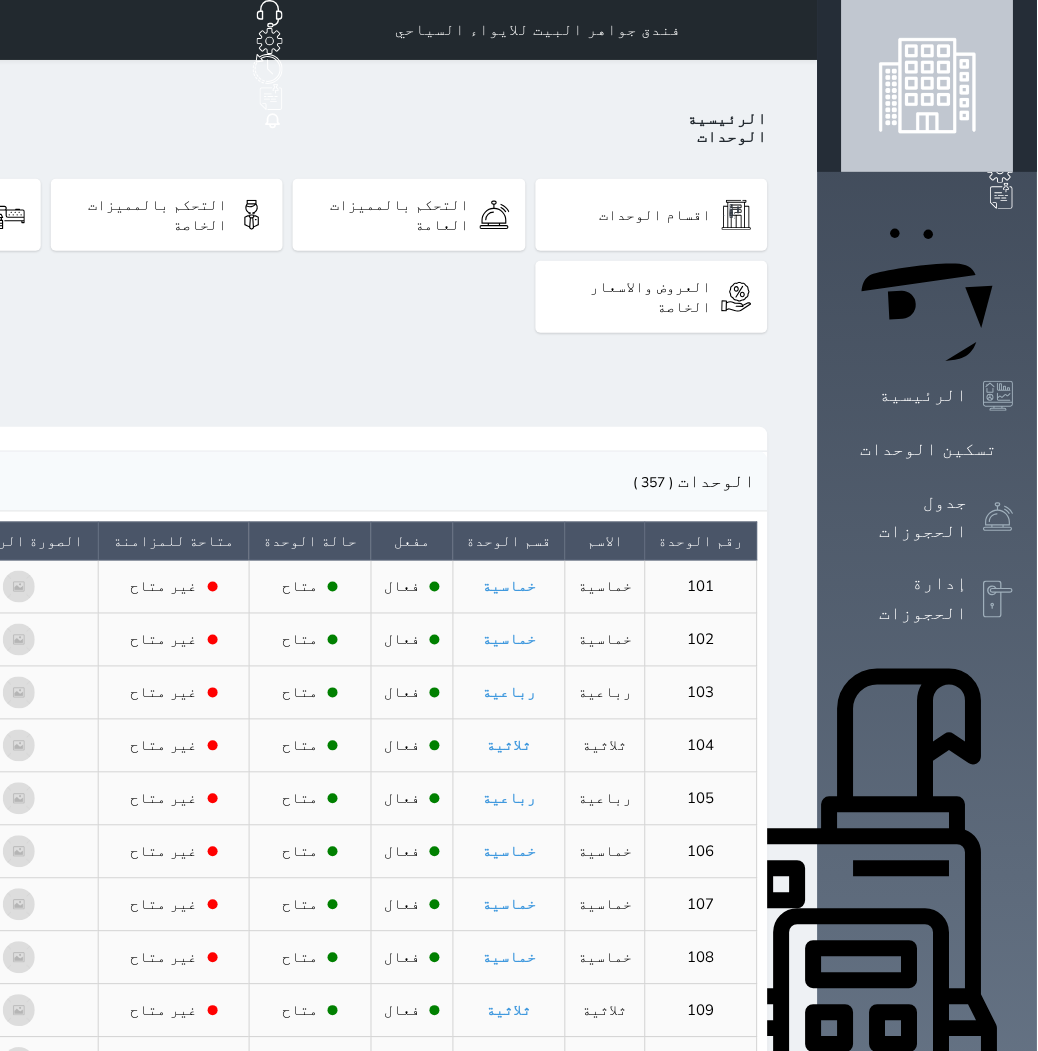 click on "حجز جديد" at bounding box center (114, -65) 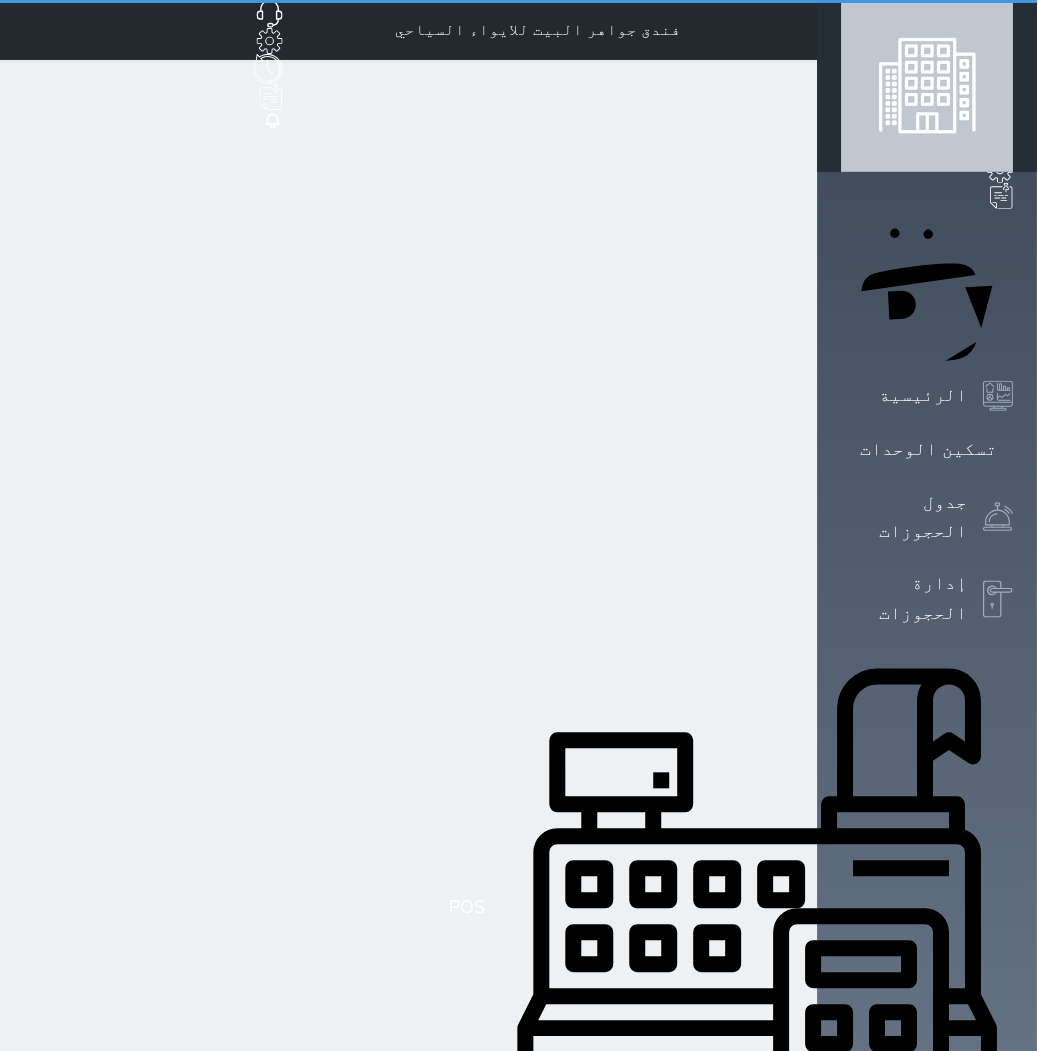 select on "1" 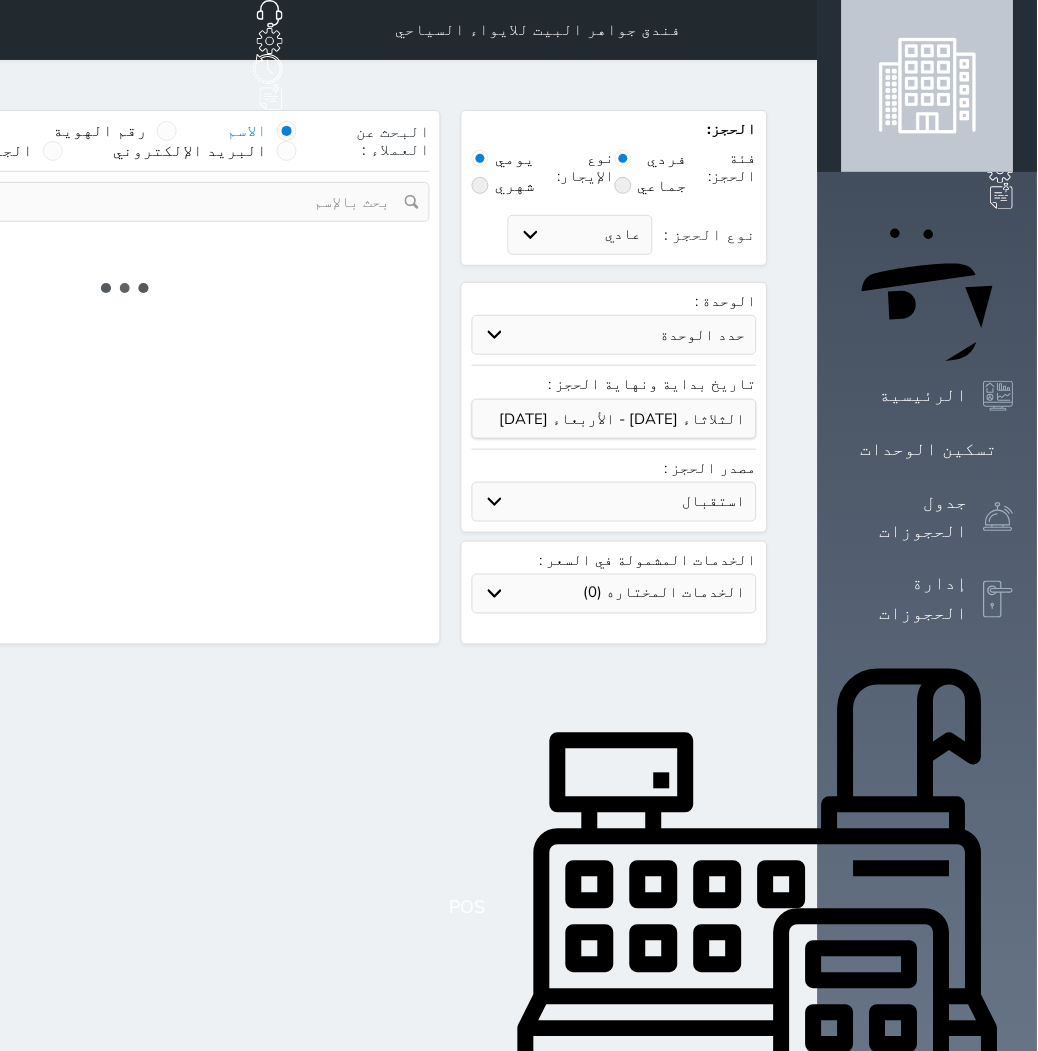click on "حدد الوحدة" at bounding box center (614, 335) 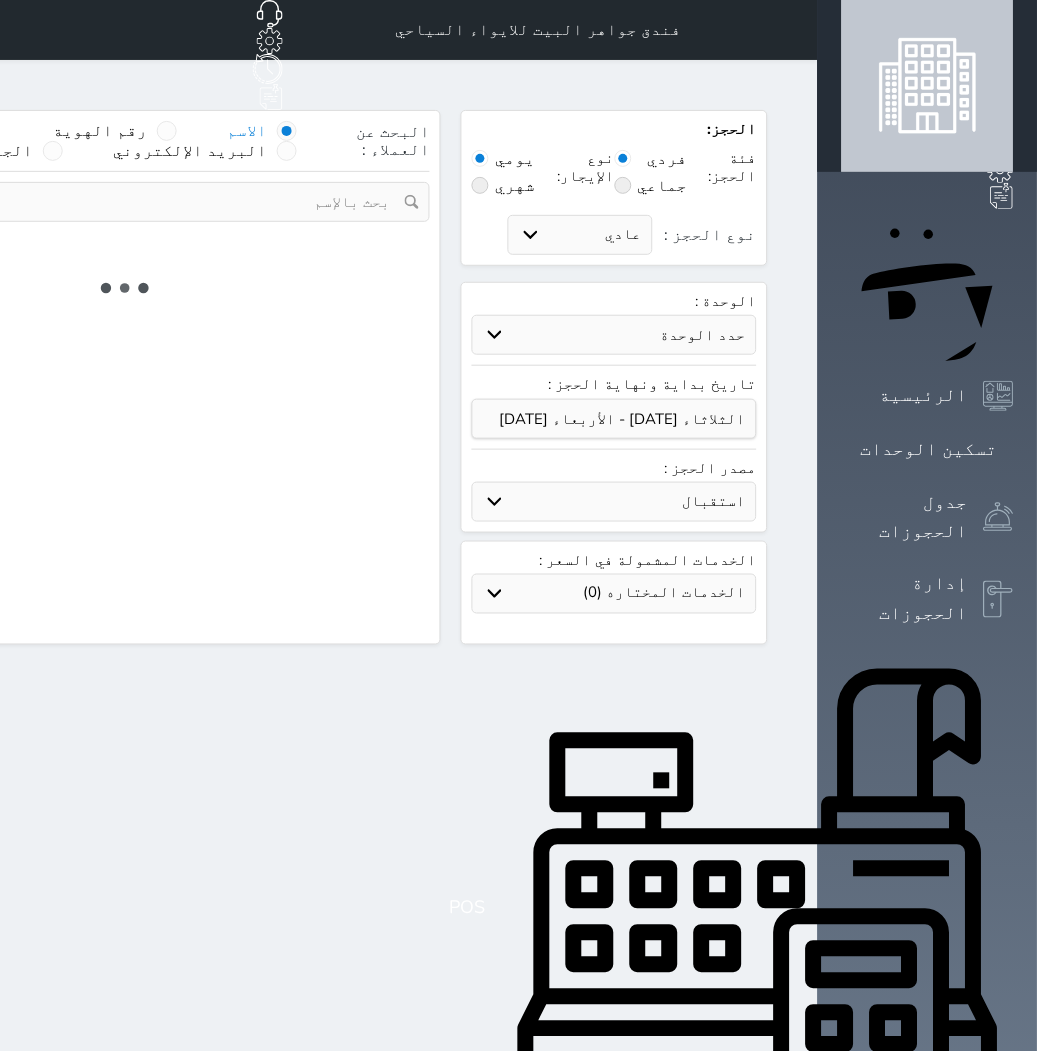 select 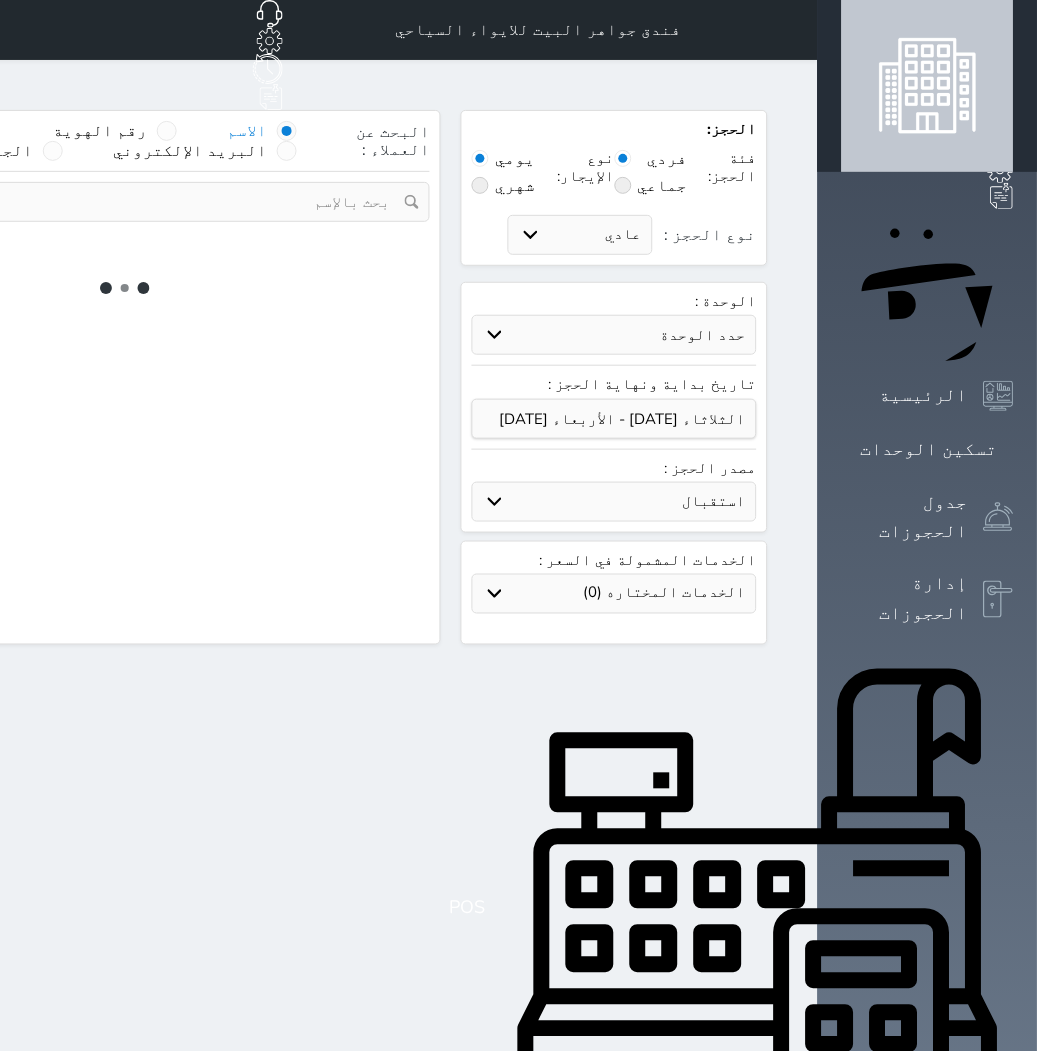 select on "1" 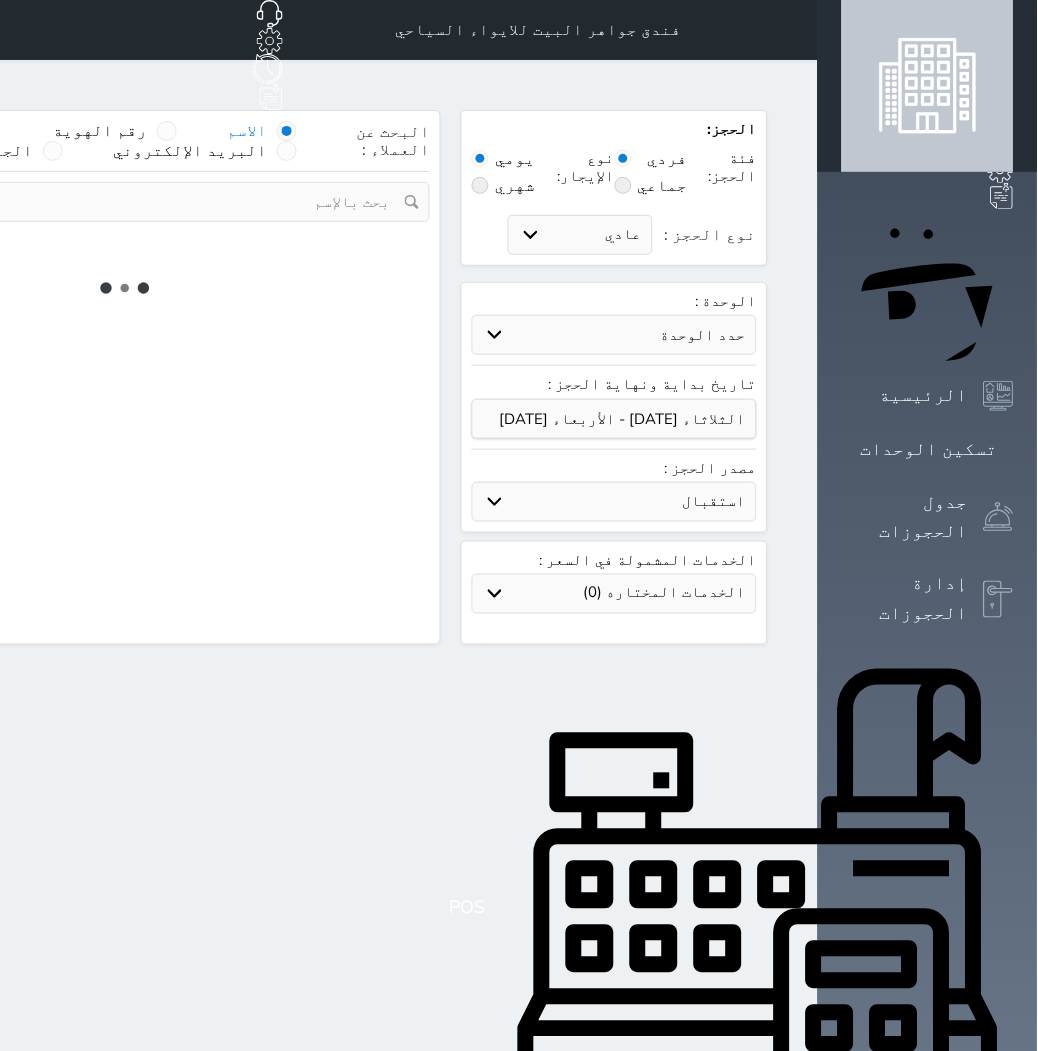 select on "113" 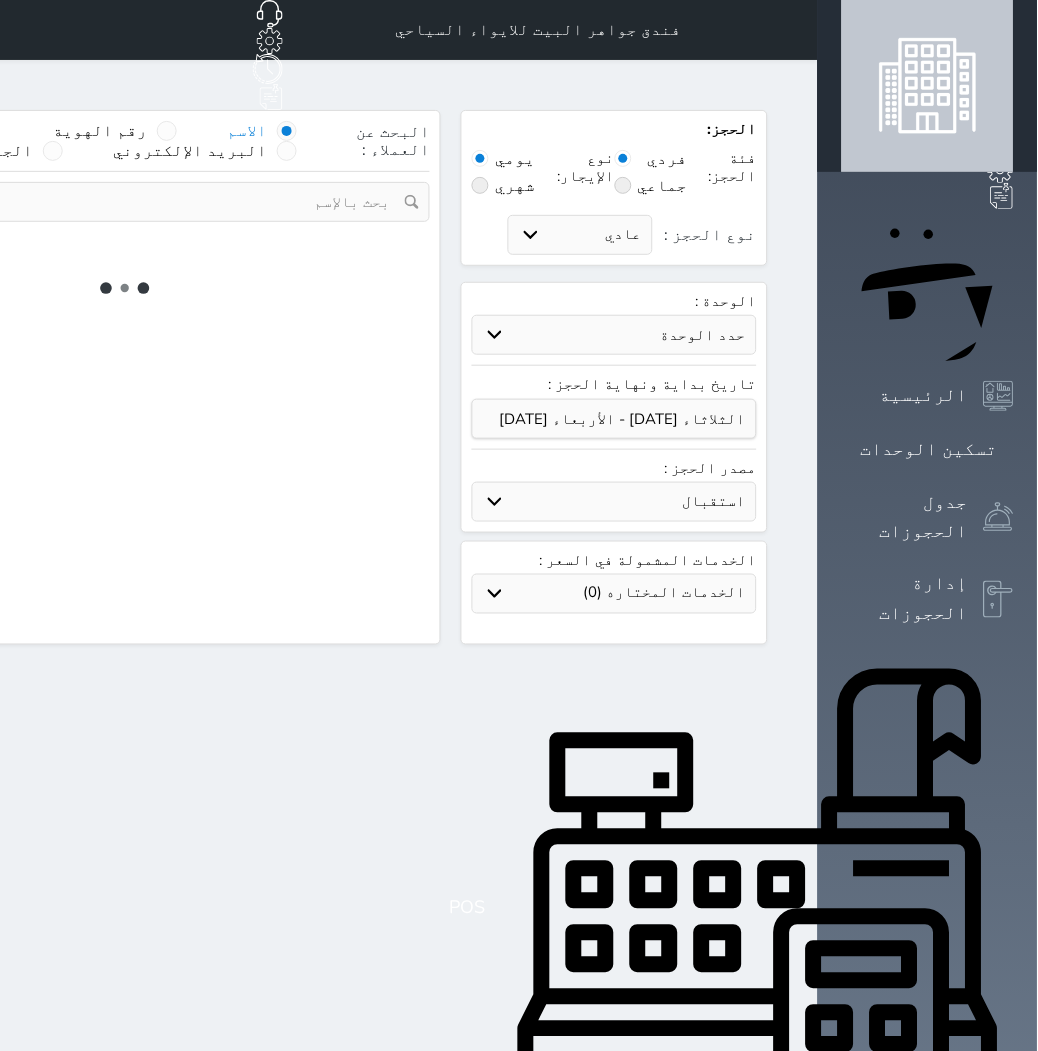 select on "1" 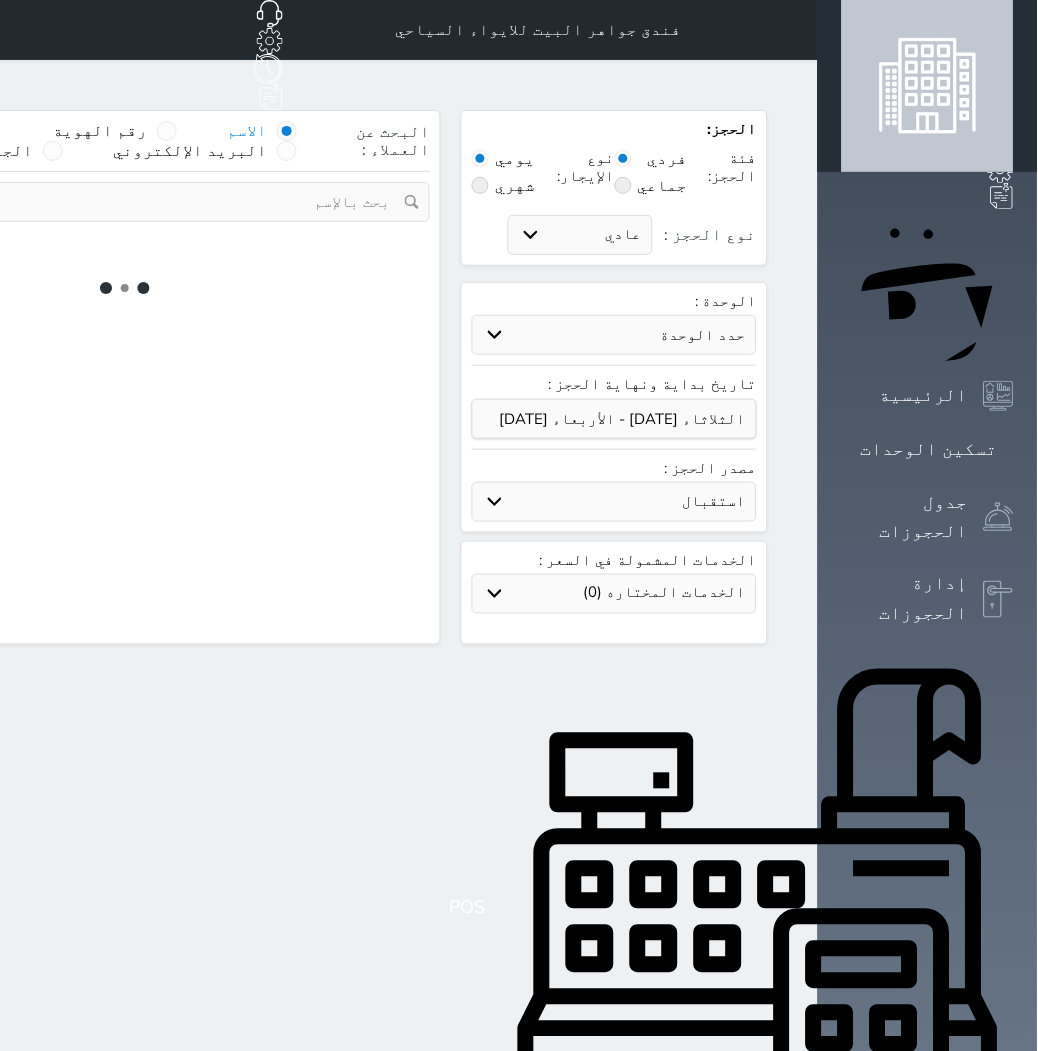 select 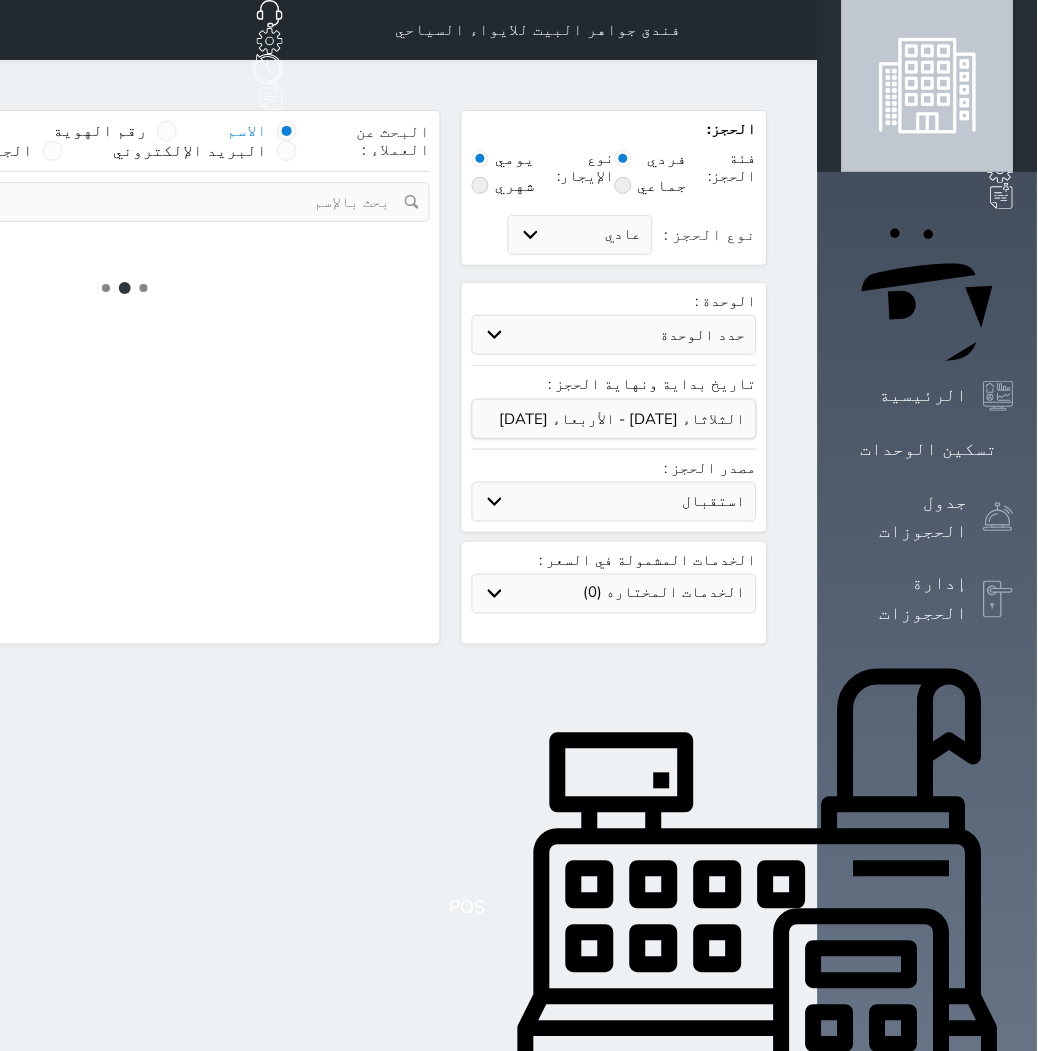 select on "7" 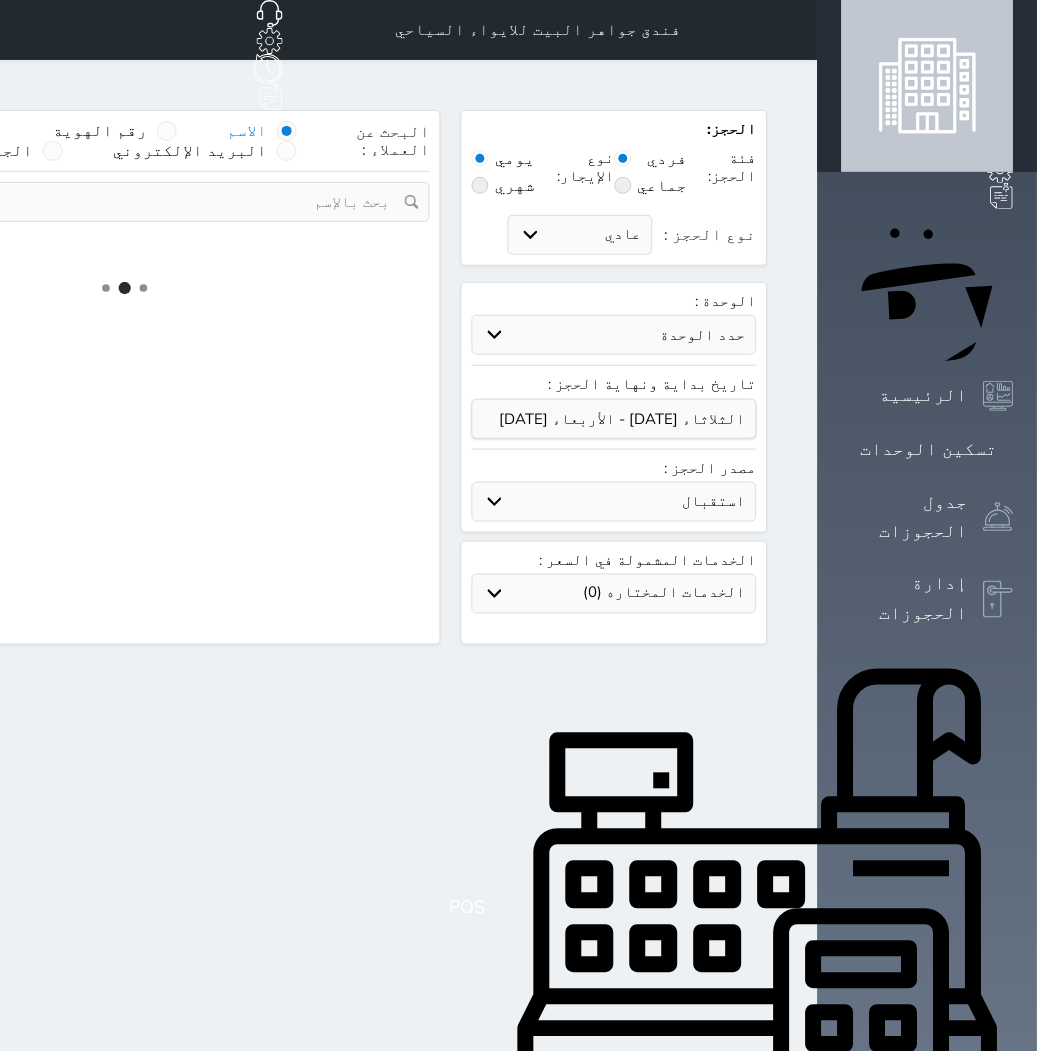 select 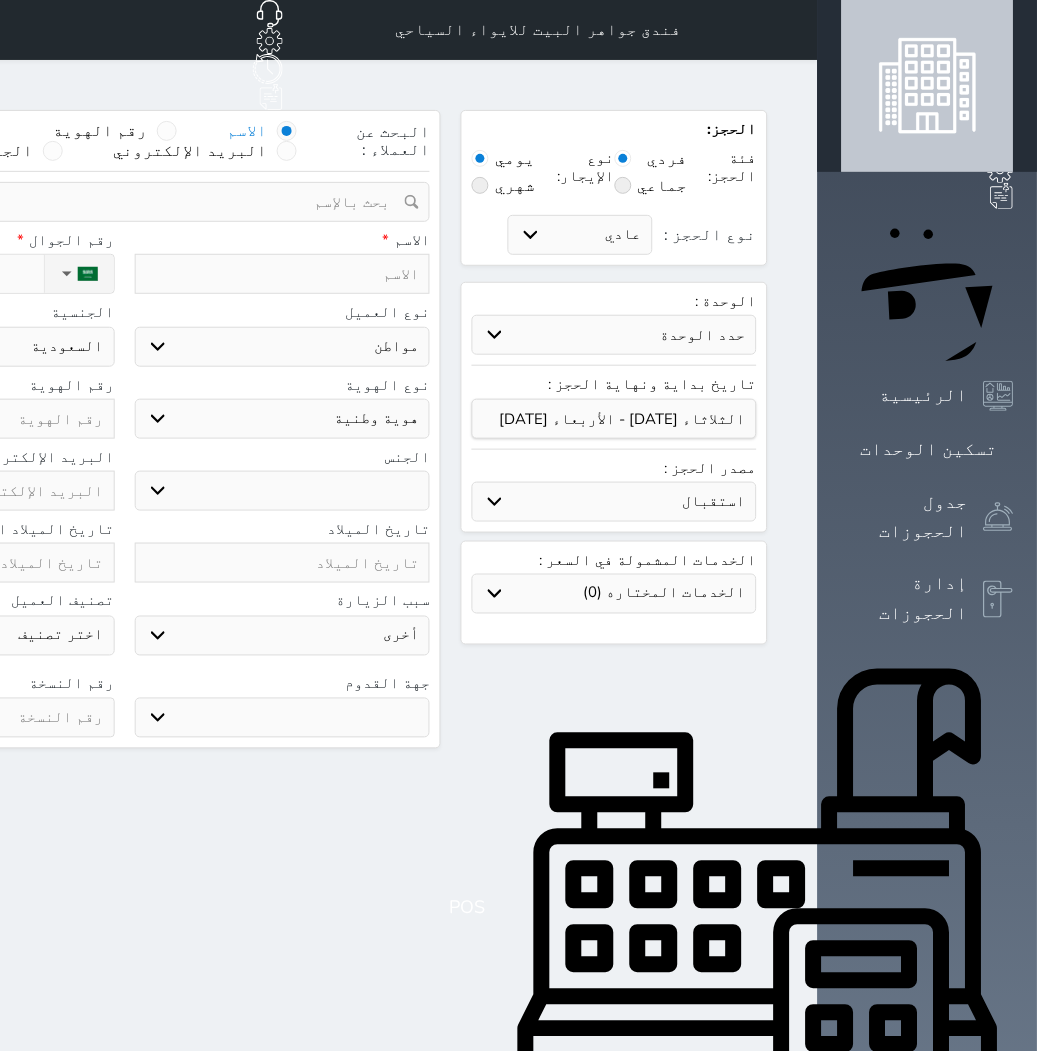 select on "83851" 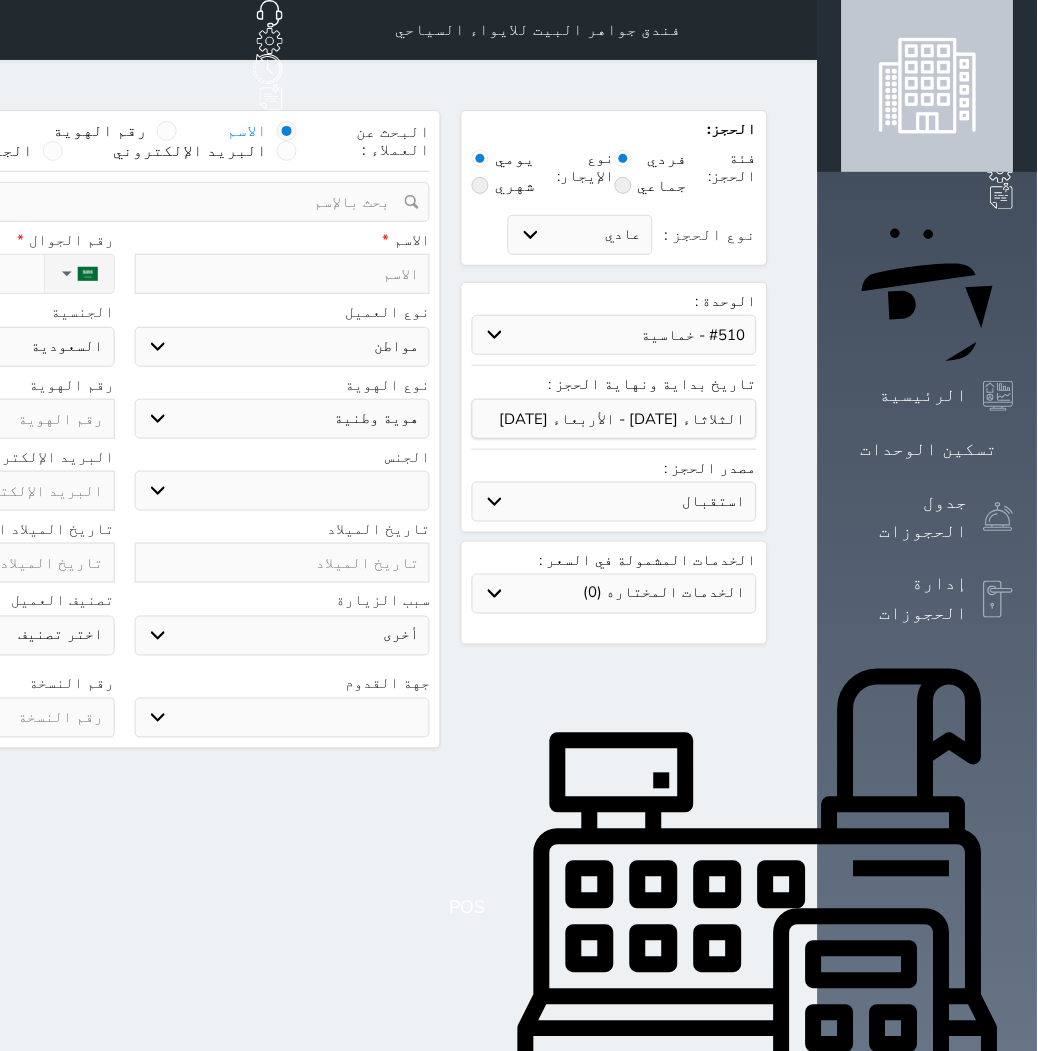click on "حدد الوحدة
#940 - رباعية
#939 - ثلاثية
#937 - رباعية
#936 - خماسية
#935 - ثلاثية
#934 - خماسية
#933 - خماسية
#932 - ثلاثية
#931 - خماسية
#930 - رباعية
#928 - ثلاثية
#927 - رباعية
#926 - خماسية
#925 - رباعية
#924 - ثلاثية
#923 - ثلاثية
#922 - خماسية
#921 - رباعية
#920 - رباعية
#919 - خماسية" at bounding box center [614, 335] 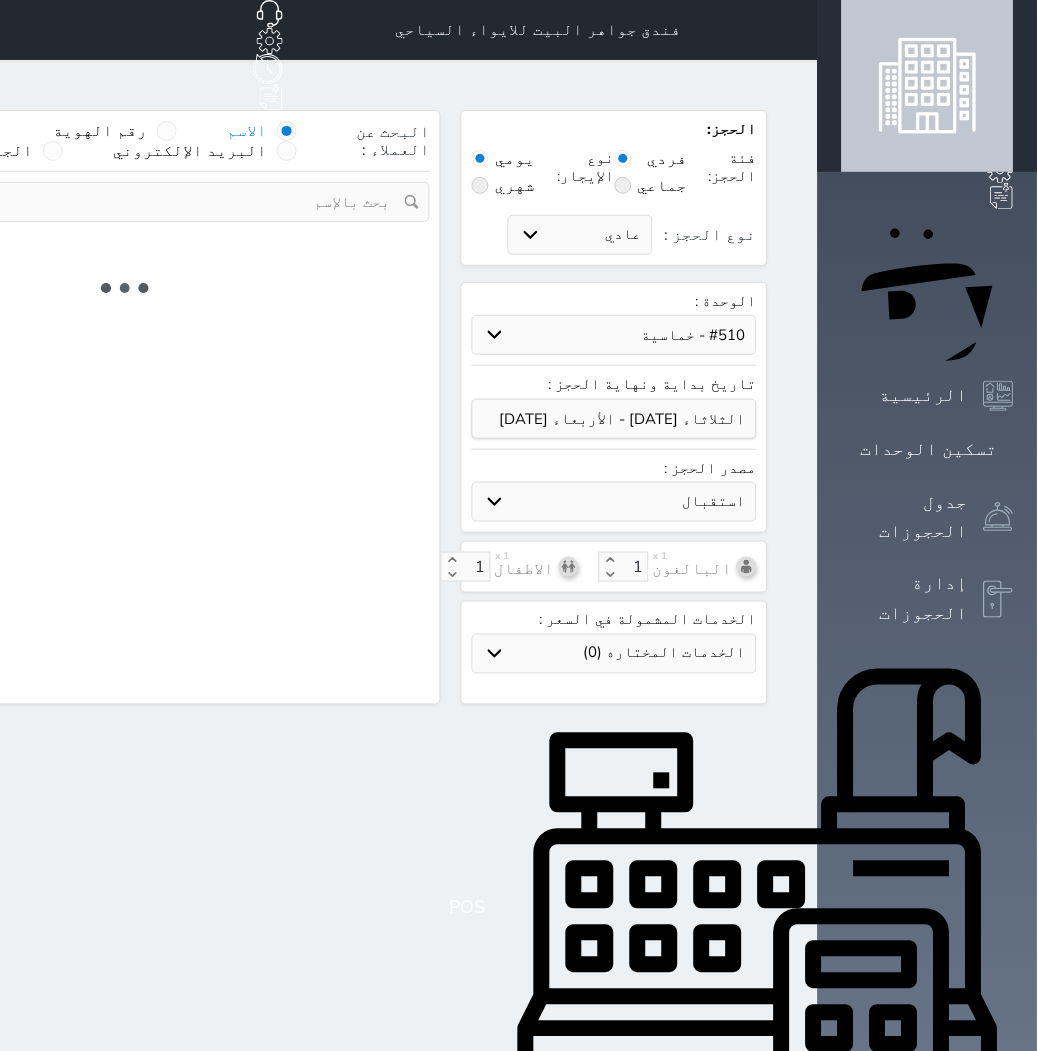 select on "1" 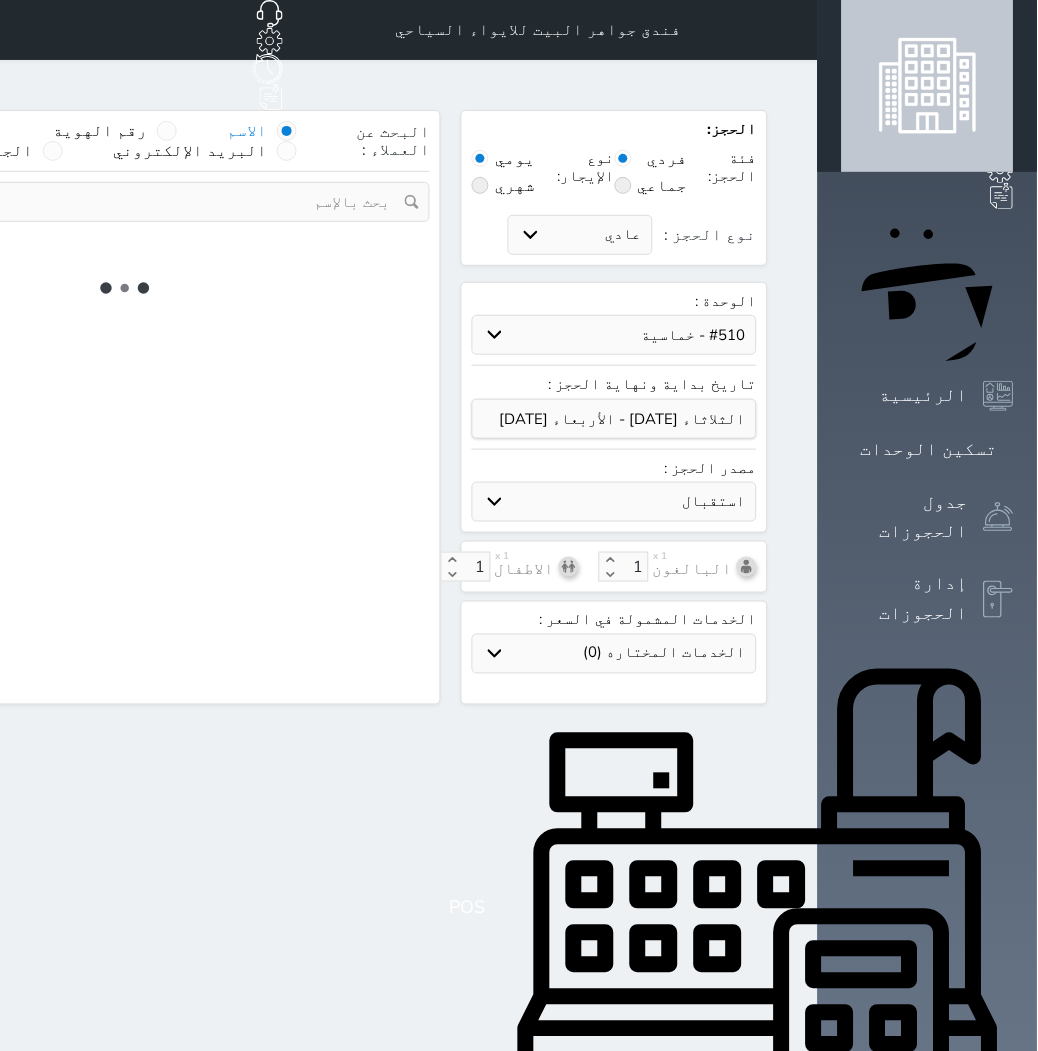 select on "113" 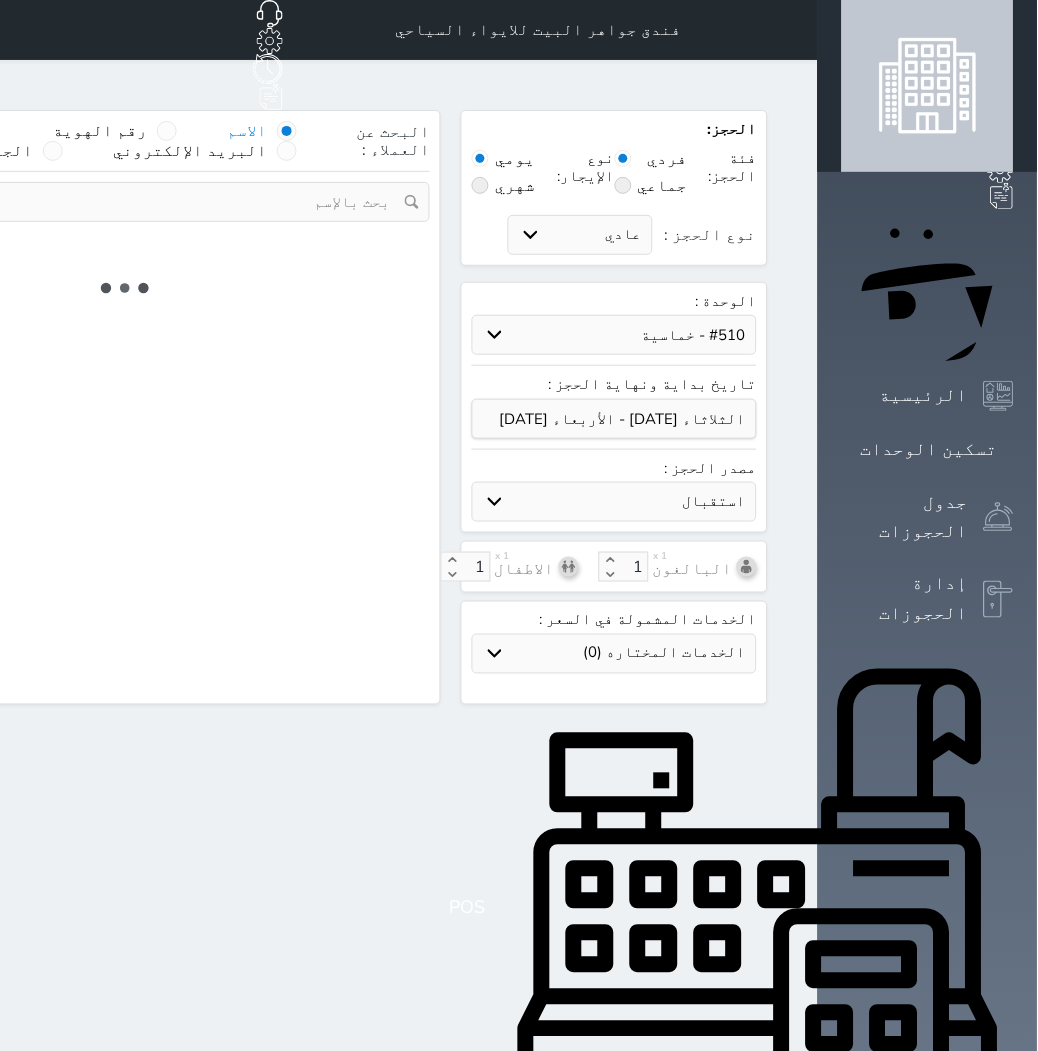select on "1" 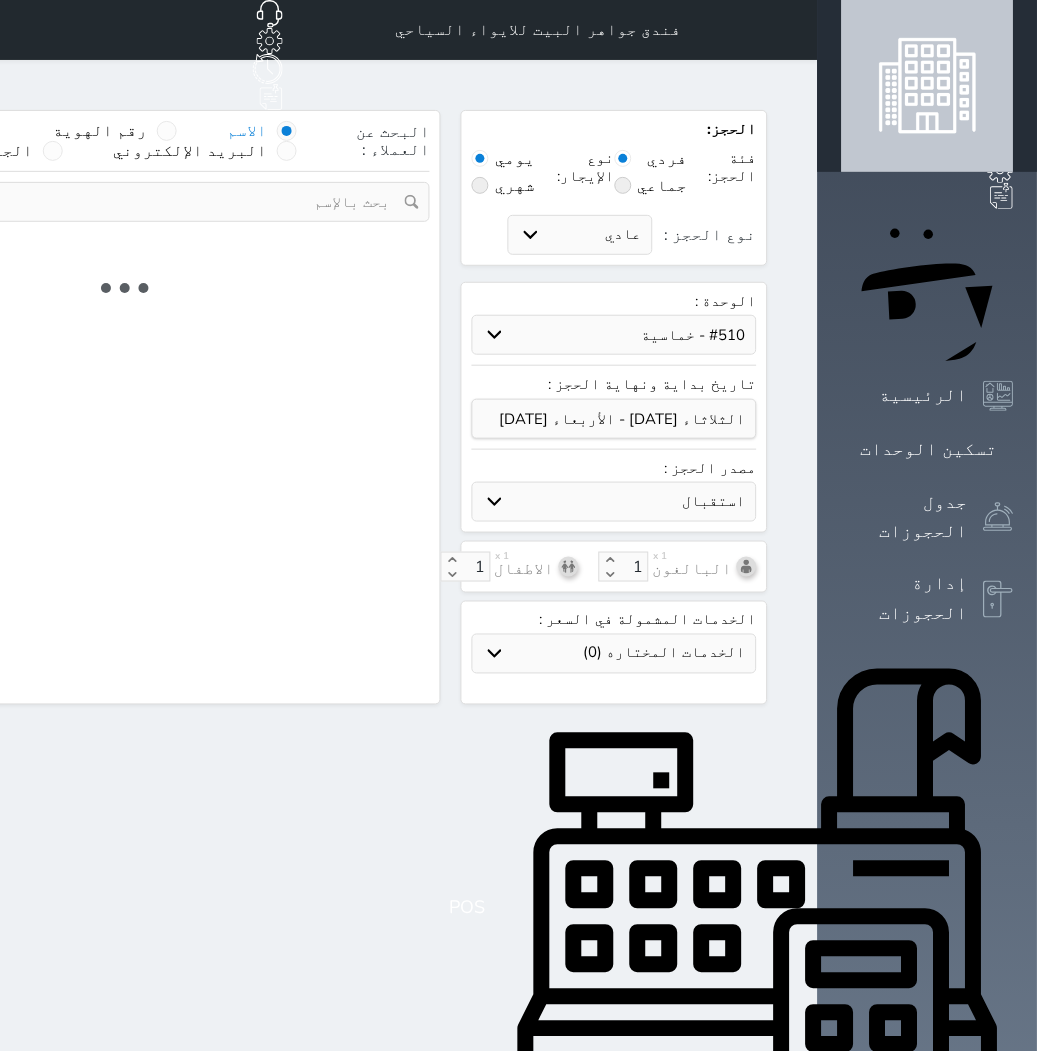 select 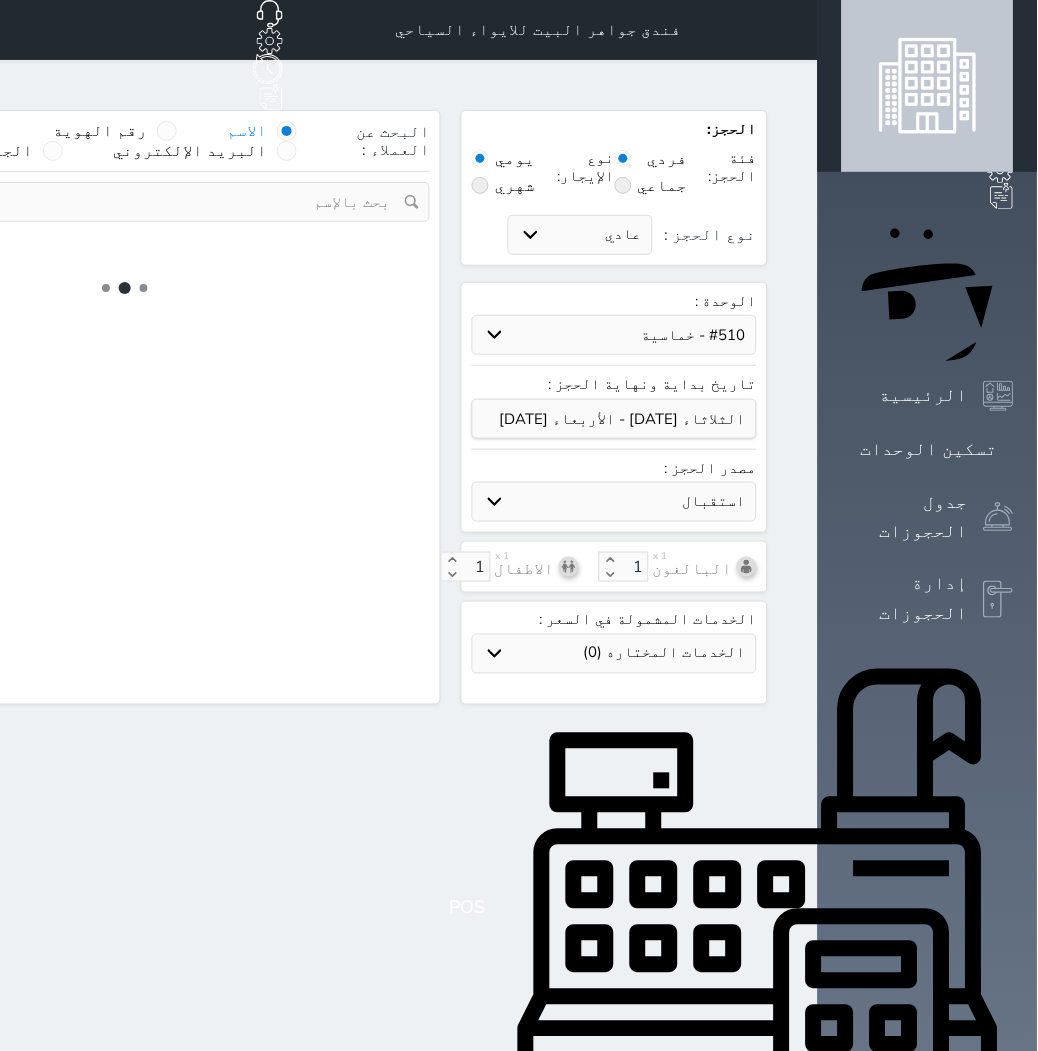 select on "7" 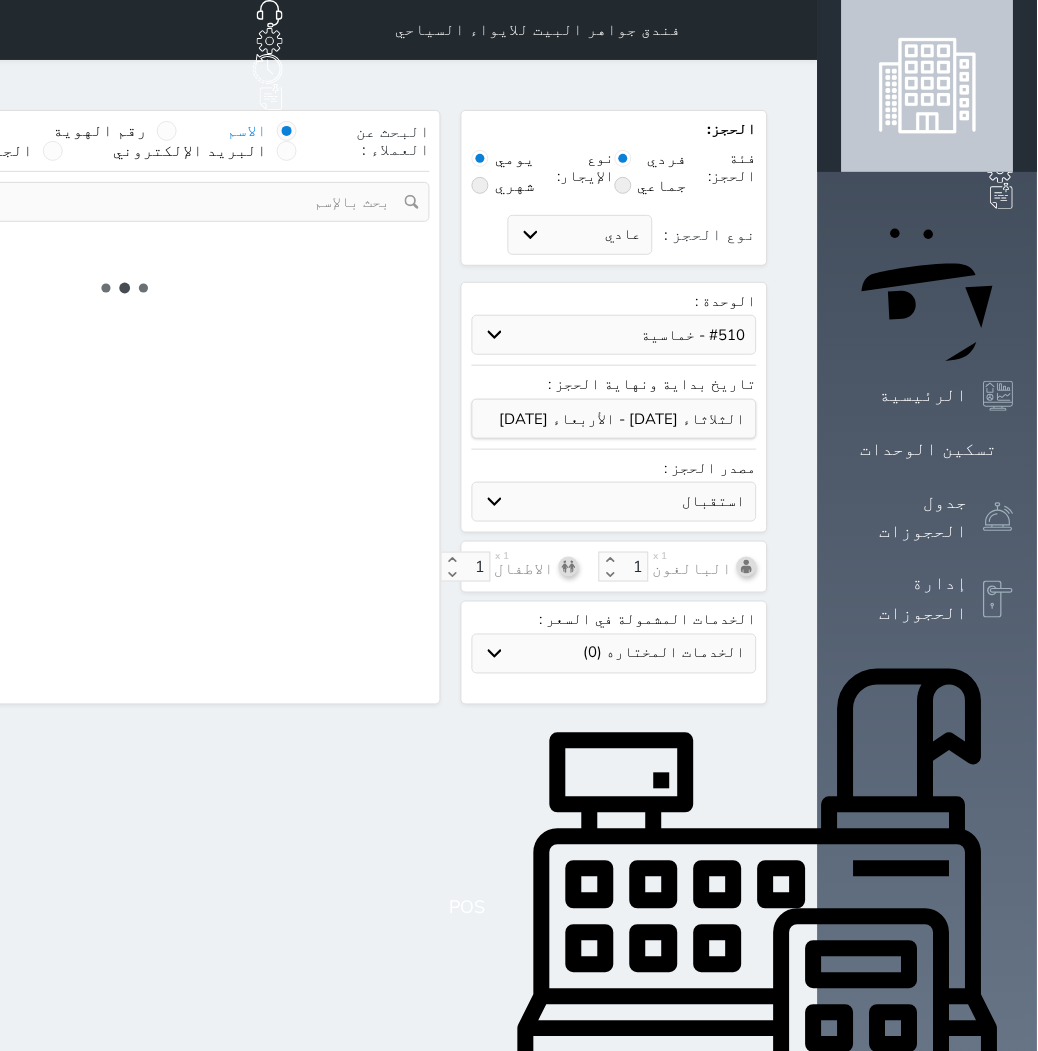 select 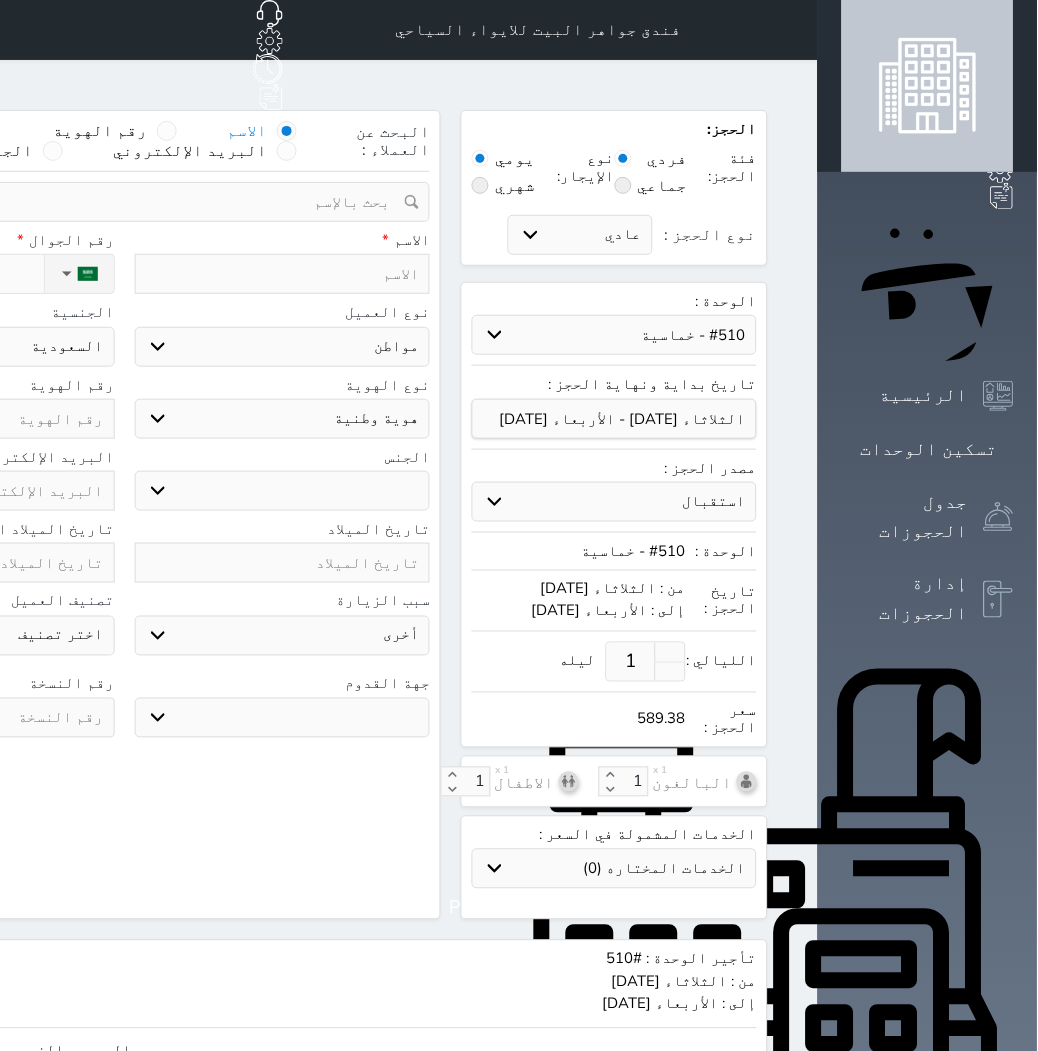 select 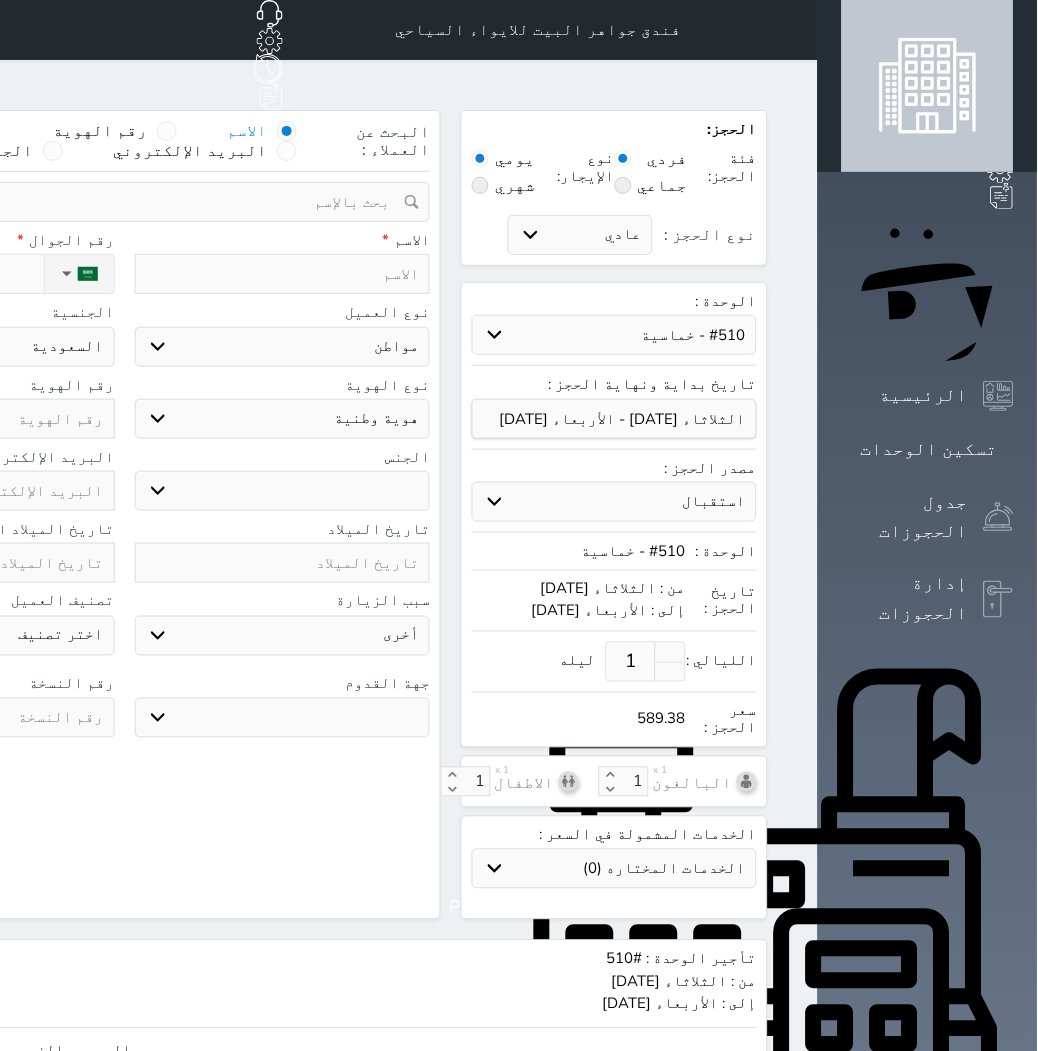 select 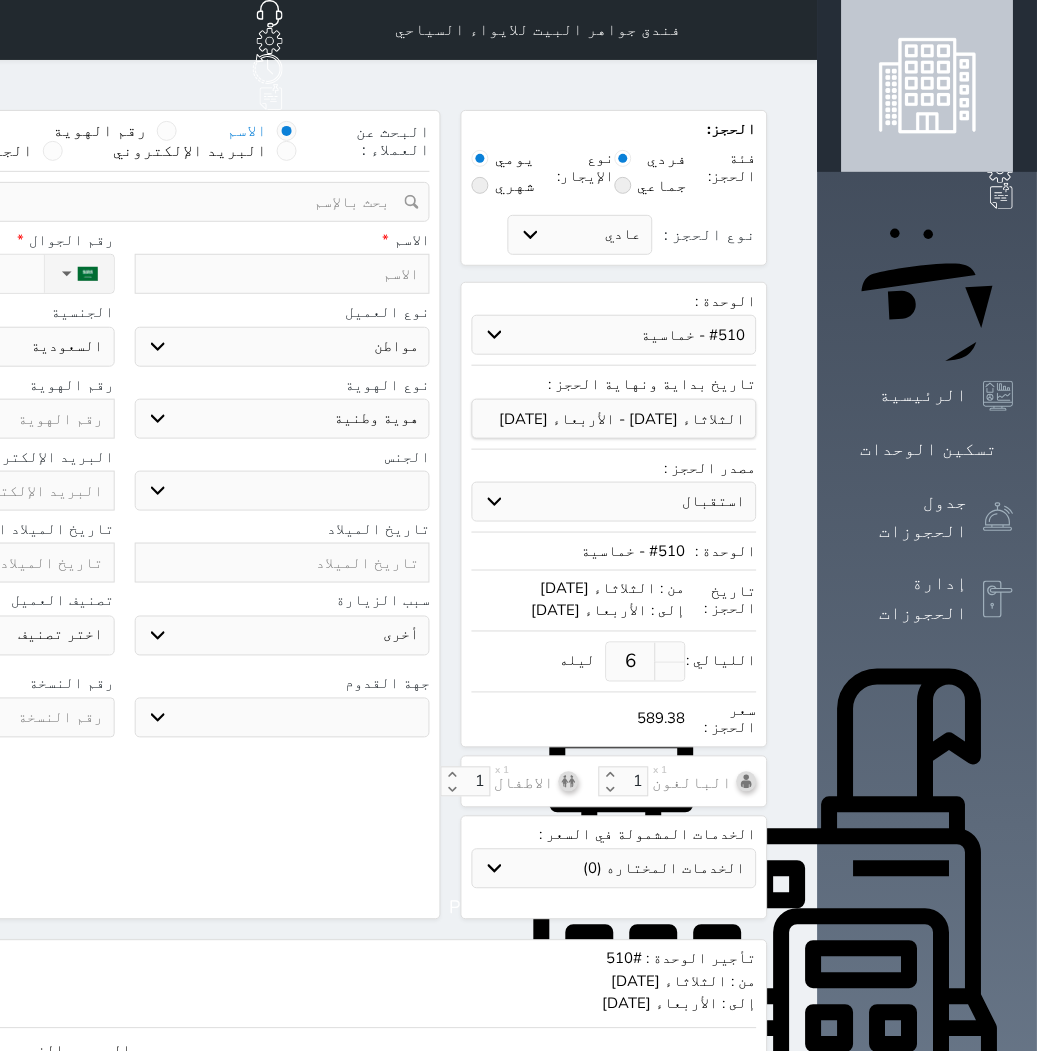 type on "6" 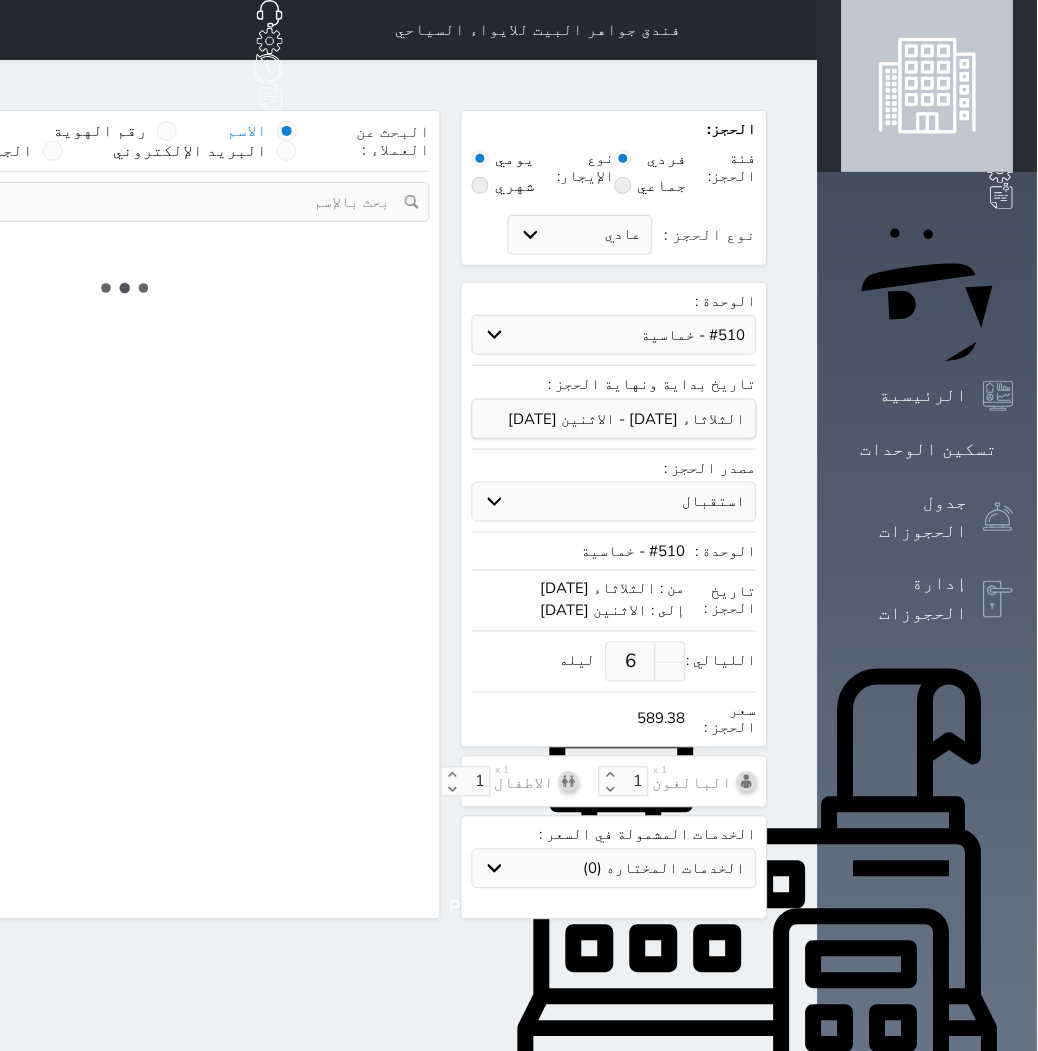select on "1" 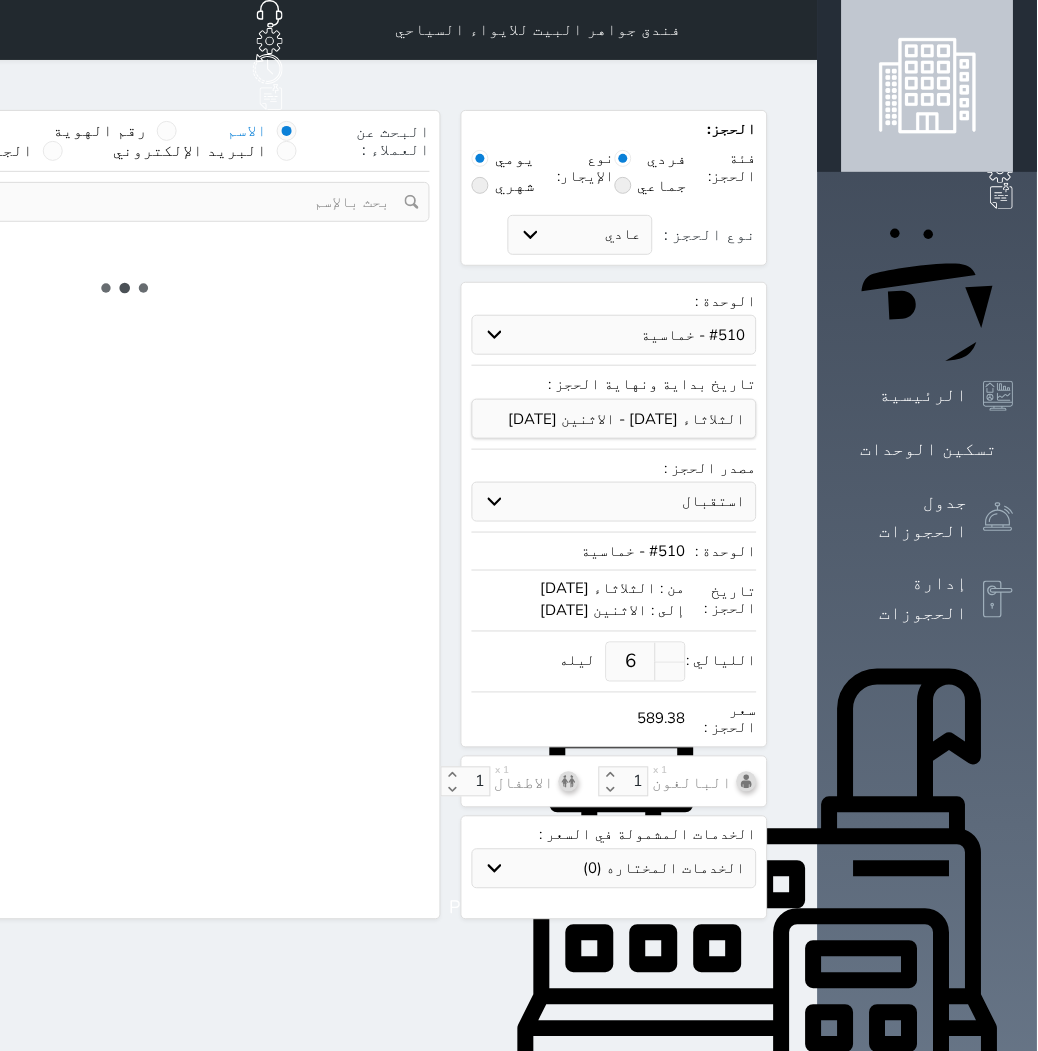 select on "113" 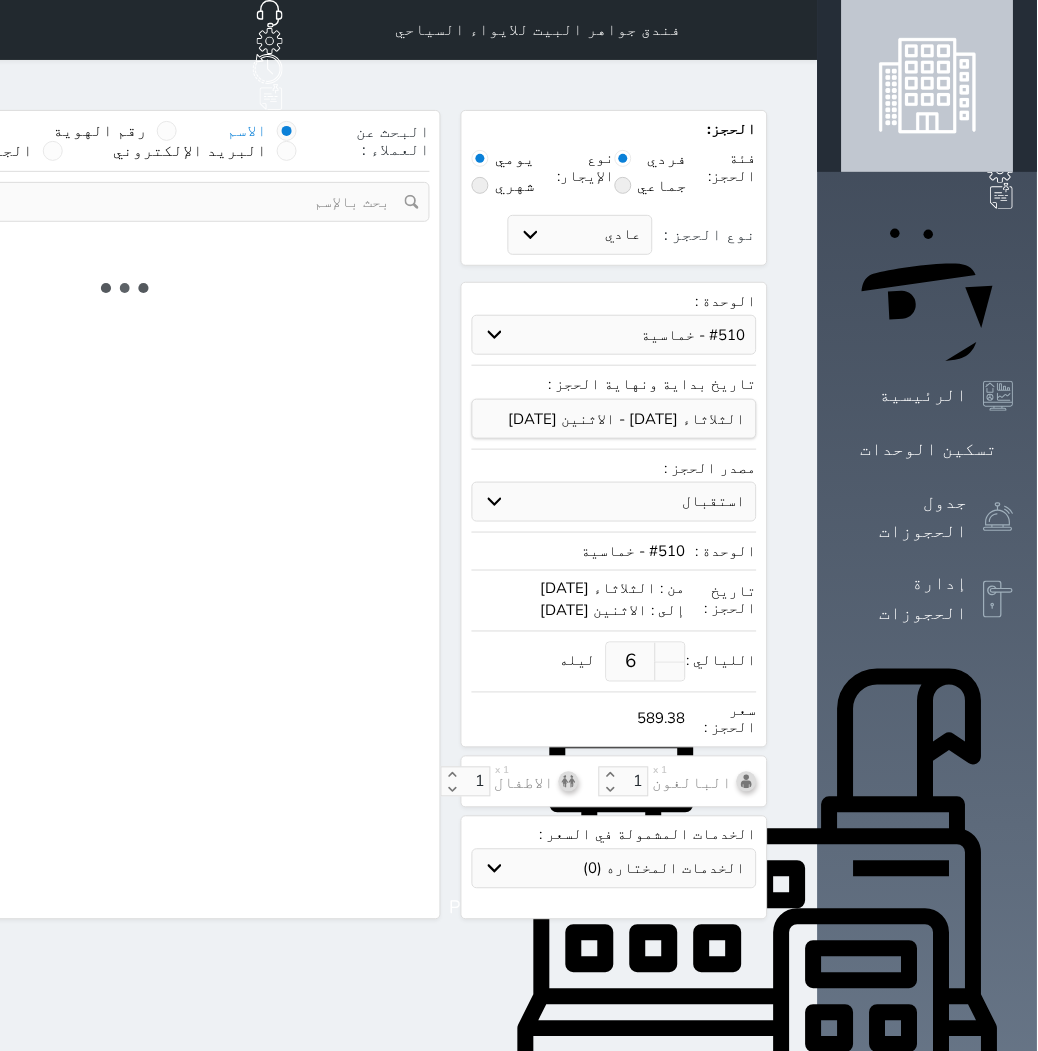 select on "1" 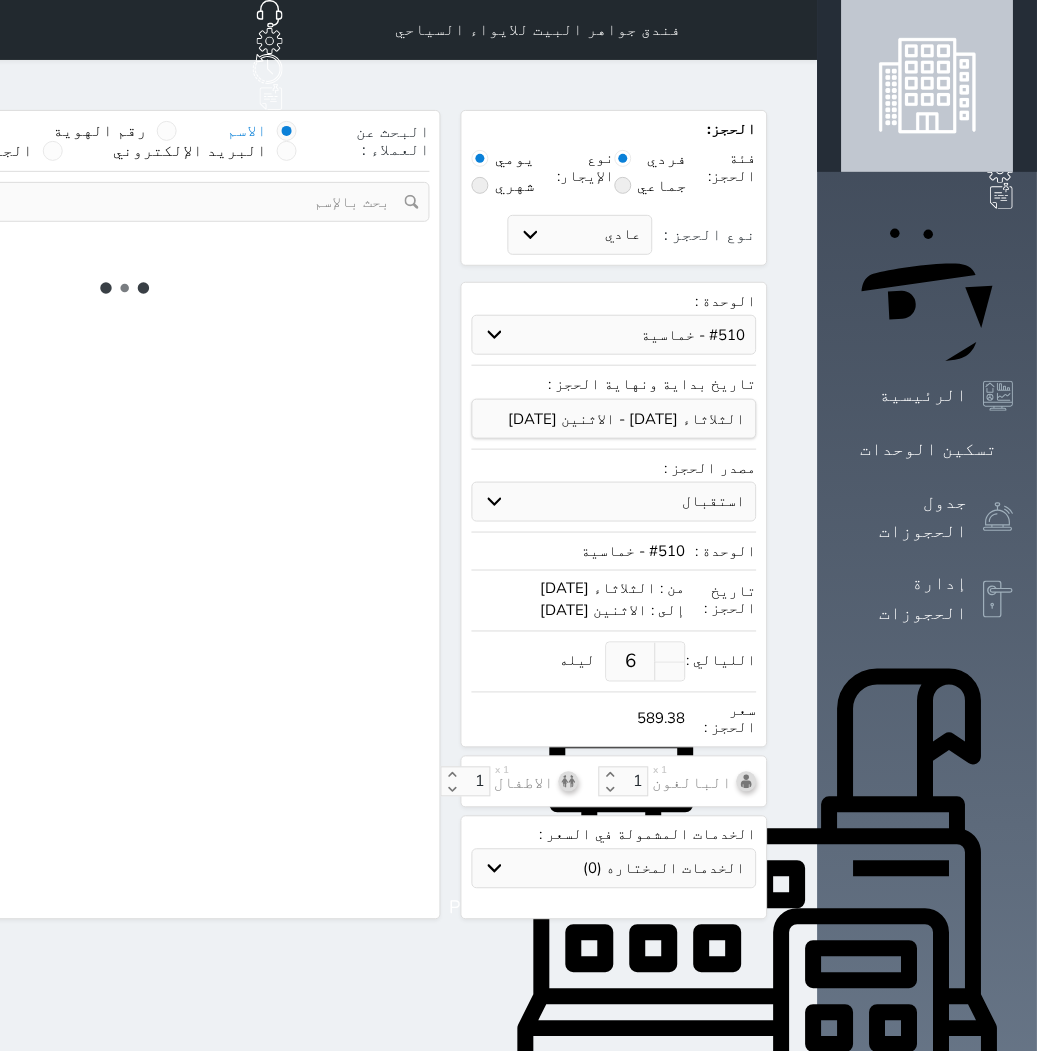 select 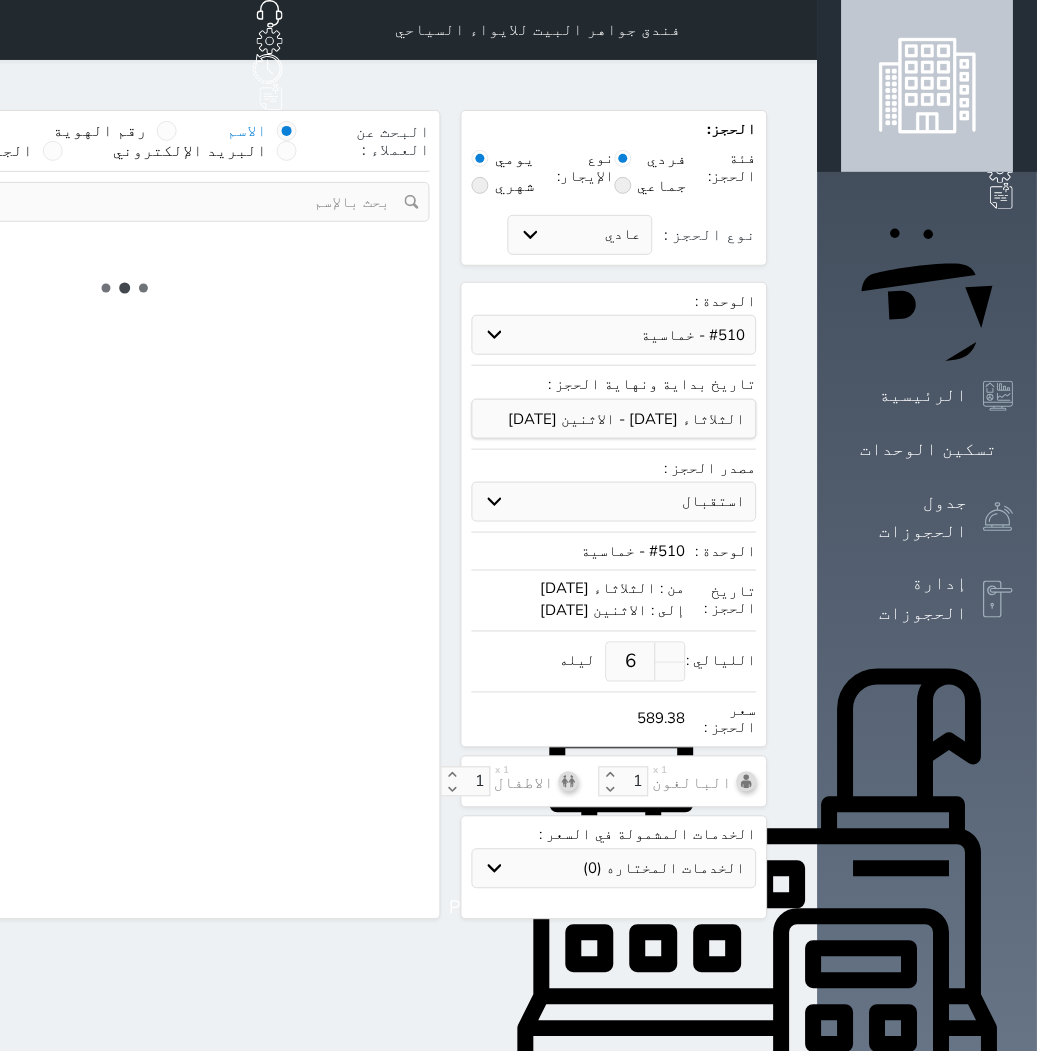 select on "7" 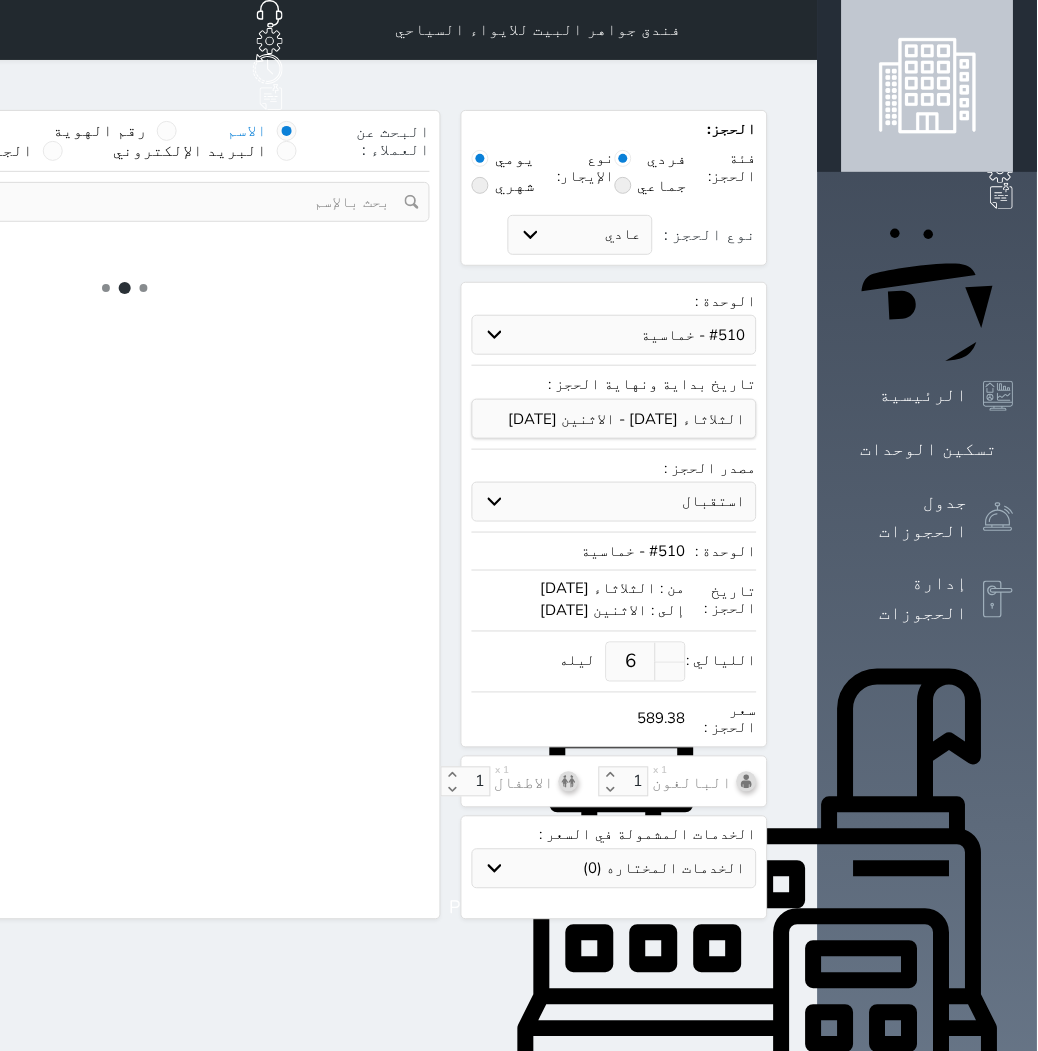 select 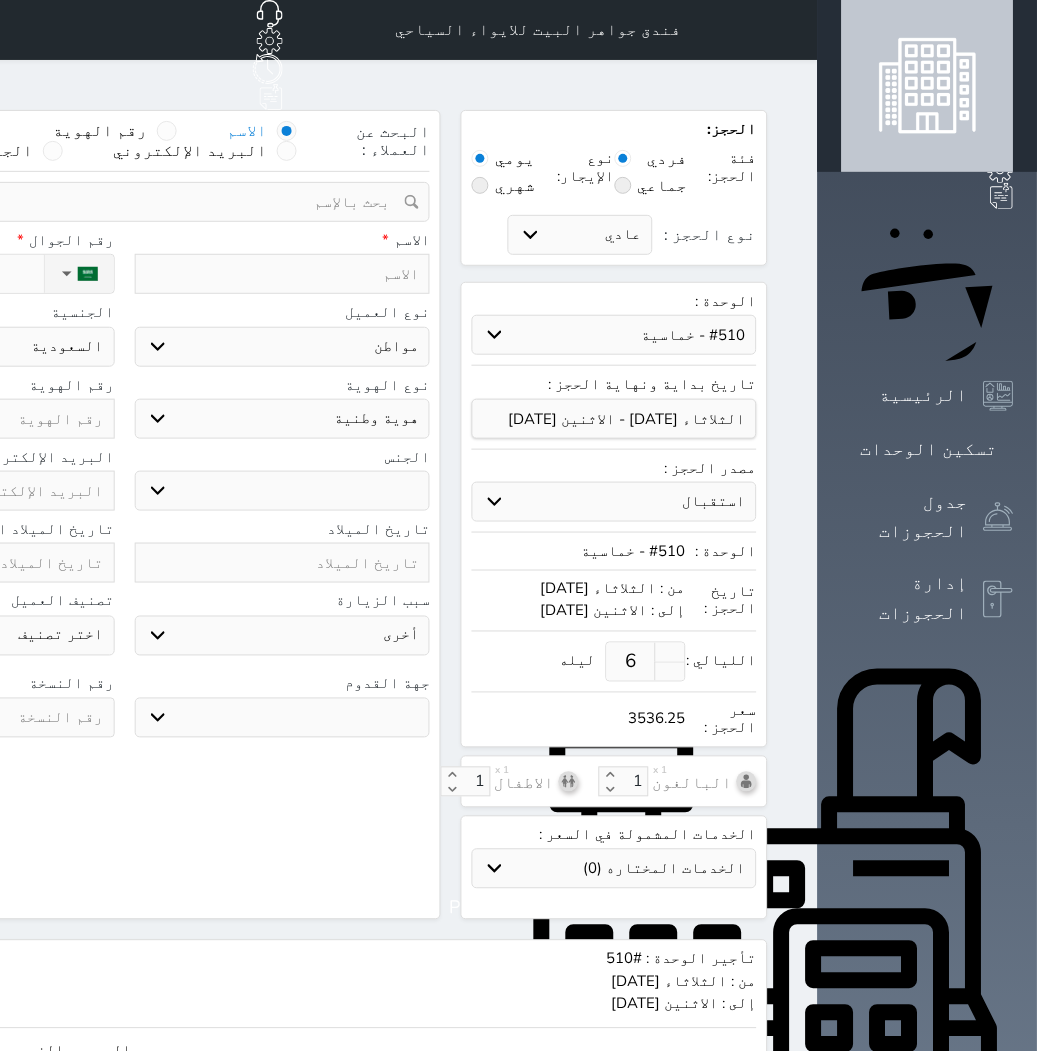 select 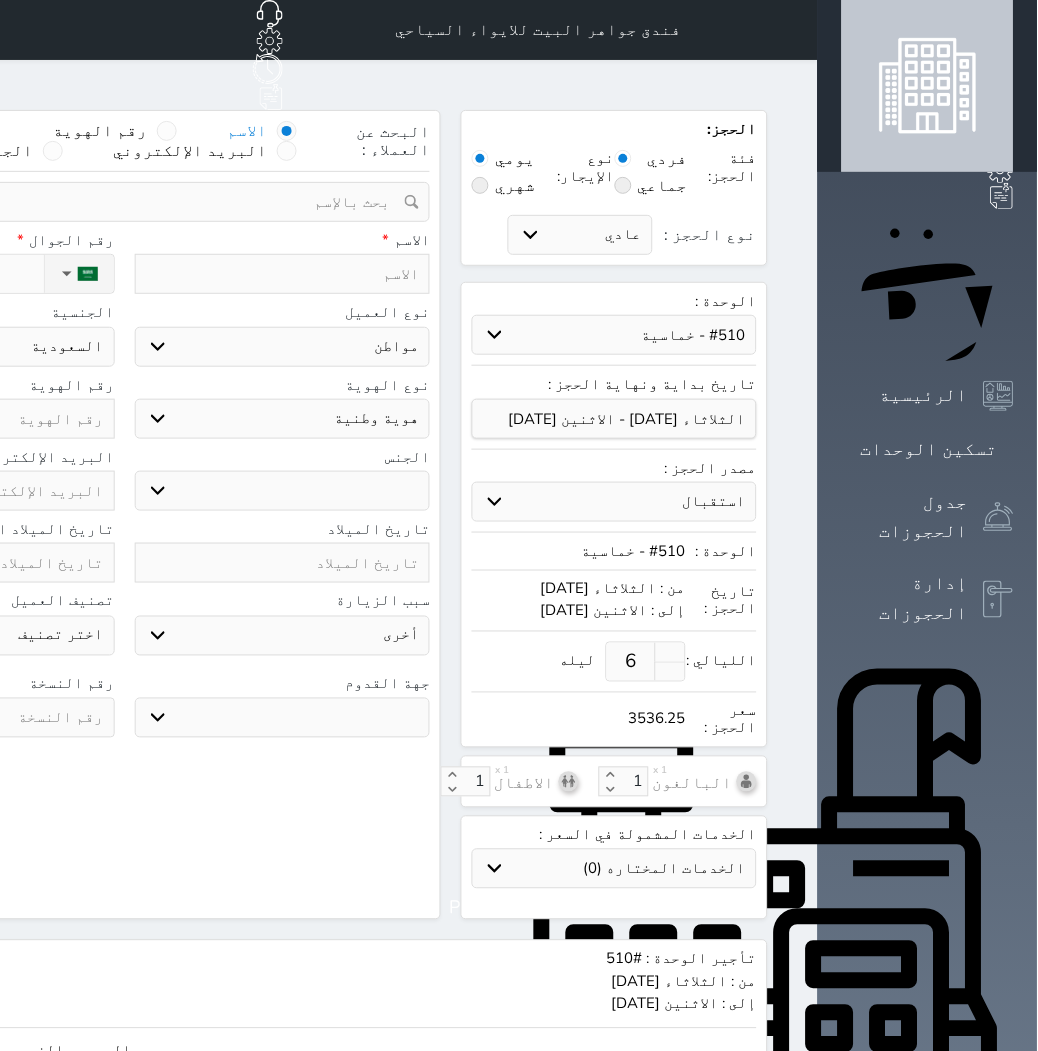 select 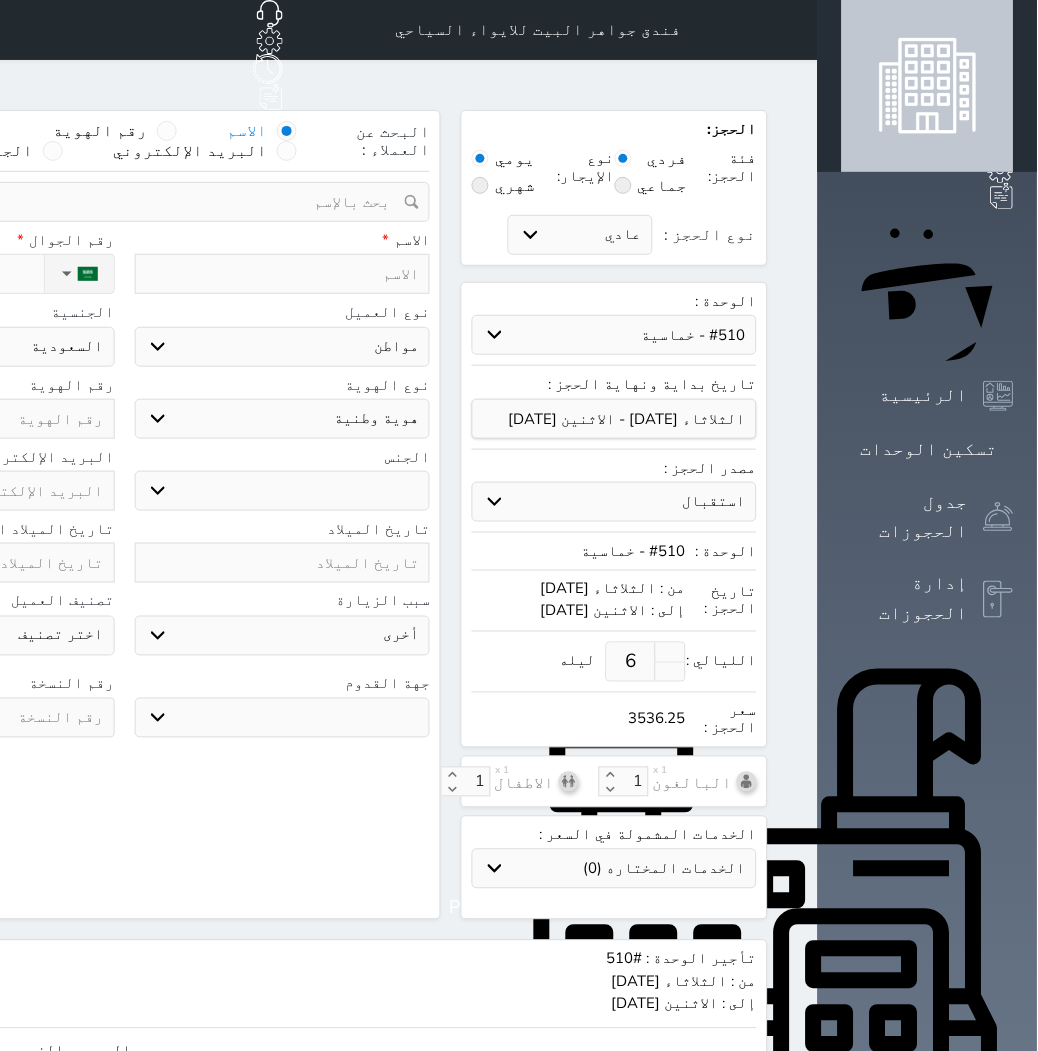 select 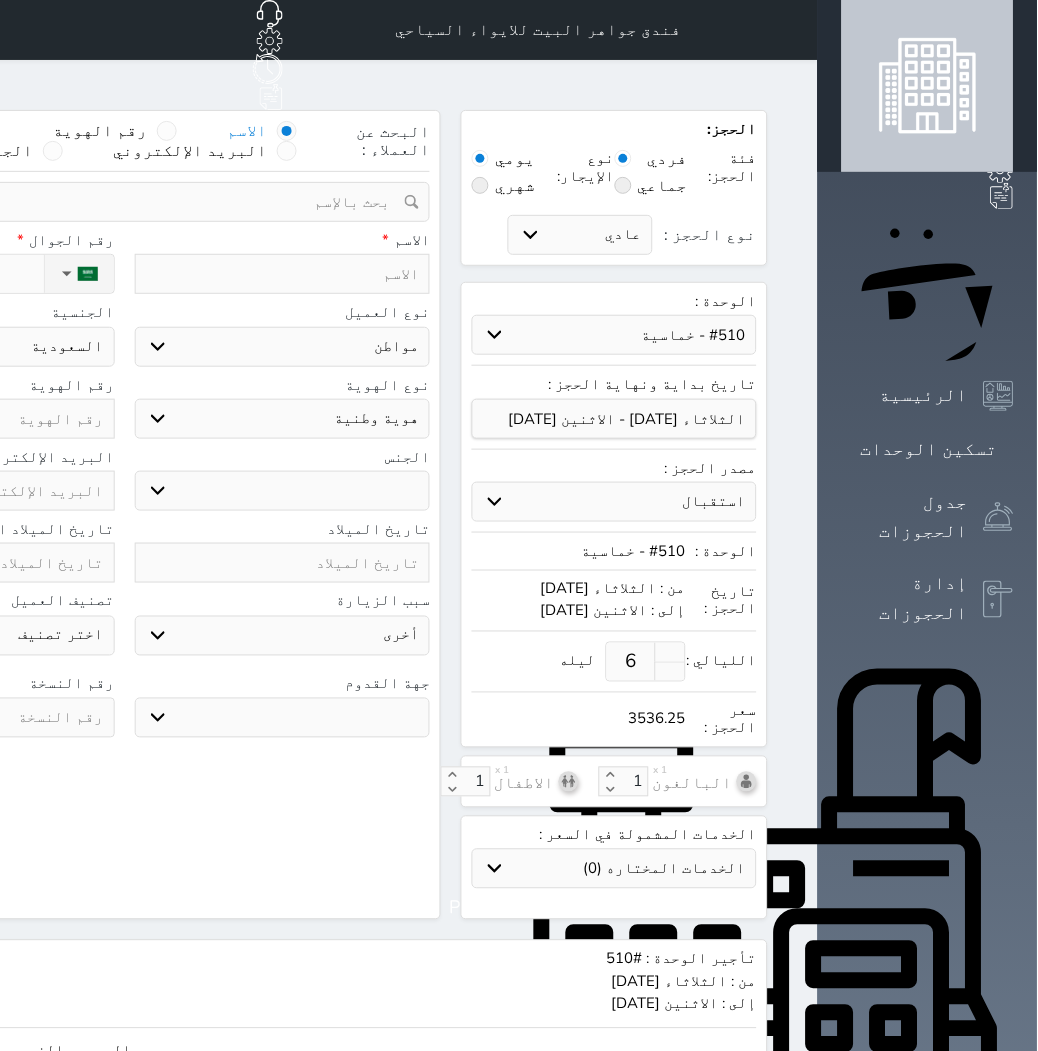 select 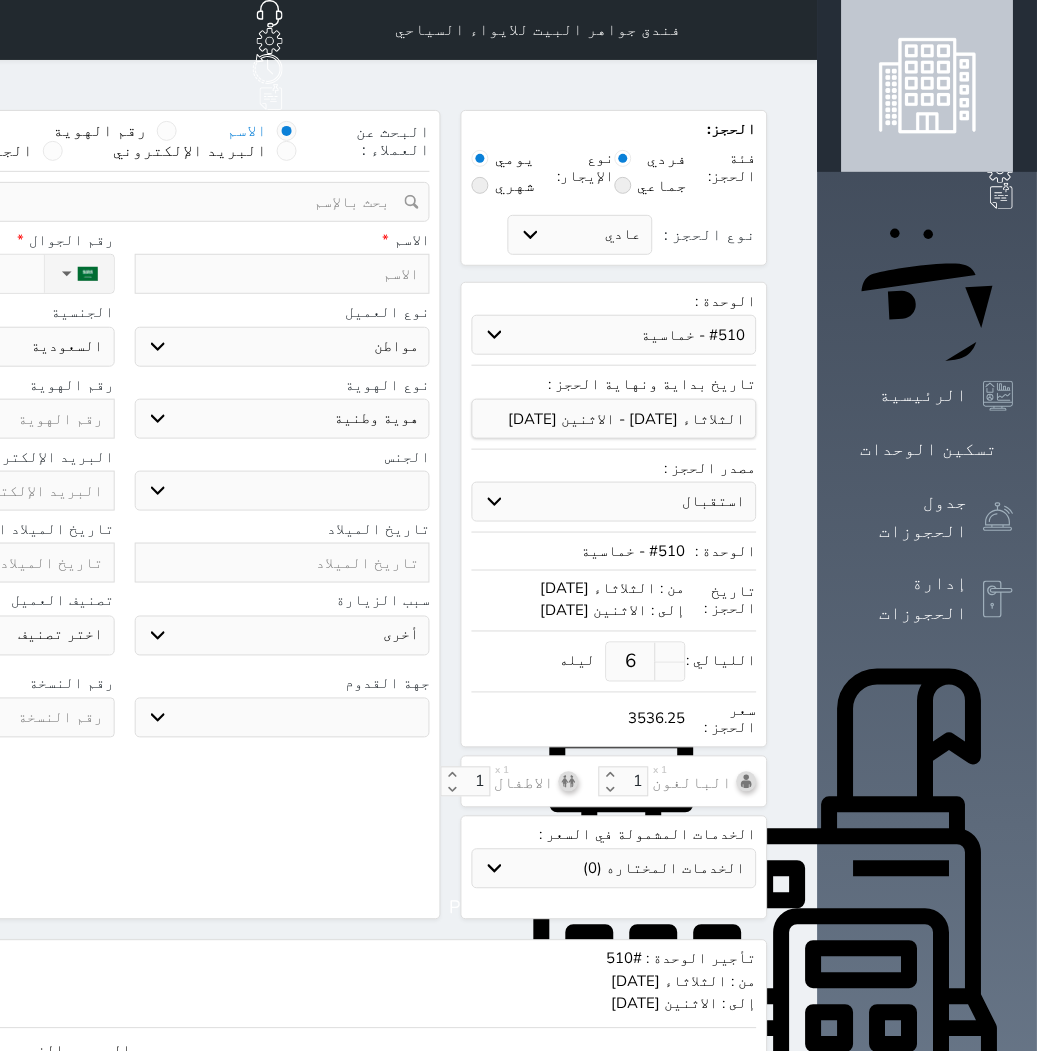 select 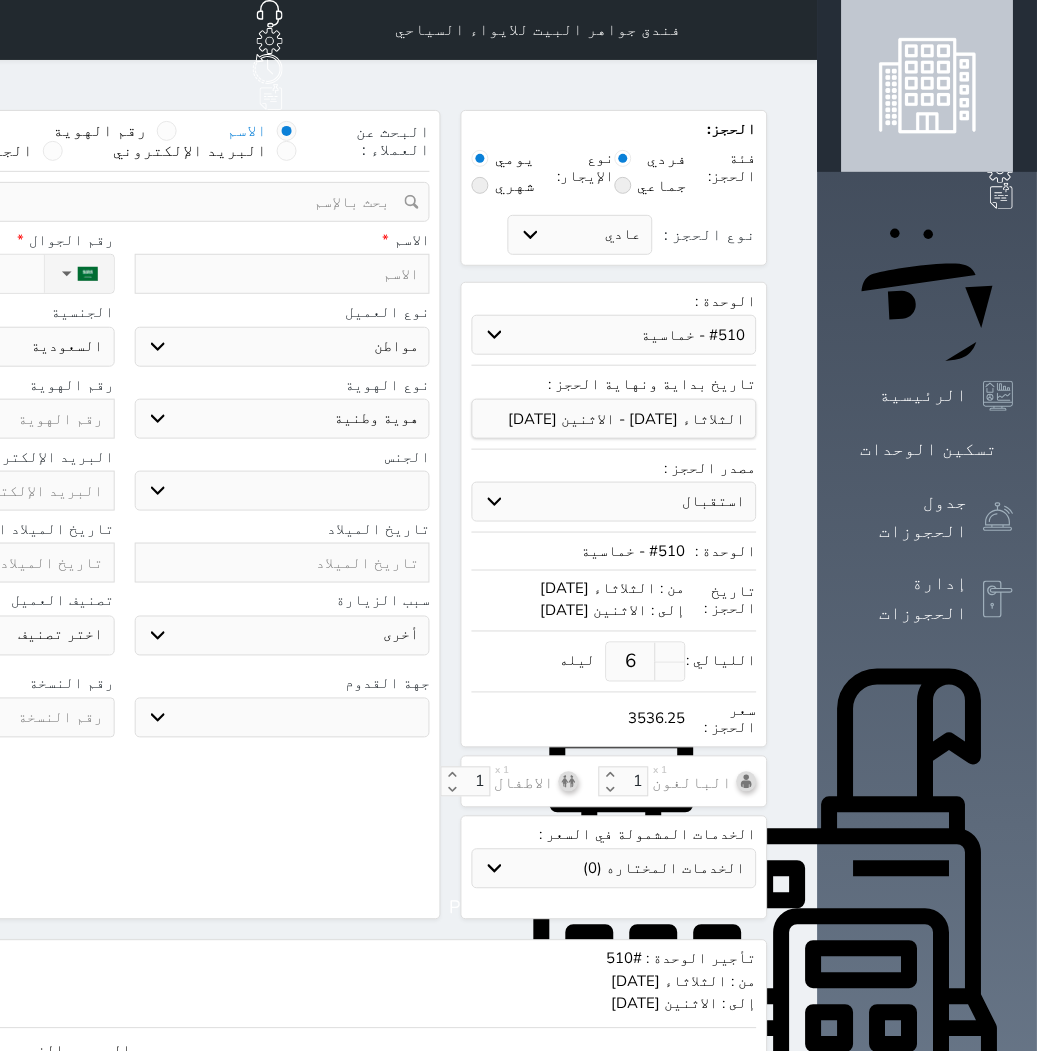 select 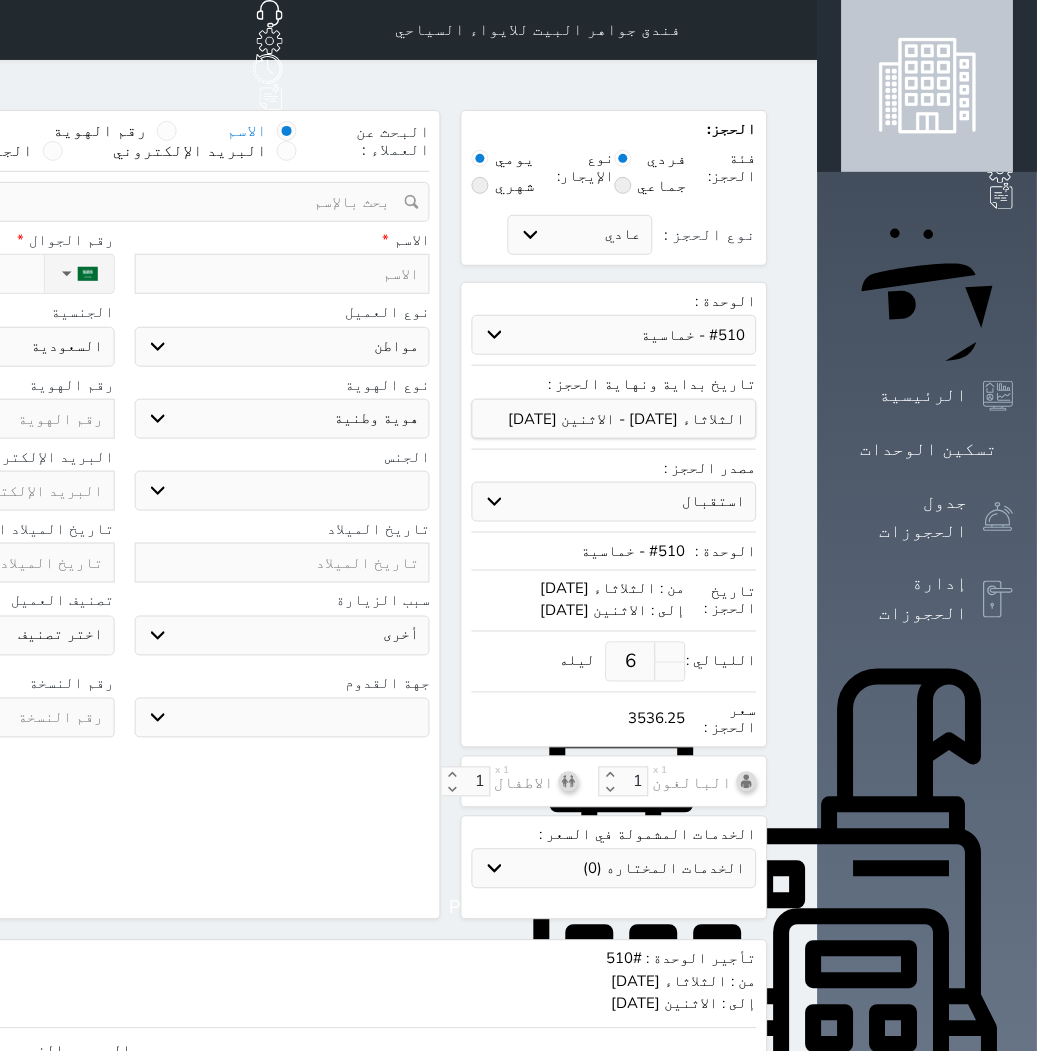 select 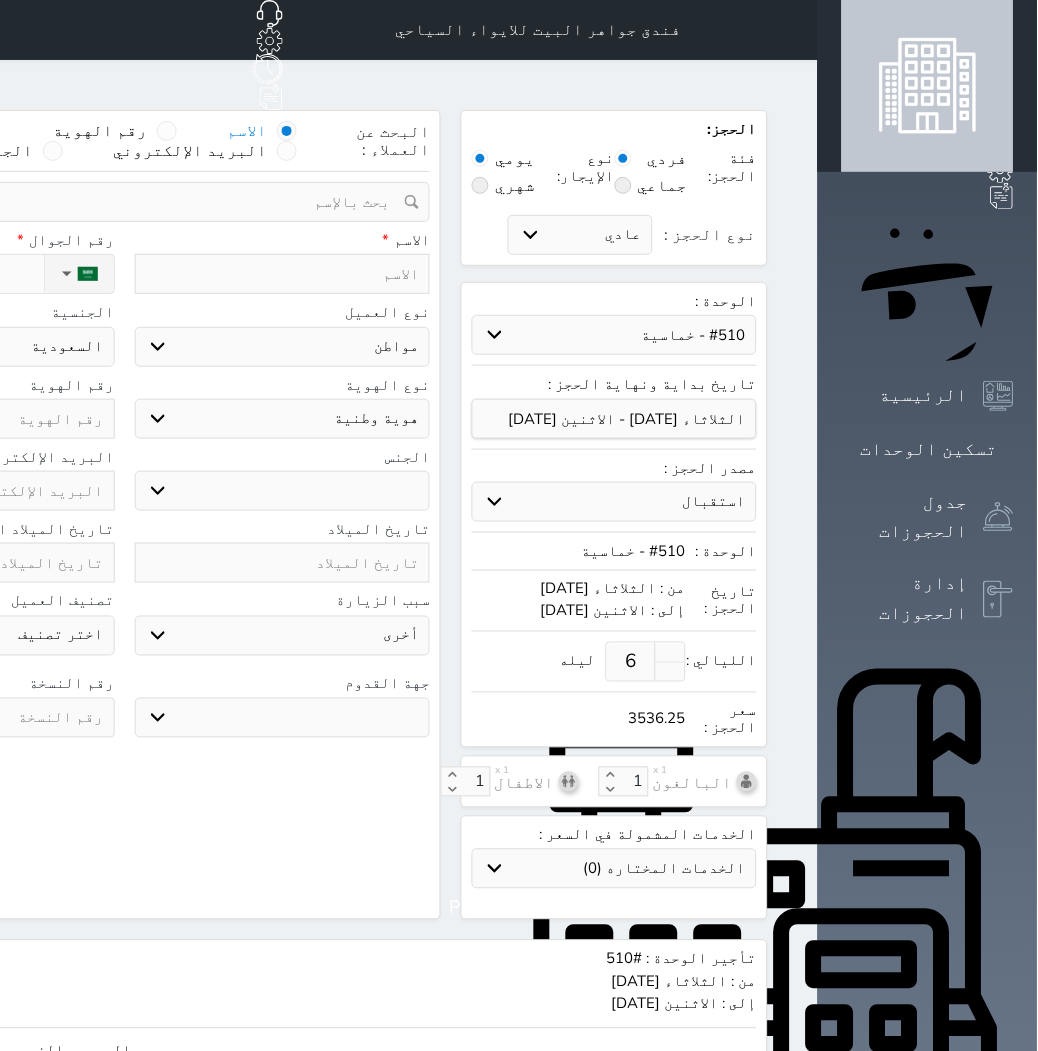 select 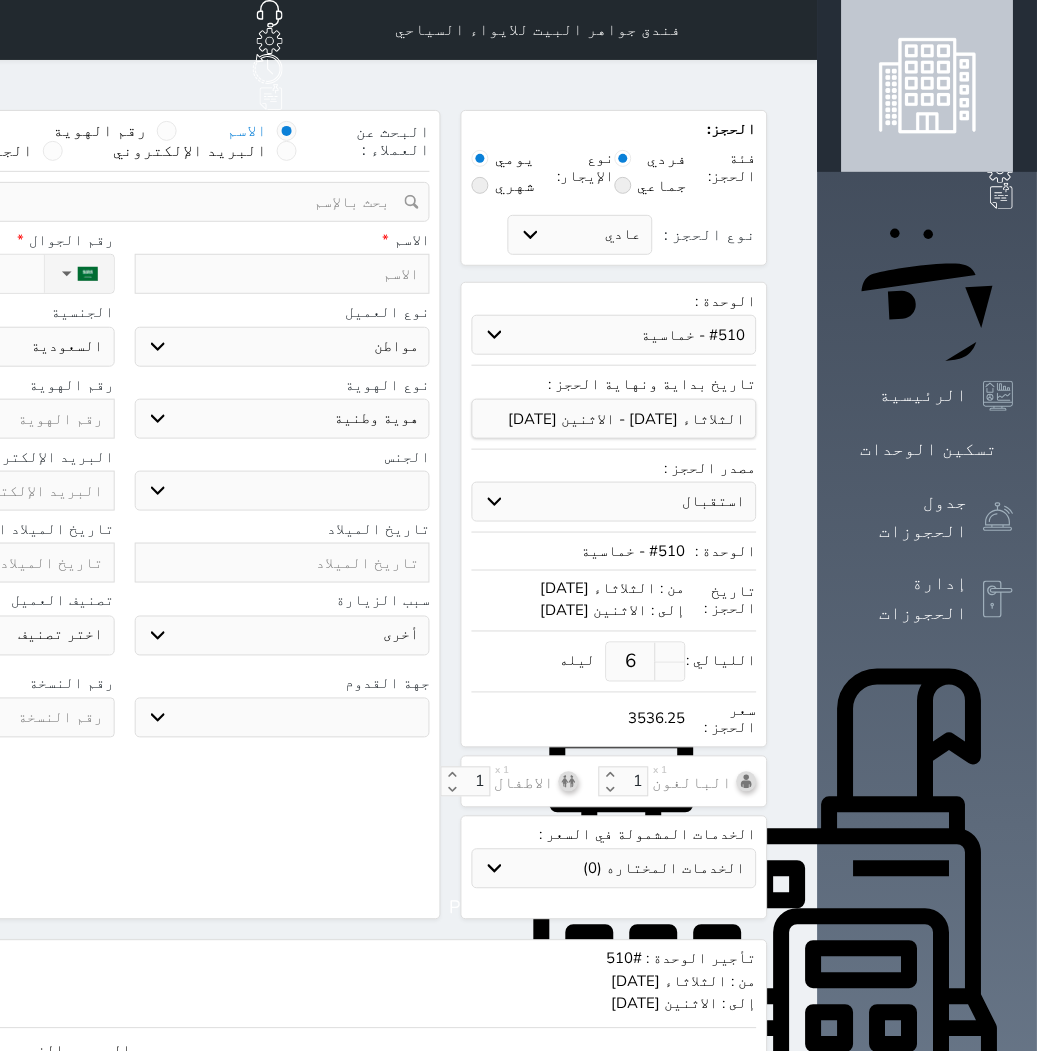 select 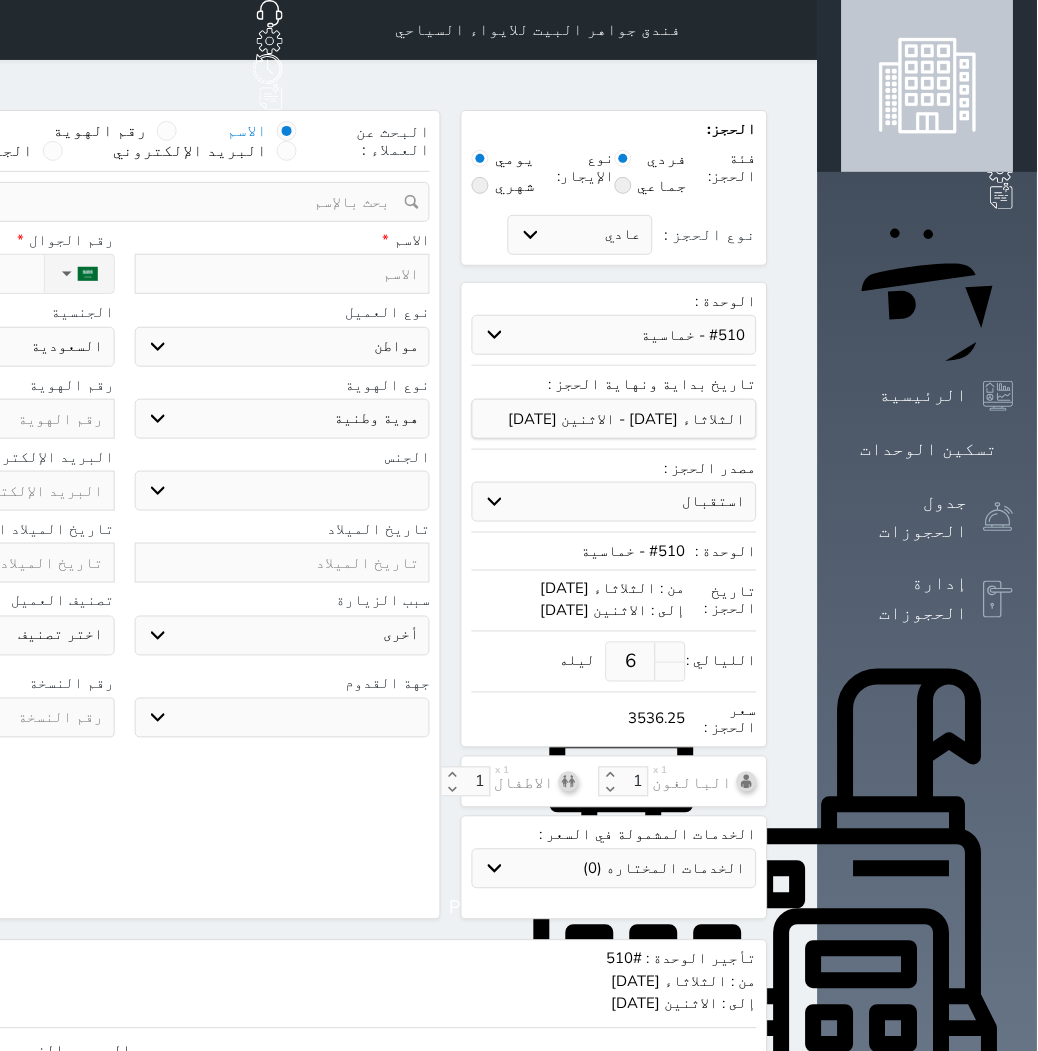 select 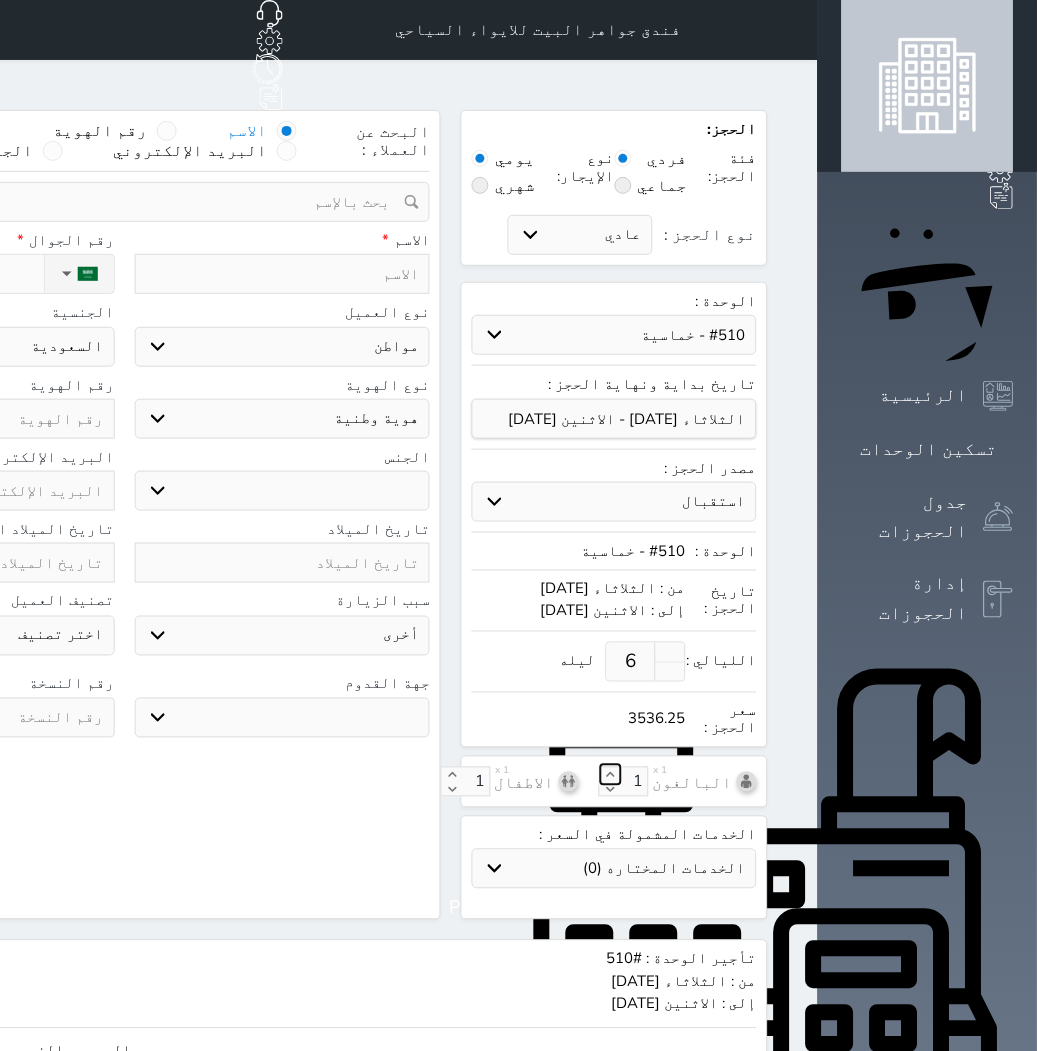 click 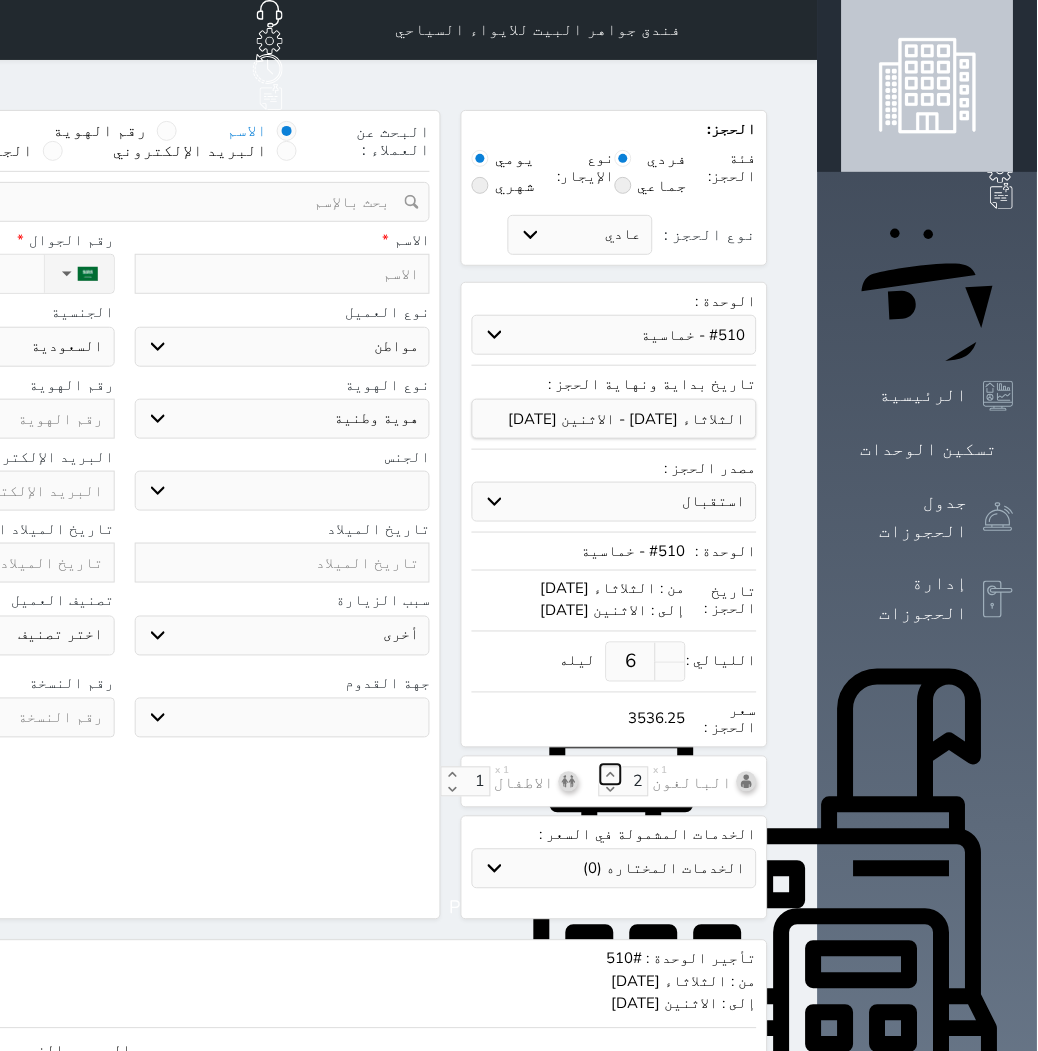 click 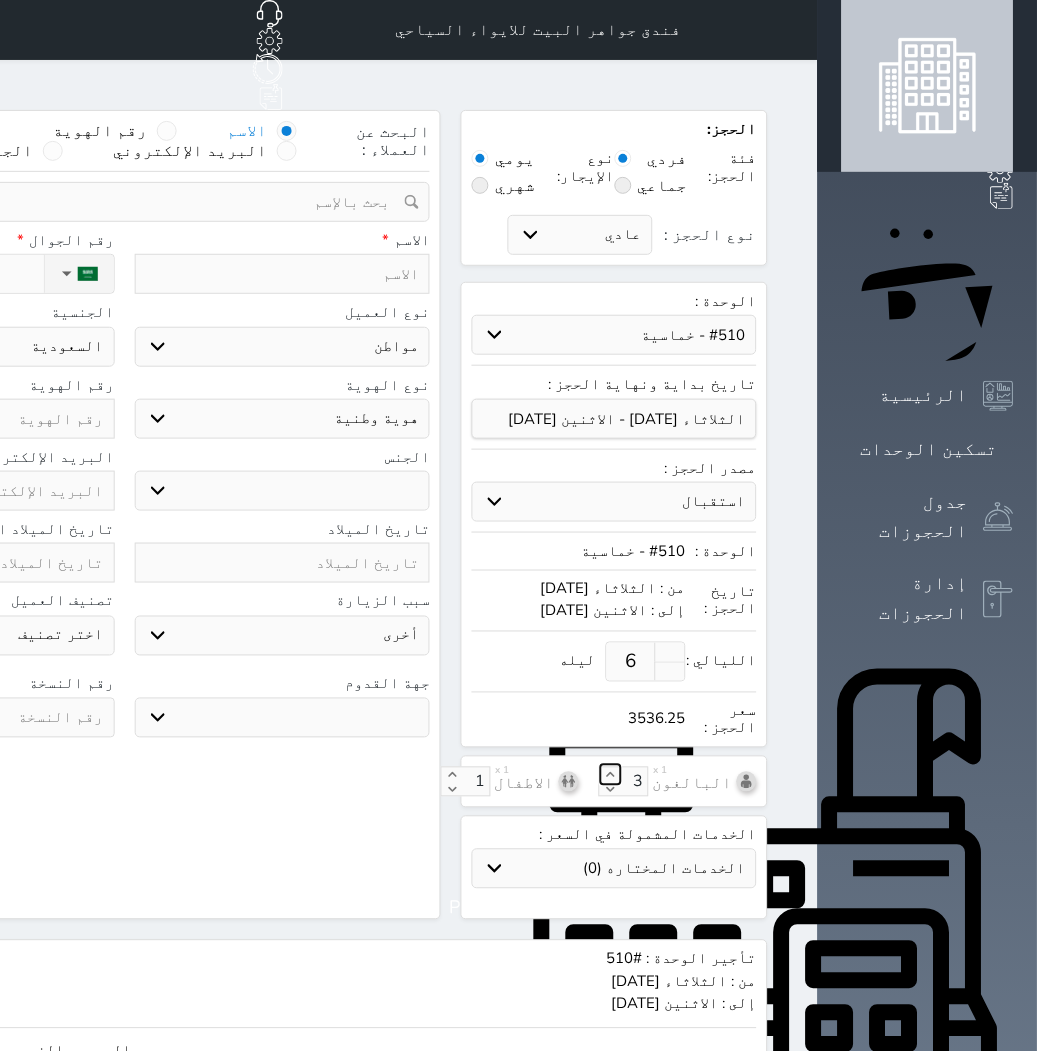 click 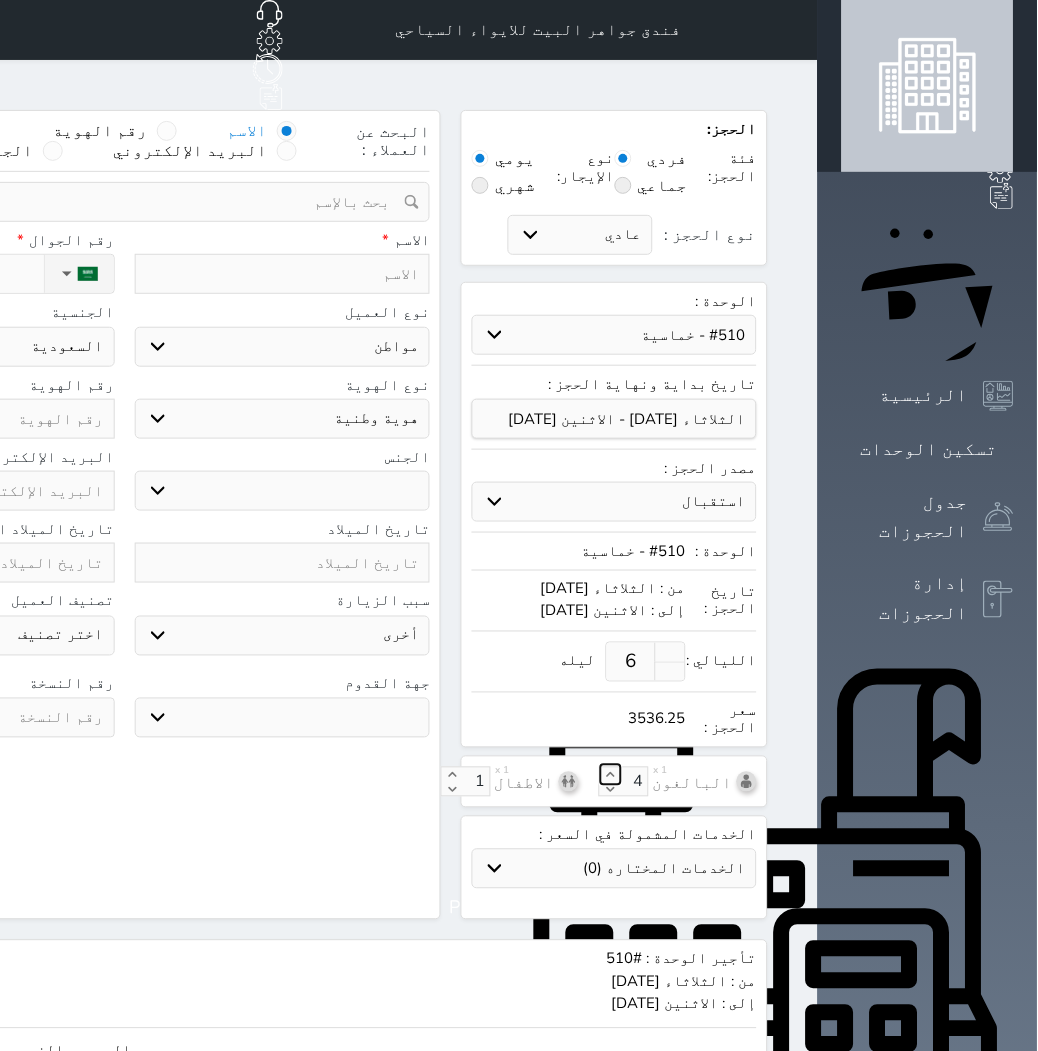 click 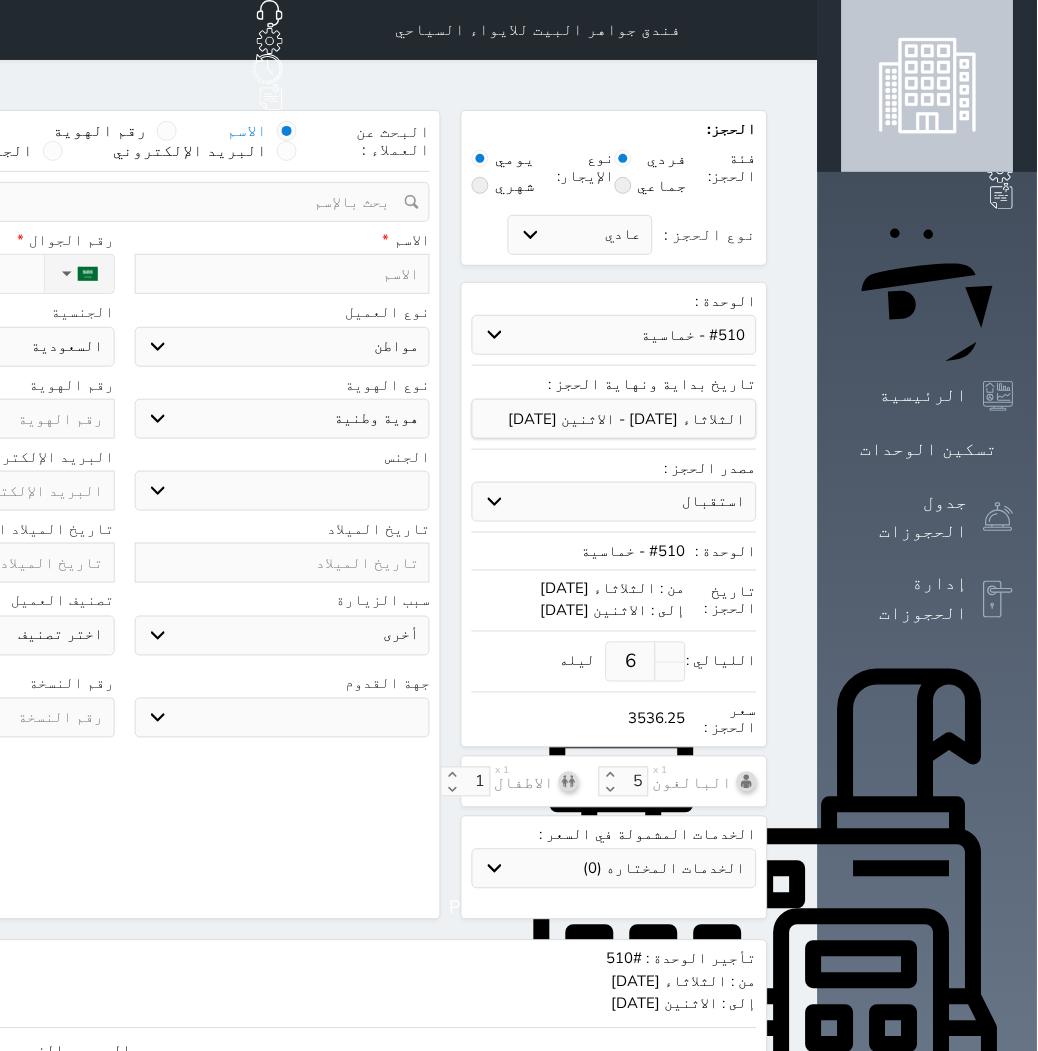 click at bounding box center [283, 274] 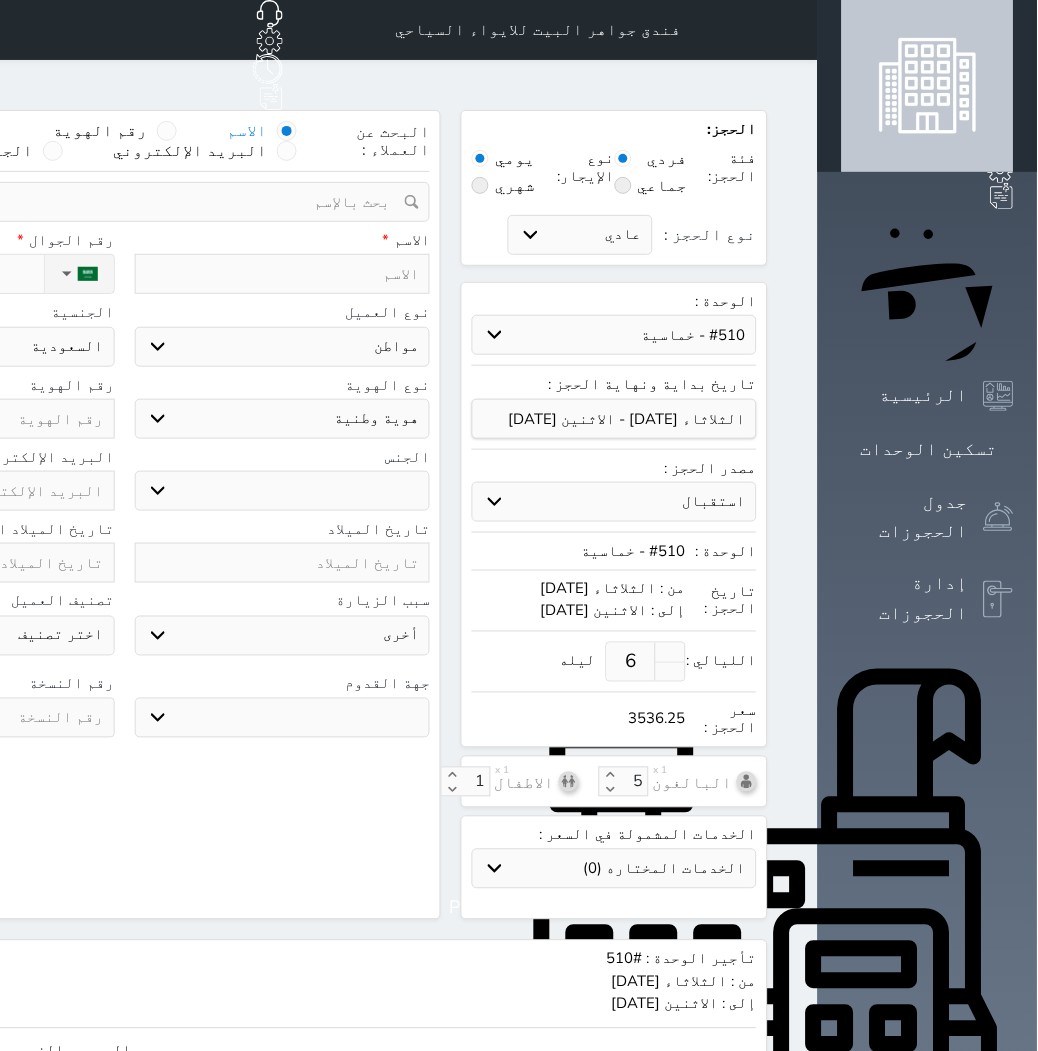click at bounding box center (283, 274) 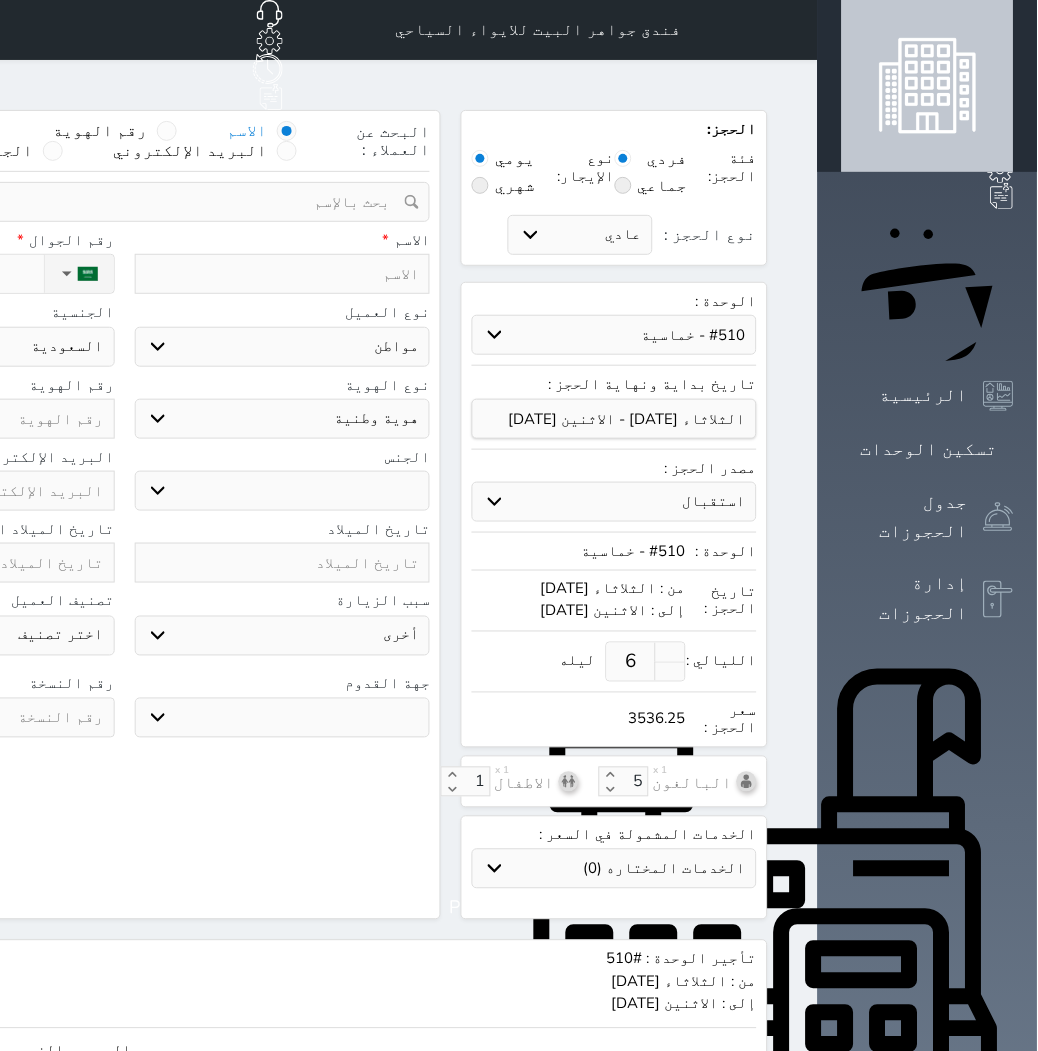 type on "s" 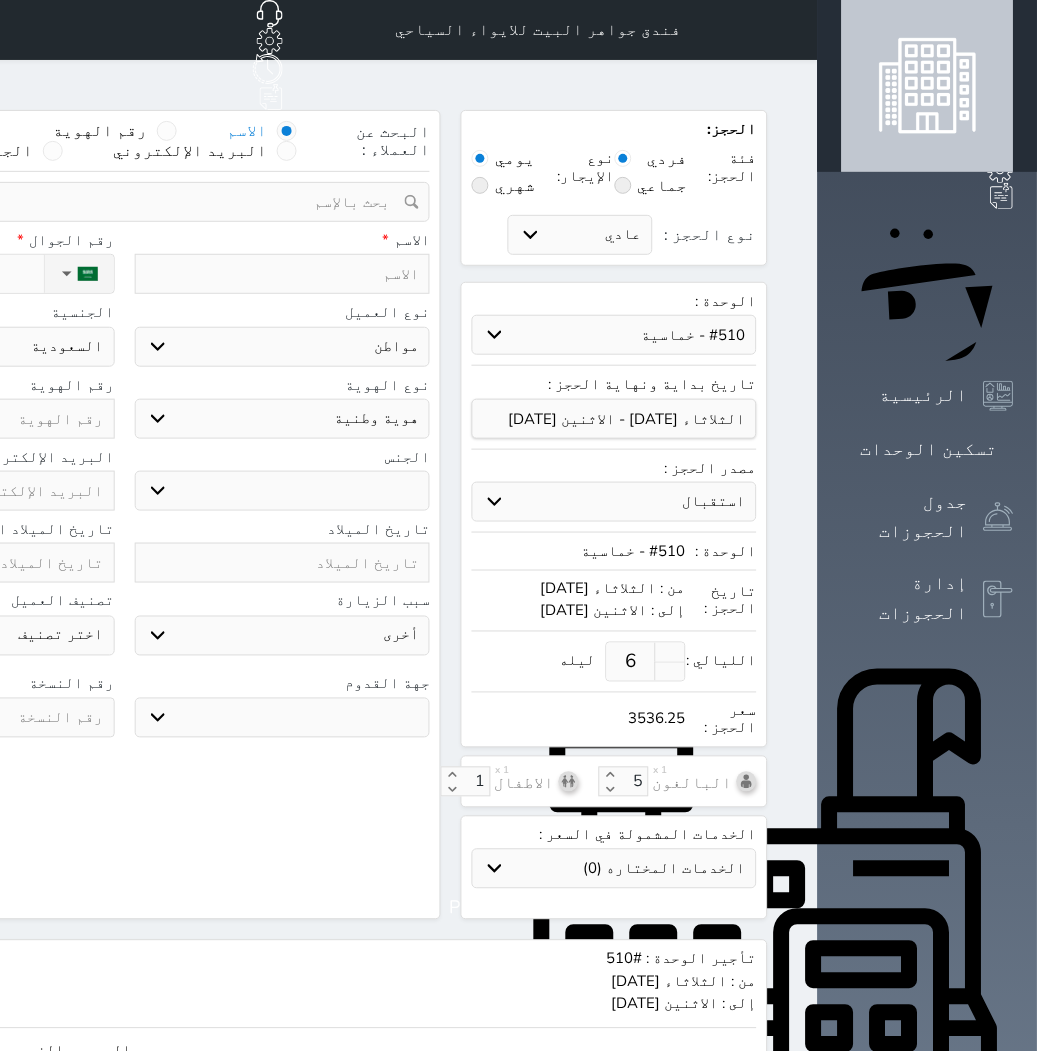 select 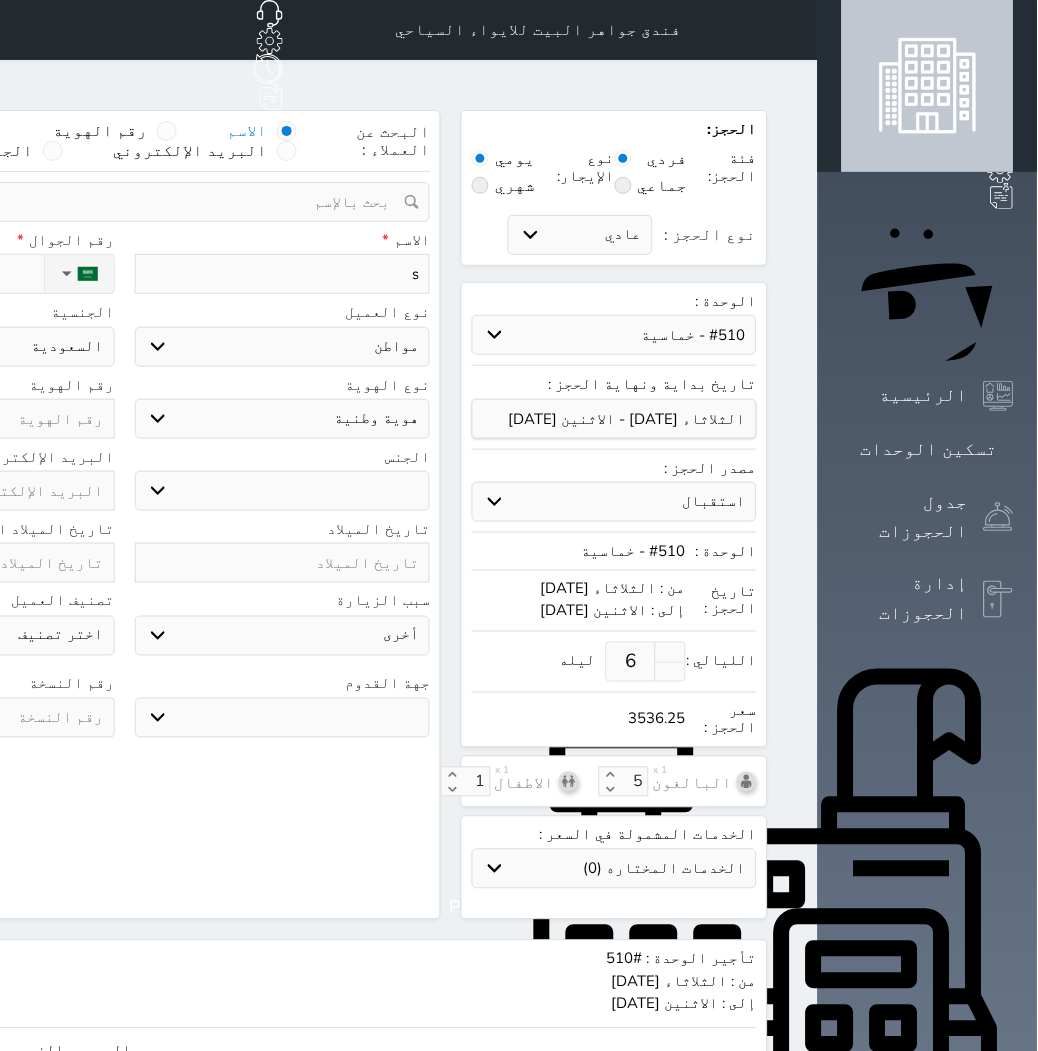 type on "sA" 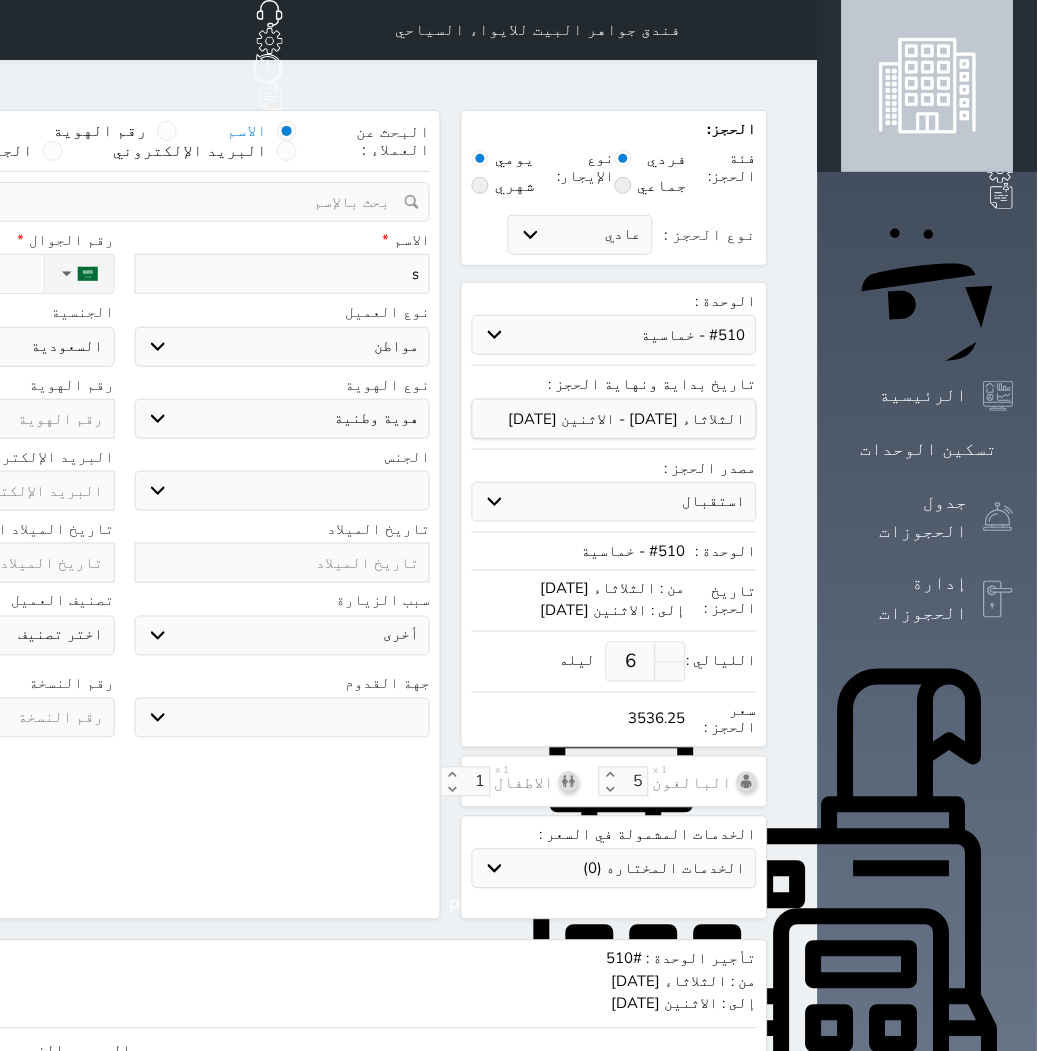 select 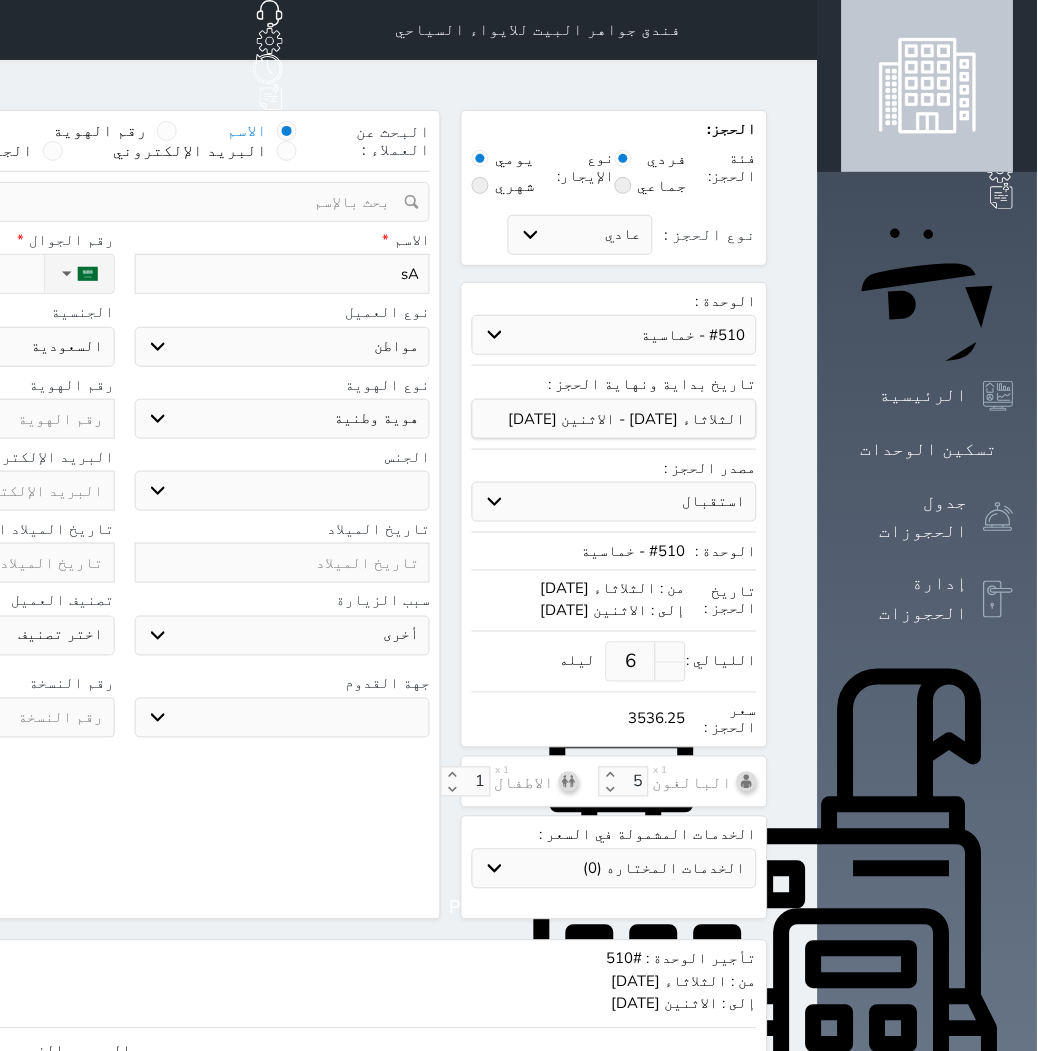 type on "sAM" 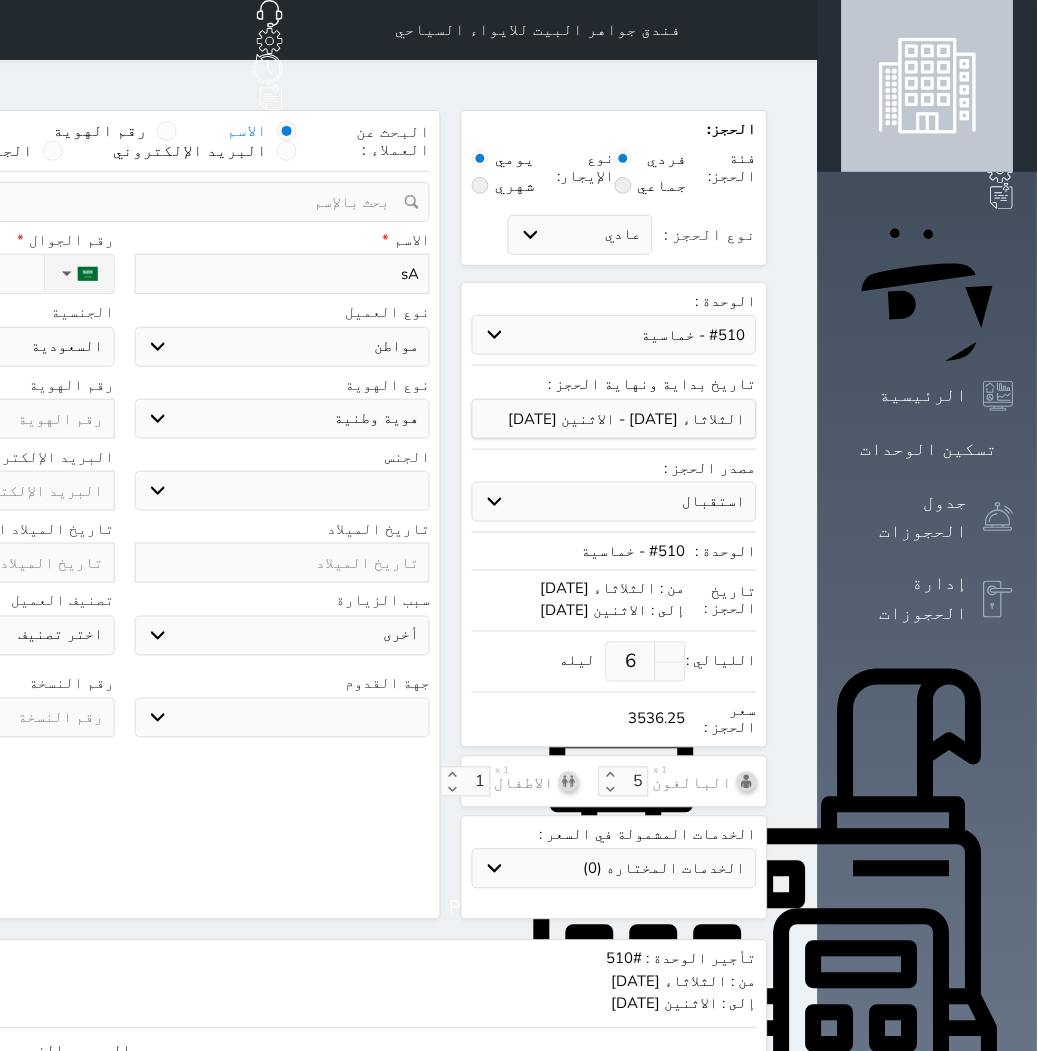 select 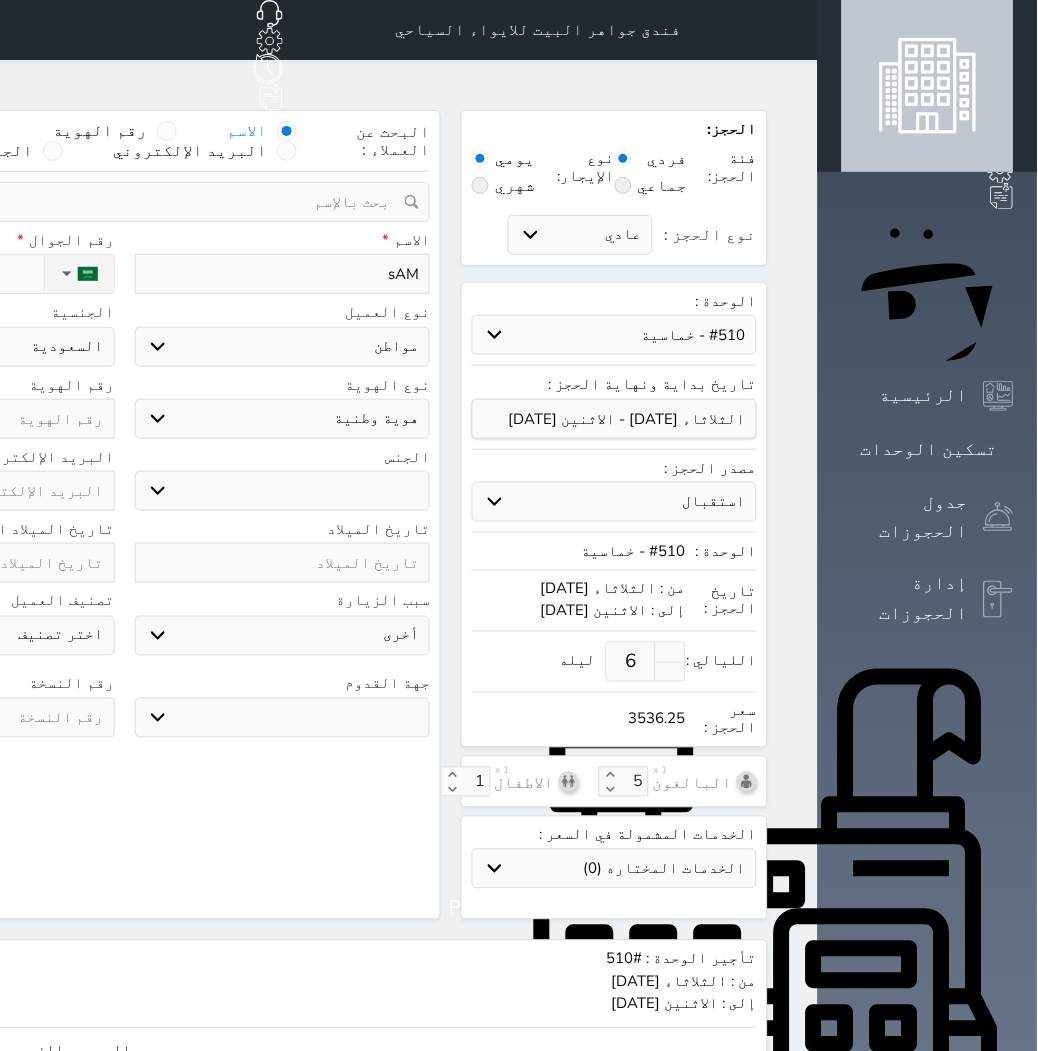 type on "sAMI" 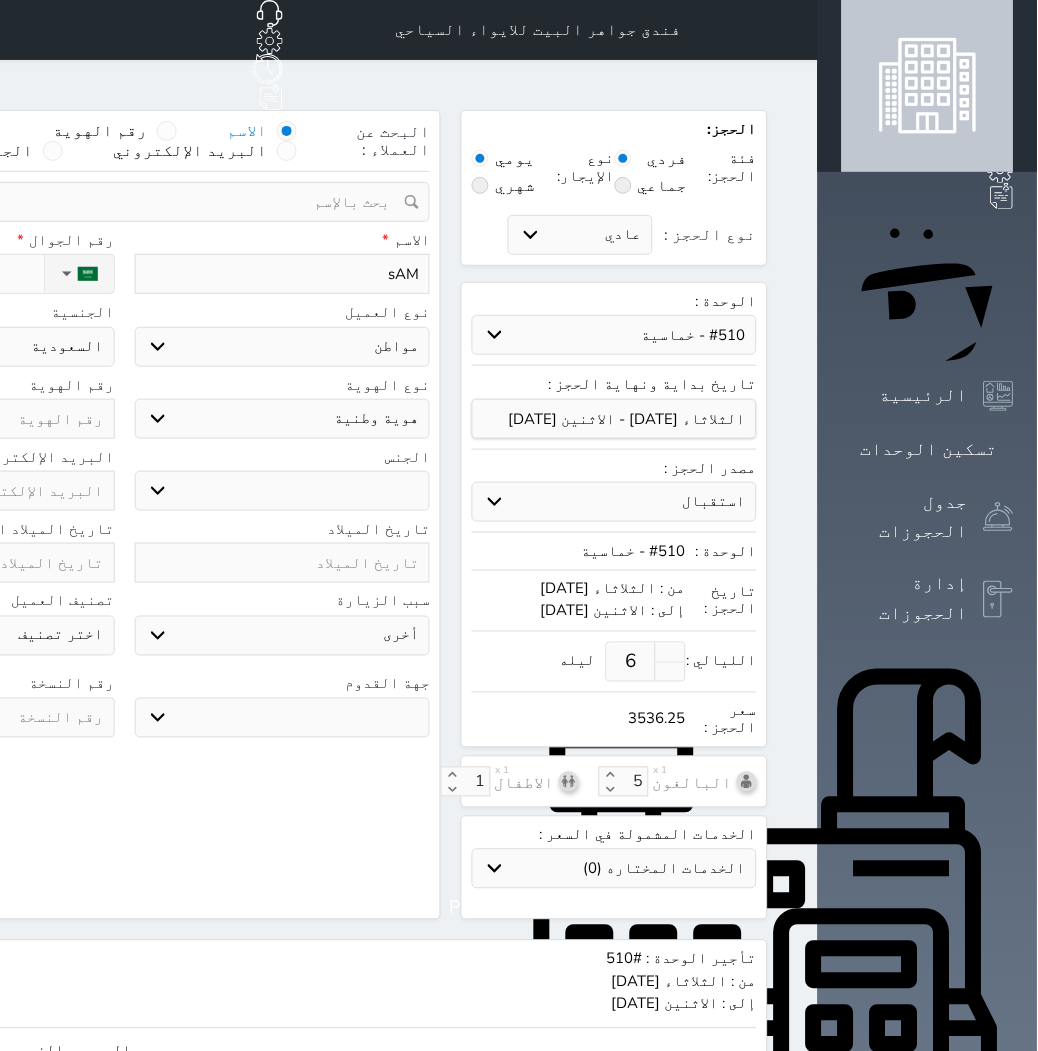 select 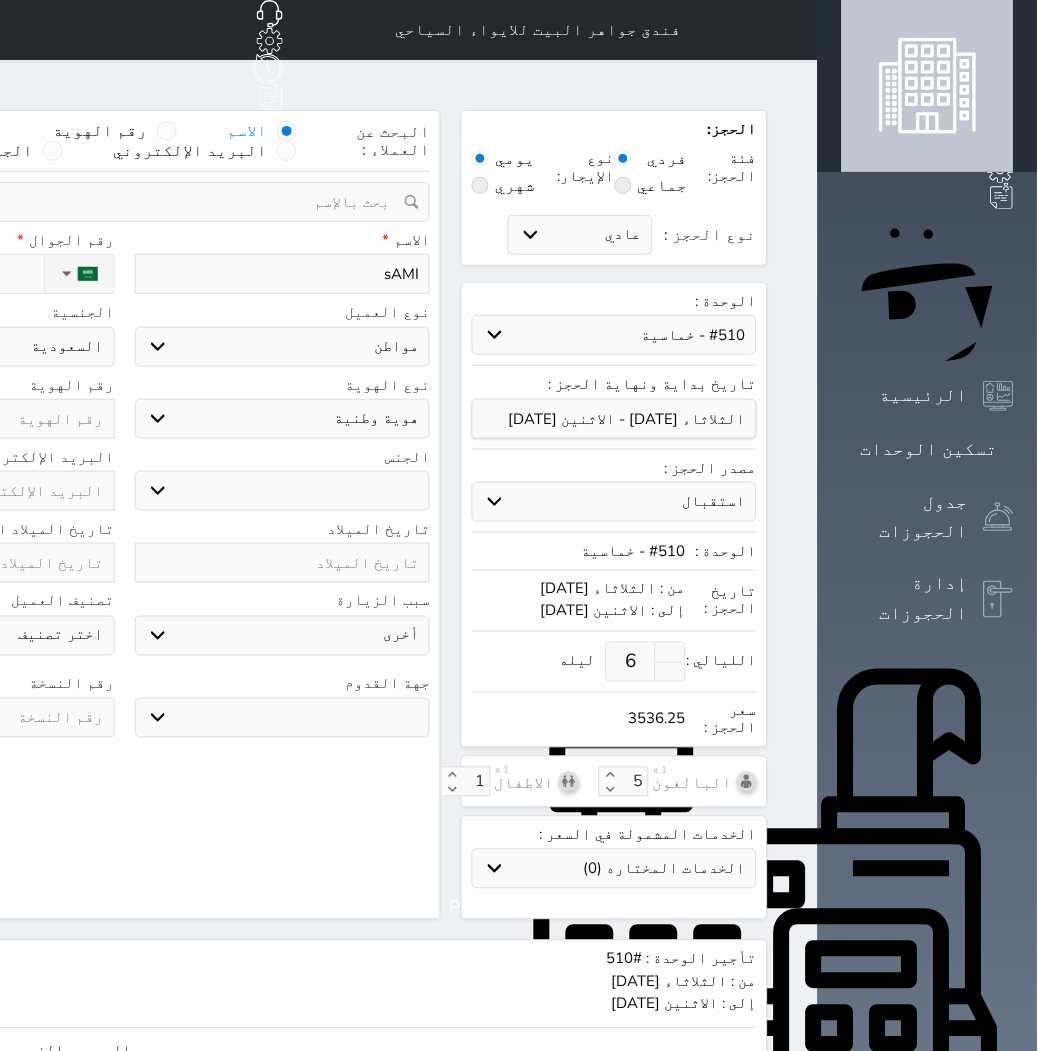 type on "sAMIN" 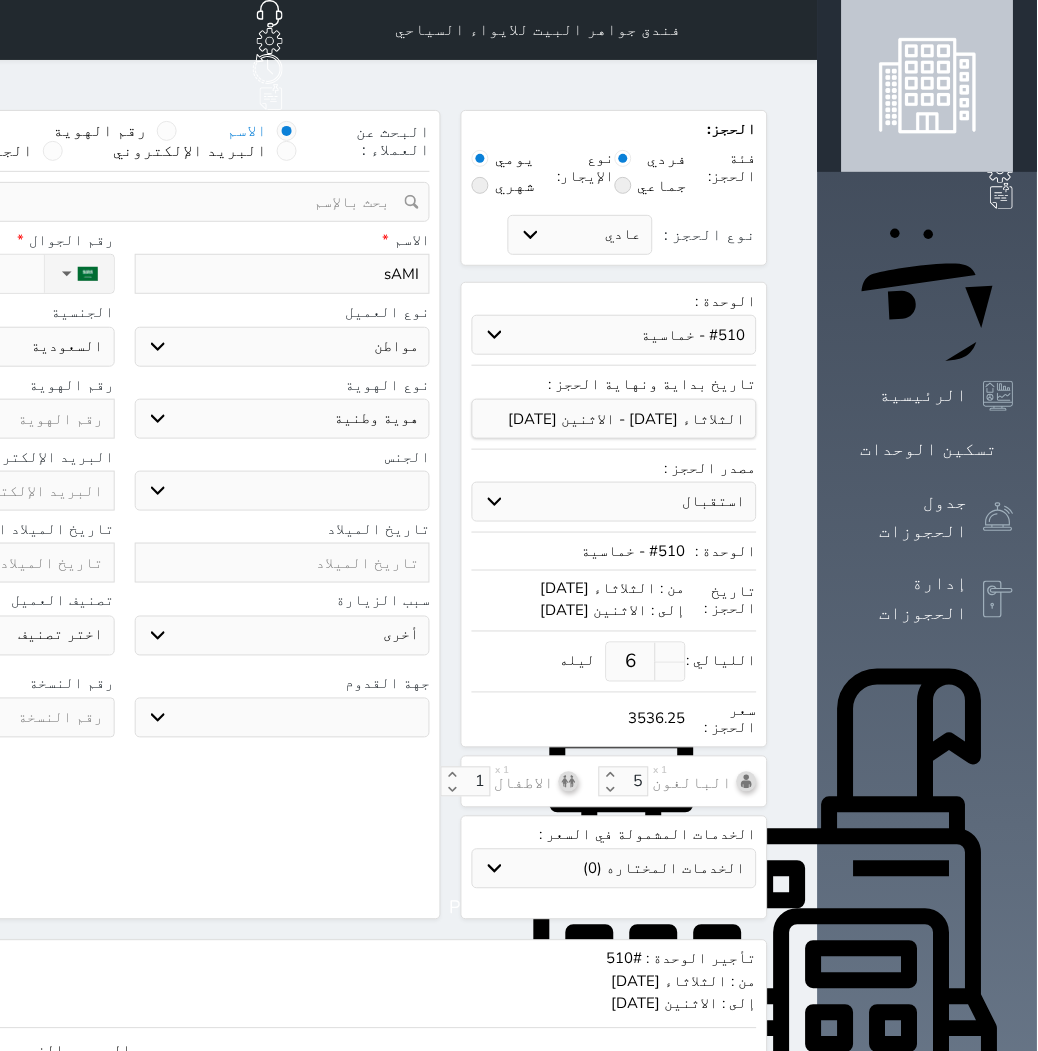 select 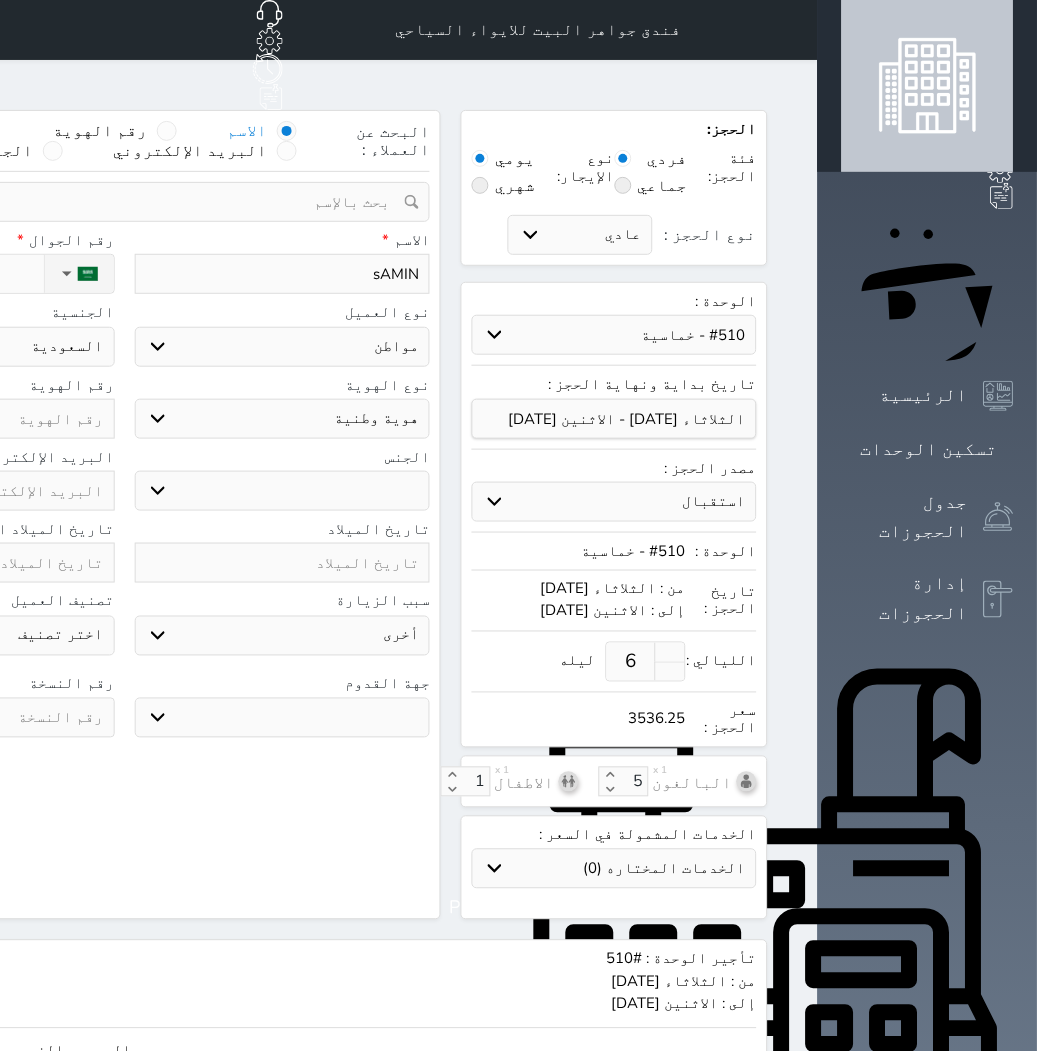 type on "sAMINA" 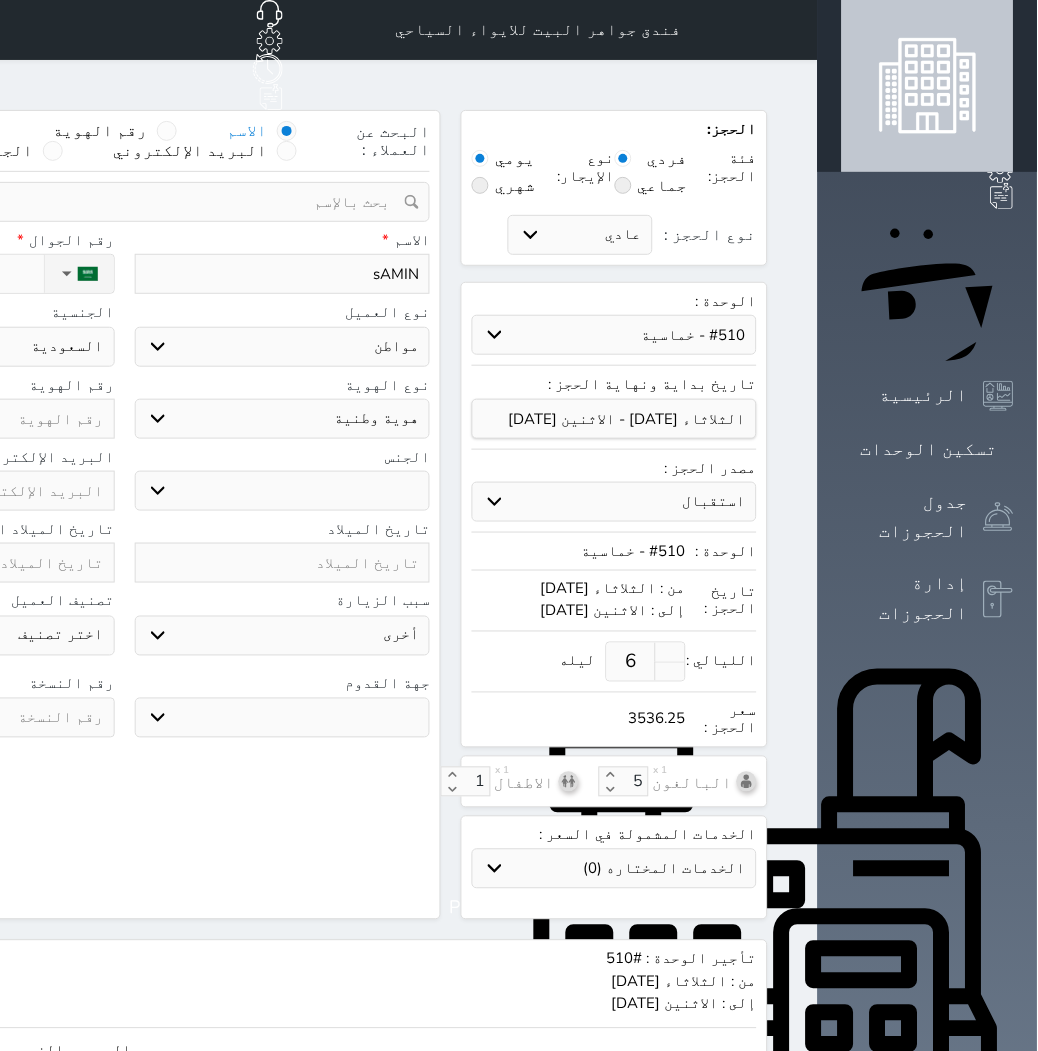 select 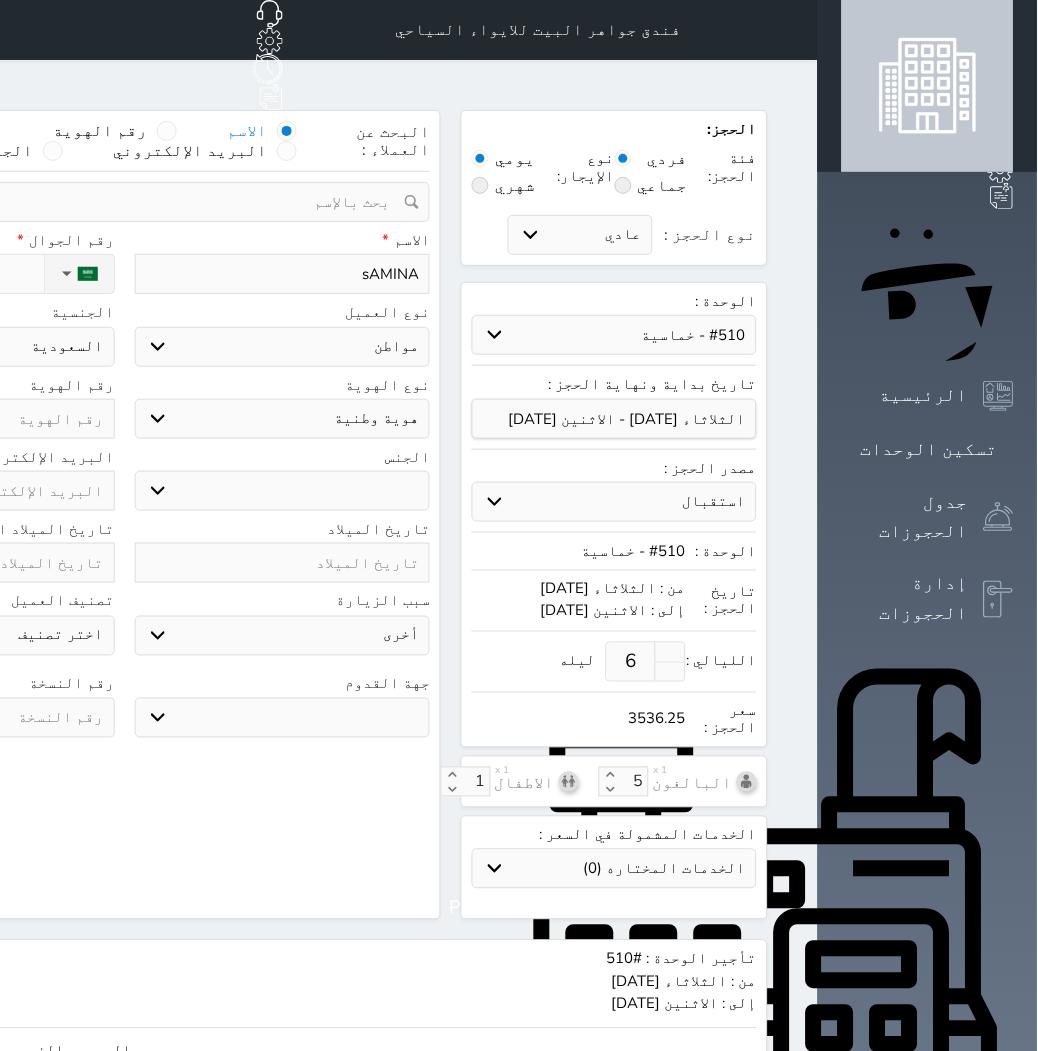 type on "sAMIN" 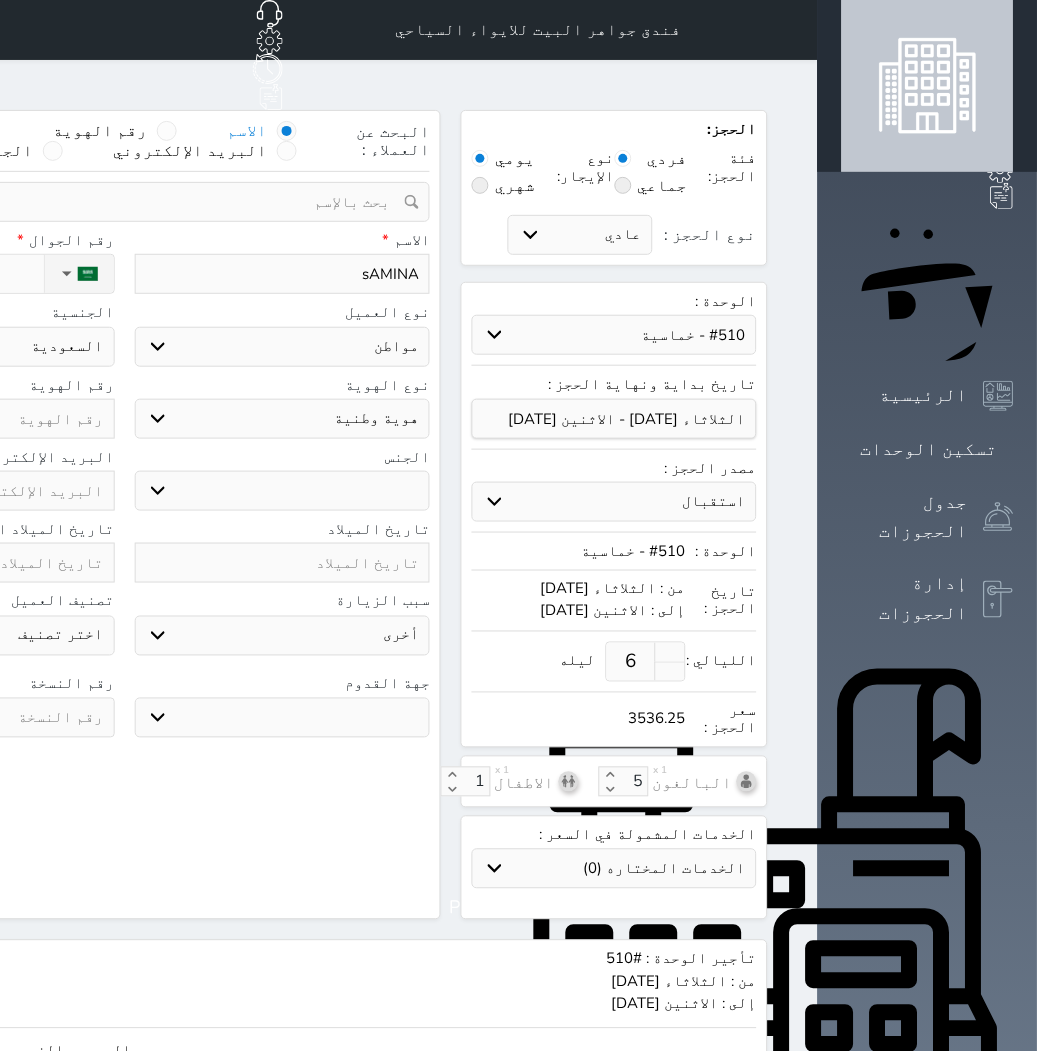 select 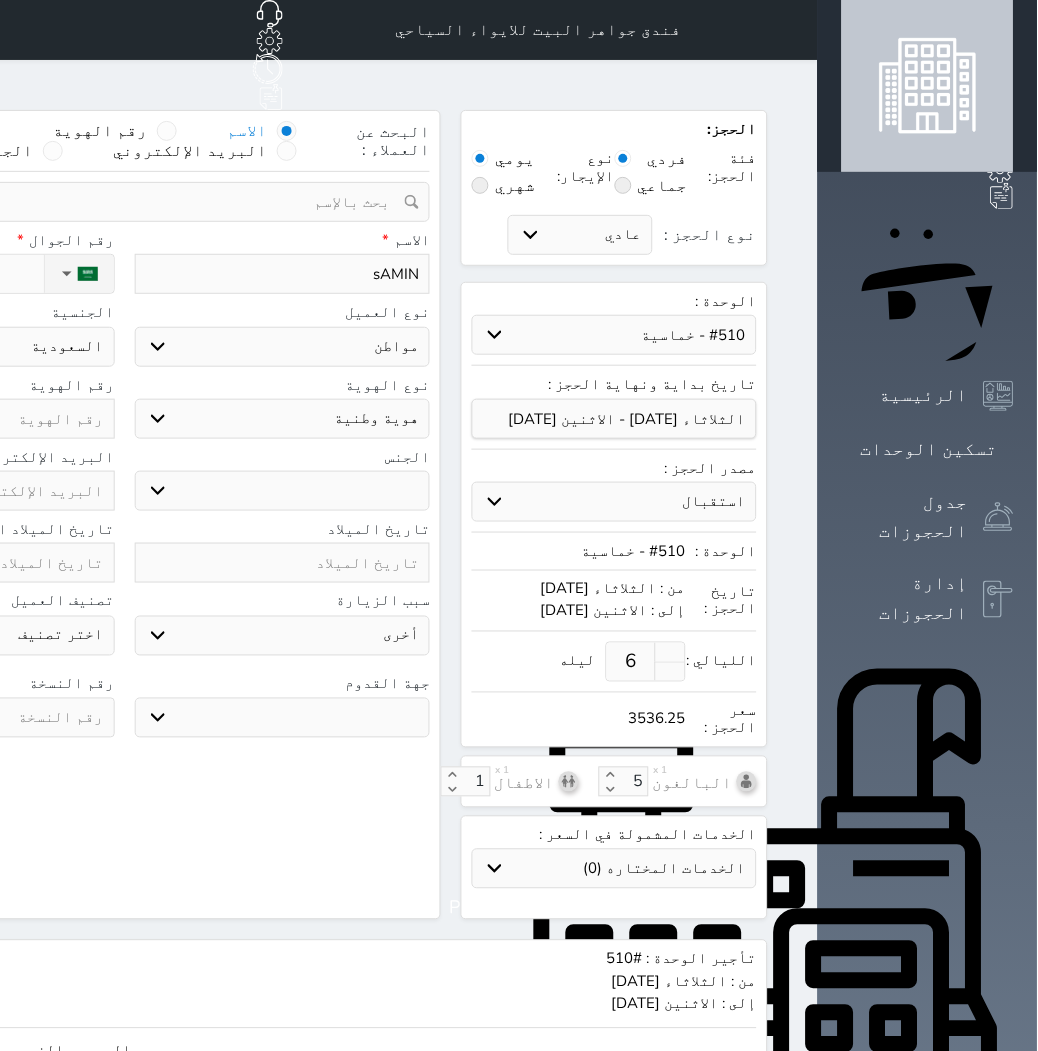 type on "sAMI" 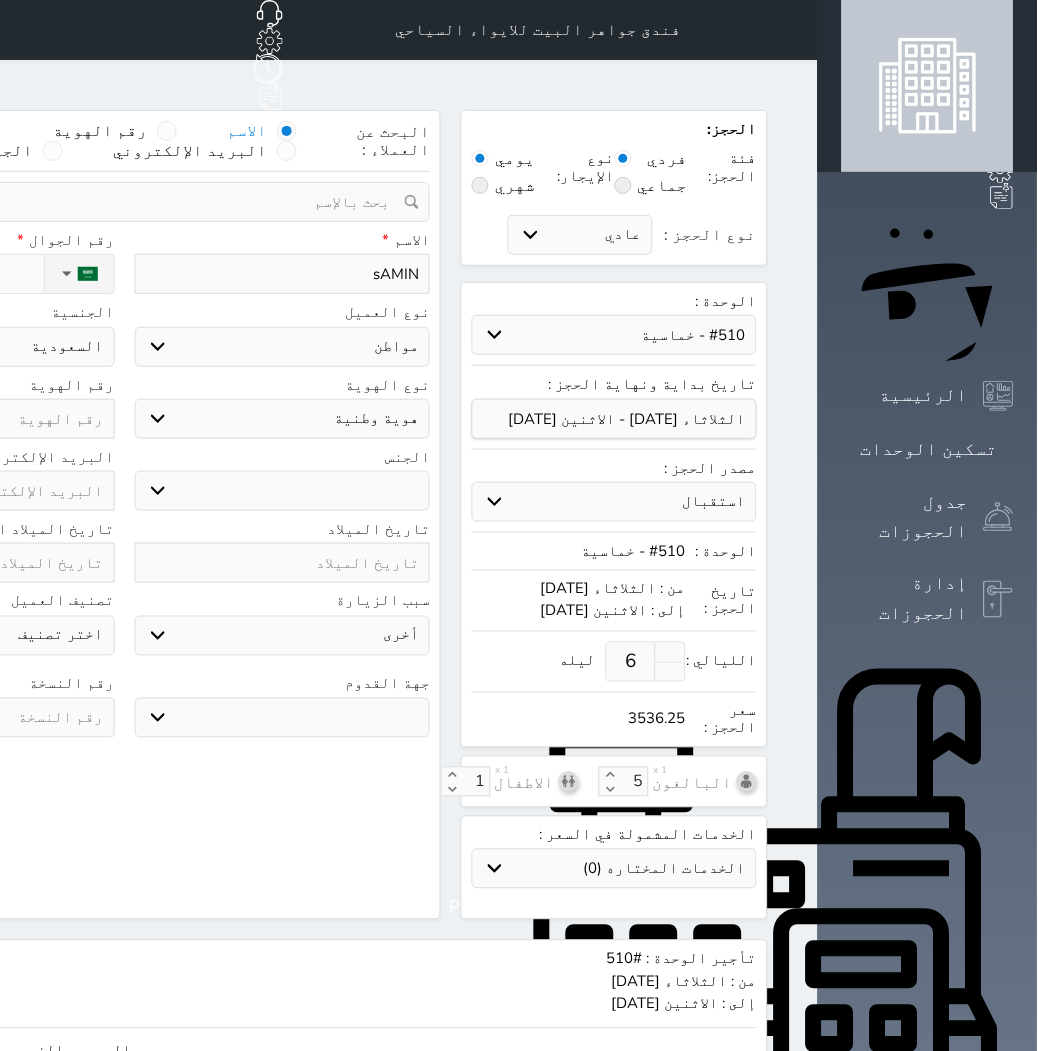 select 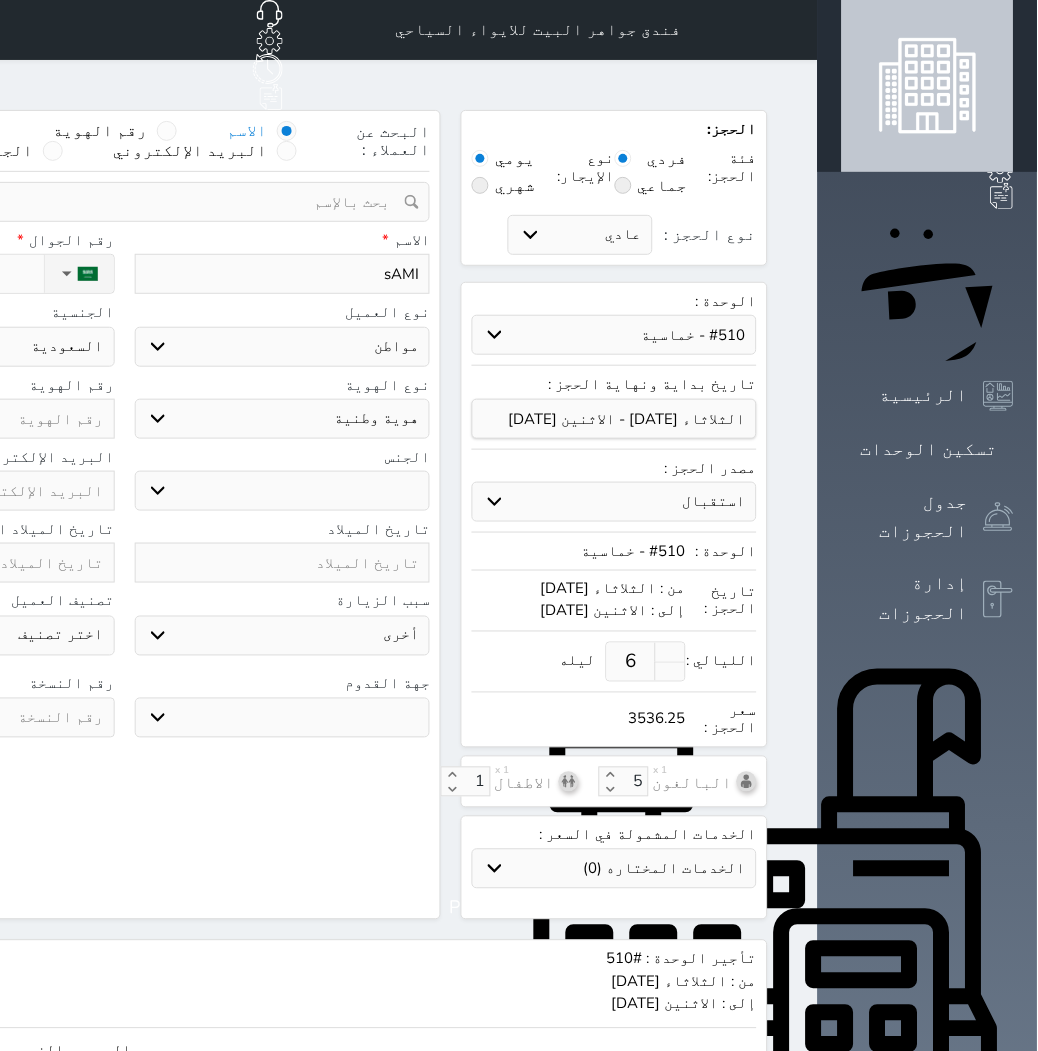 type on "sAM" 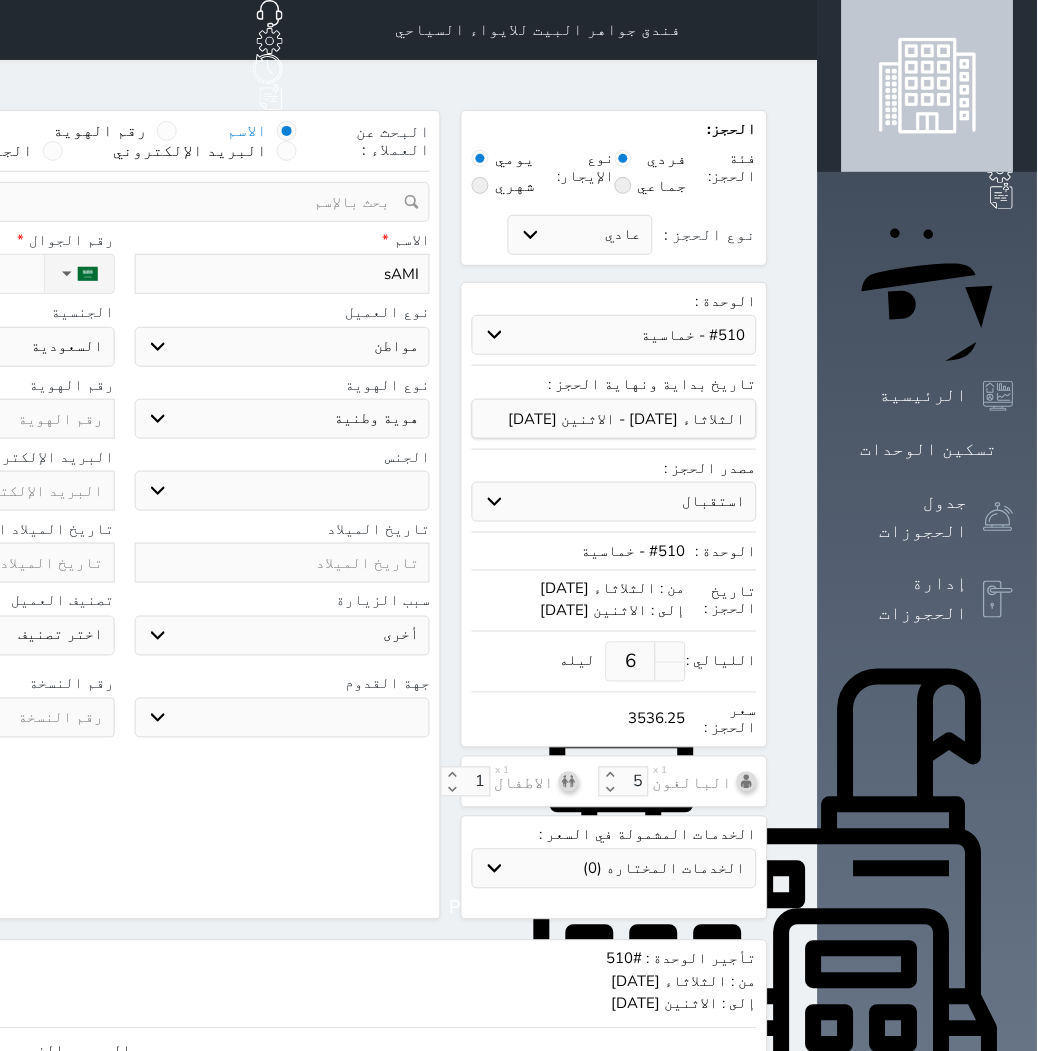 select 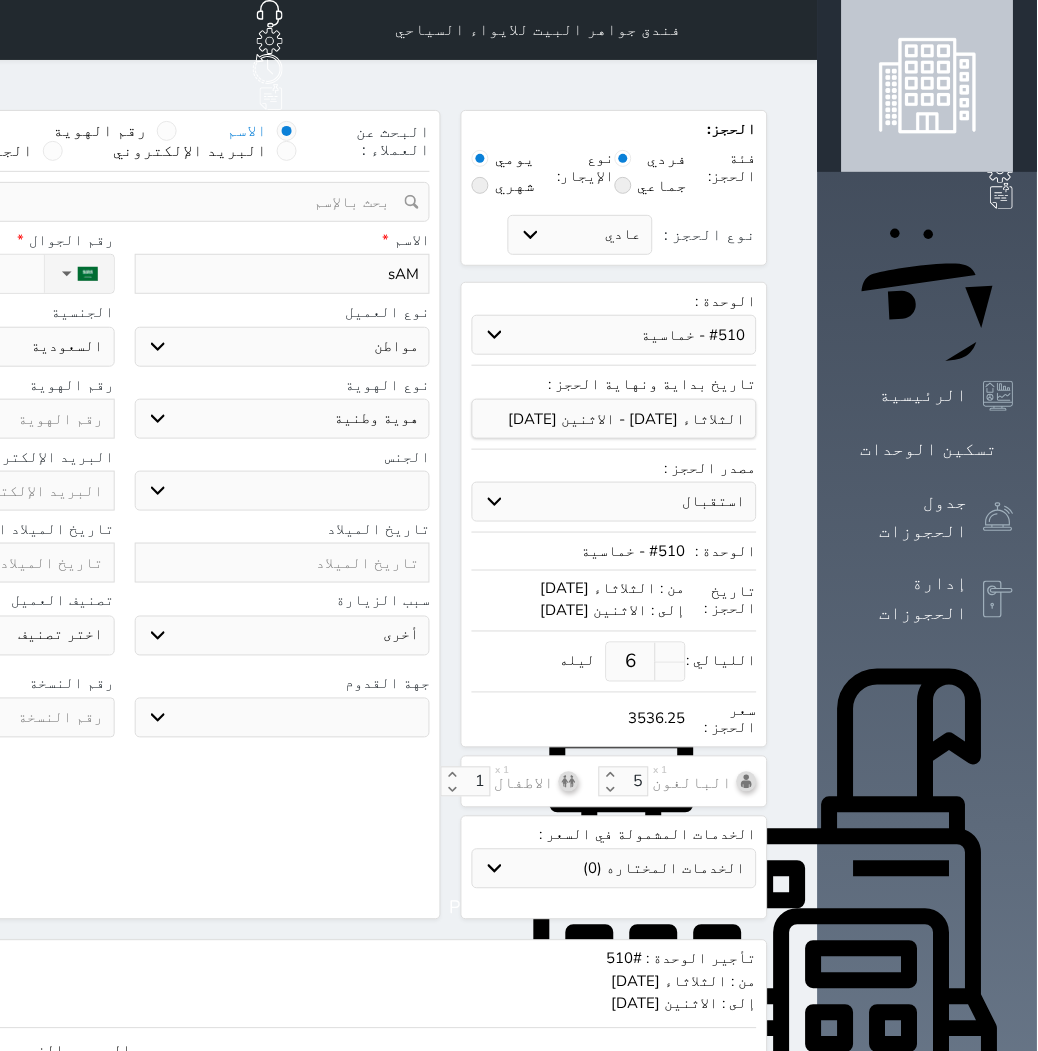 type on "sA" 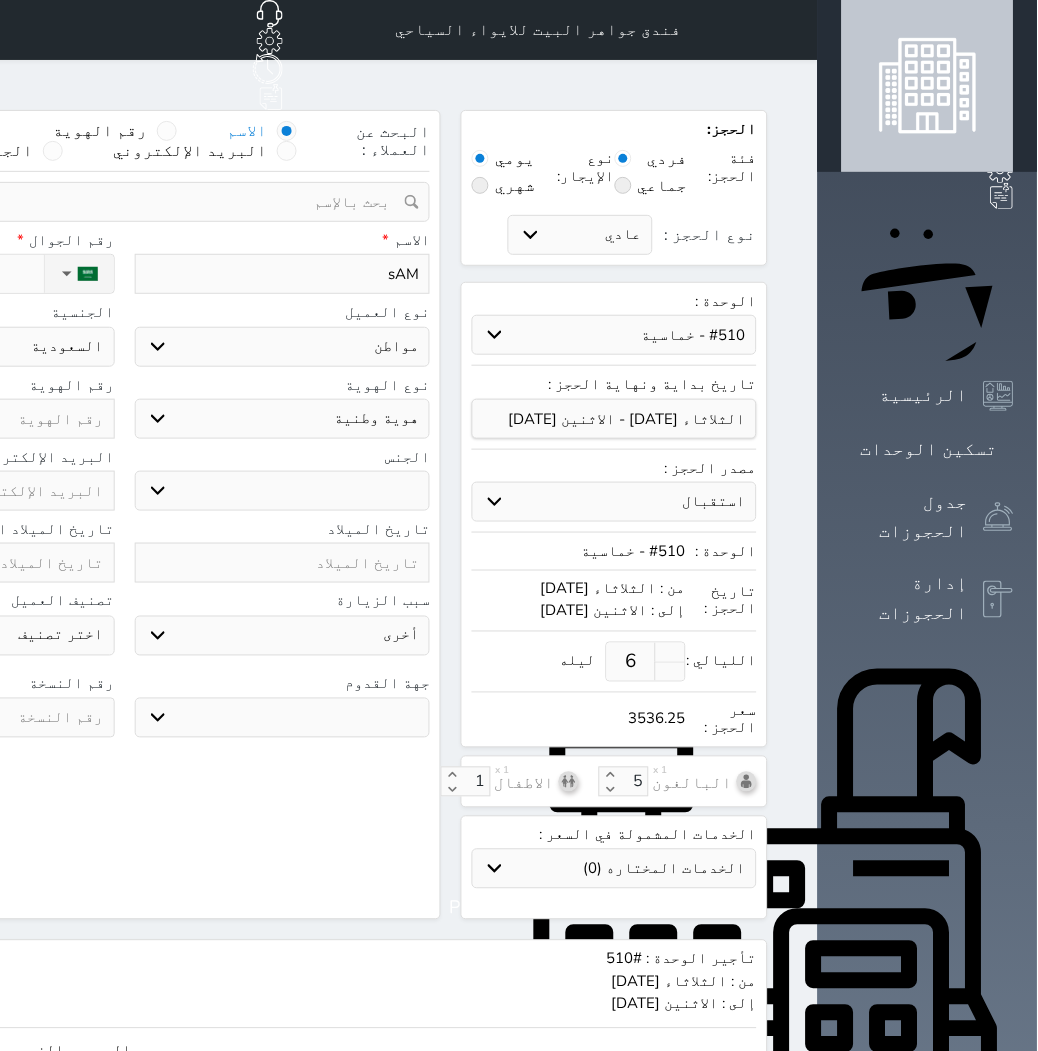 select 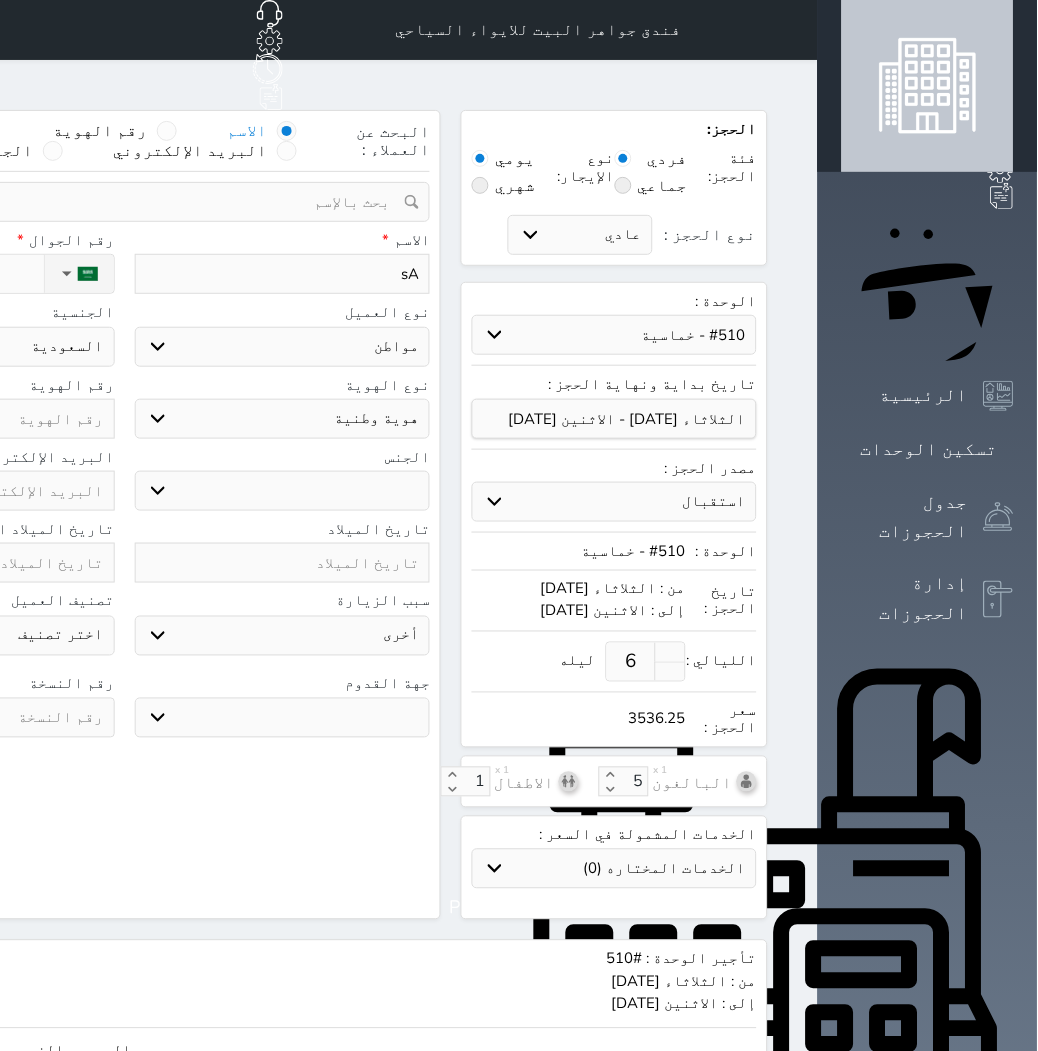 type on "s" 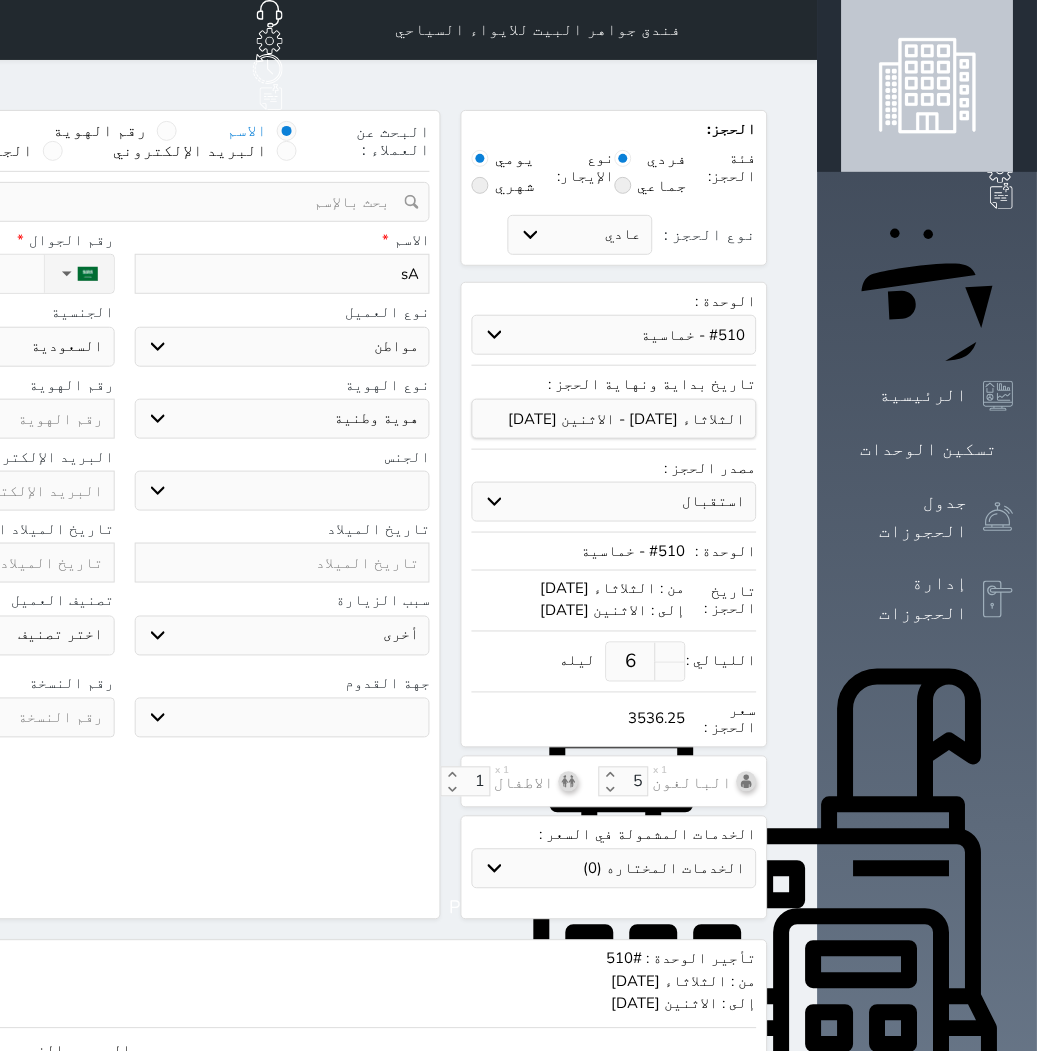 select 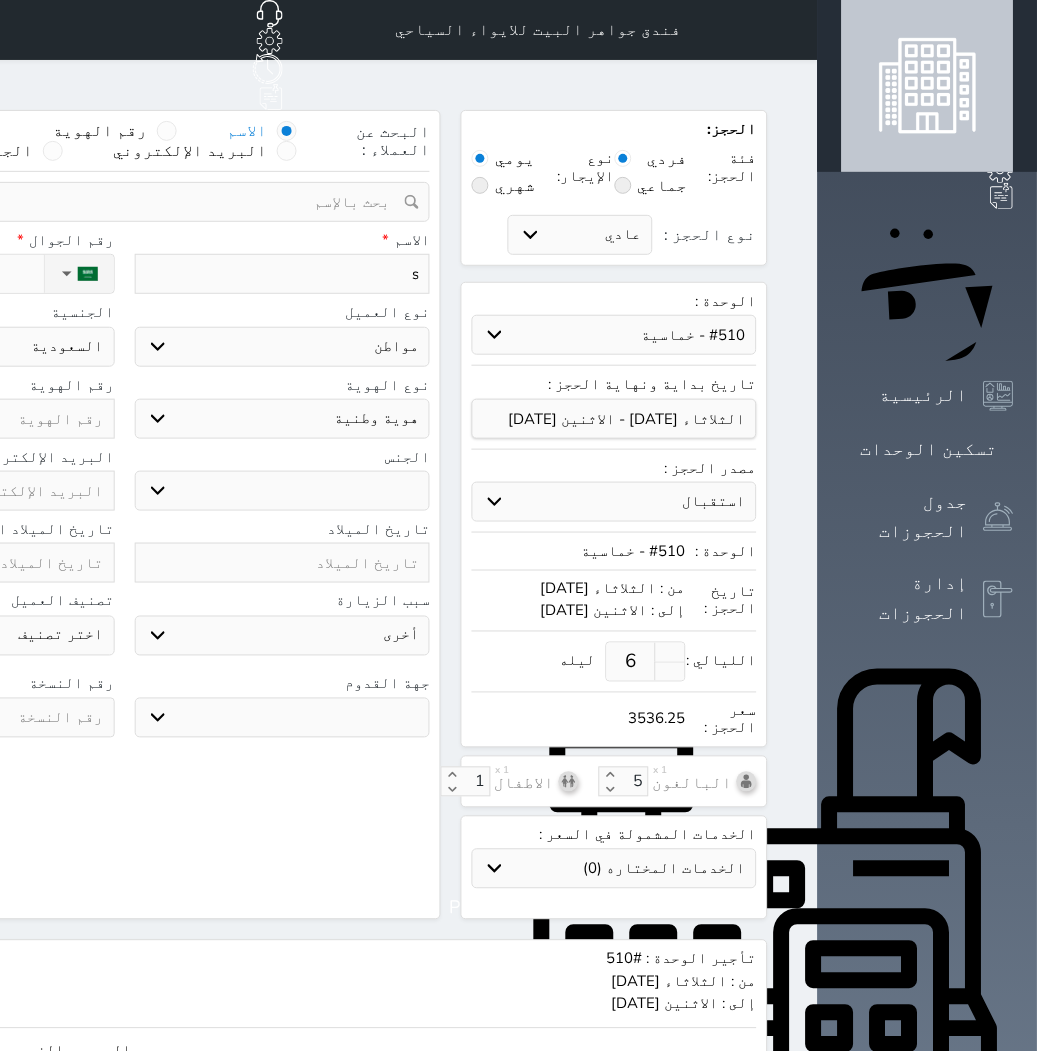 type 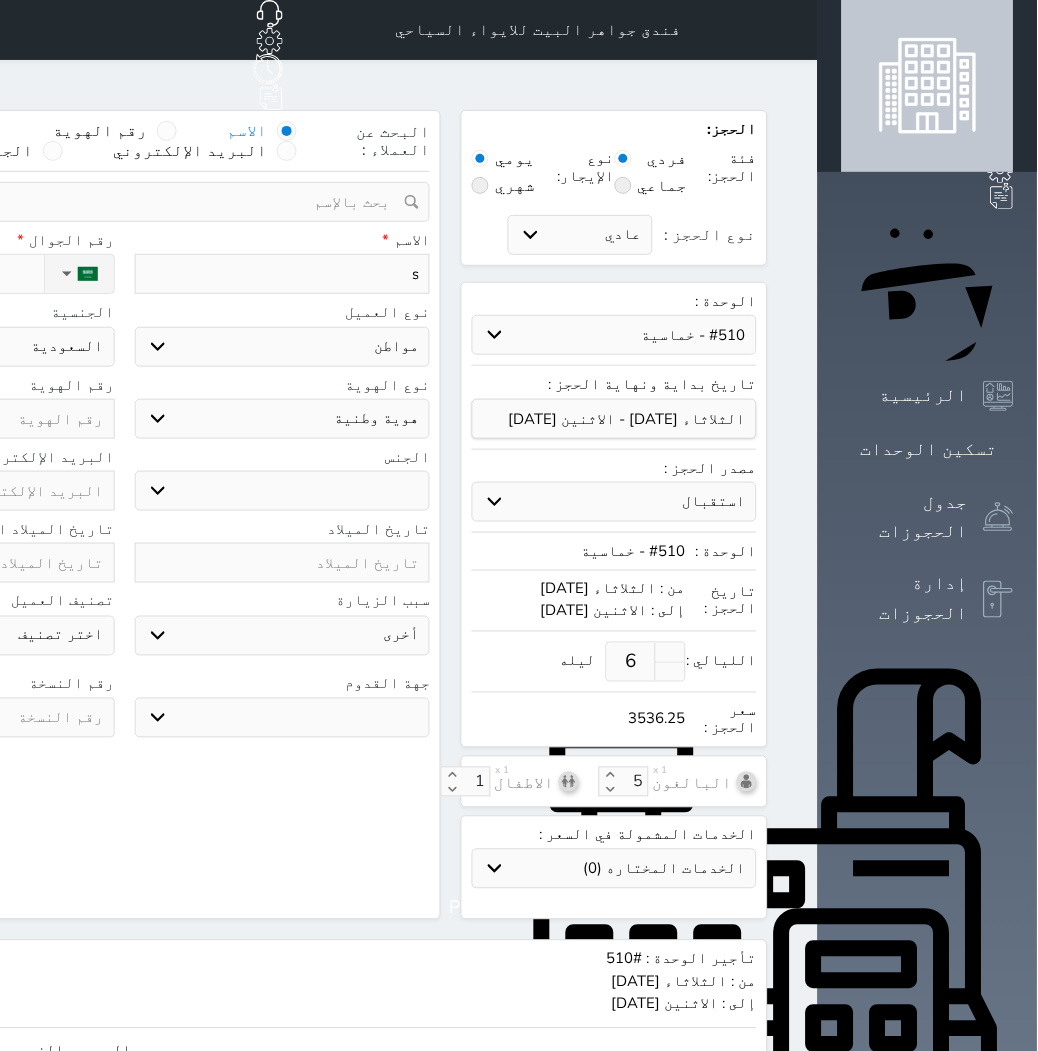 select 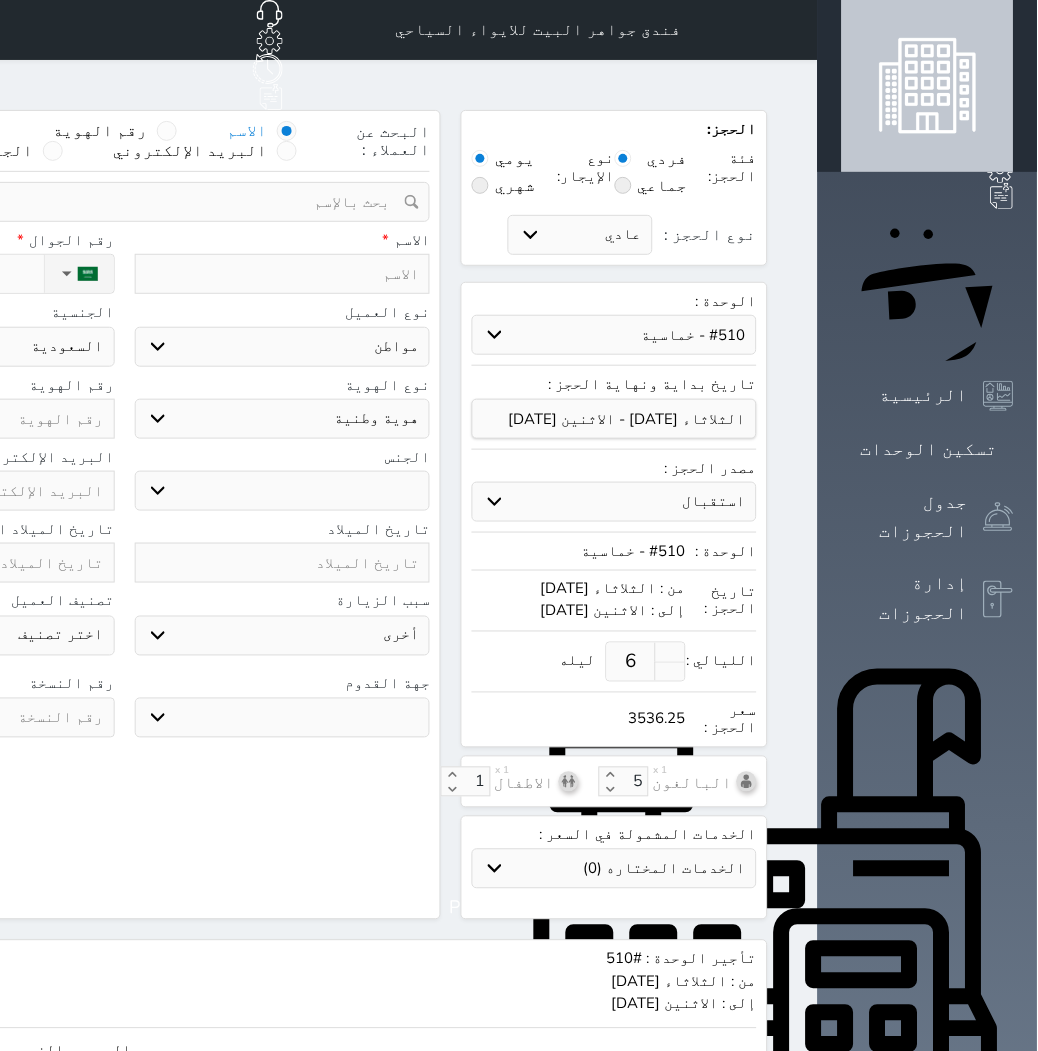 type on "S" 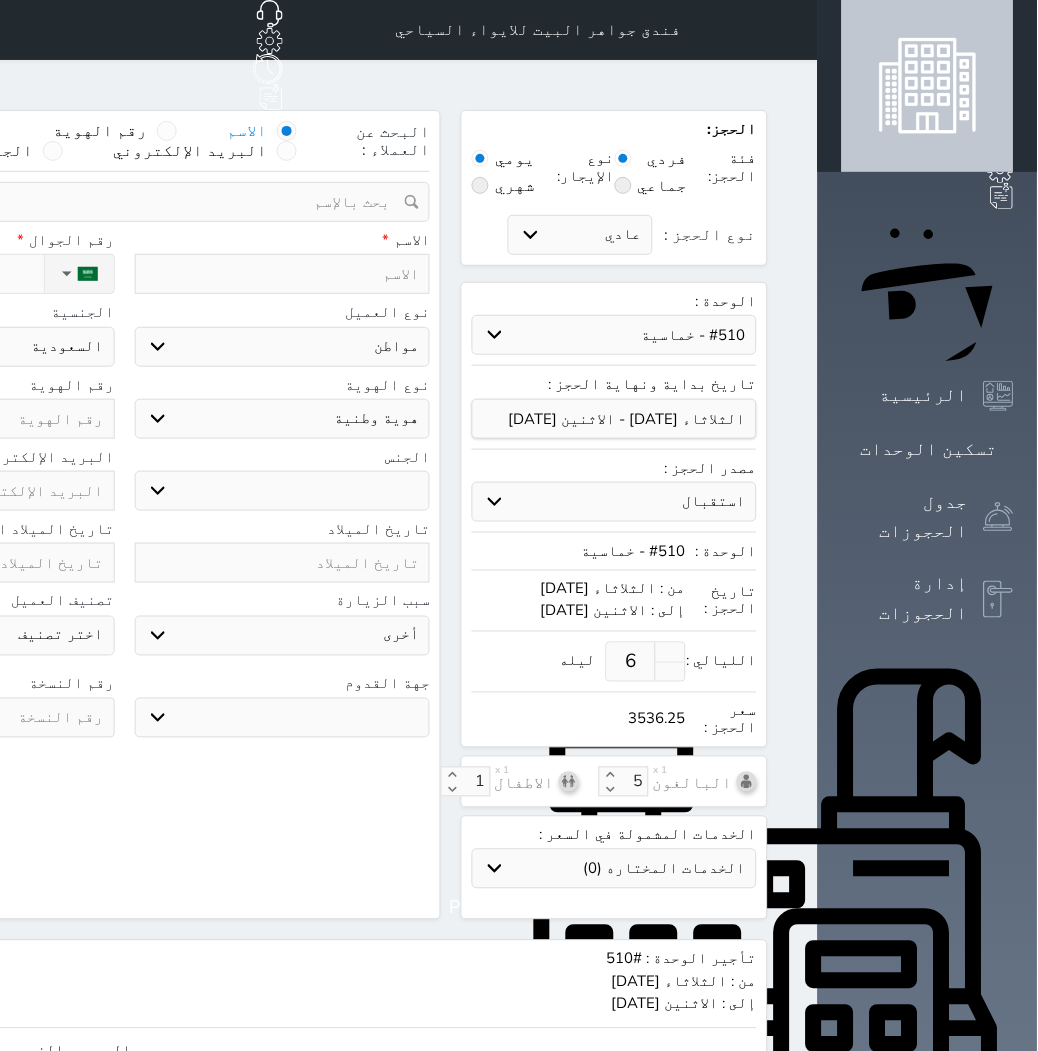 select 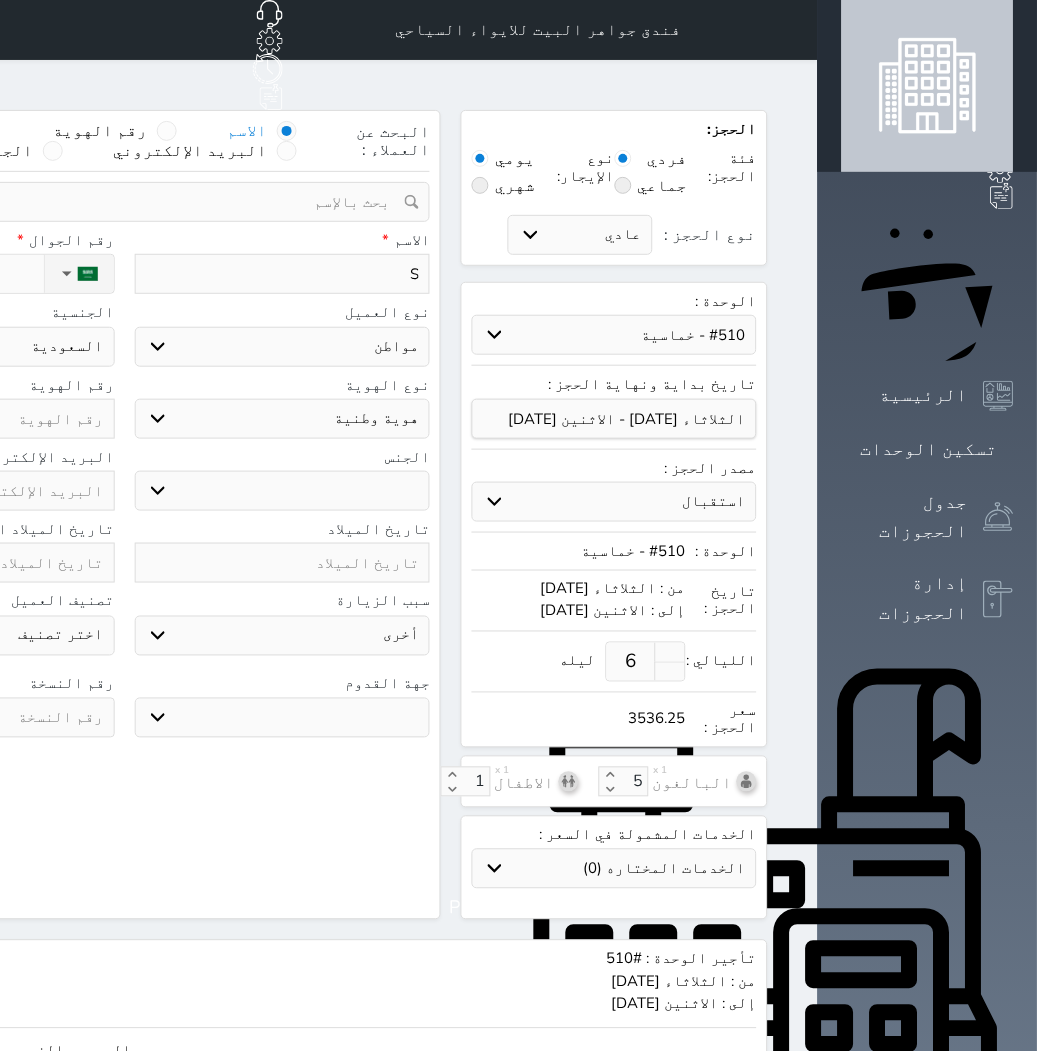 type on "Sa" 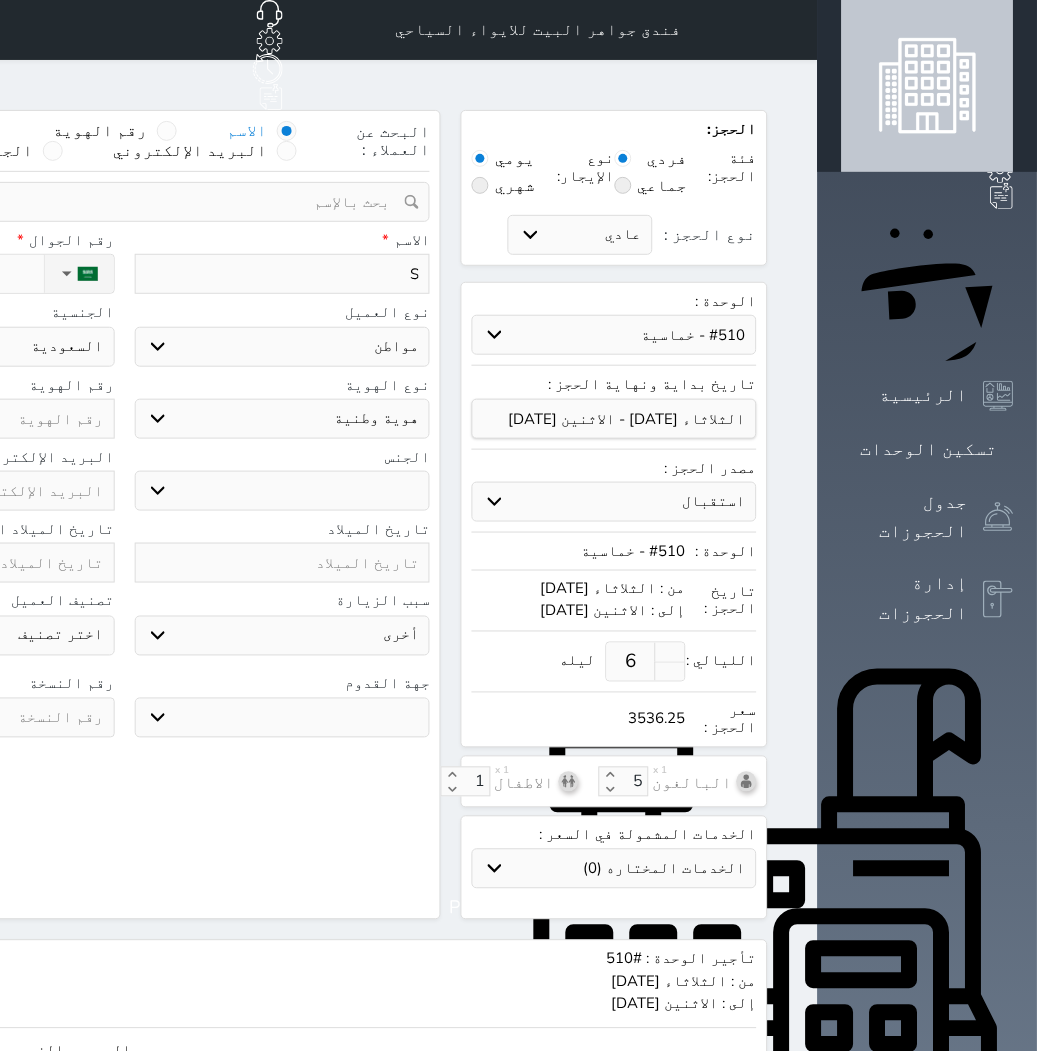 select 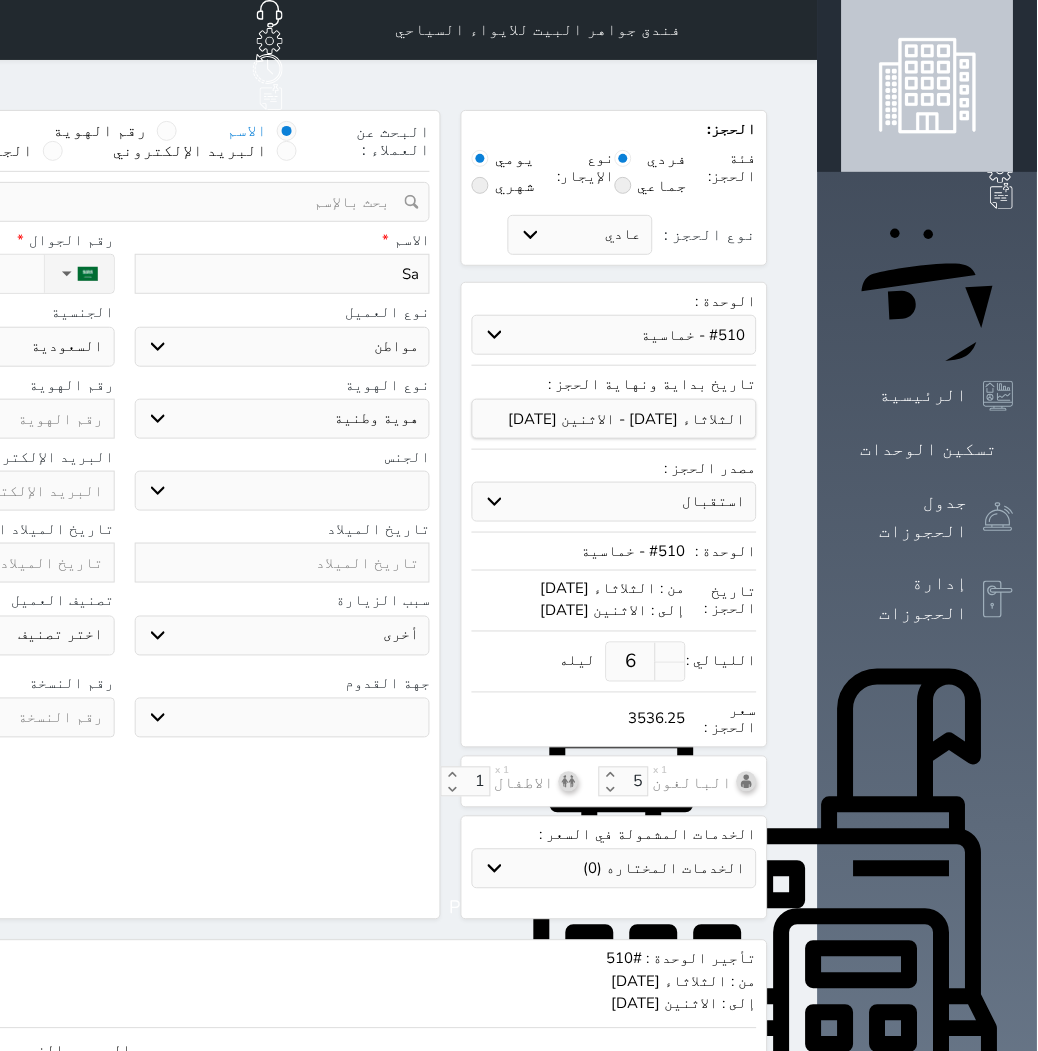 type on "[PERSON_NAME]" 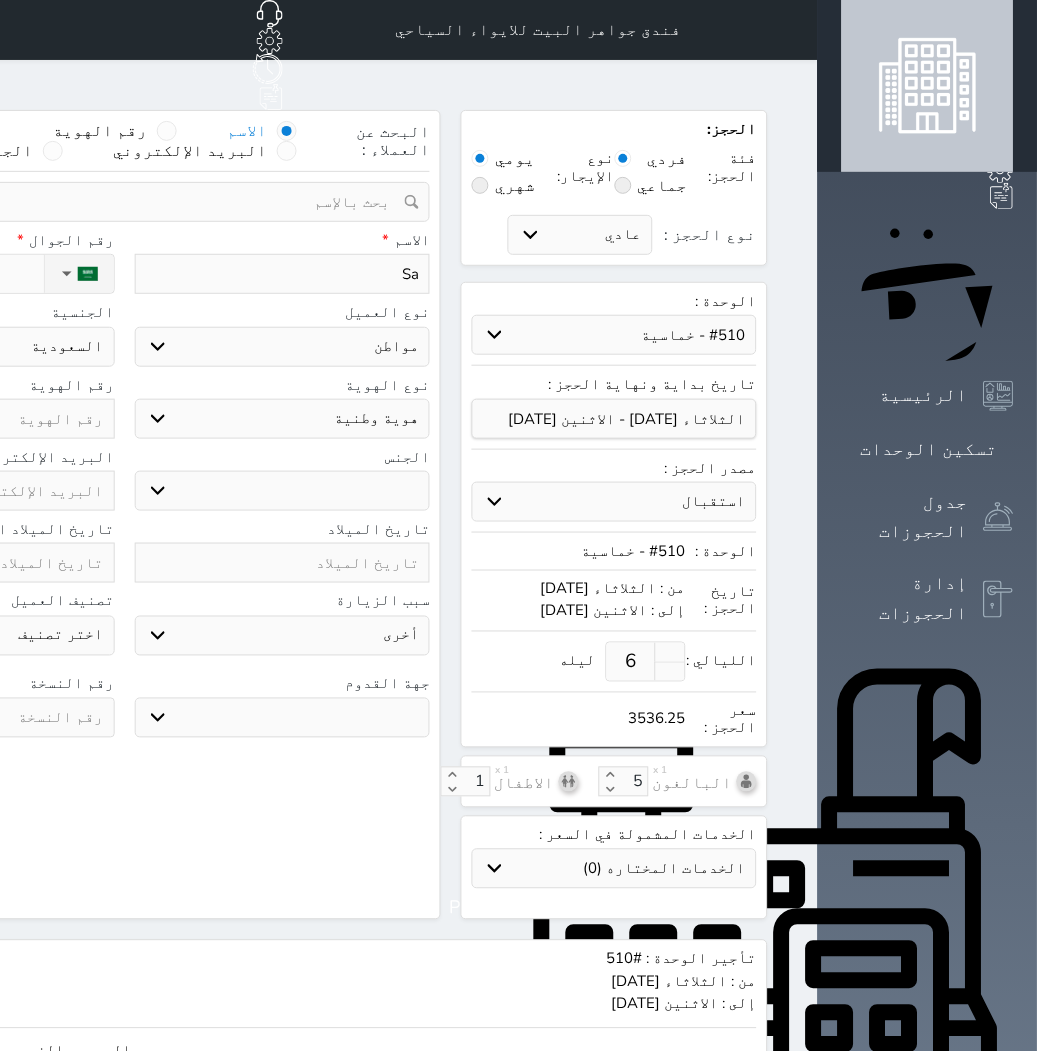 select 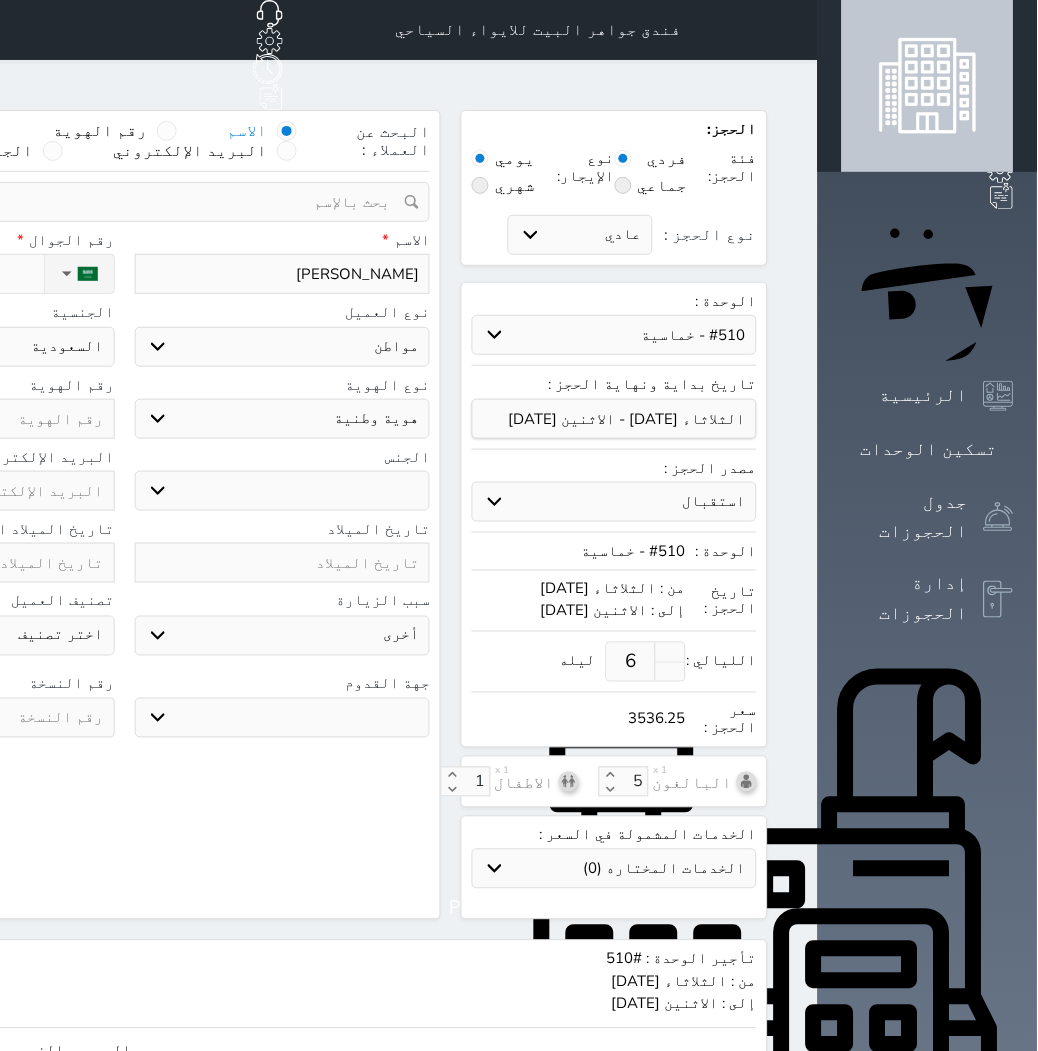 type on "[PERSON_NAME]" 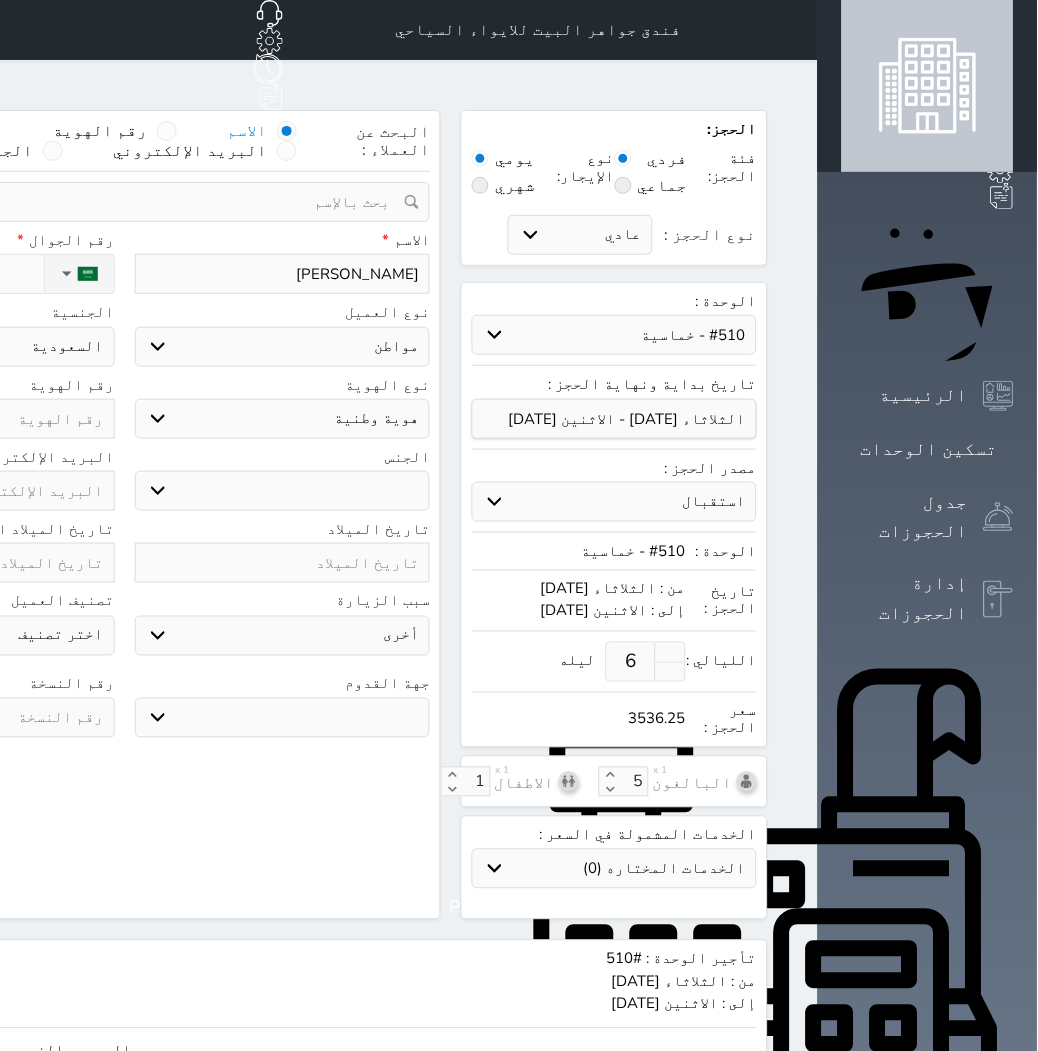 select 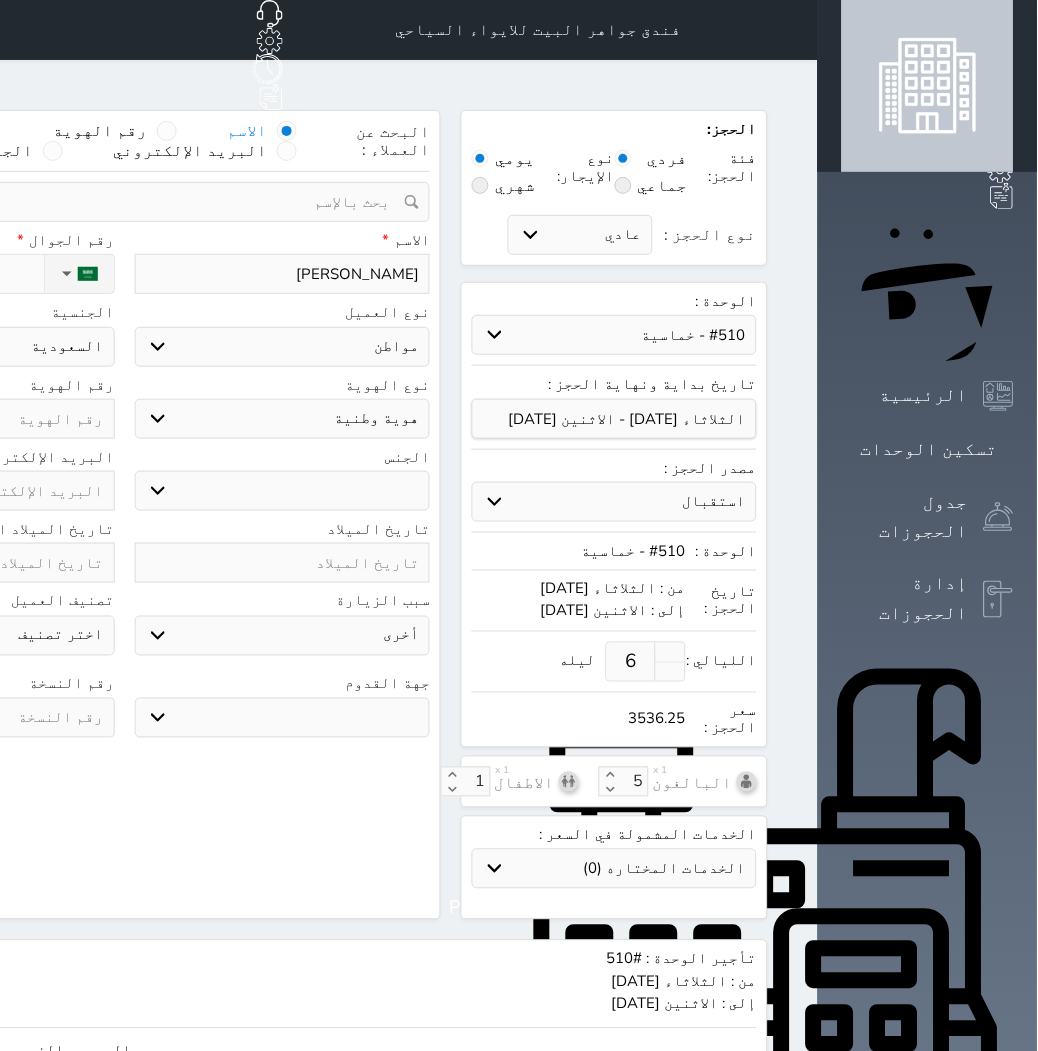 type on "[PERSON_NAME]" 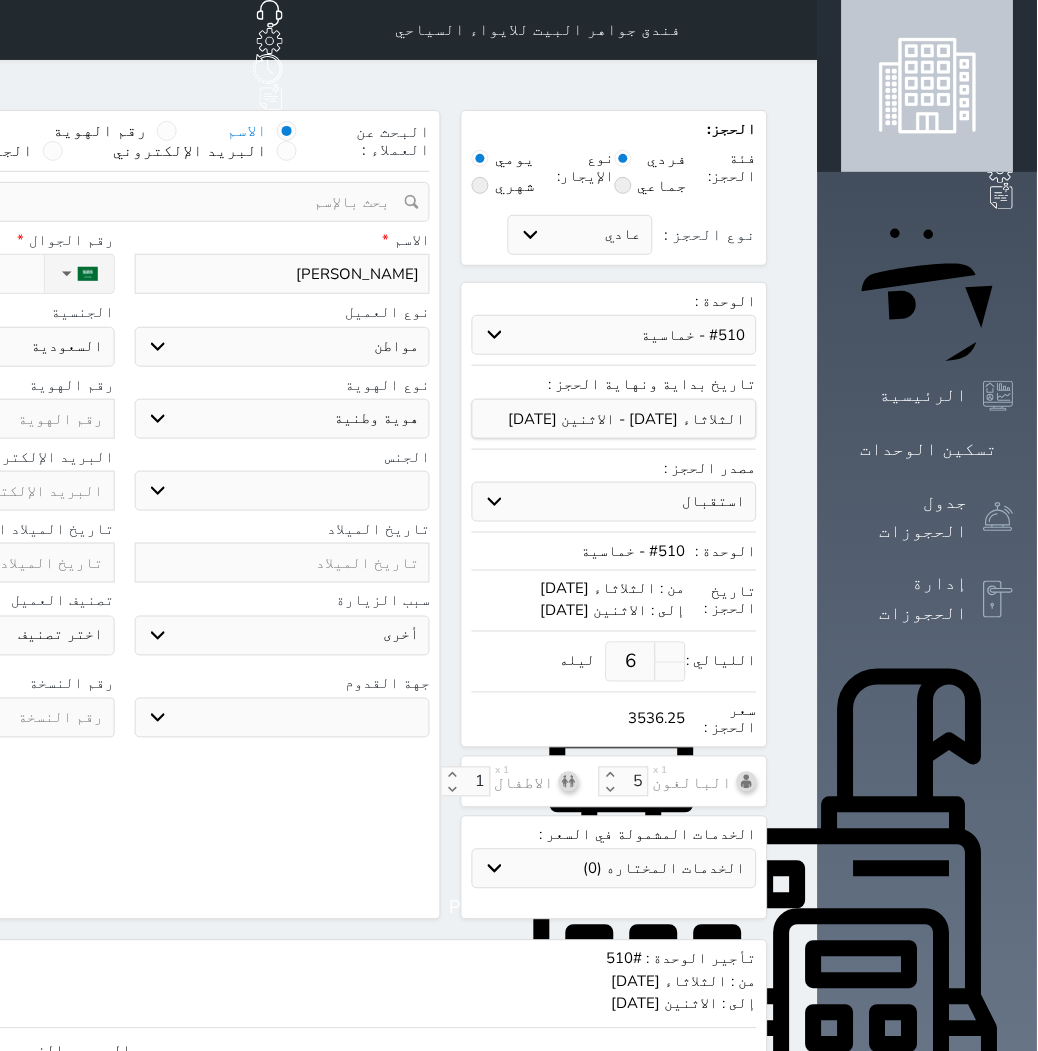 select 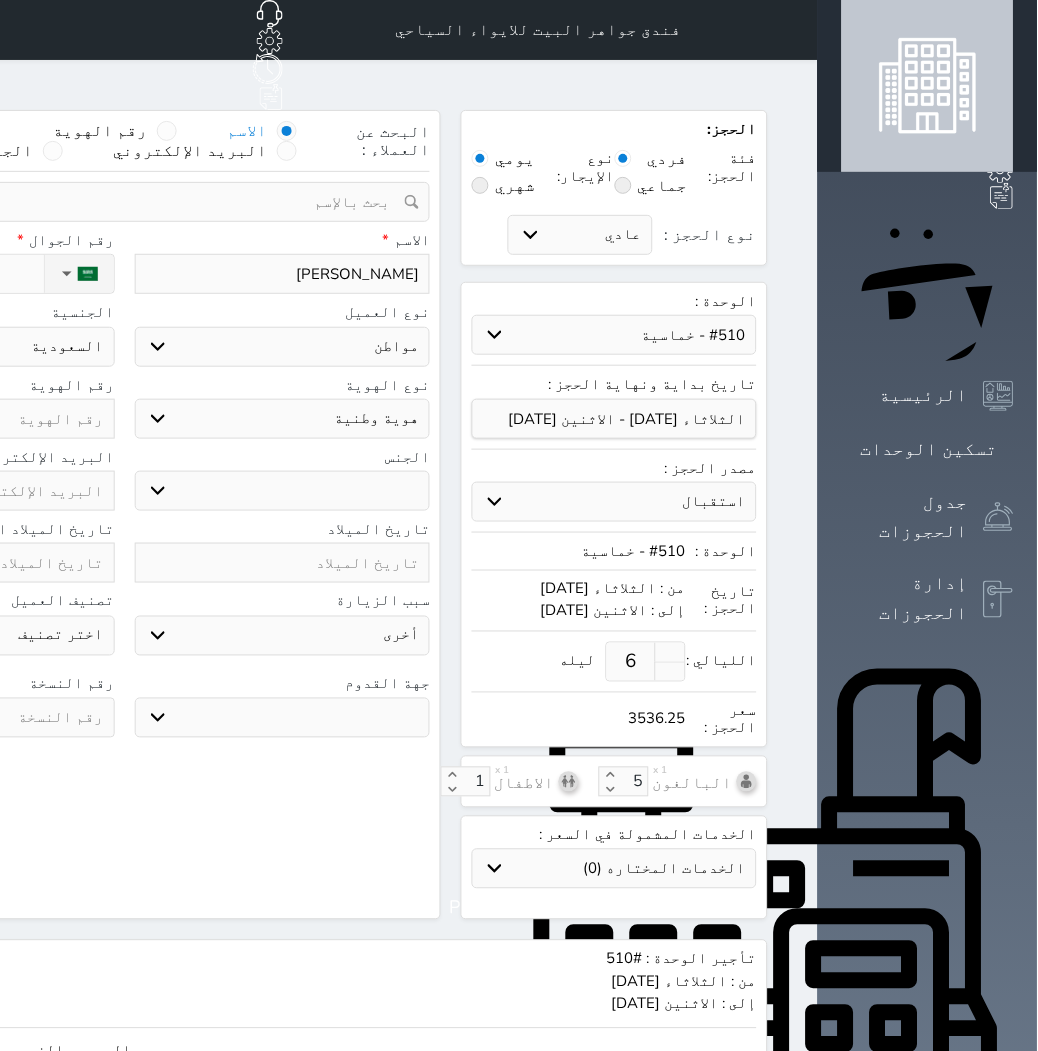 type on "[PERSON_NAME]" 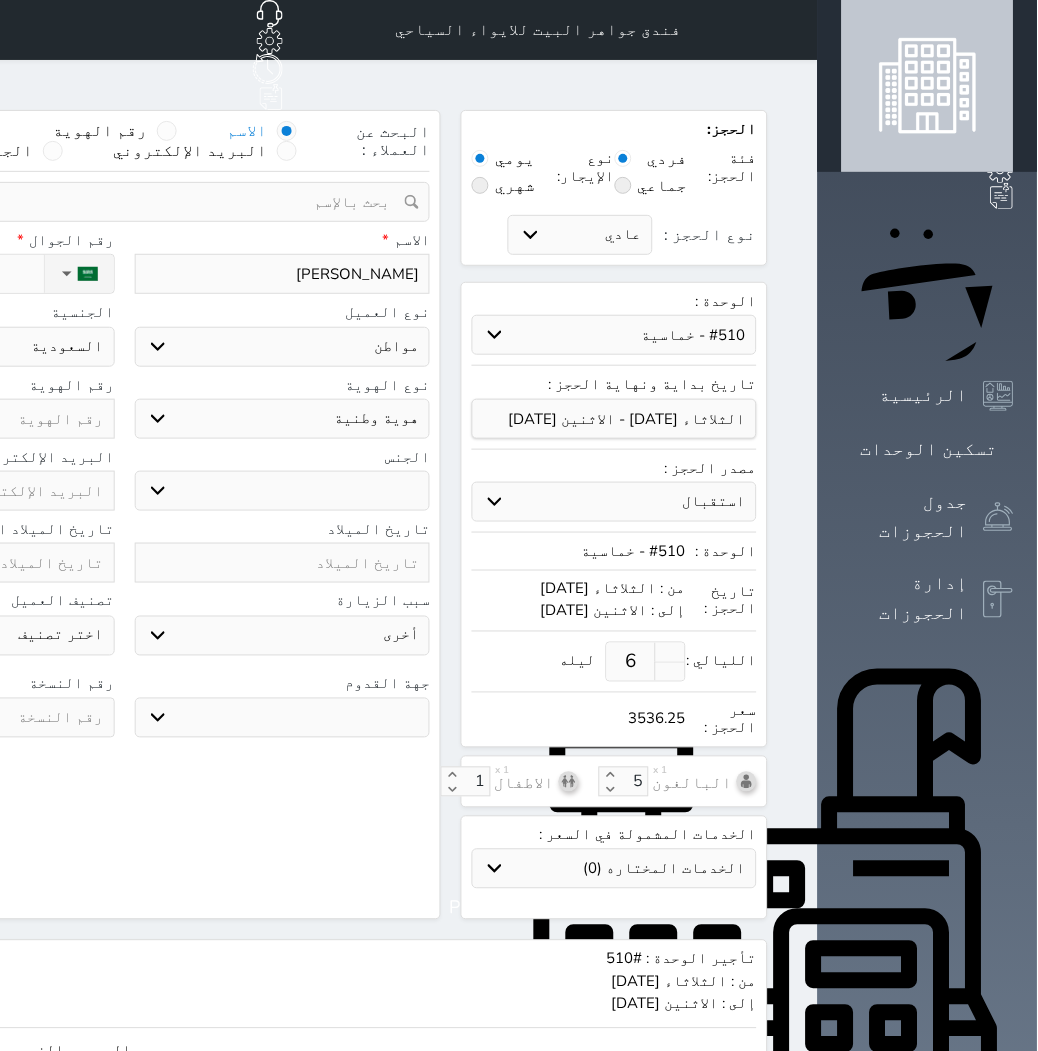 select 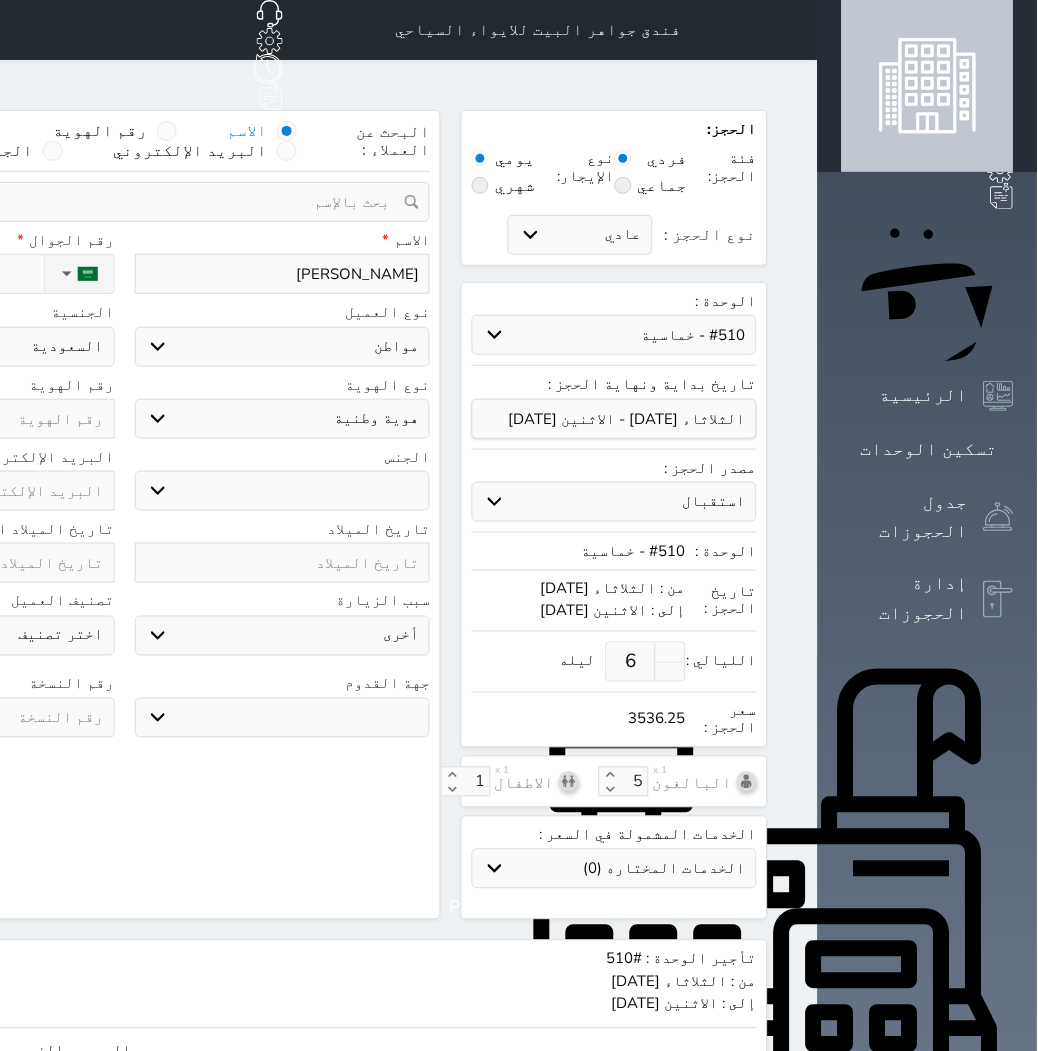 select on "3" 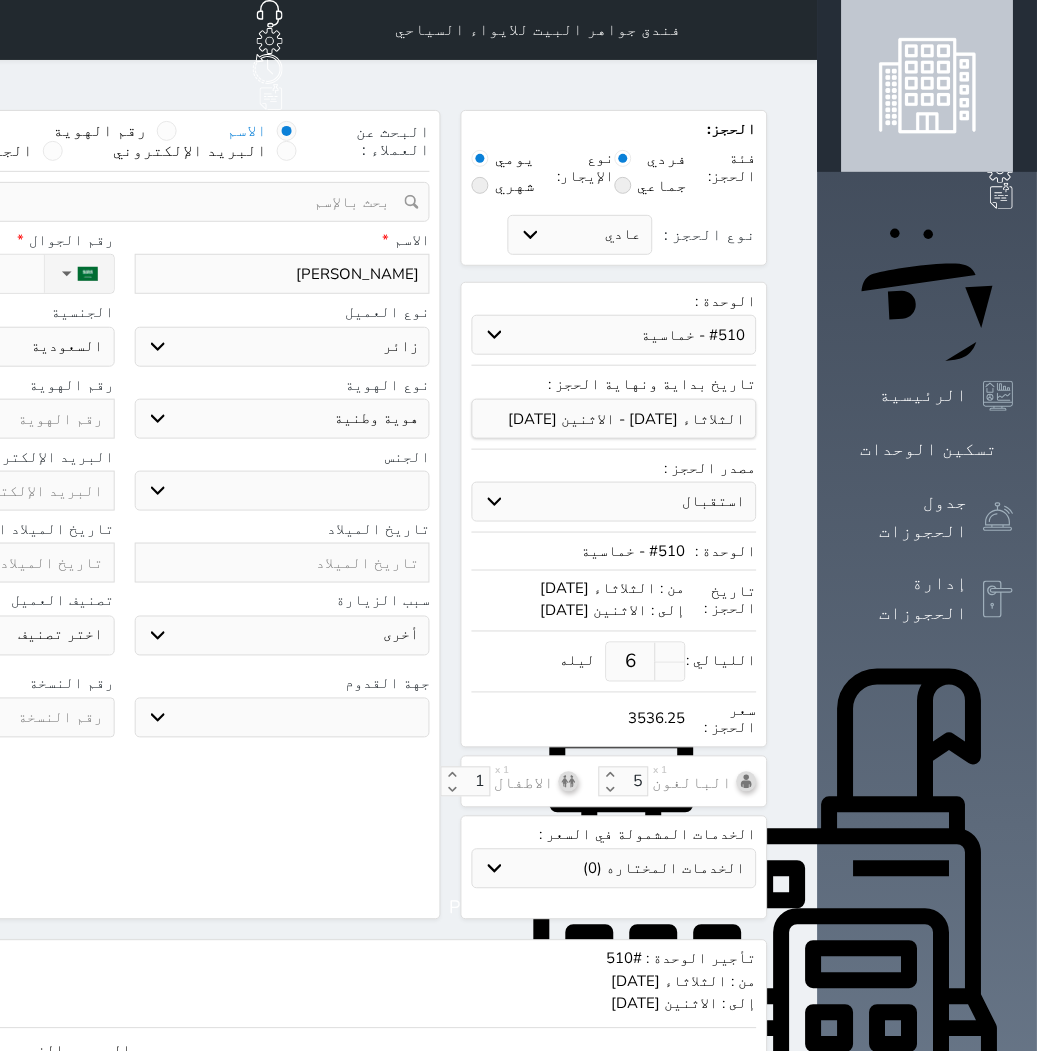 click on "اختر نوع   مواطن مواطن خليجي زائر مقيم" at bounding box center [283, 347] 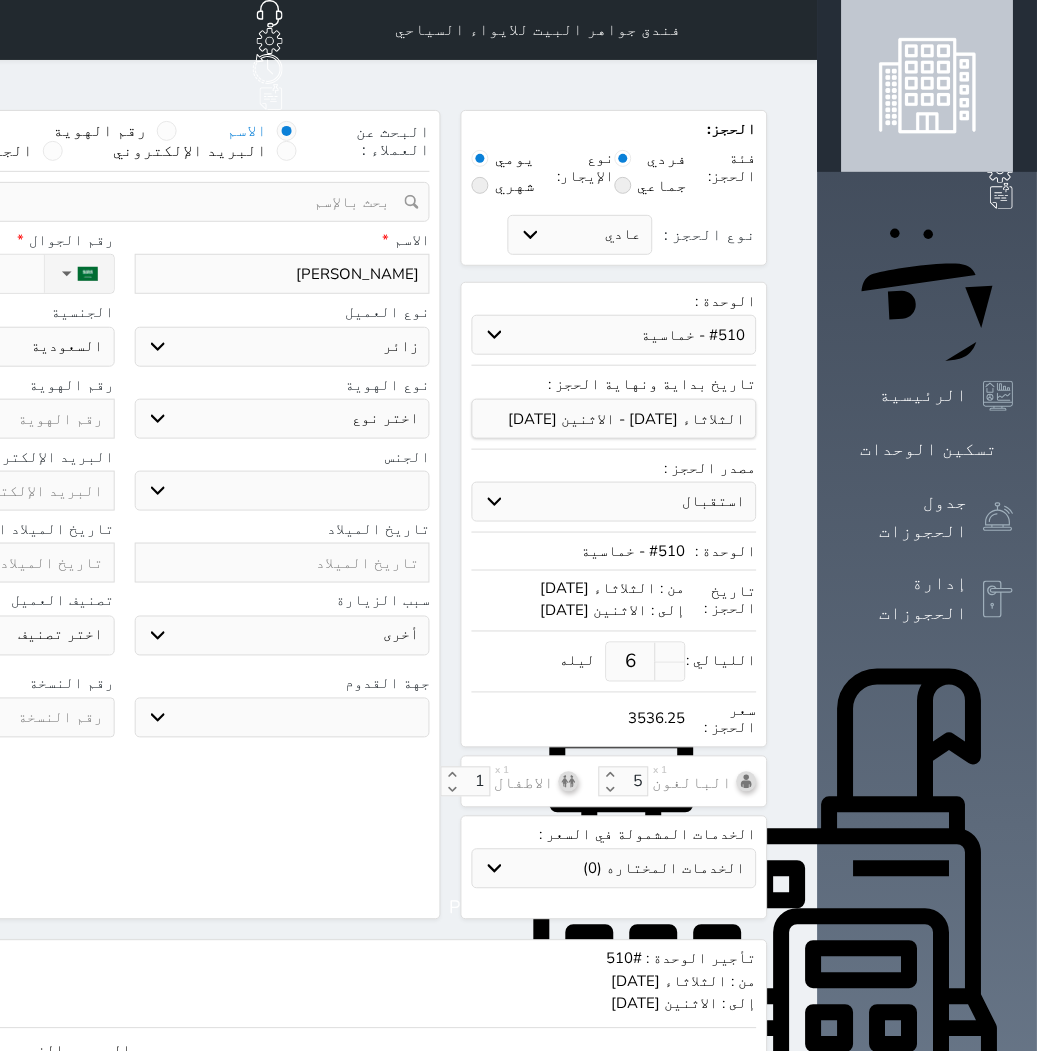 select 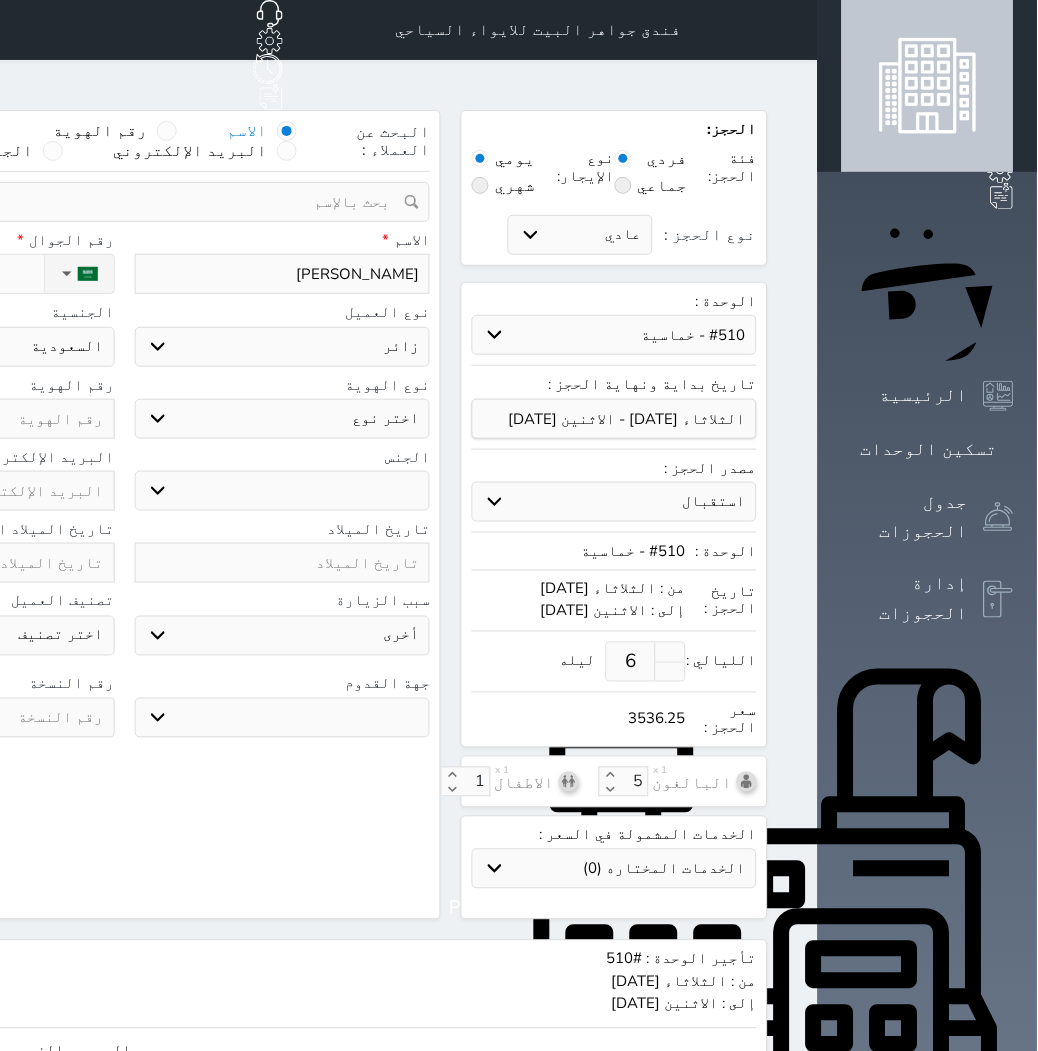 select 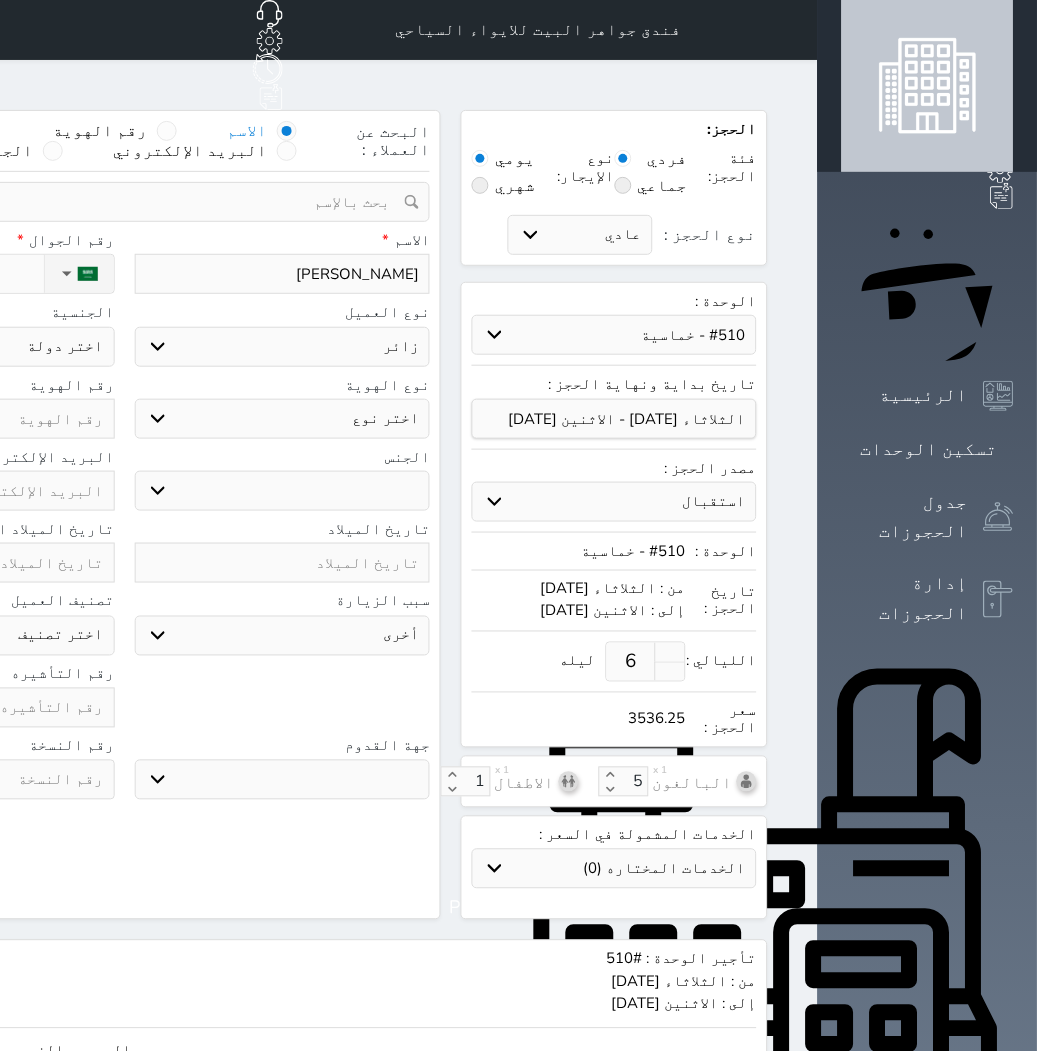 click on "اختر نوع   جواز السفر هوية زائر" at bounding box center [283, 419] 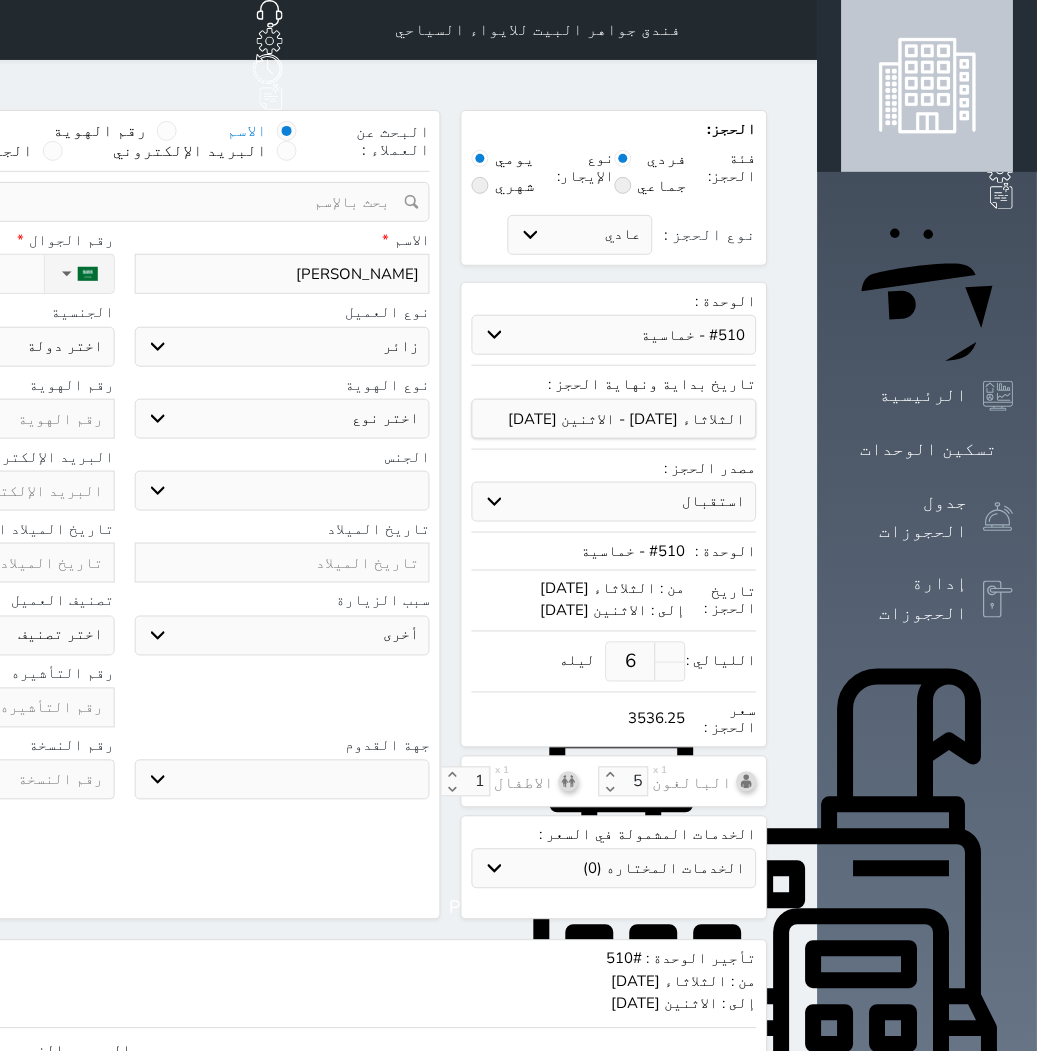 select on "5" 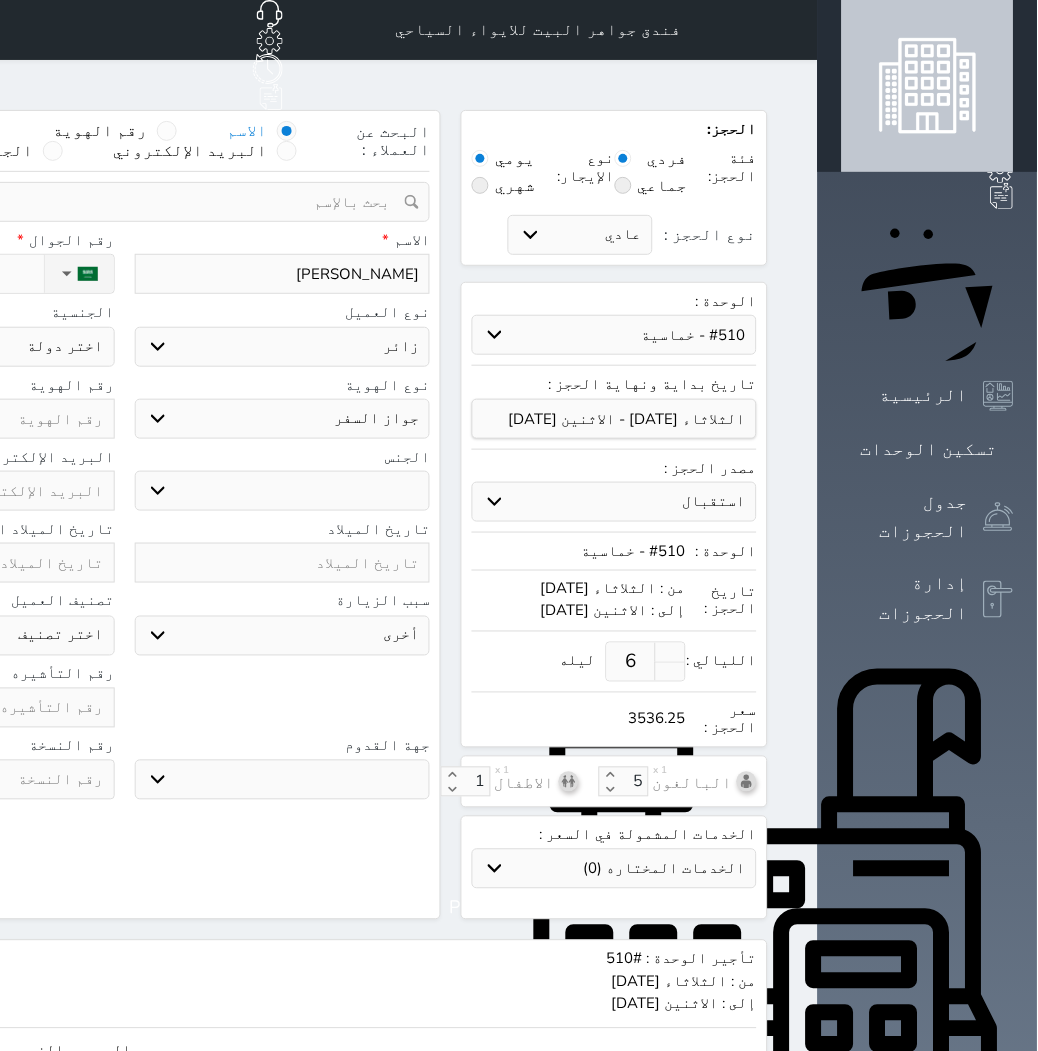 click on "اختر نوع   جواز السفر هوية زائر" at bounding box center [283, 419] 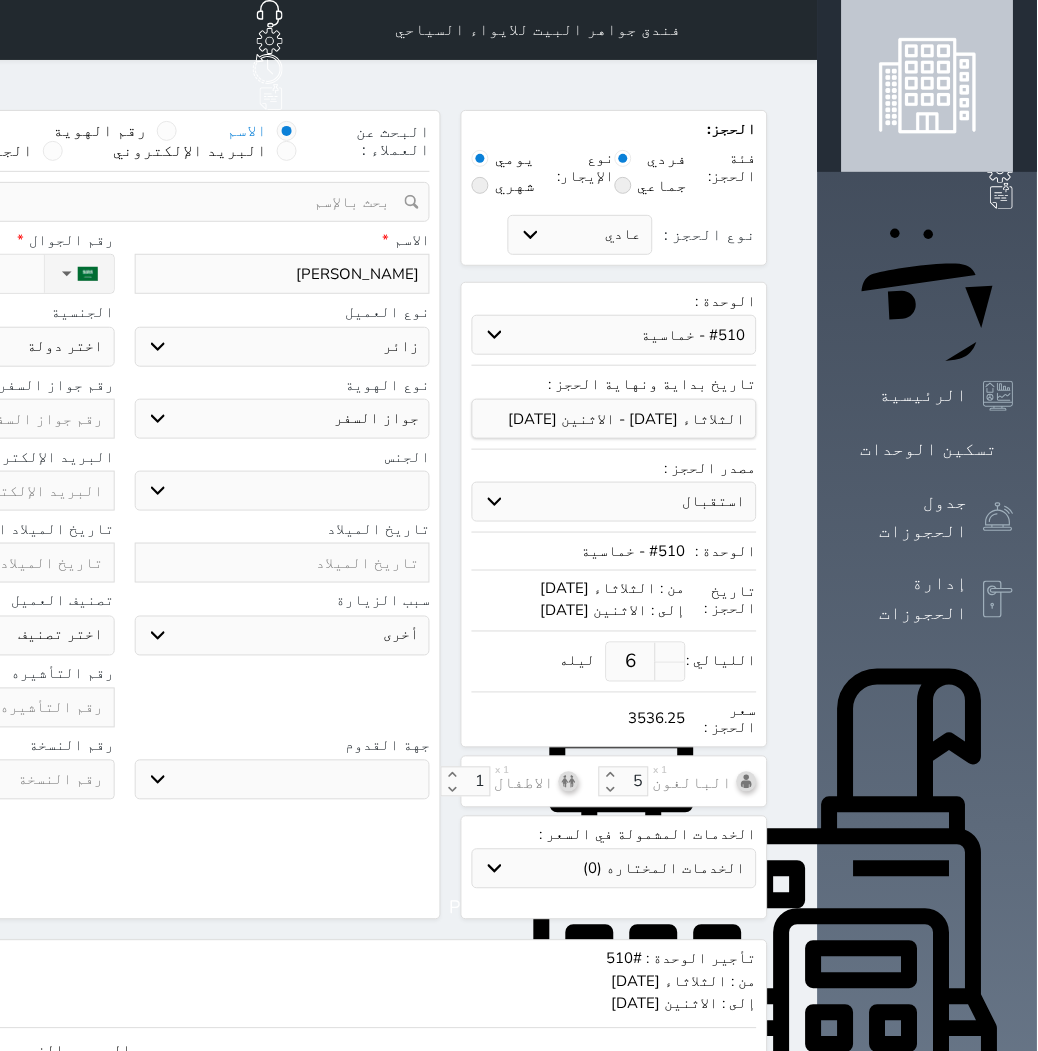 click on "ذكر   انثى" at bounding box center [283, 491] 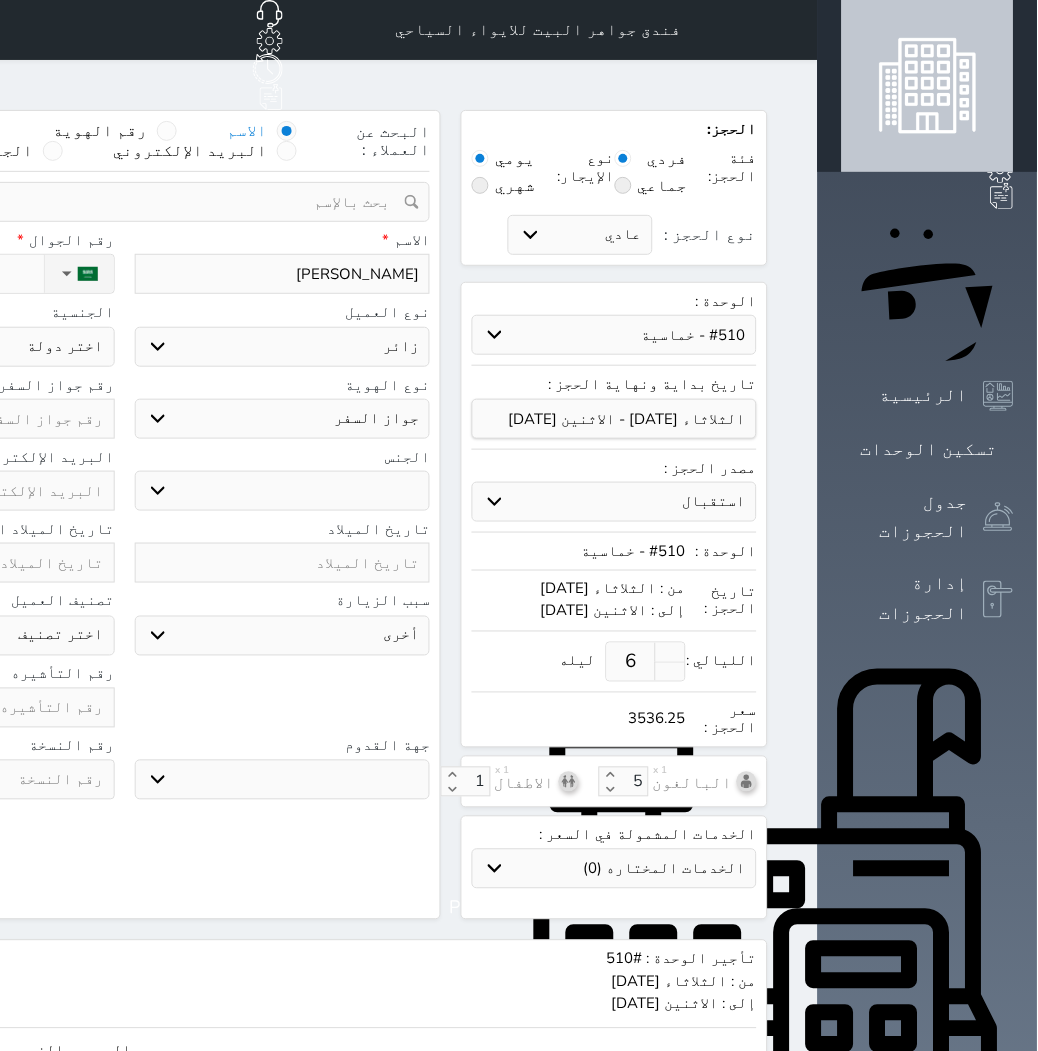 select on "[DEMOGRAPHIC_DATA]" 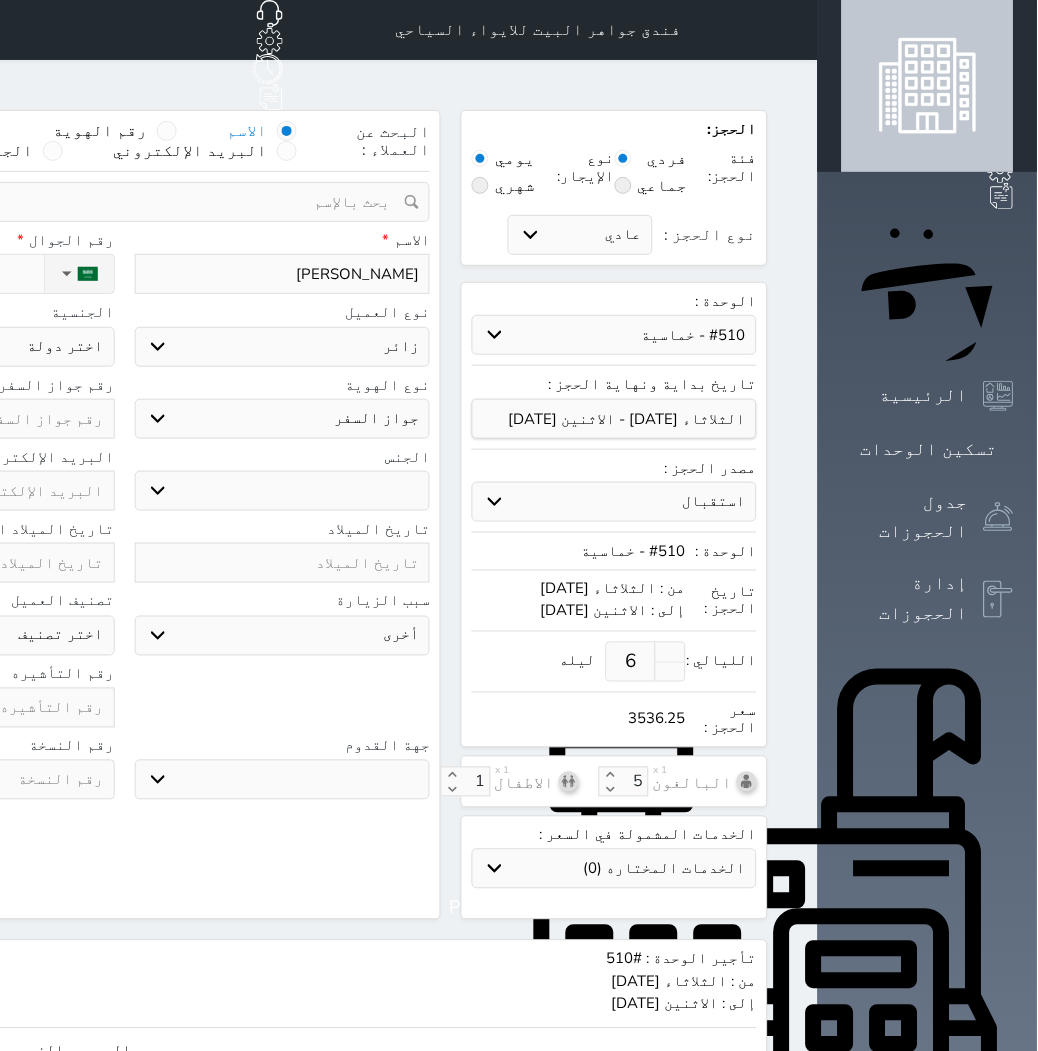 click on "ذكر   انثى" at bounding box center [283, 491] 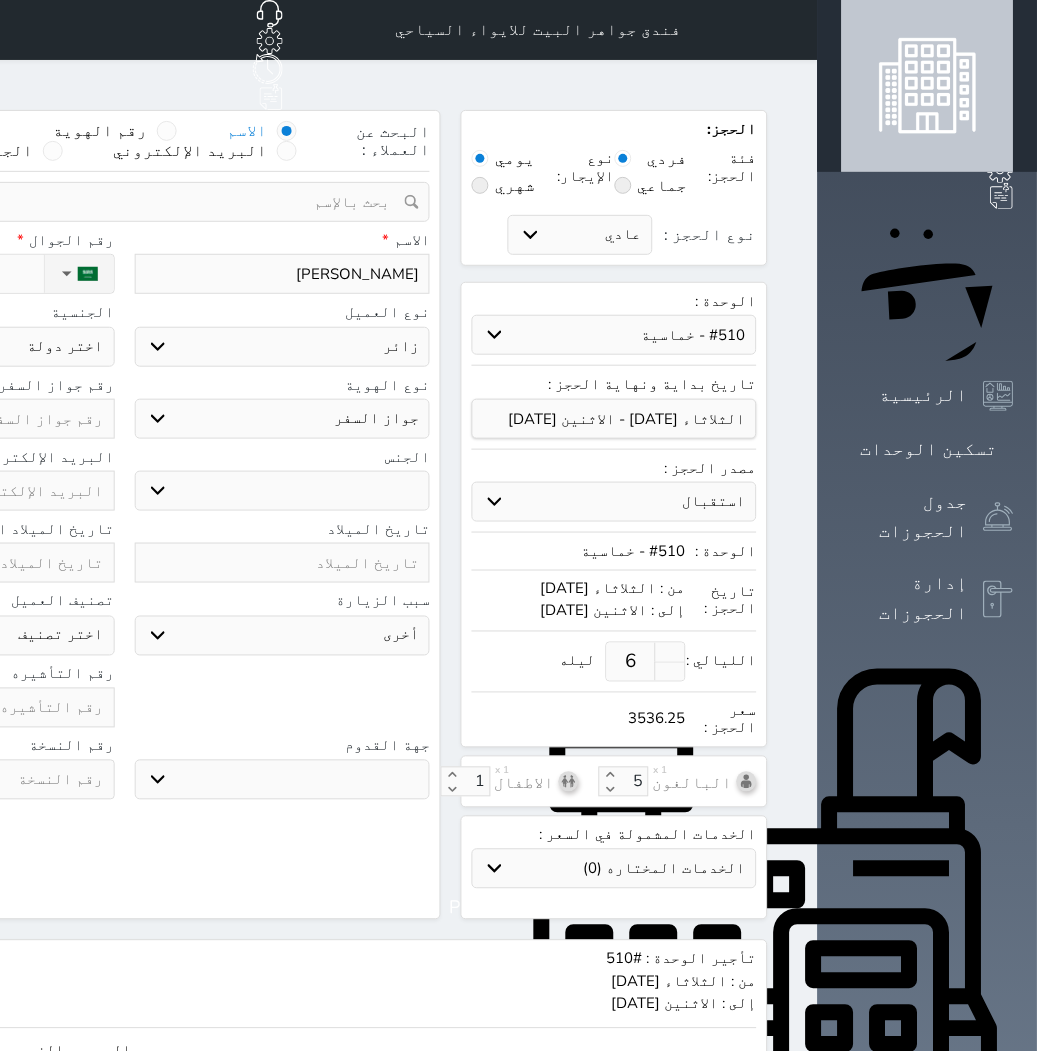 select on "3" 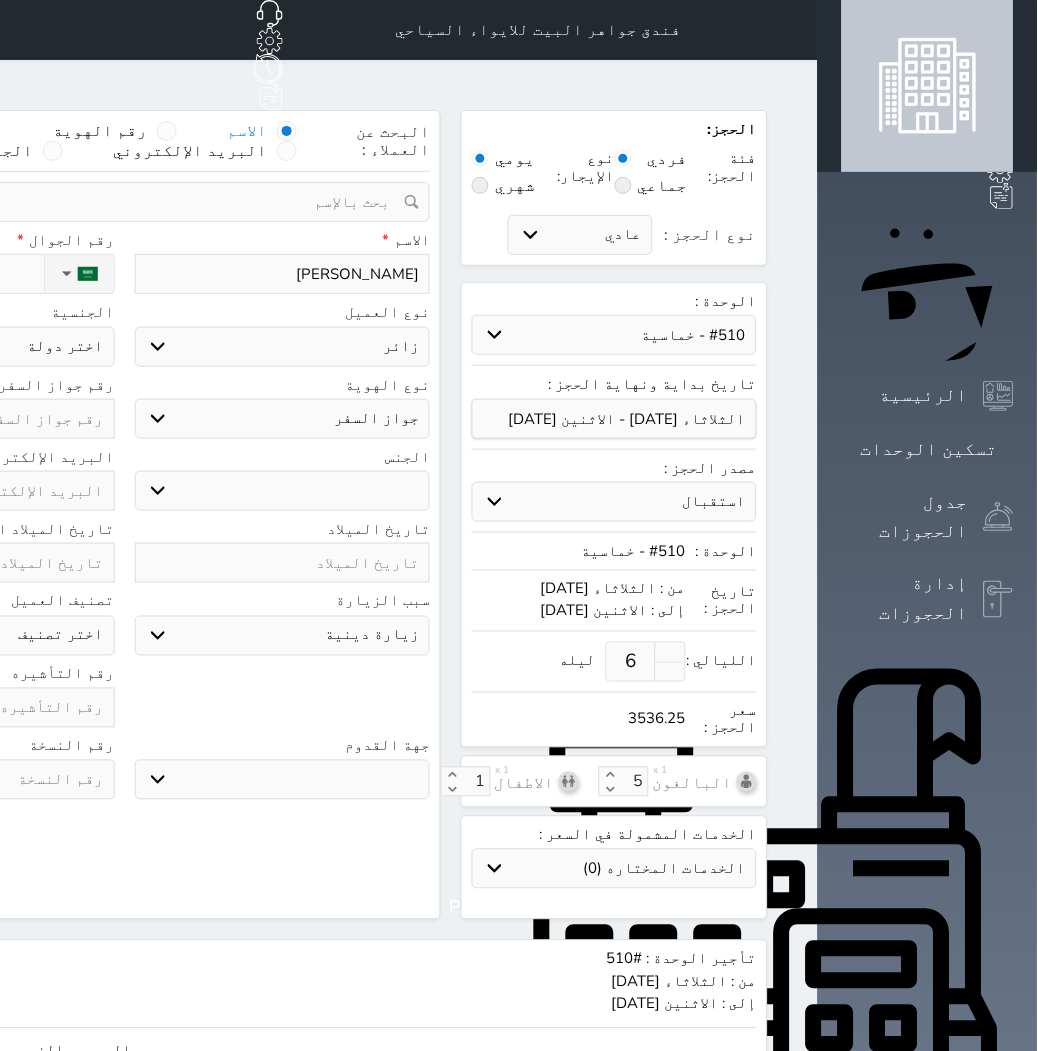 click on "سياحة زيارة الاهل والاصدقاء زيارة دينية زيارة عمل زيارة رياضية زيارة ترفيهية أخرى موظف ديوان عمل نزيل حجر موظف وزارة الصحة" at bounding box center [283, 636] 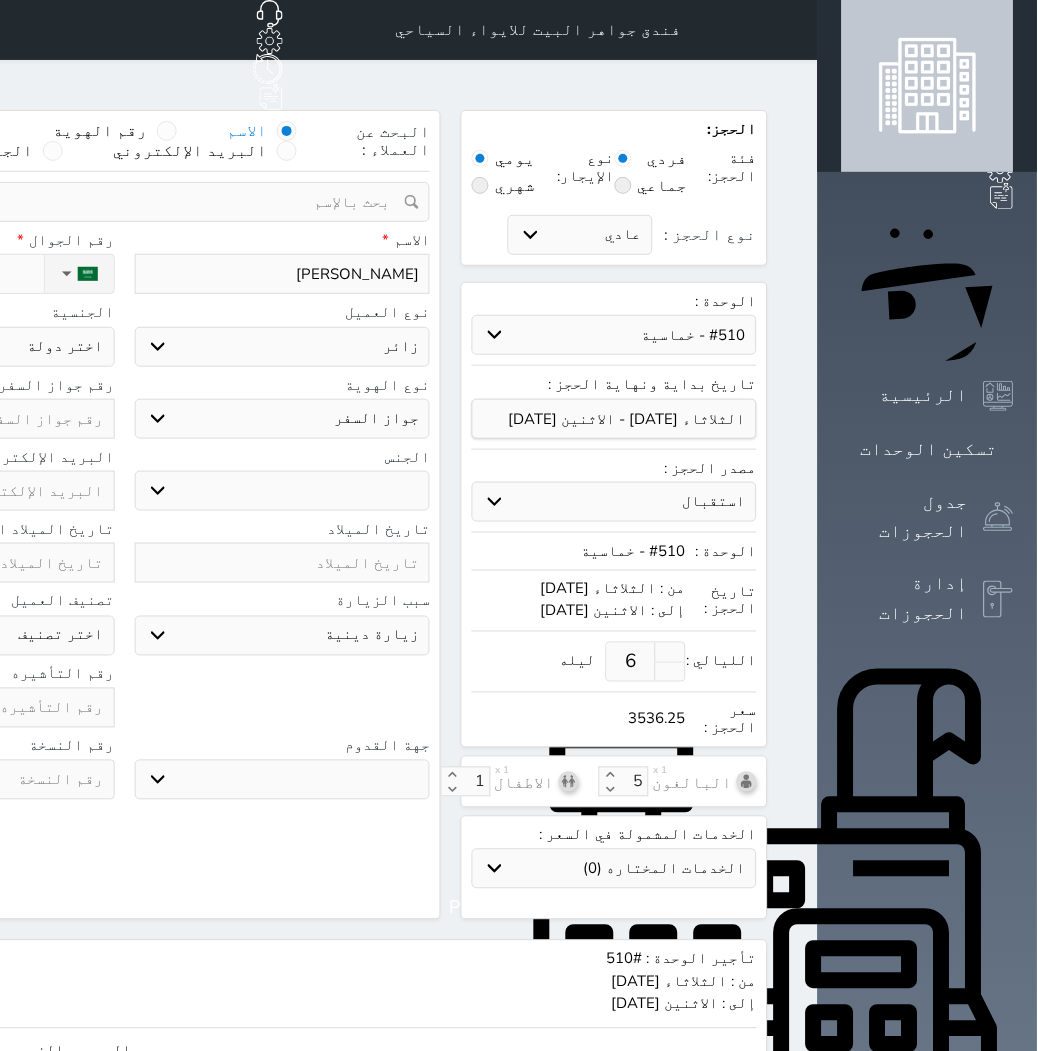 type on "[PHONE_NUMBER]" 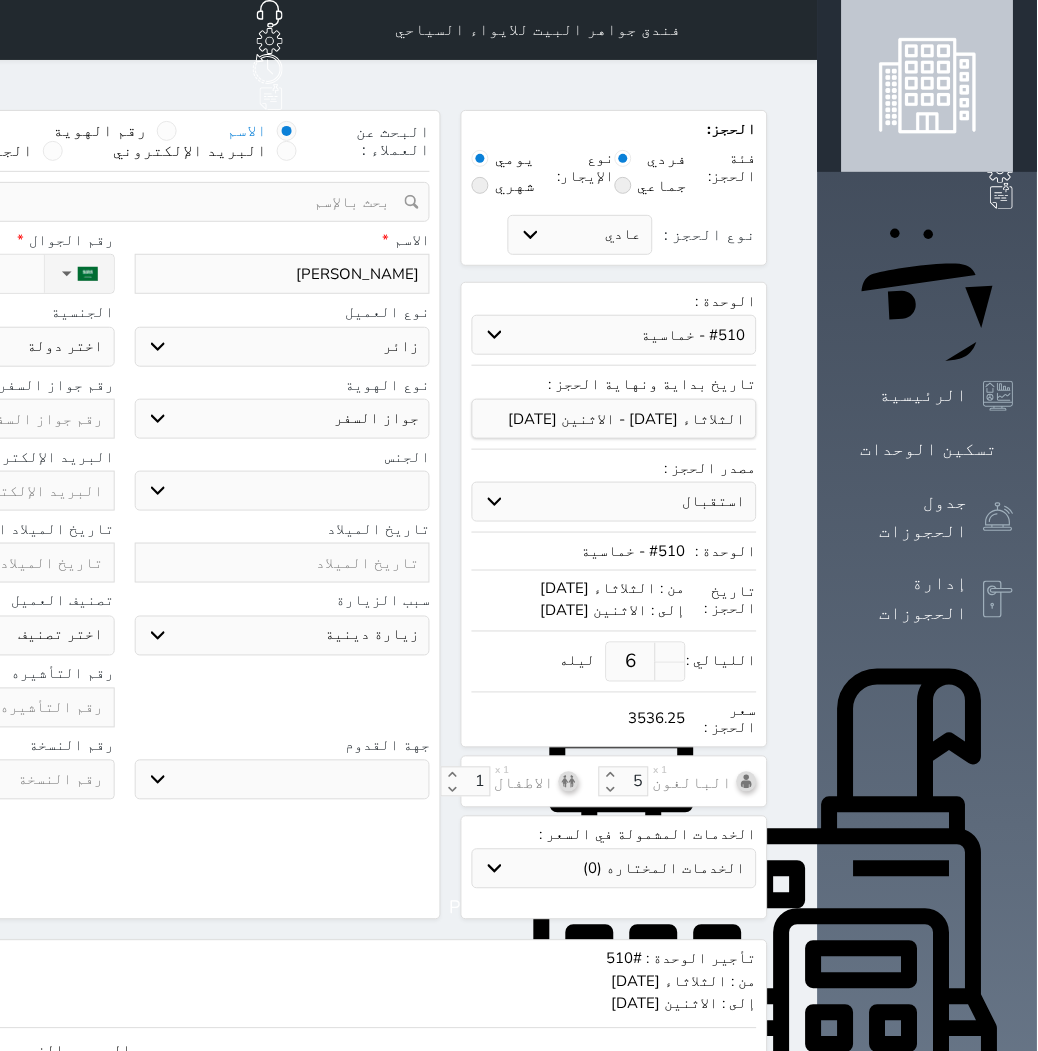 select 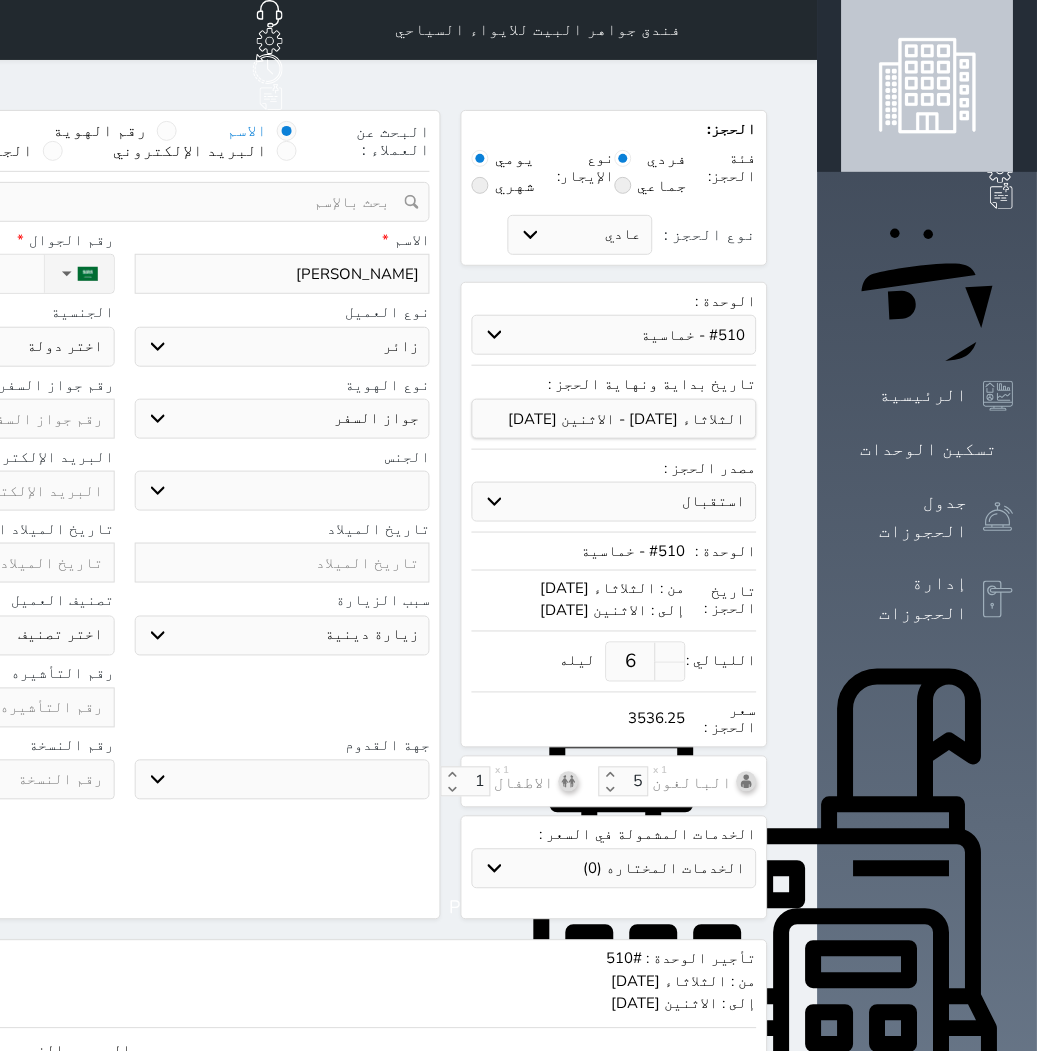 type on "Invalid date" 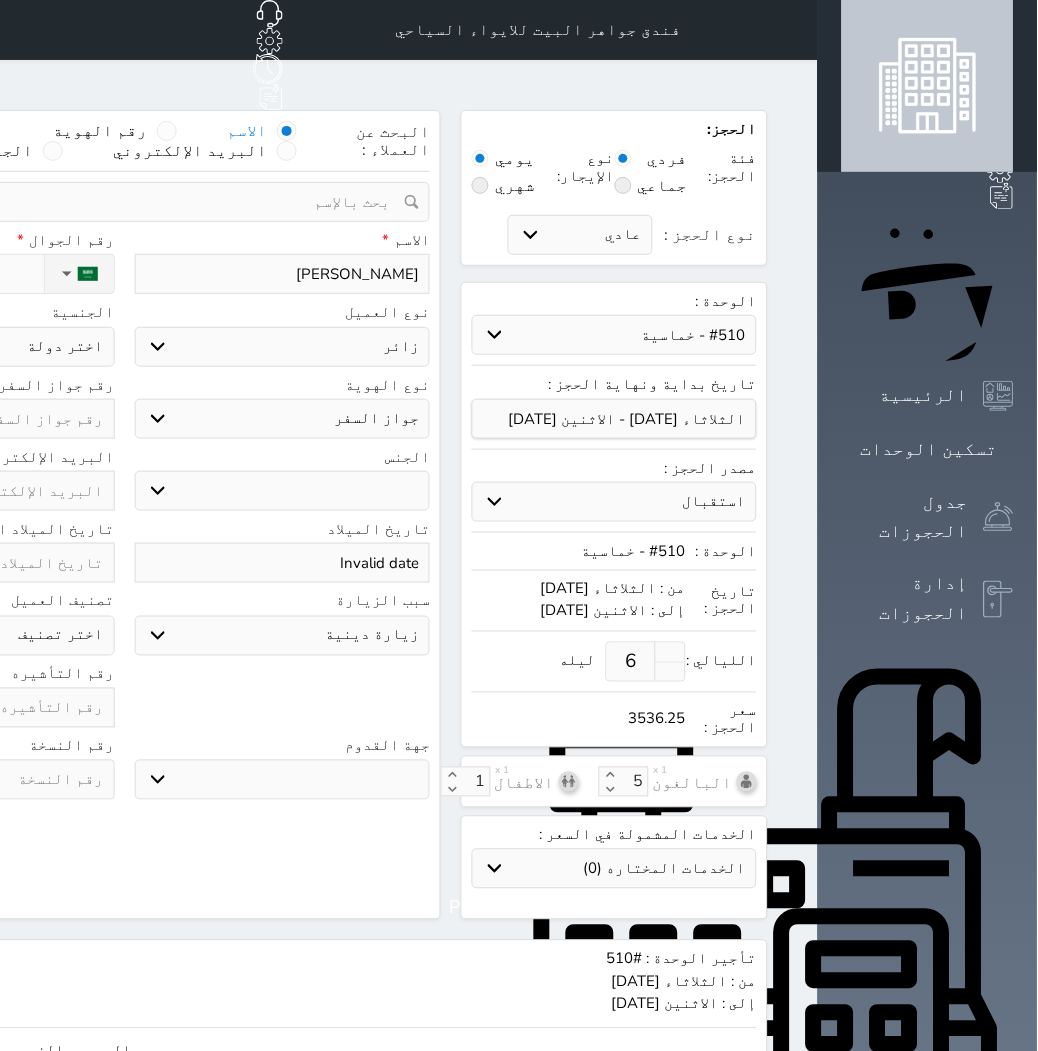 click on "اختر دولة
اثيوبيا
اجنبي بجواز [DEMOGRAPHIC_DATA]
اخرى
[GEOGRAPHIC_DATA]
[GEOGRAPHIC_DATA]
[GEOGRAPHIC_DATA]
[GEOGRAPHIC_DATA]
[GEOGRAPHIC_DATA]
[GEOGRAPHIC_DATA]
[GEOGRAPHIC_DATA]" at bounding box center (-33, 347) 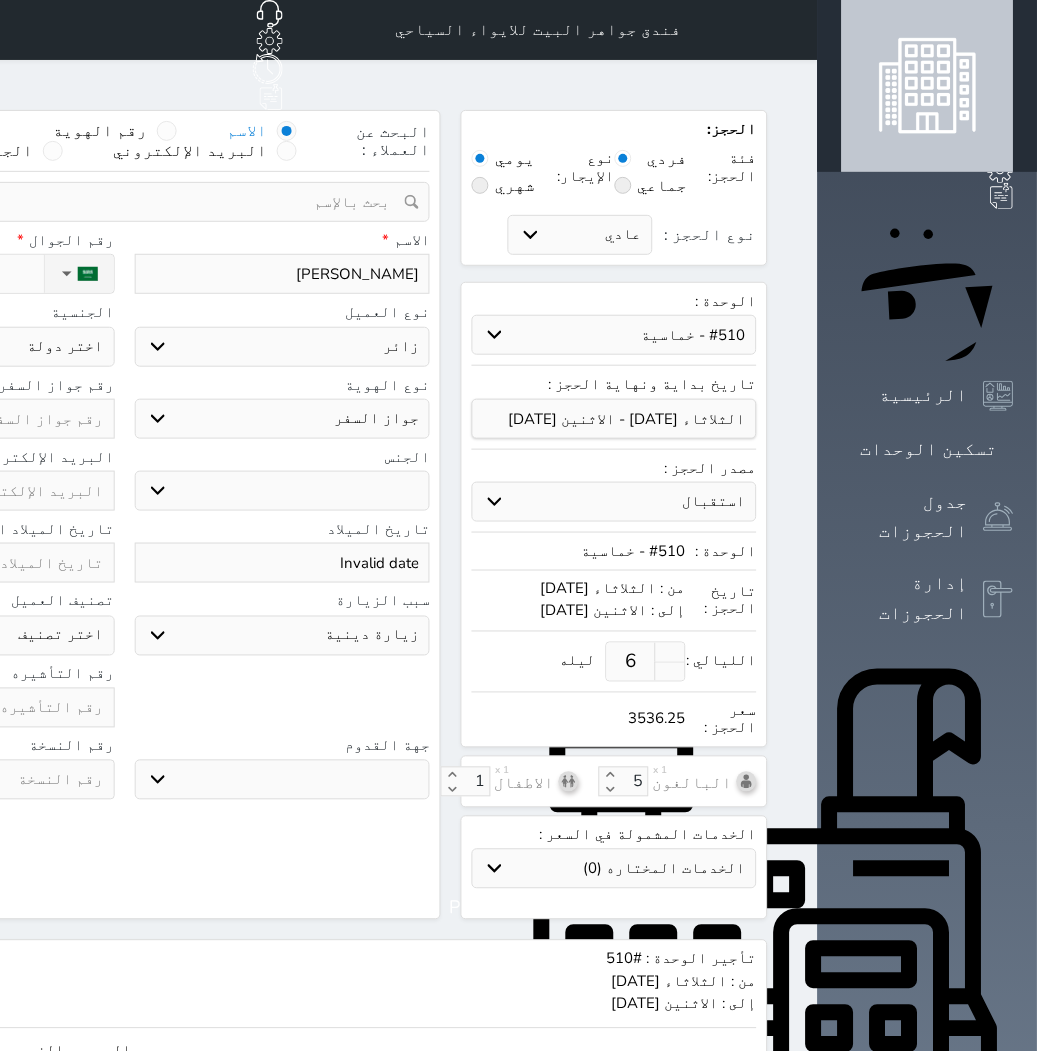 select on "304" 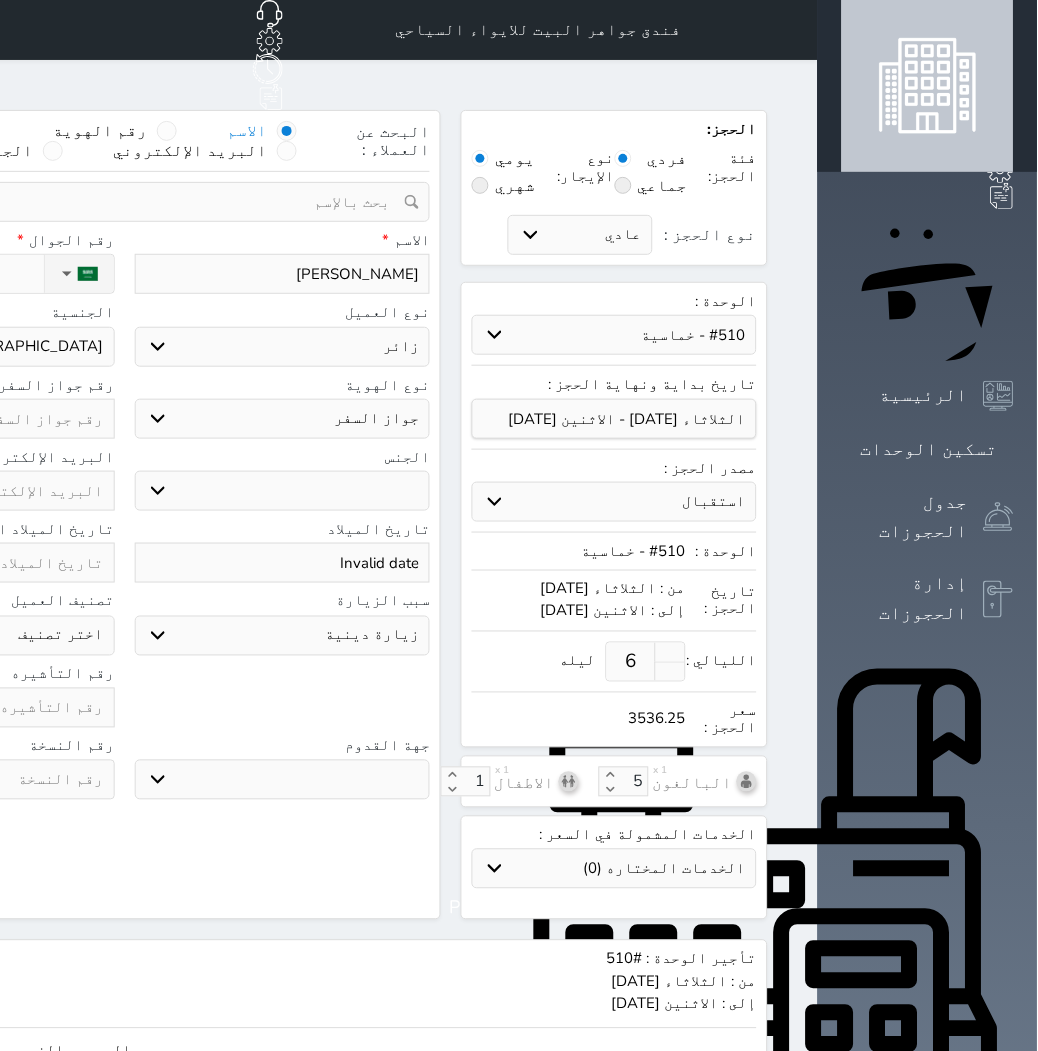 click on "اختر دولة
اثيوبيا
اجنبي بجواز [DEMOGRAPHIC_DATA]
اخرى
[GEOGRAPHIC_DATA]
[GEOGRAPHIC_DATA]
[GEOGRAPHIC_DATA]
[GEOGRAPHIC_DATA]
[GEOGRAPHIC_DATA]
[GEOGRAPHIC_DATA]
[GEOGRAPHIC_DATA]" at bounding box center [-33, 347] 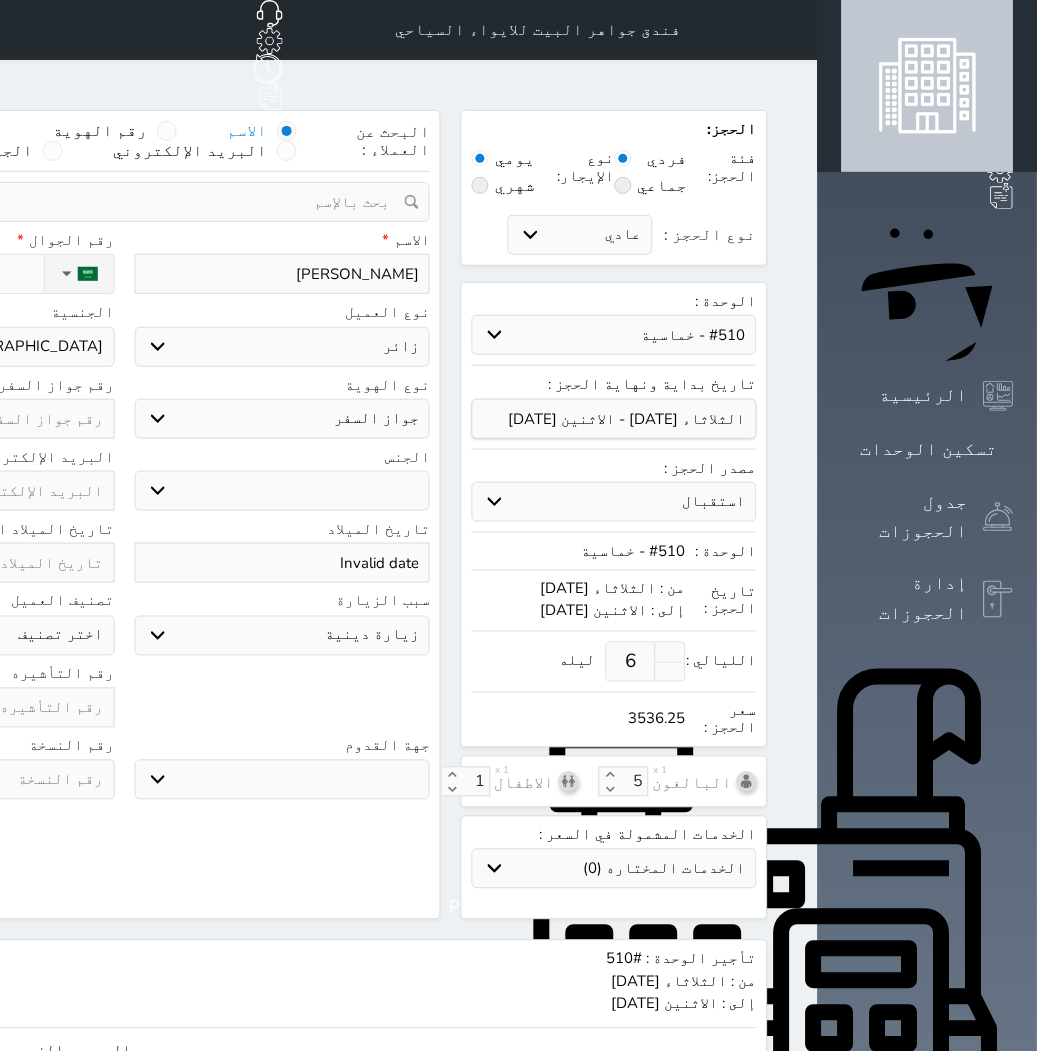 type on "D" 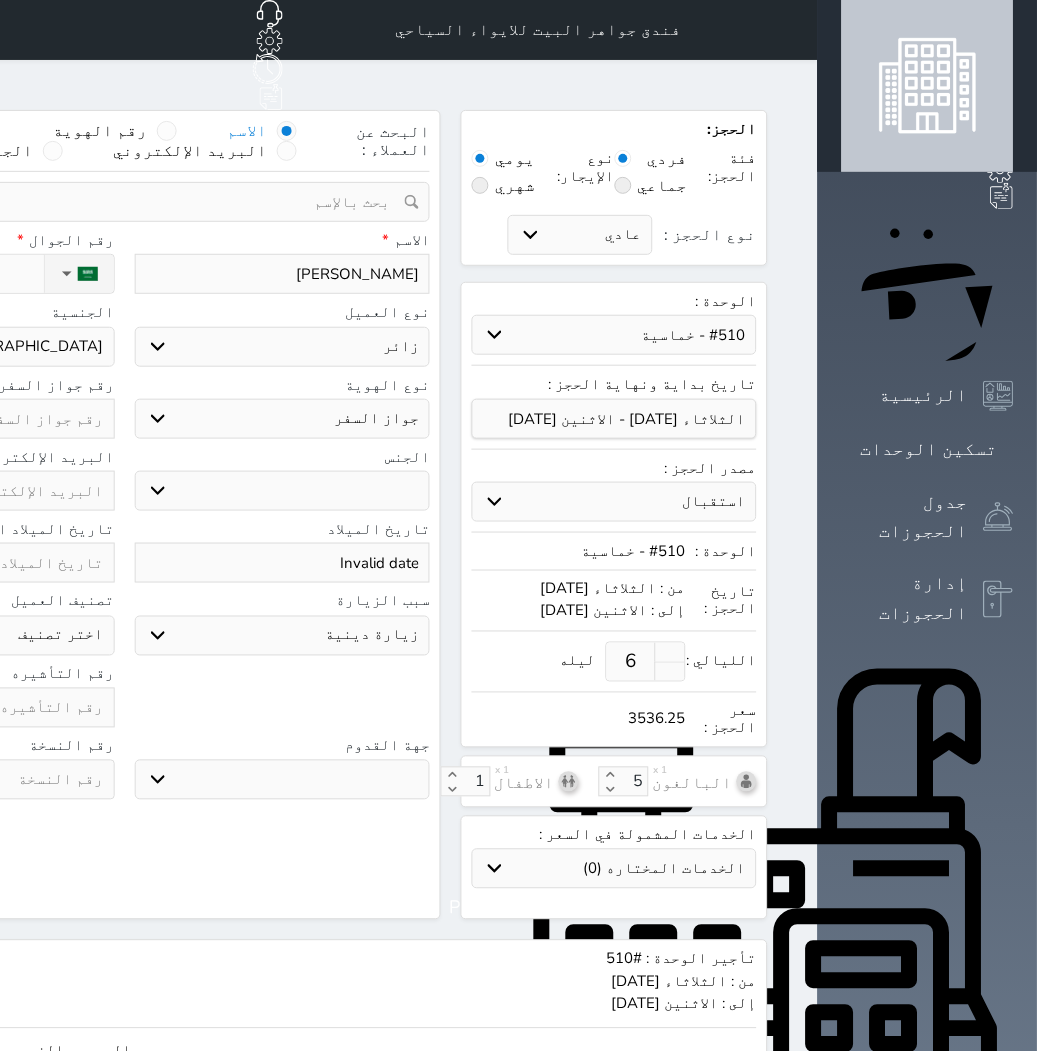 select 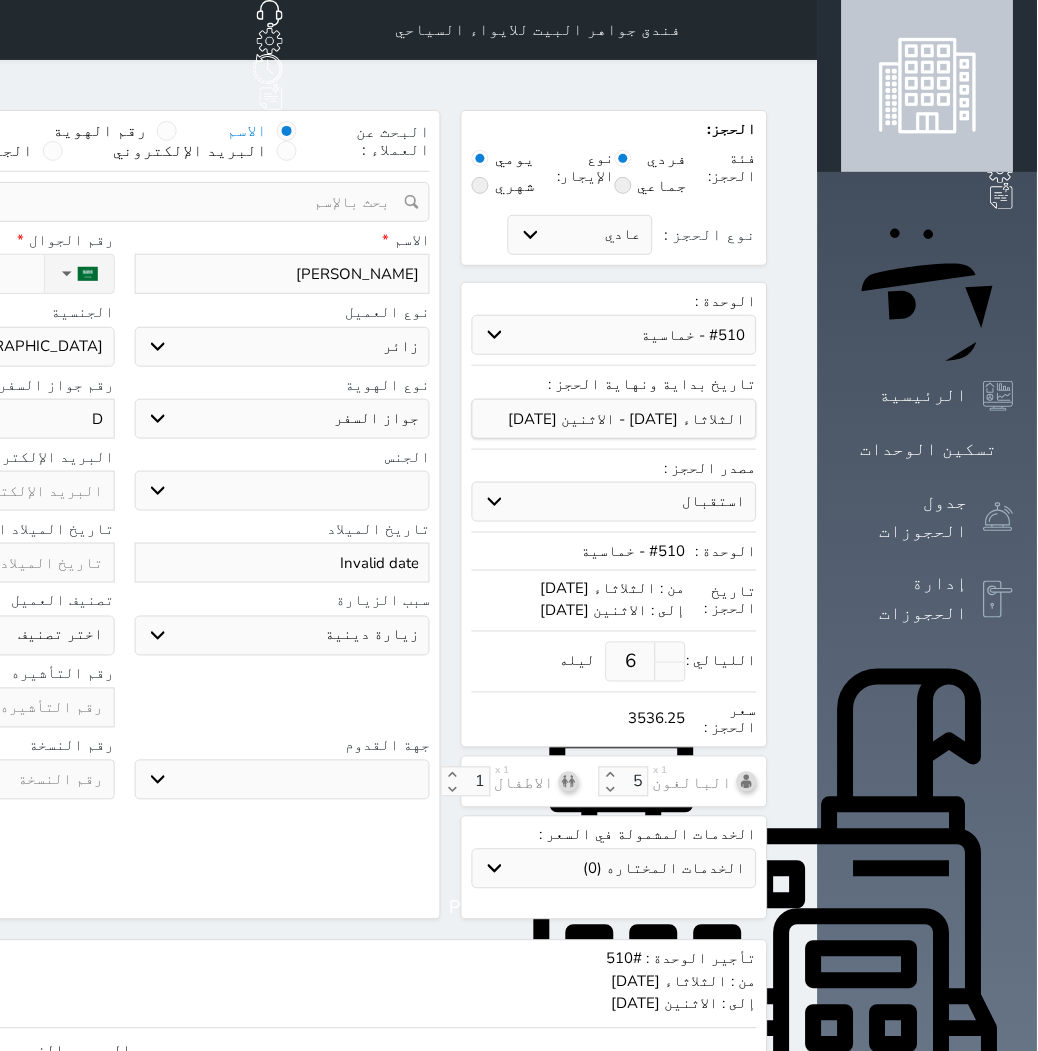 type on "DS" 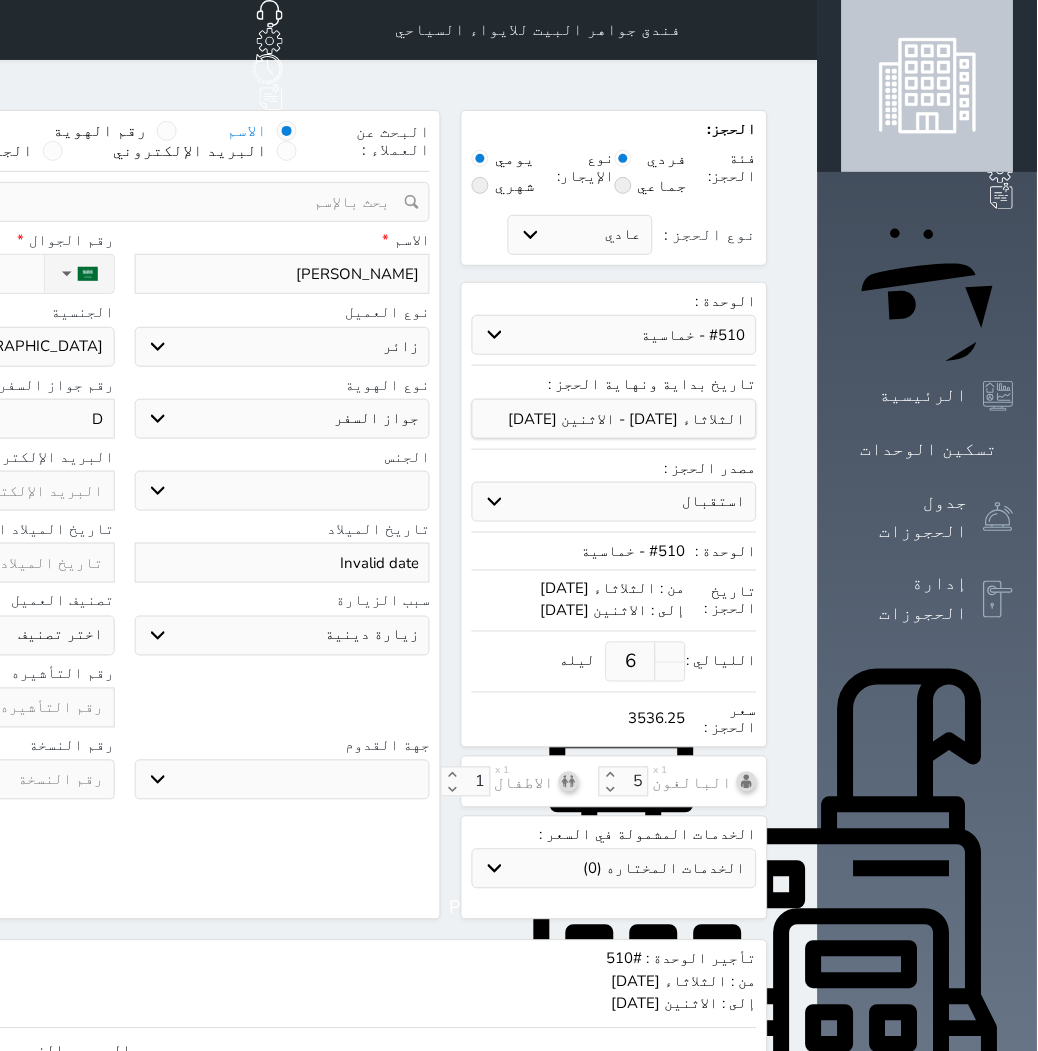 select 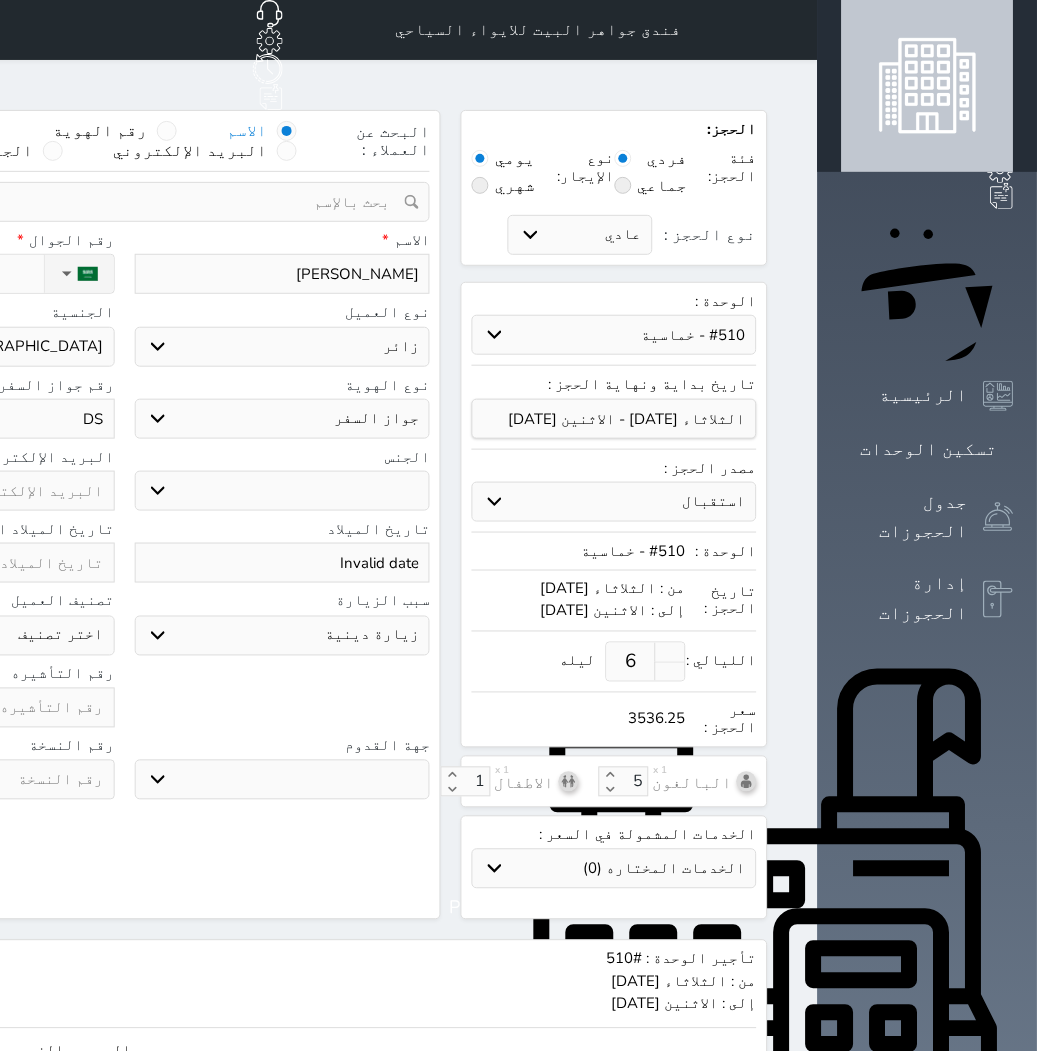 type on "DS3" 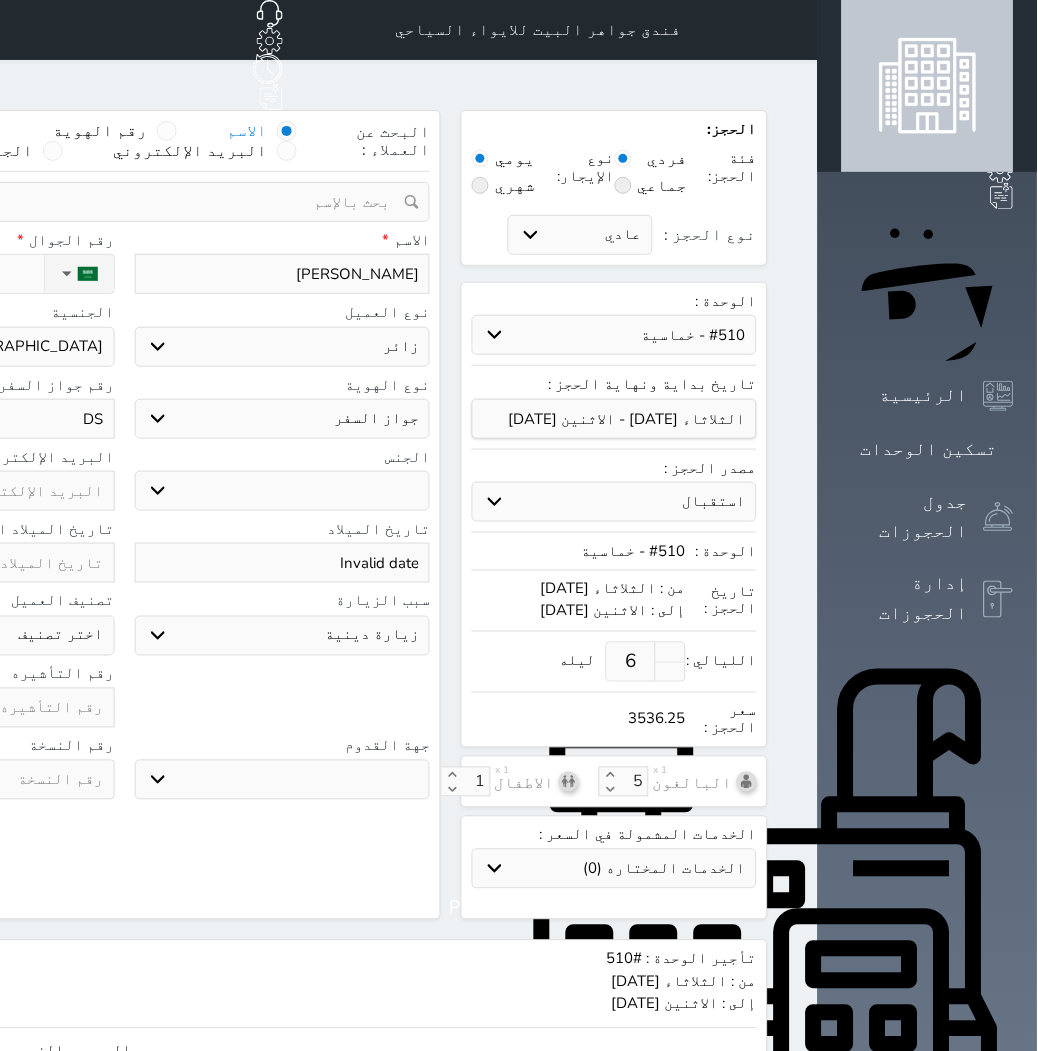 select 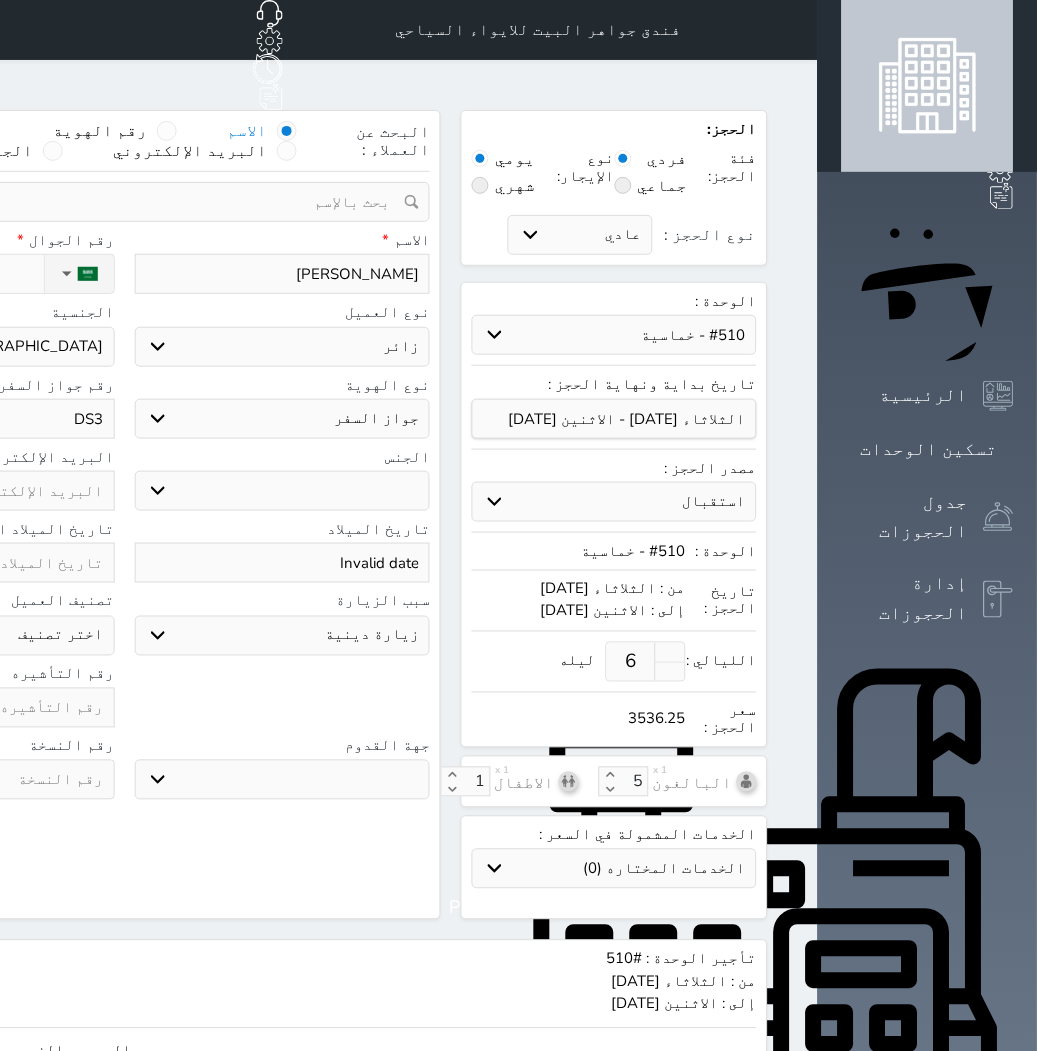 type on "DS34" 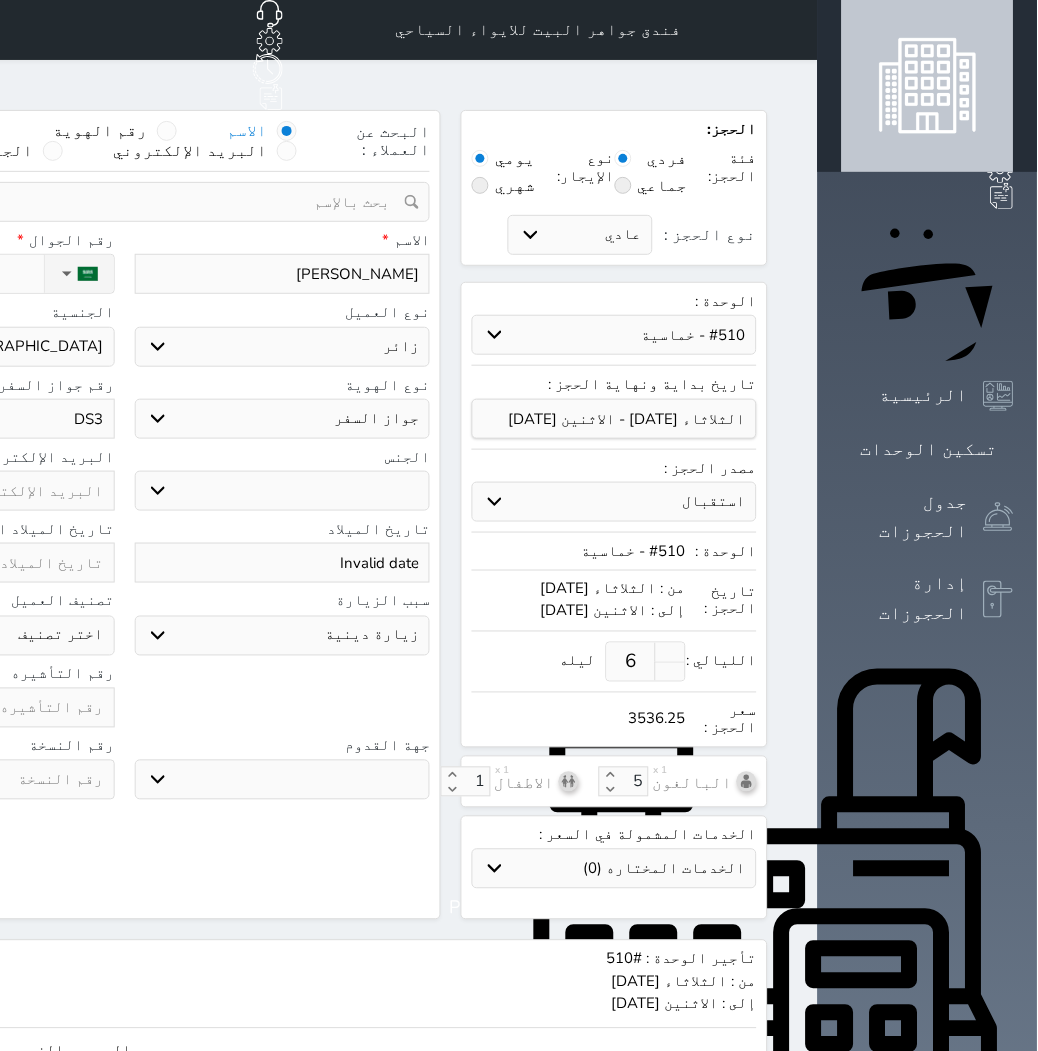 select 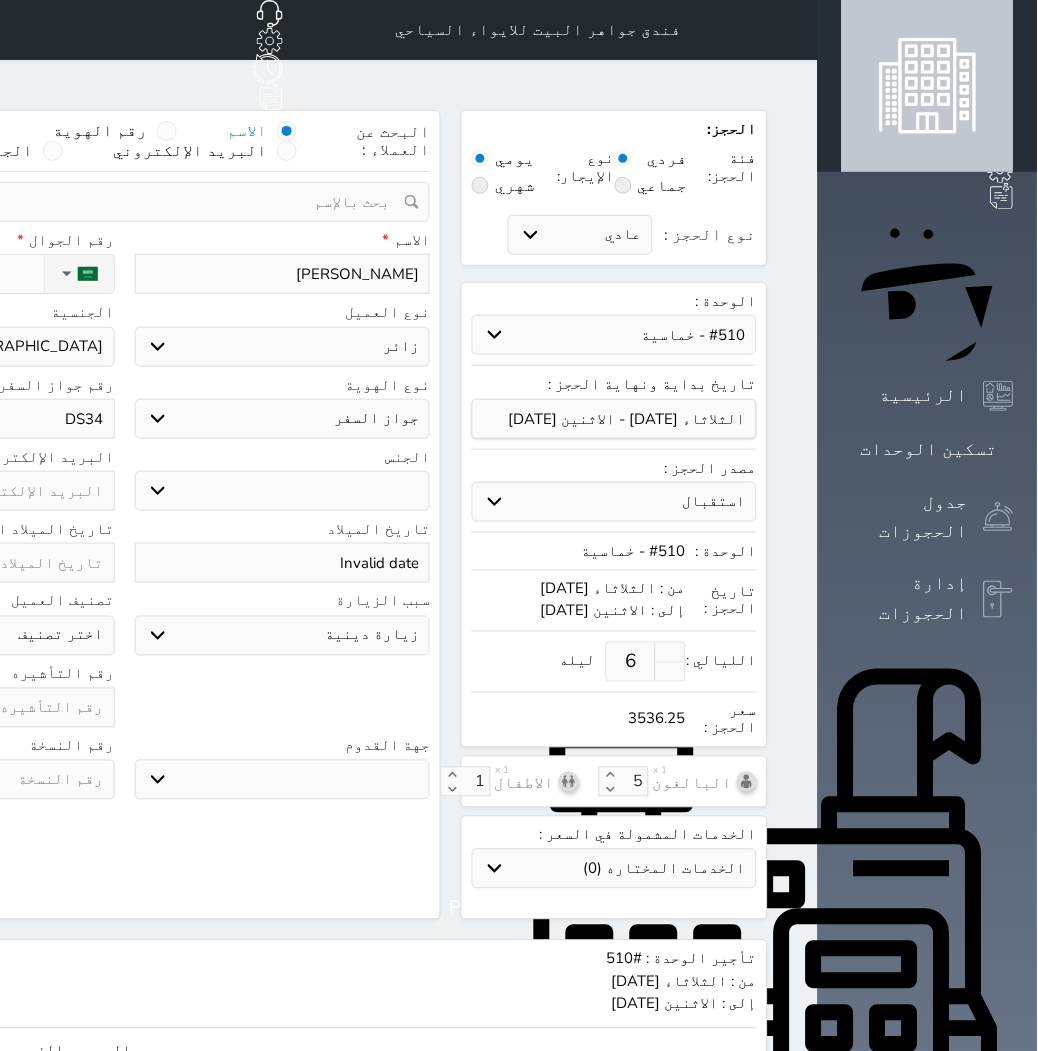 type on "DS340" 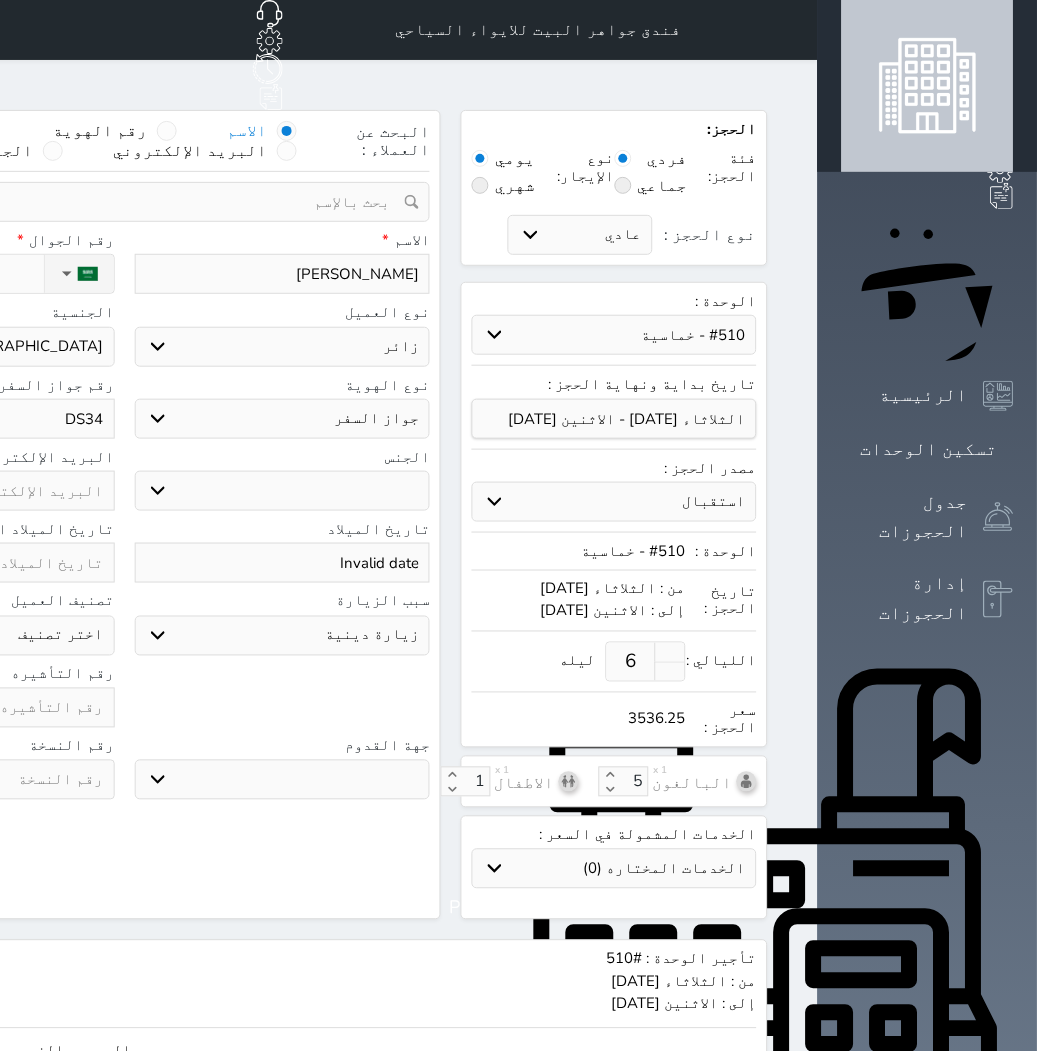 select 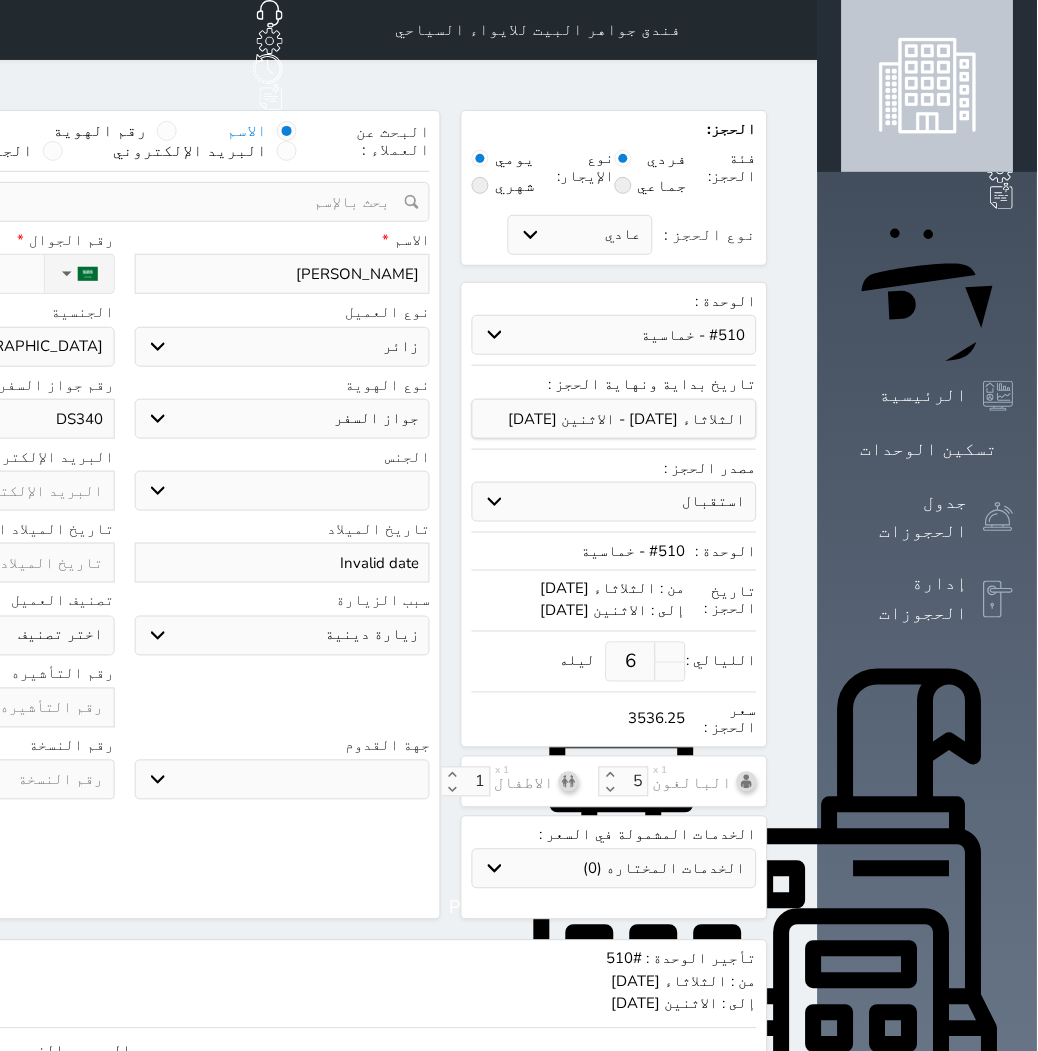 type on "DS3400" 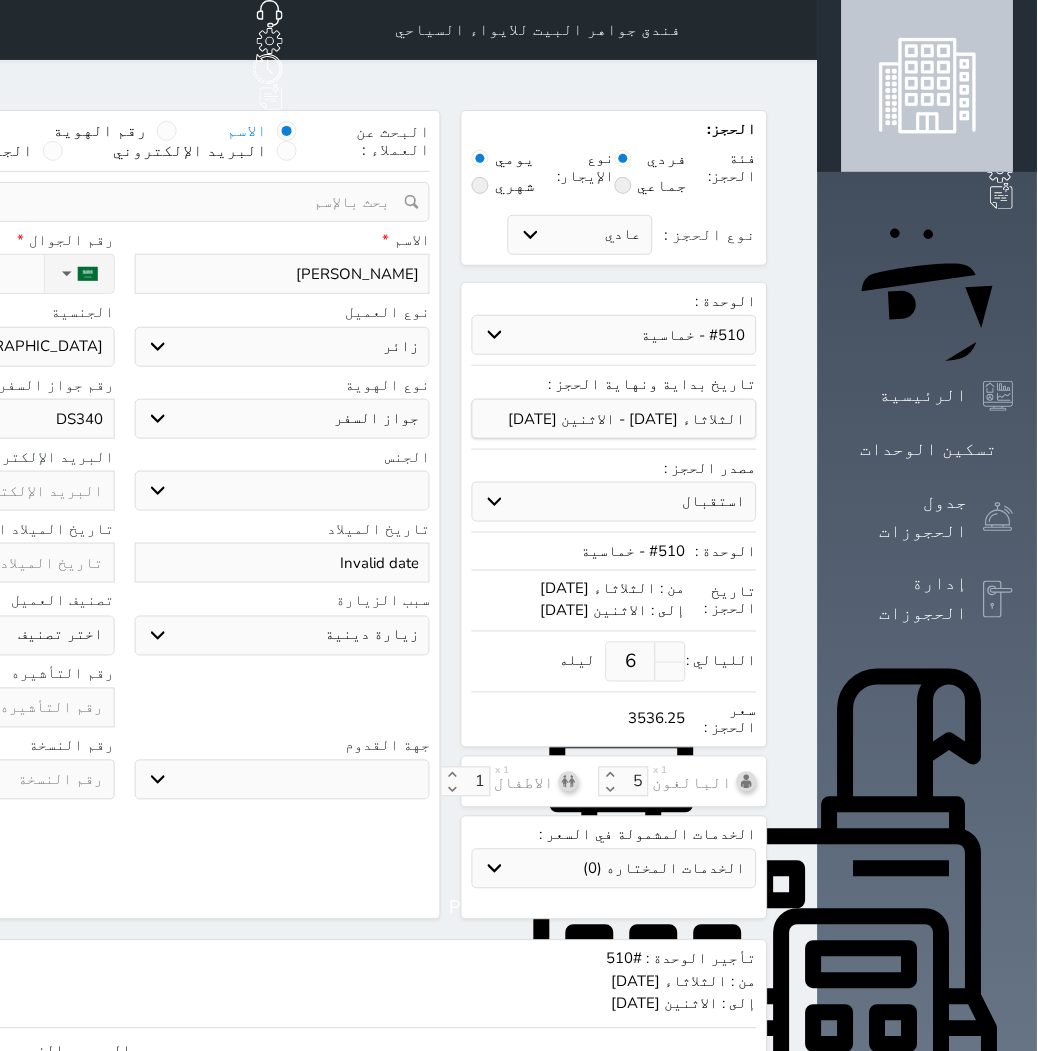 select 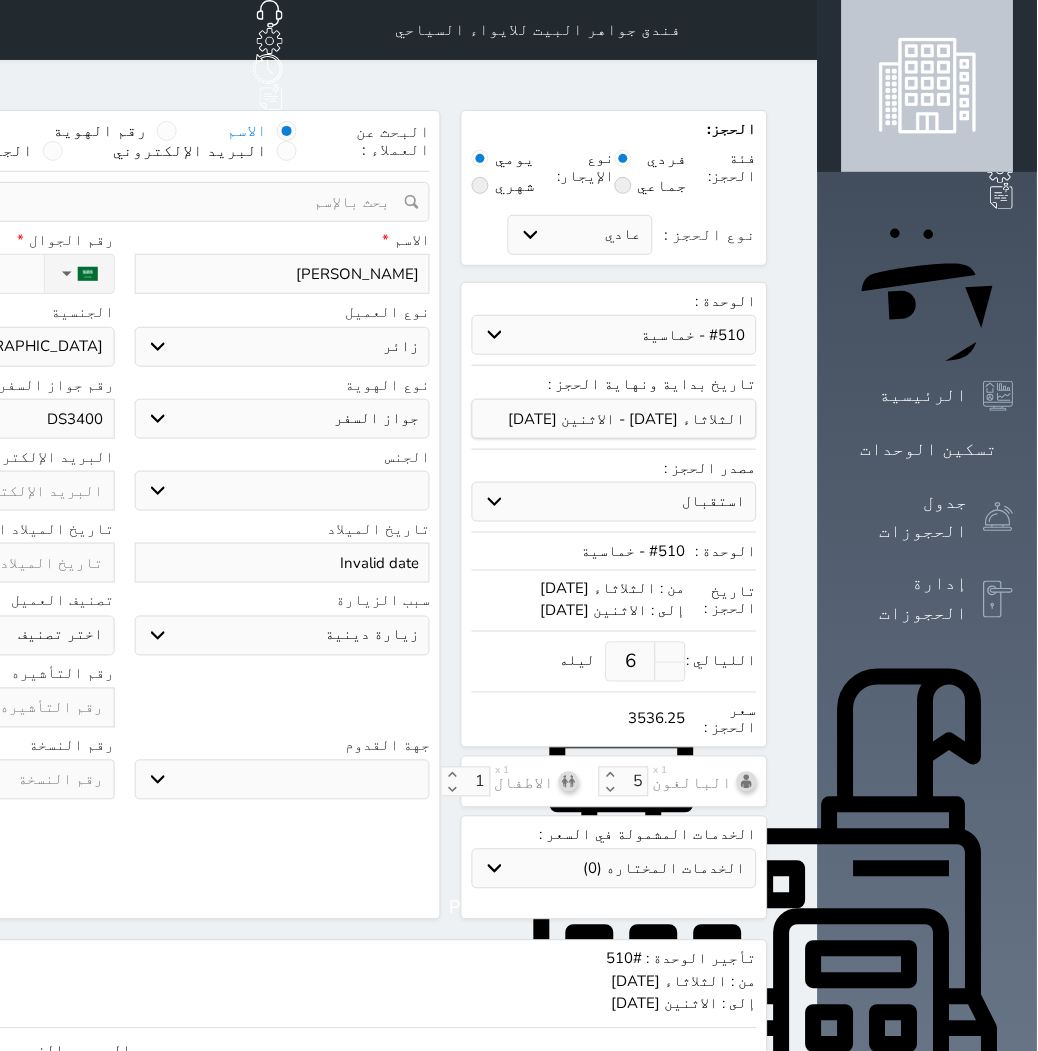 type on "DS34006" 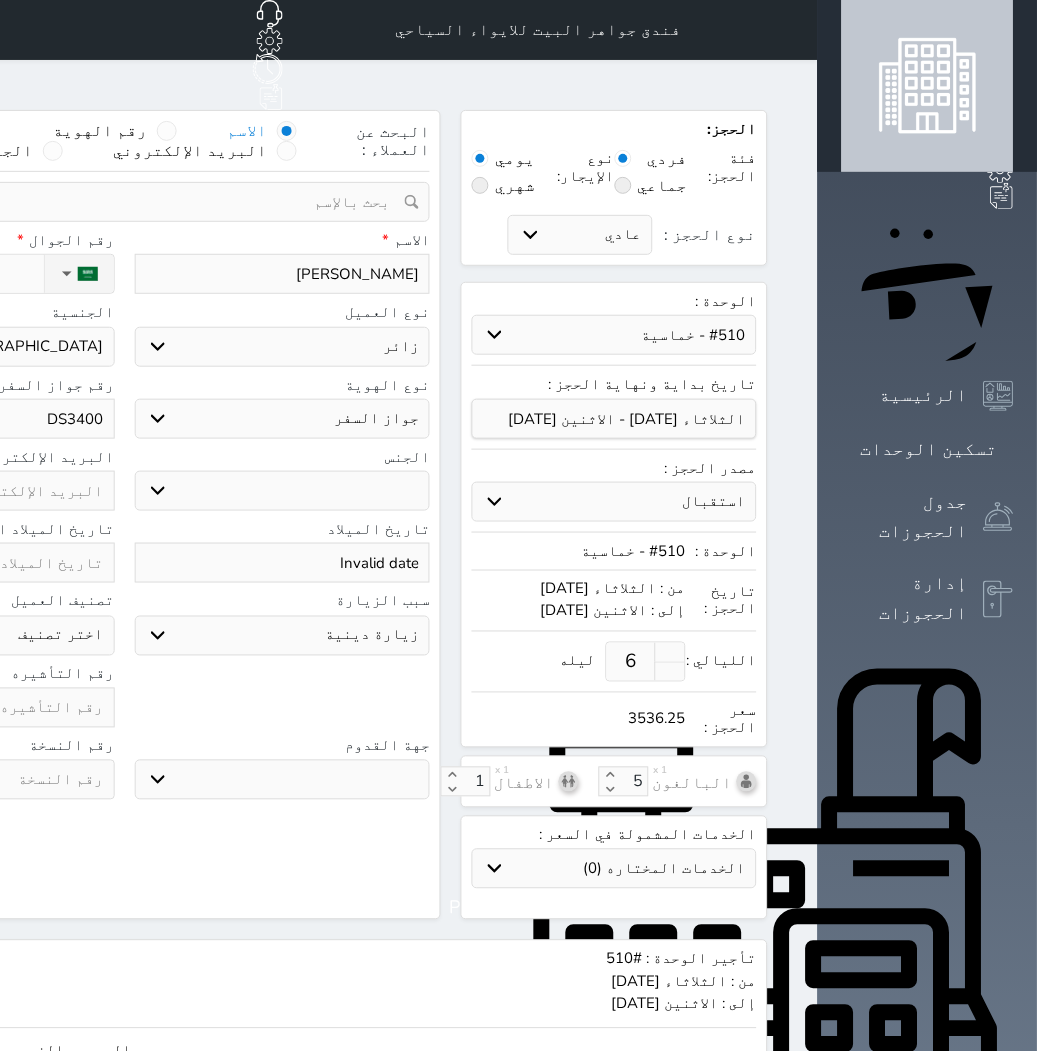 select 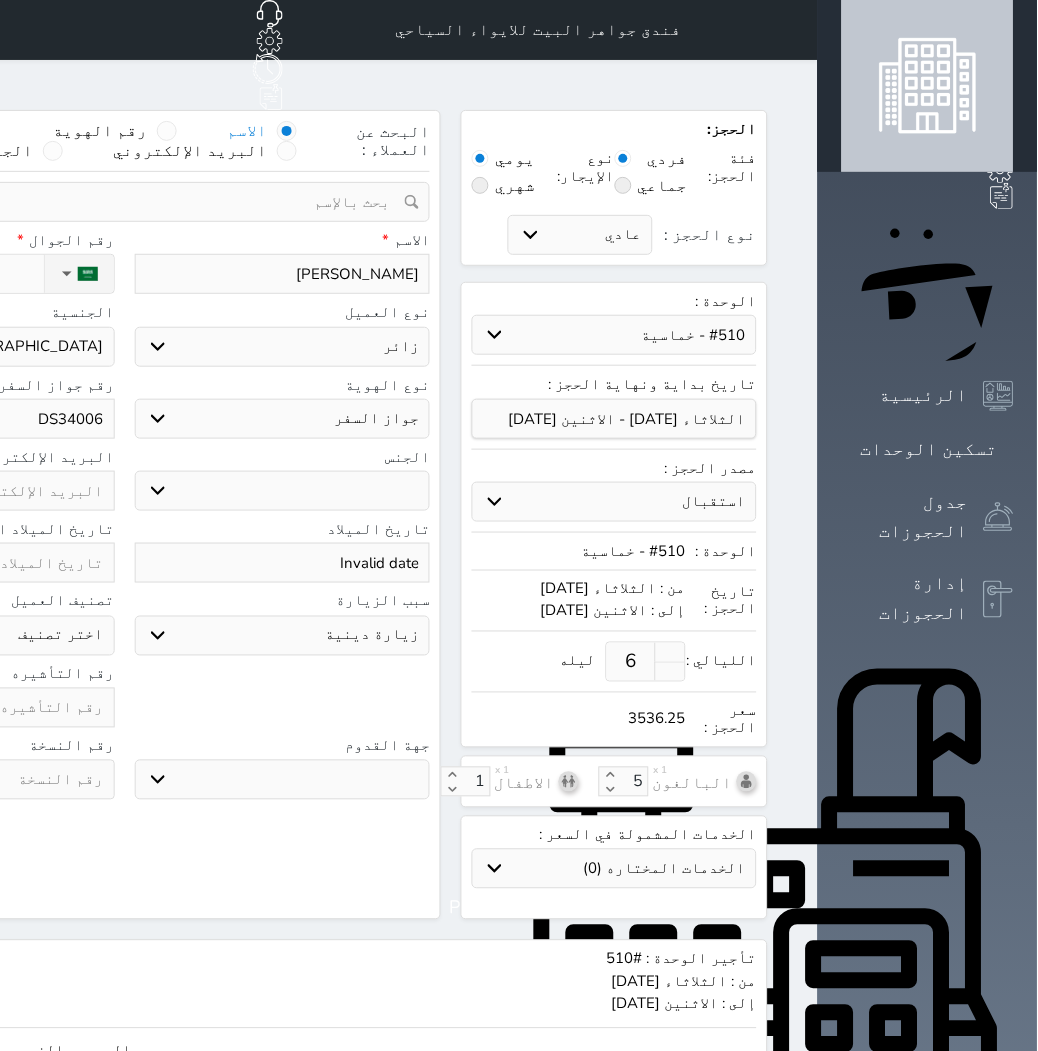 type on "DS340060" 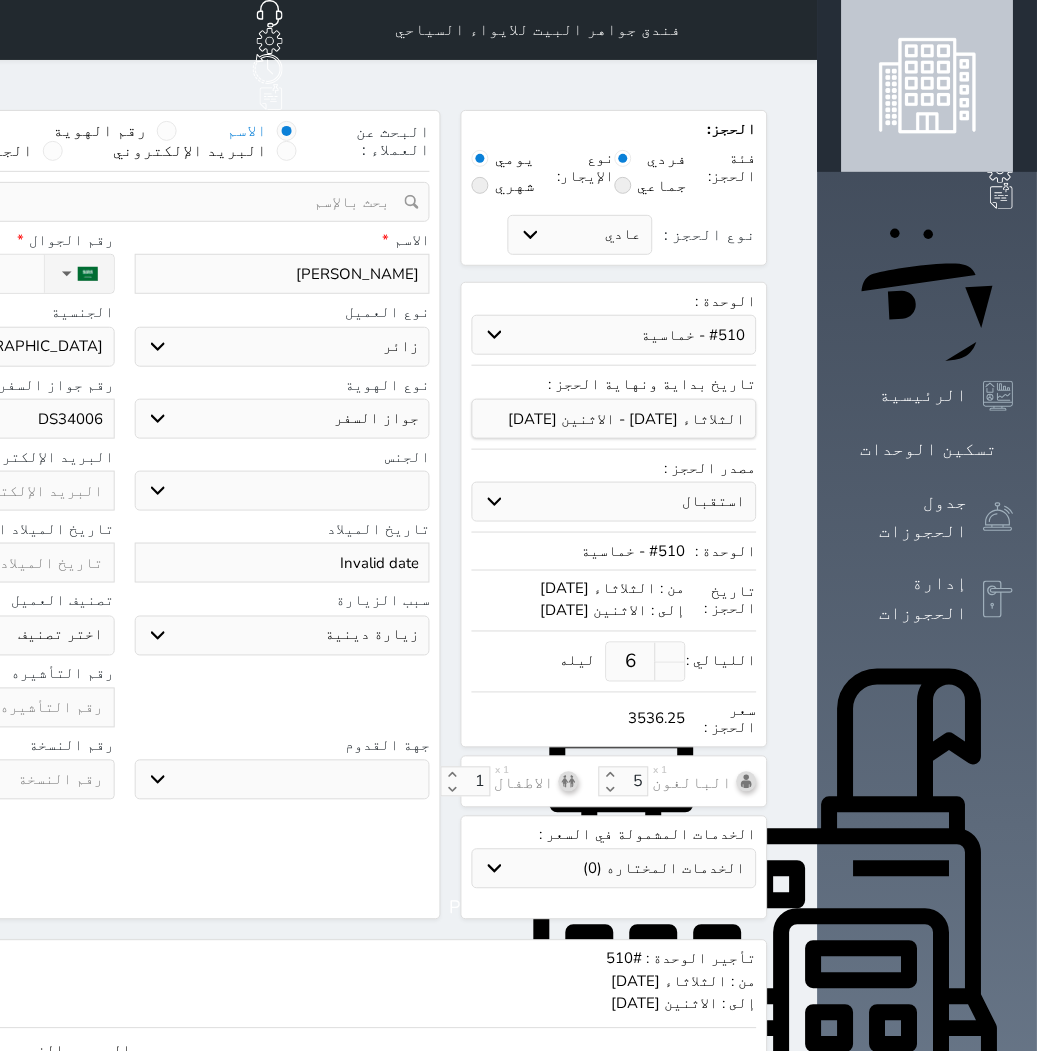 select 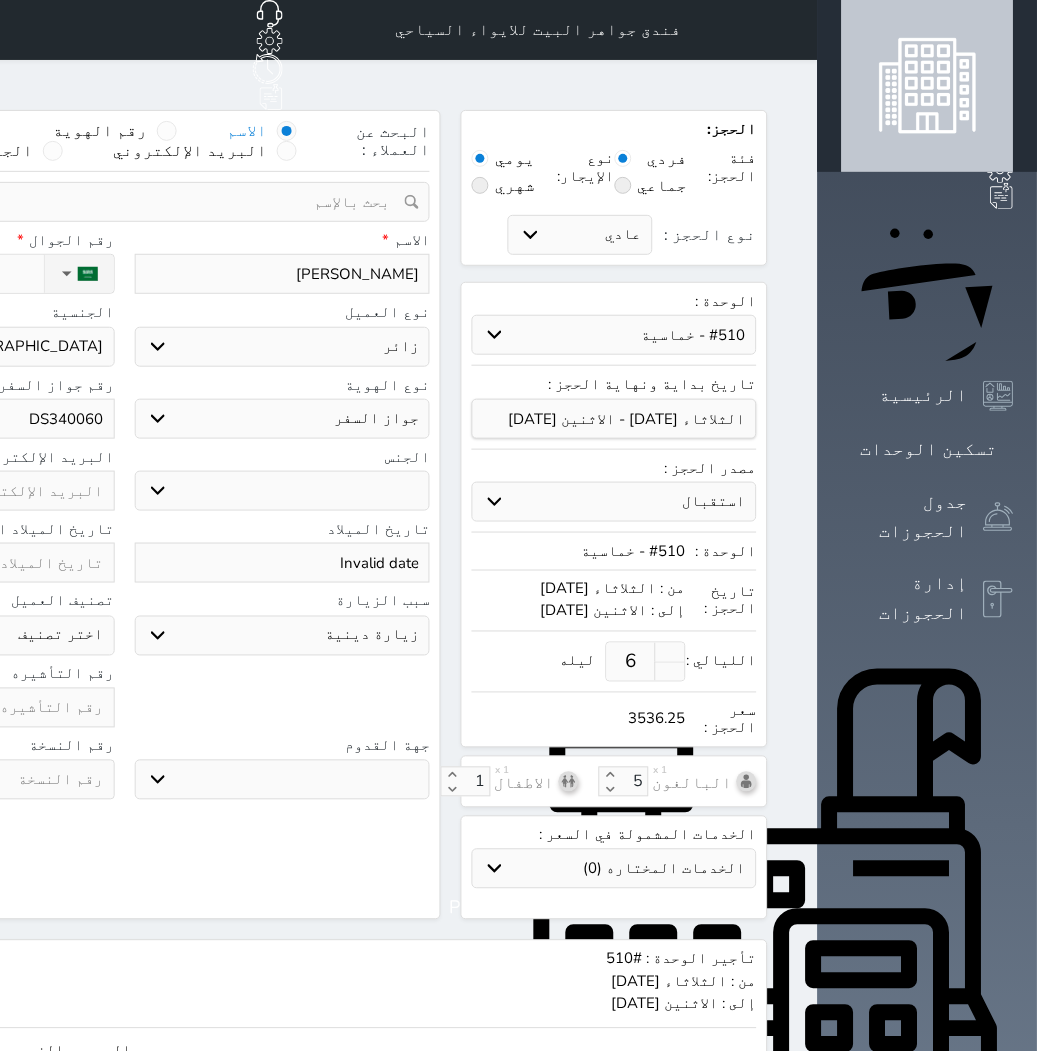 type on "DS3400601" 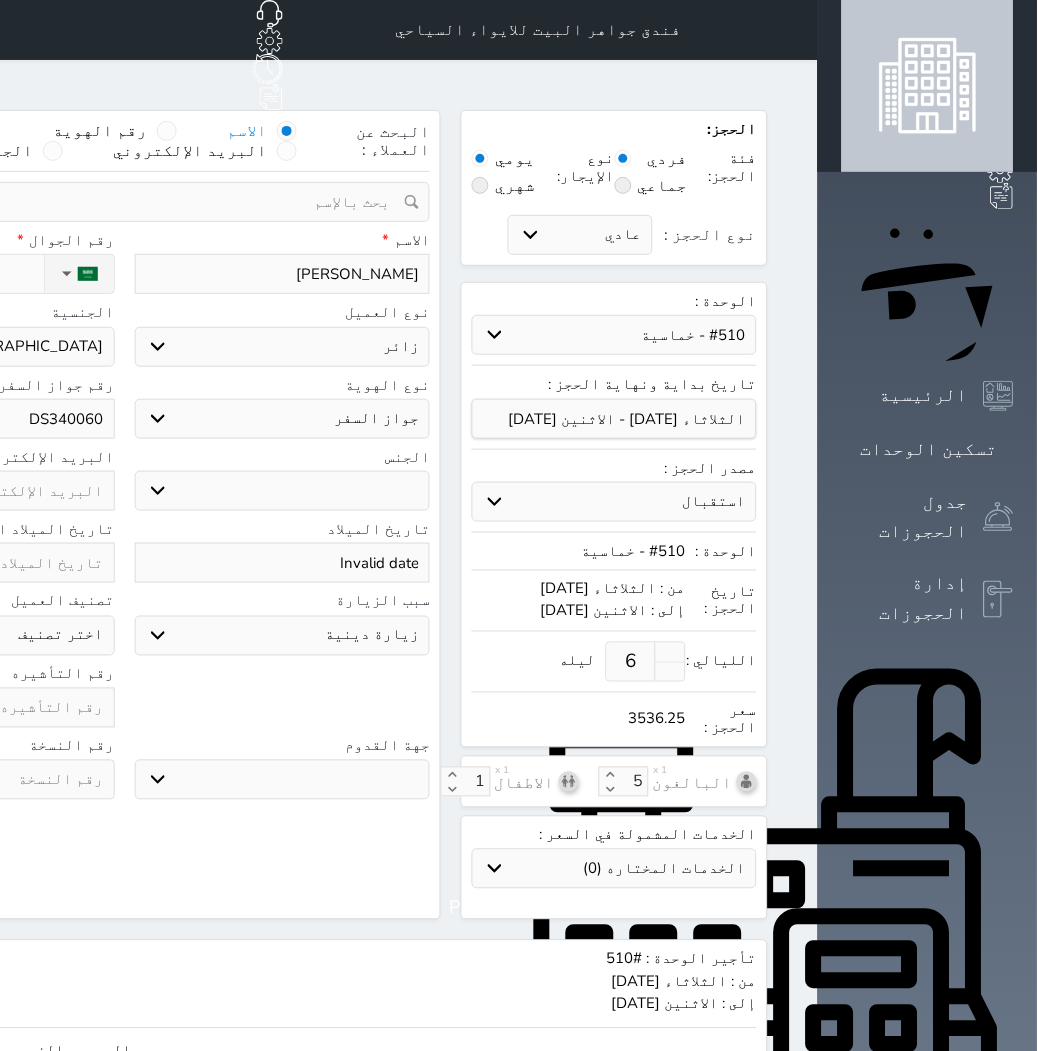 select 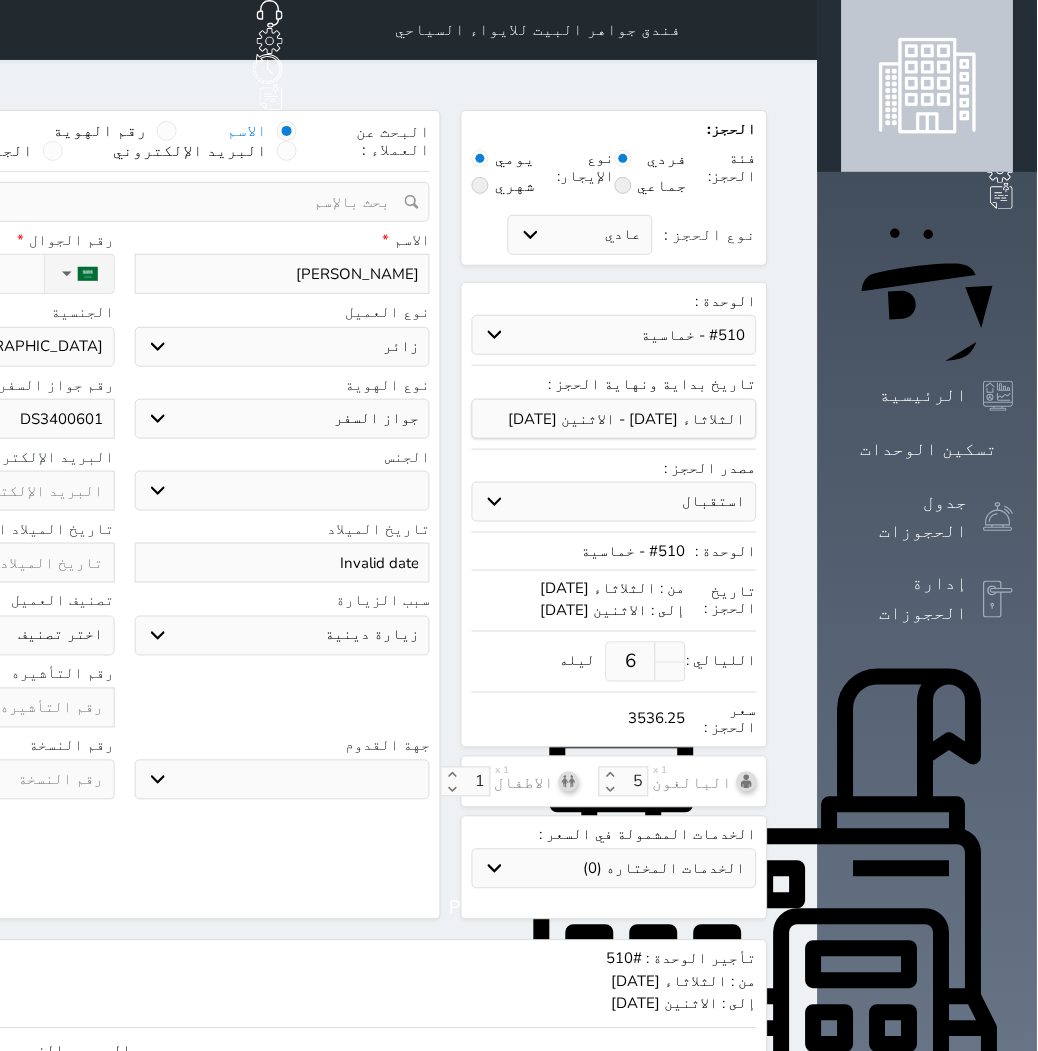 type on "DS3400601" 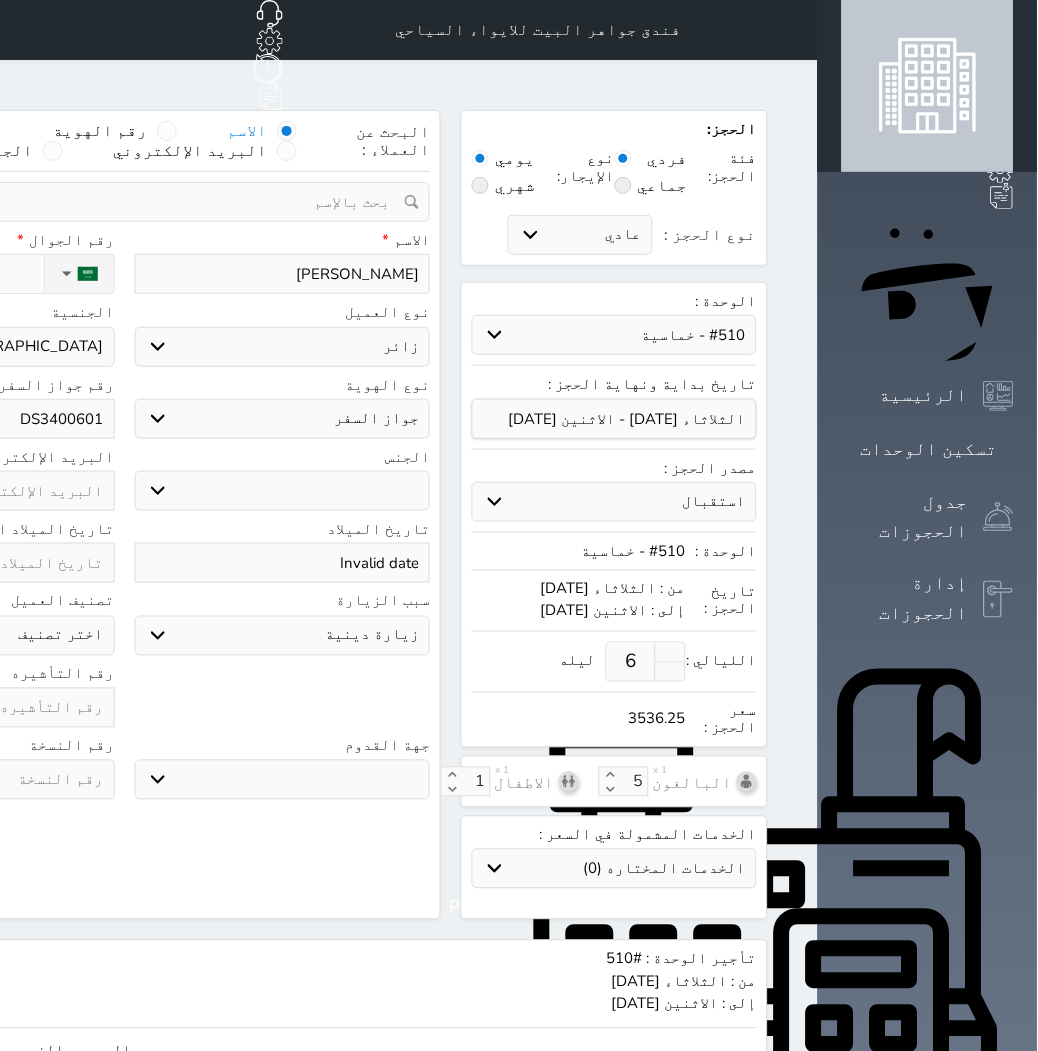 select 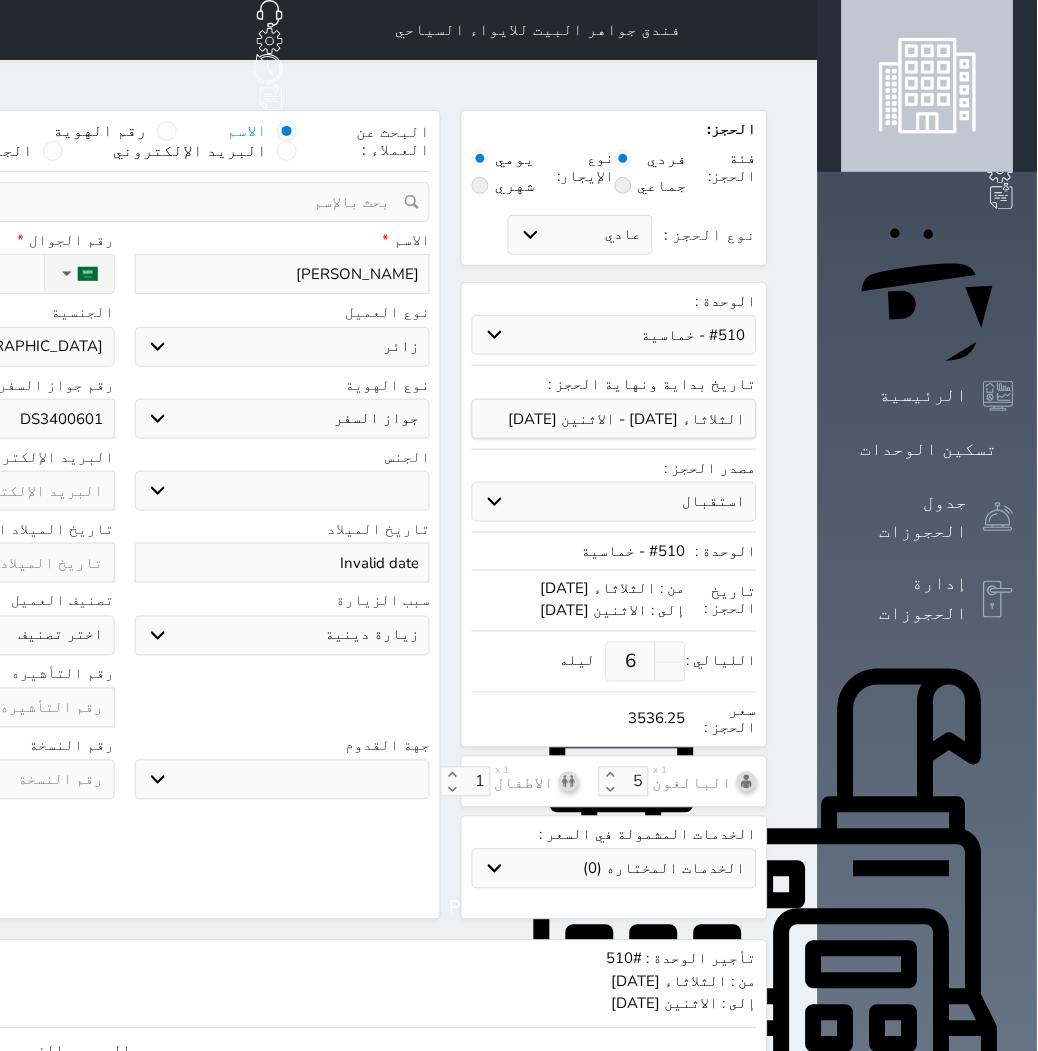 type on "6" 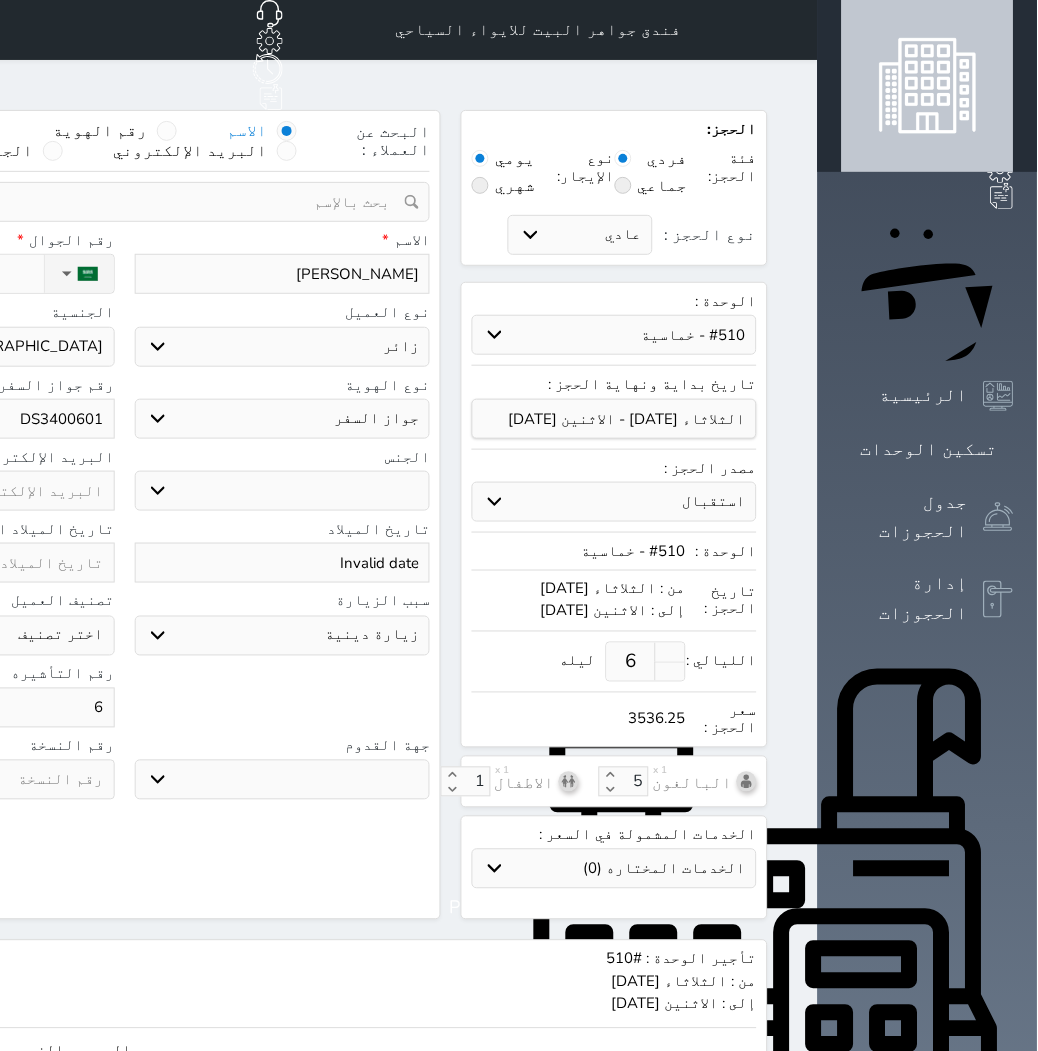 select 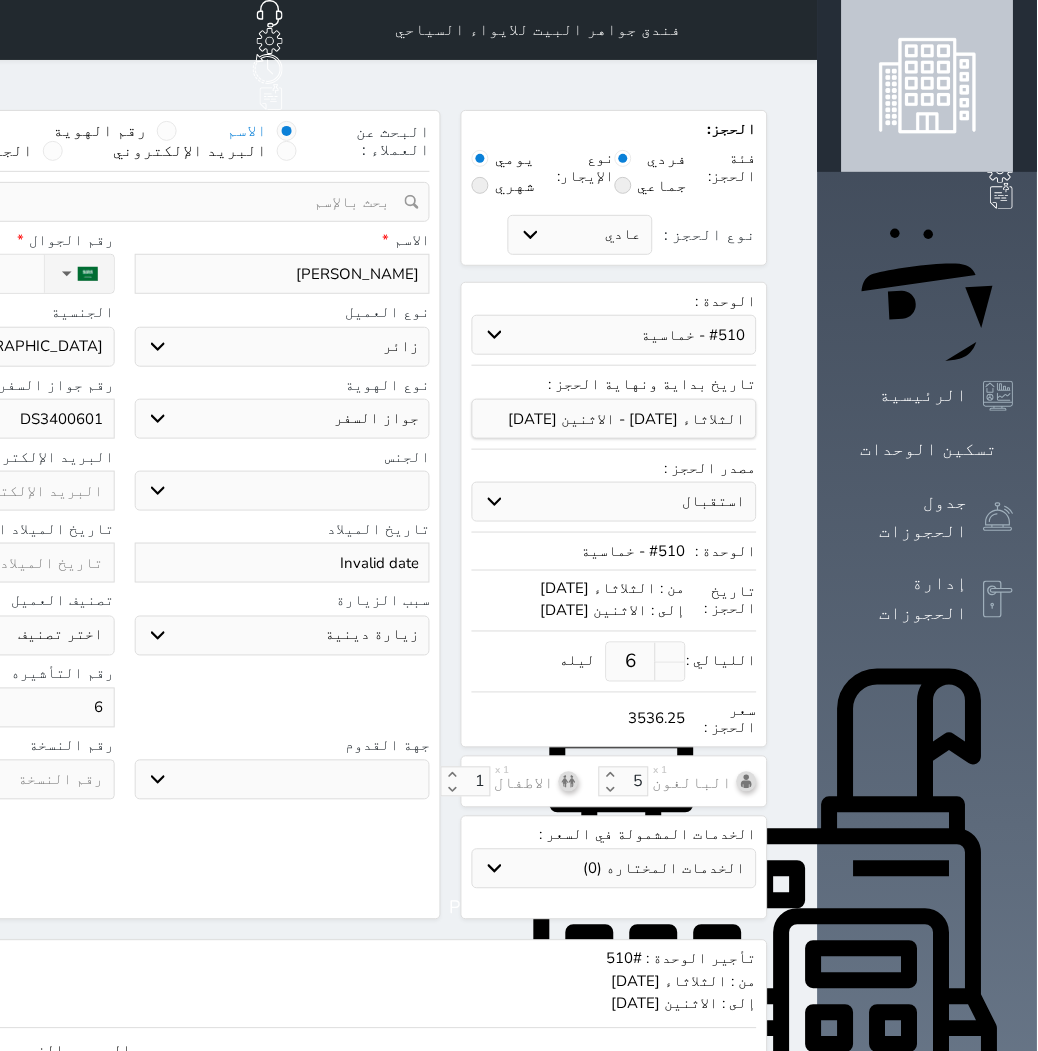 type on "61" 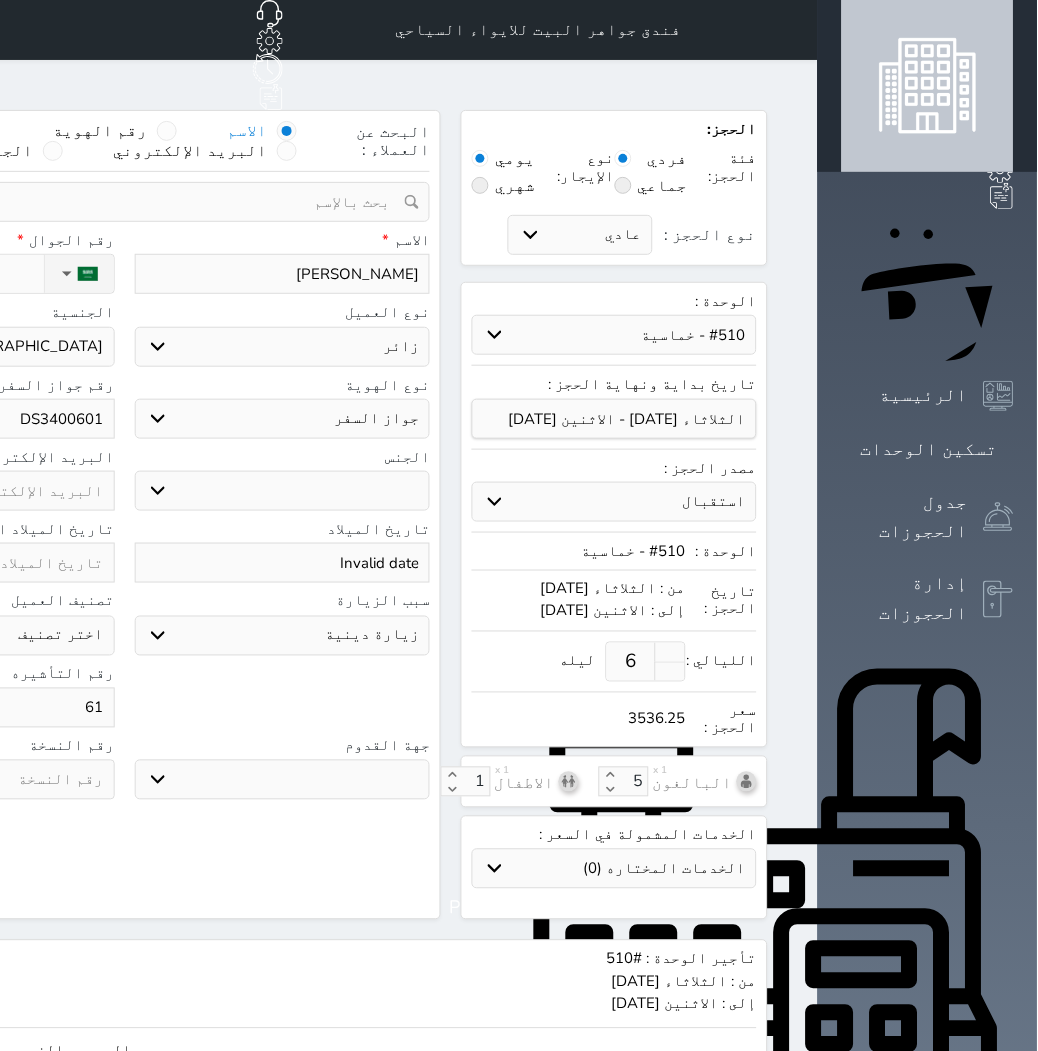 select 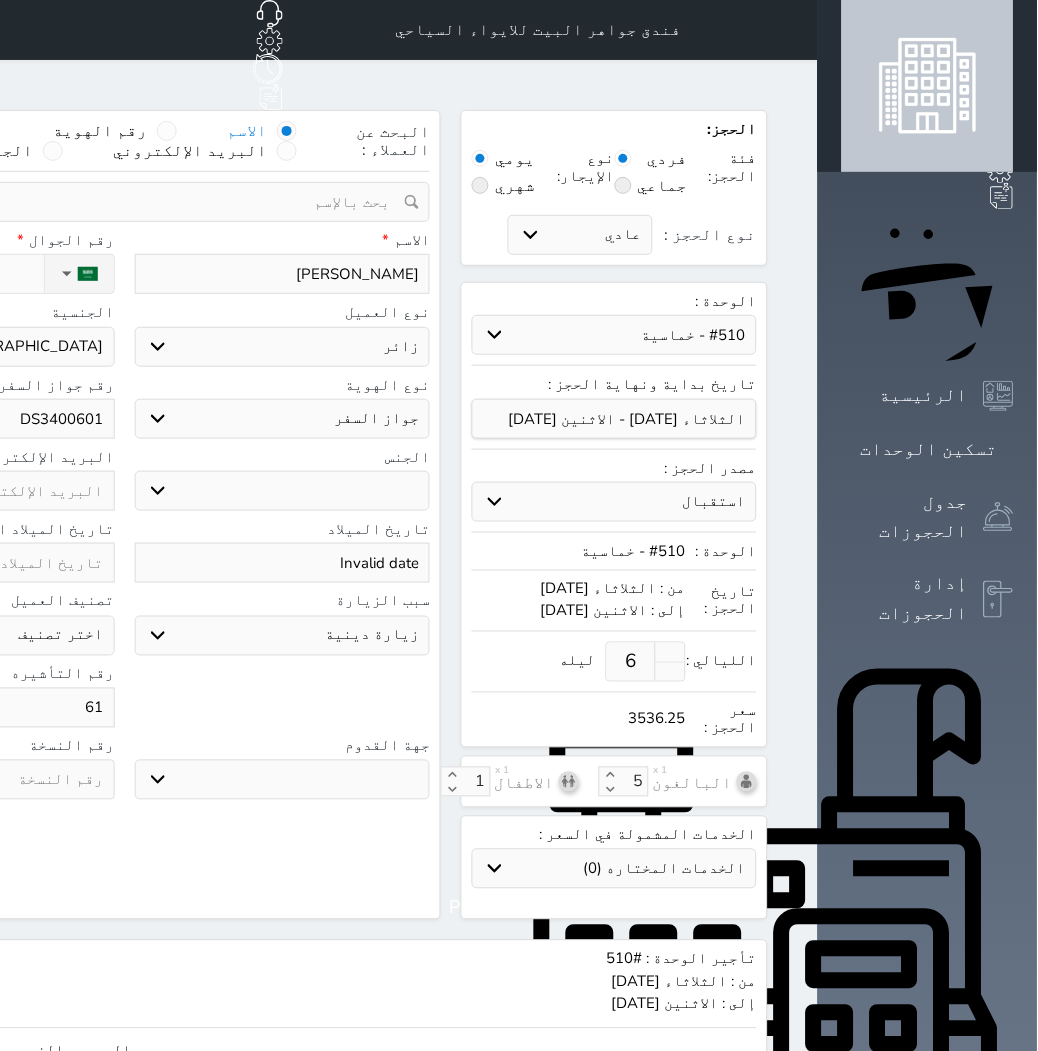 type on "614" 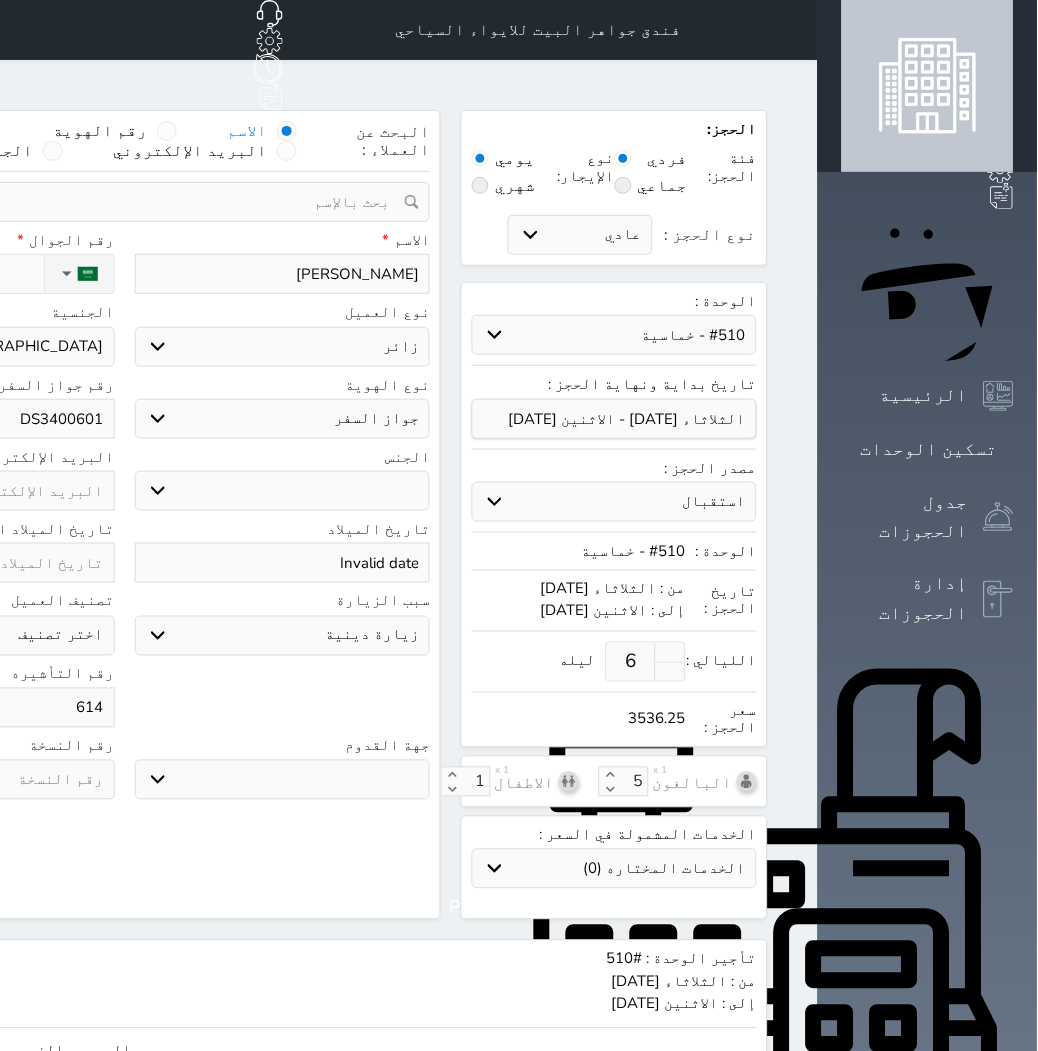 select 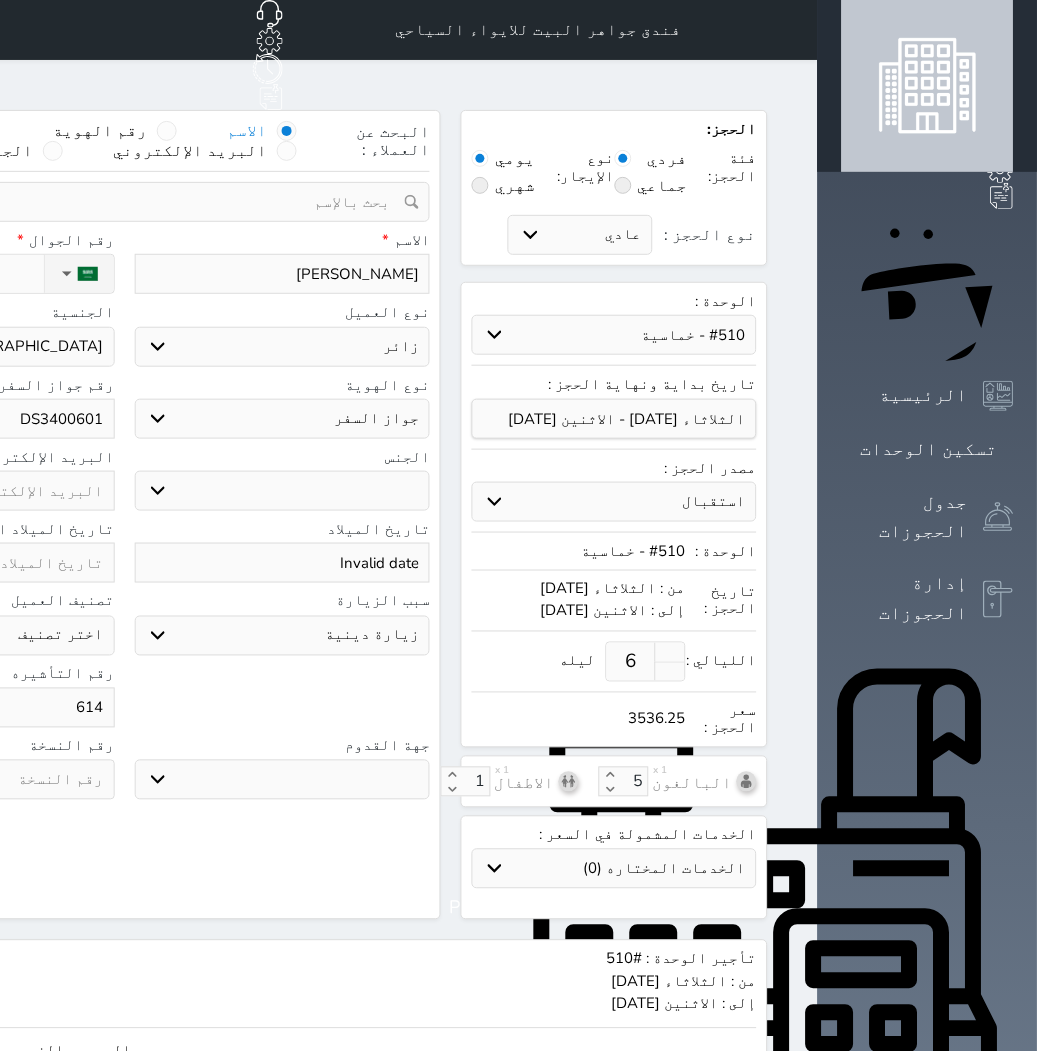 type on "6144" 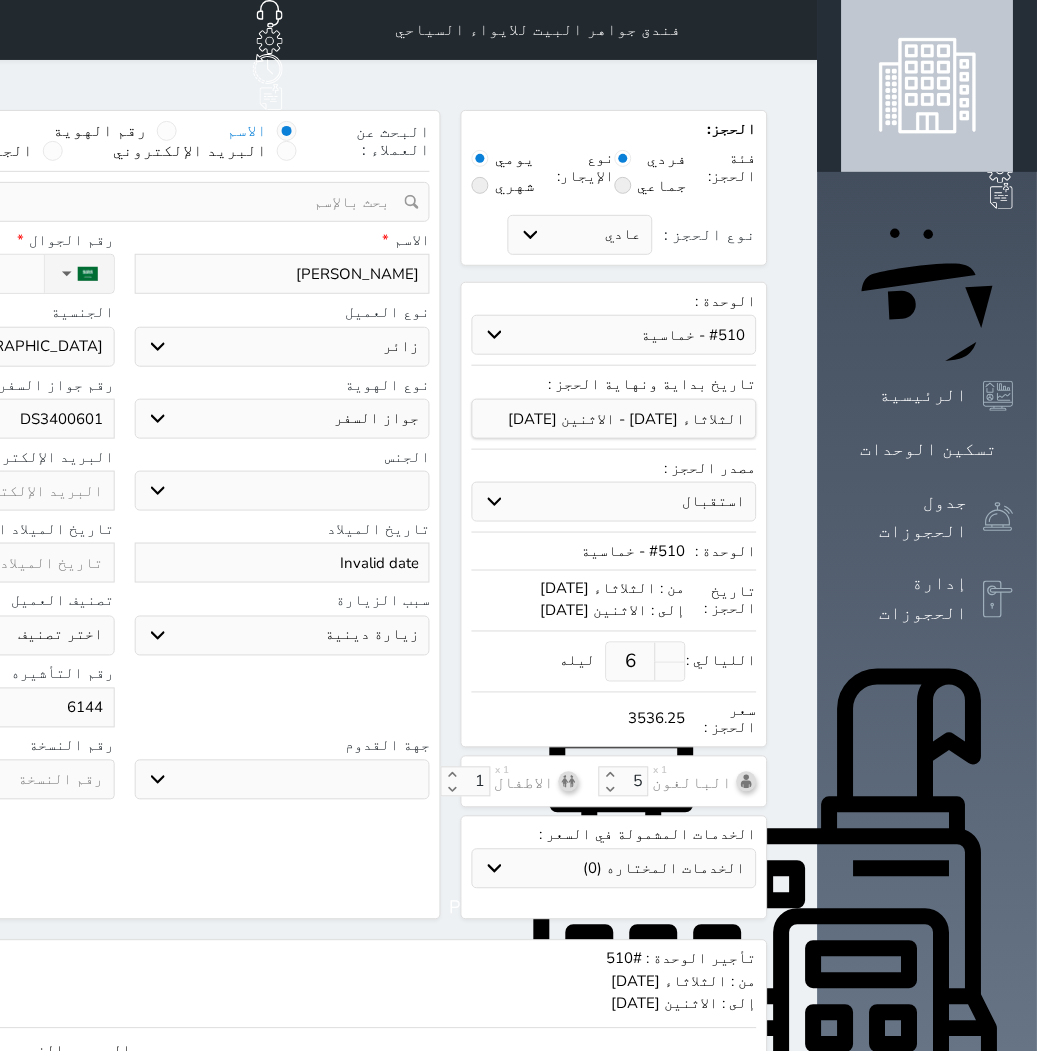 select 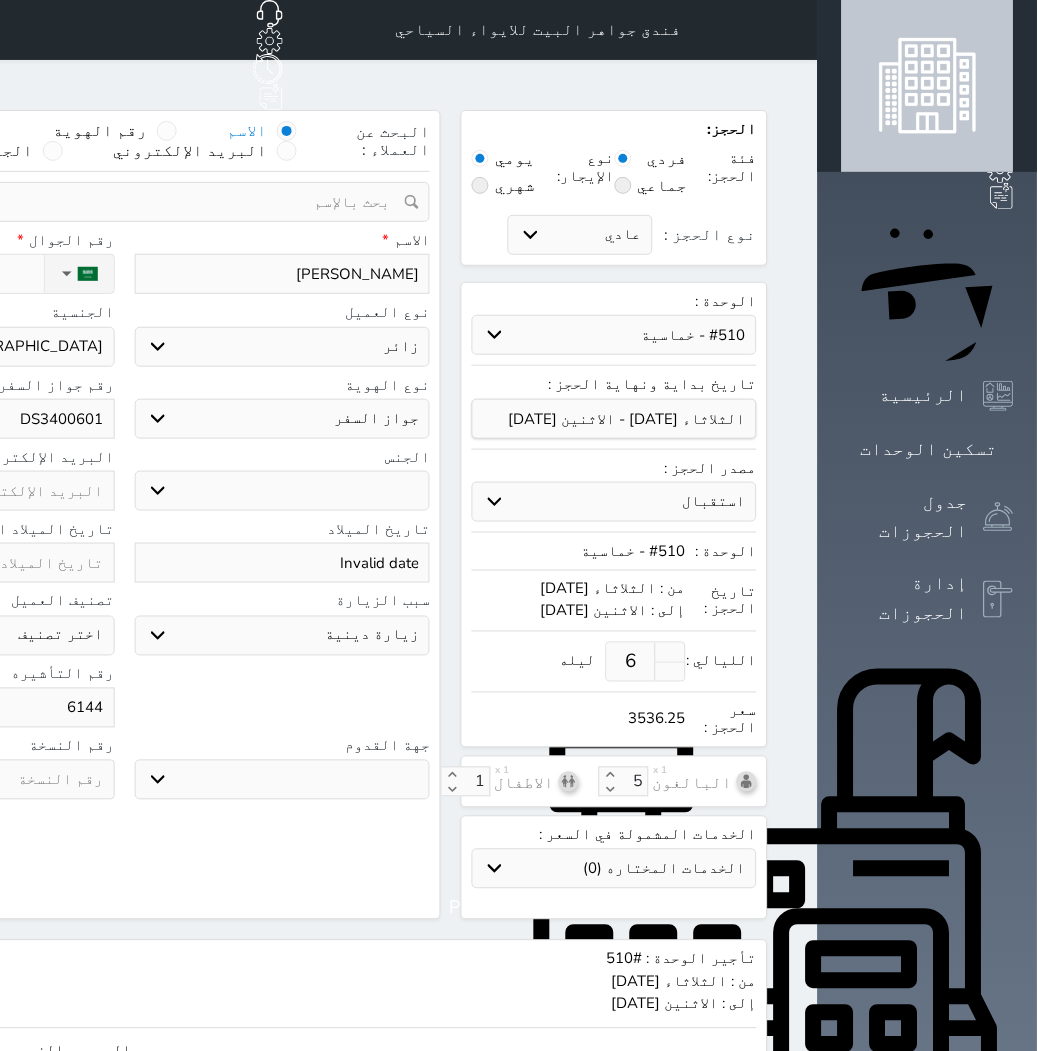 type on "61448" 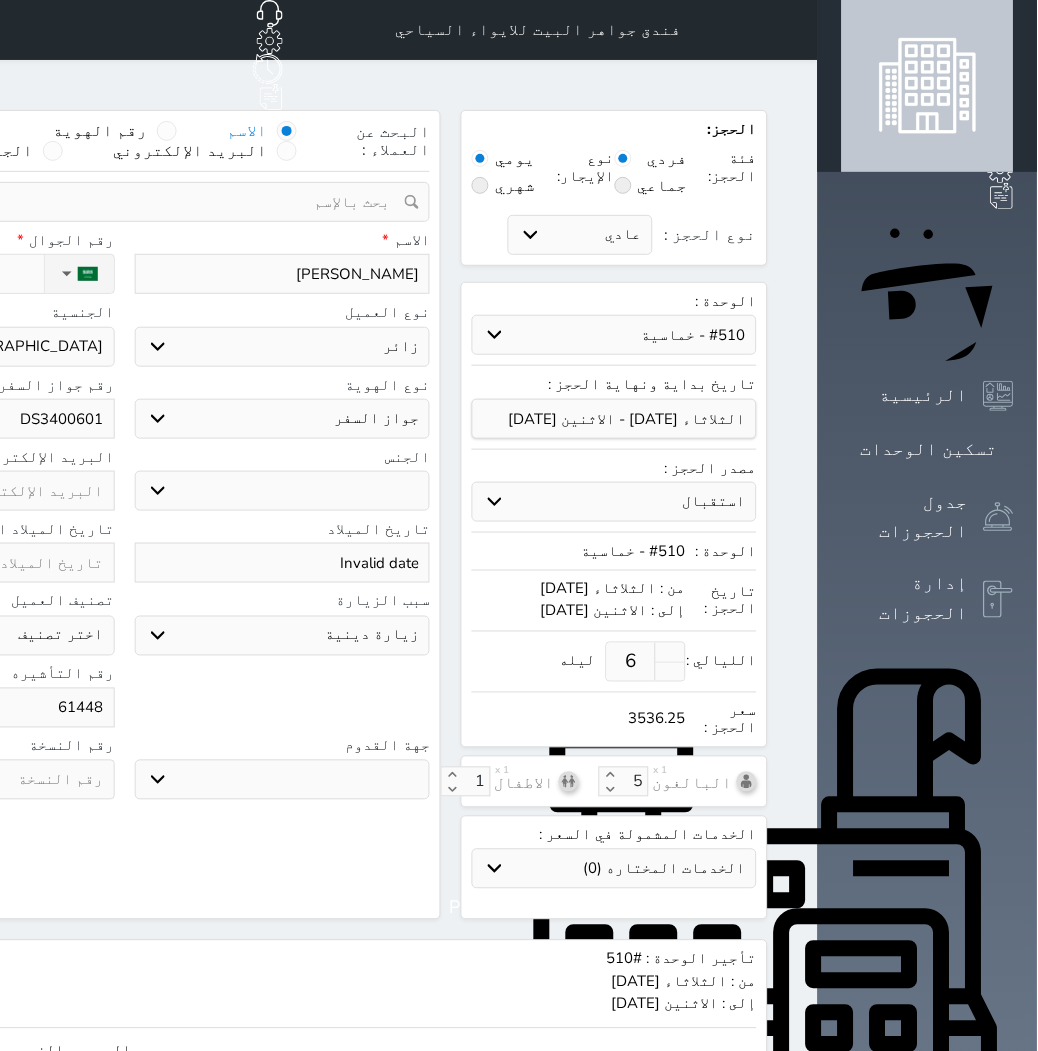 select 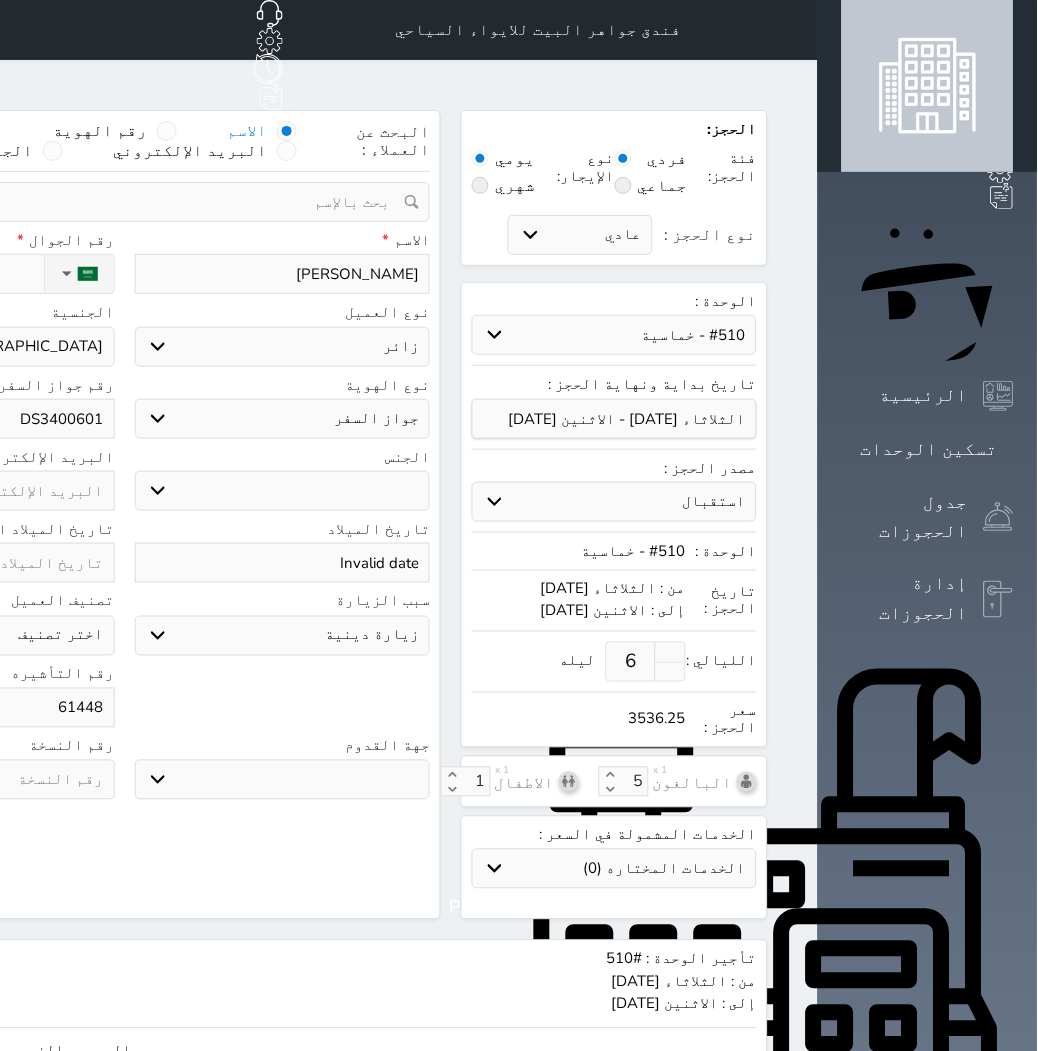type on "614485" 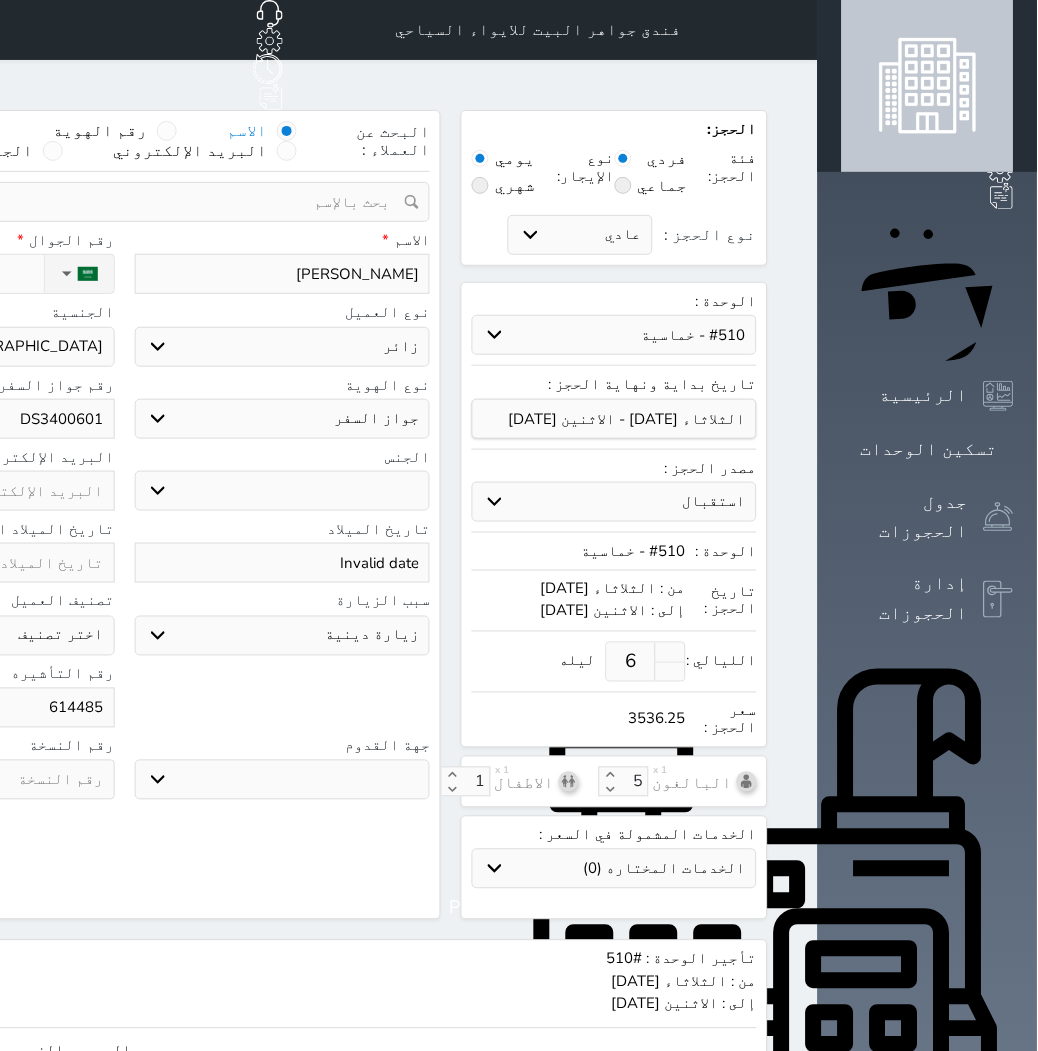 select 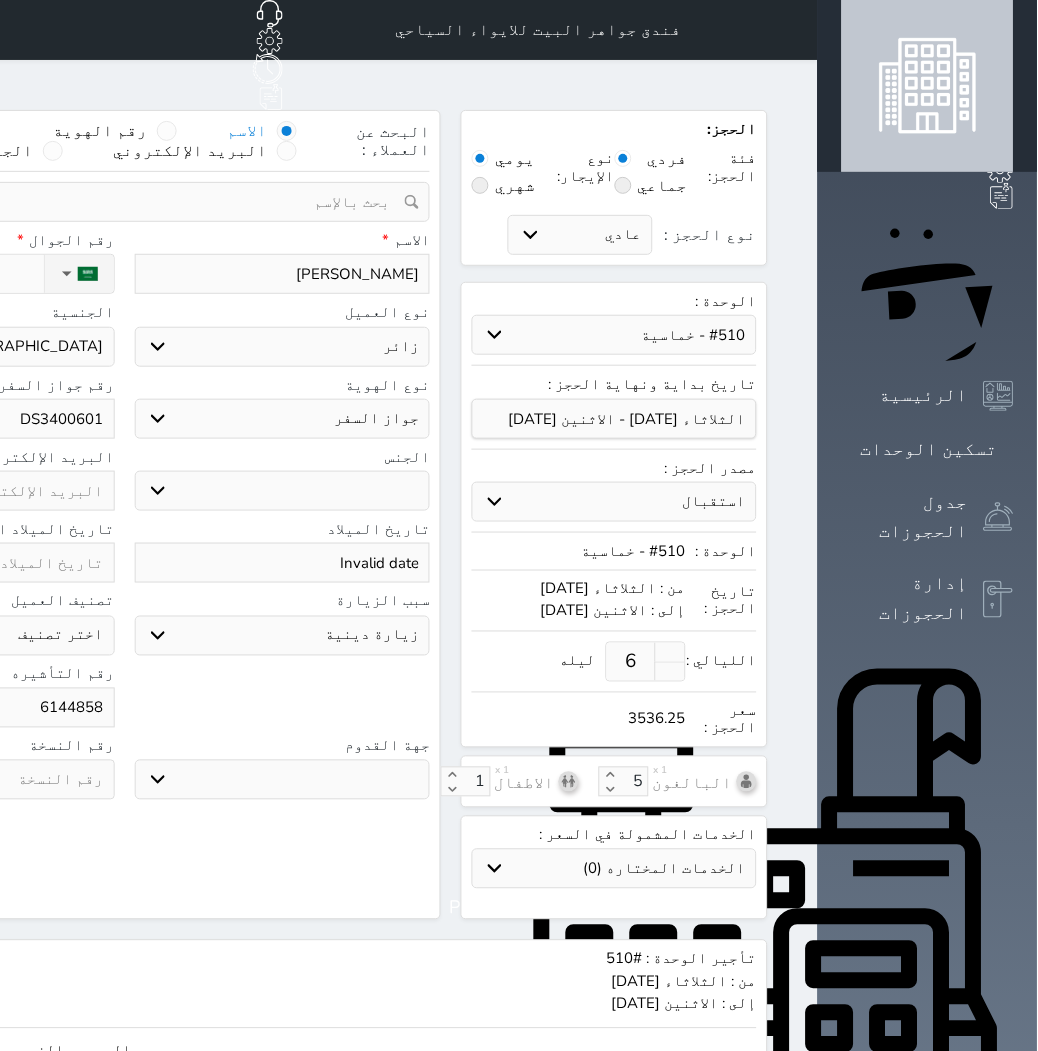 select 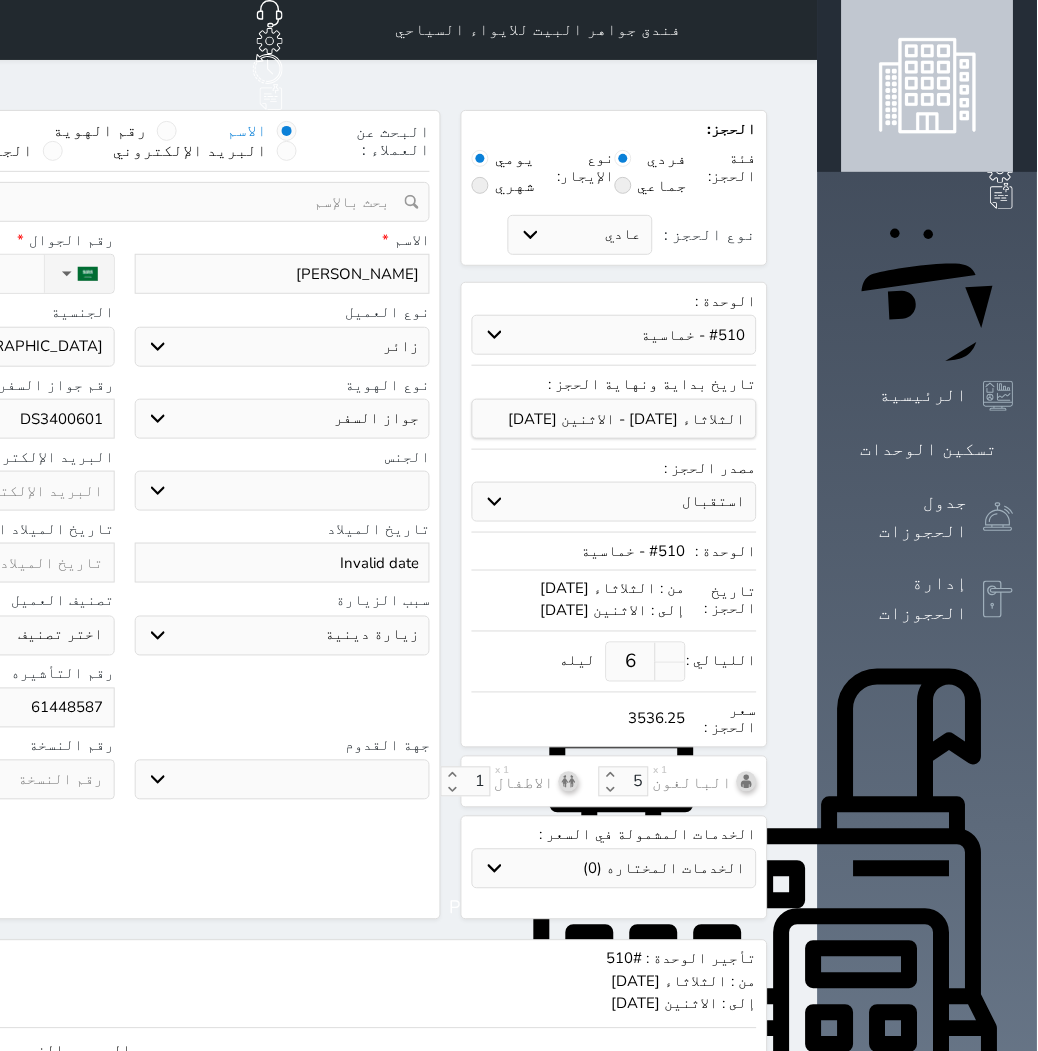 select 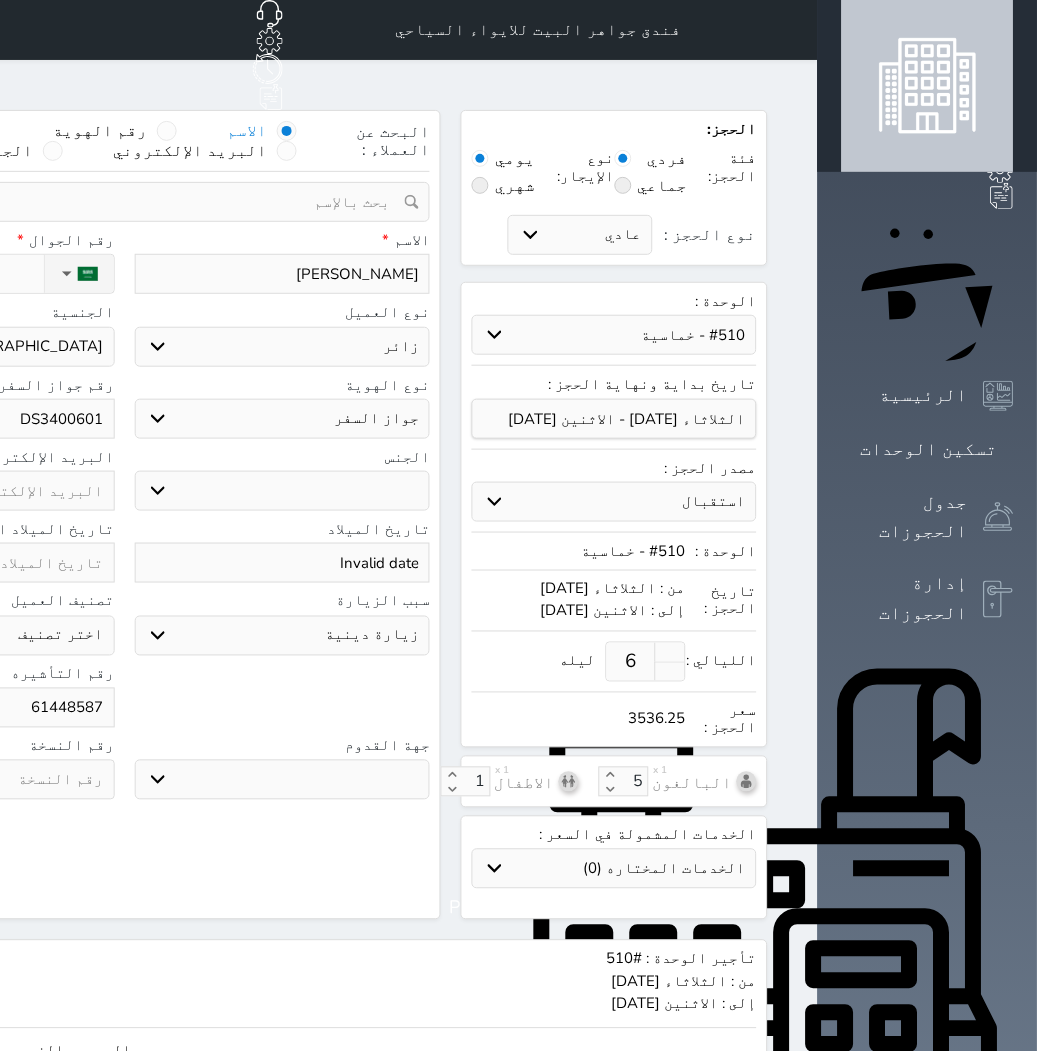 type on "614485875" 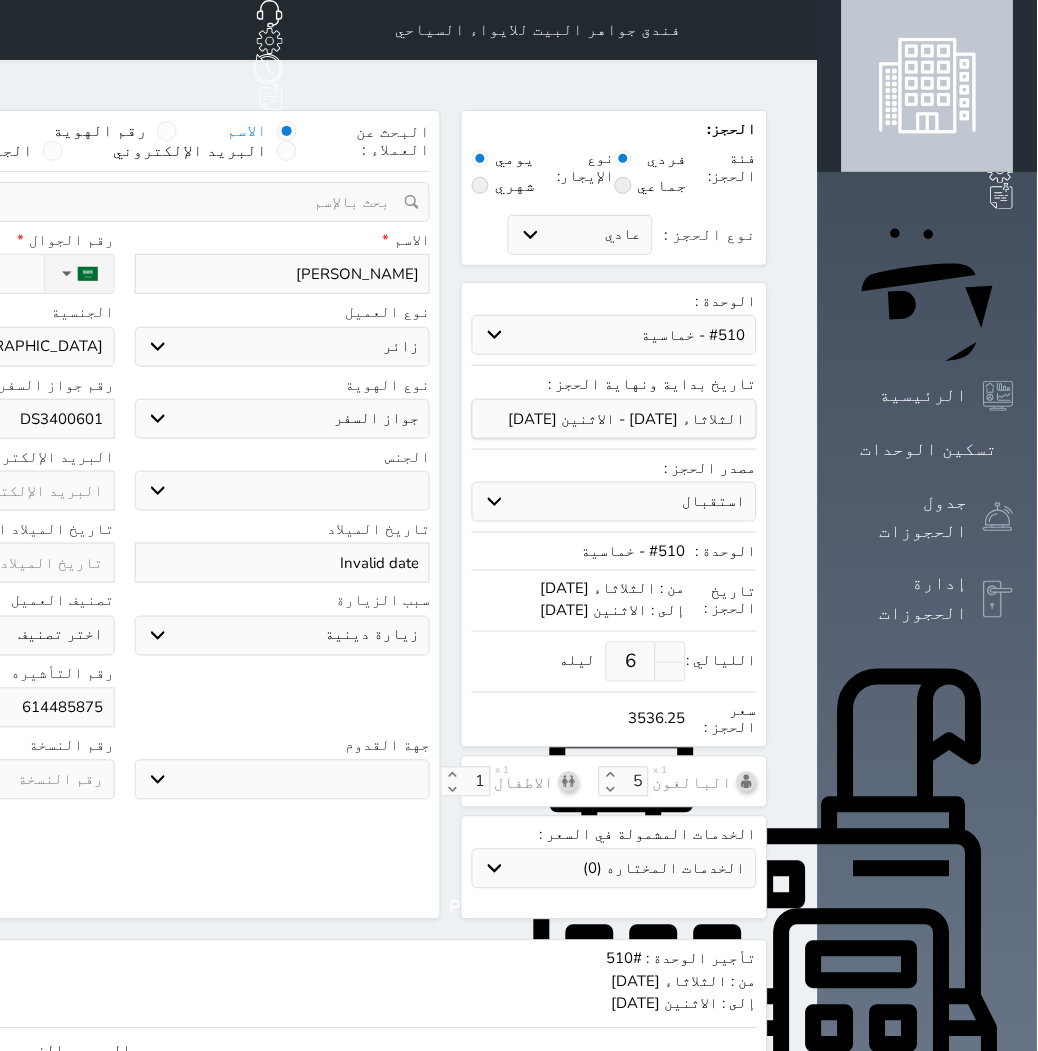 select 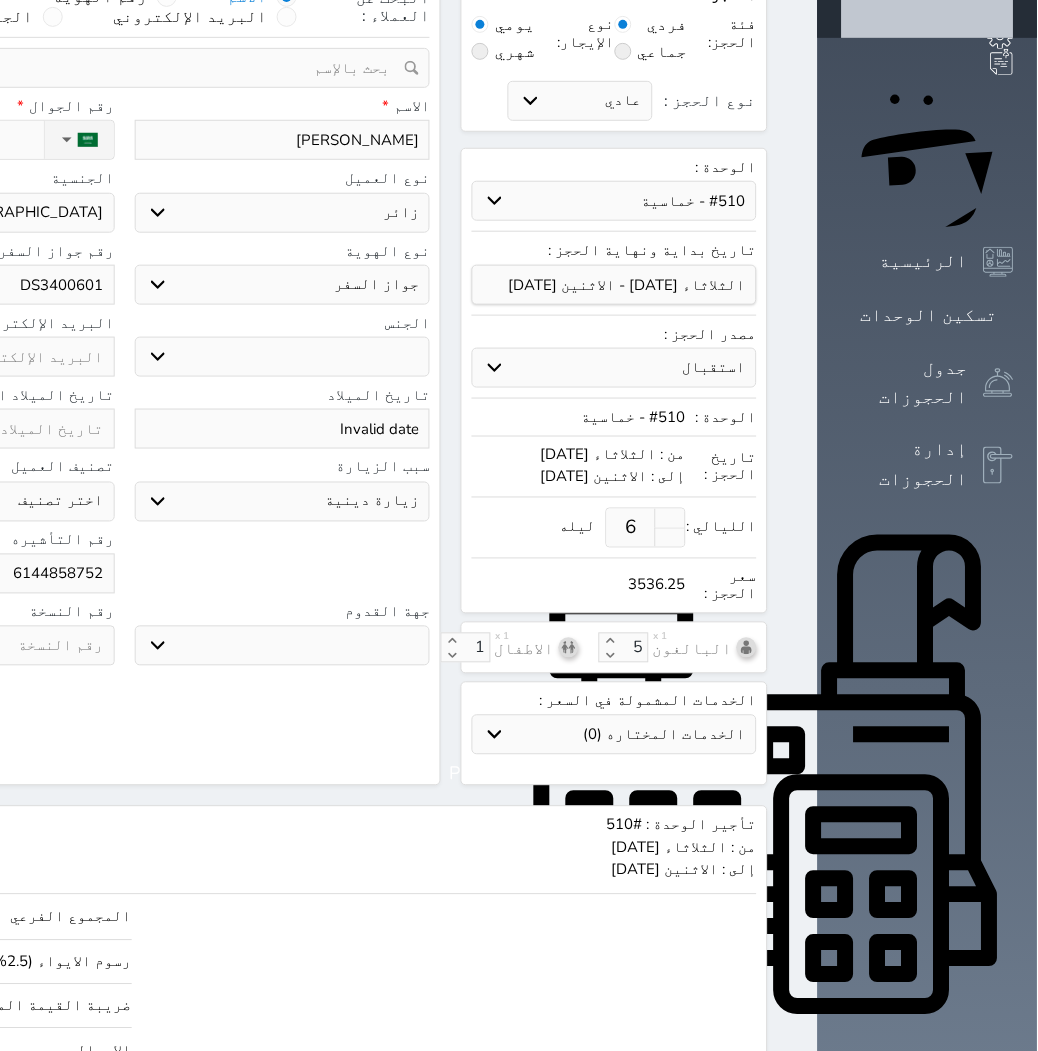 scroll, scrollTop: 207, scrollLeft: 0, axis: vertical 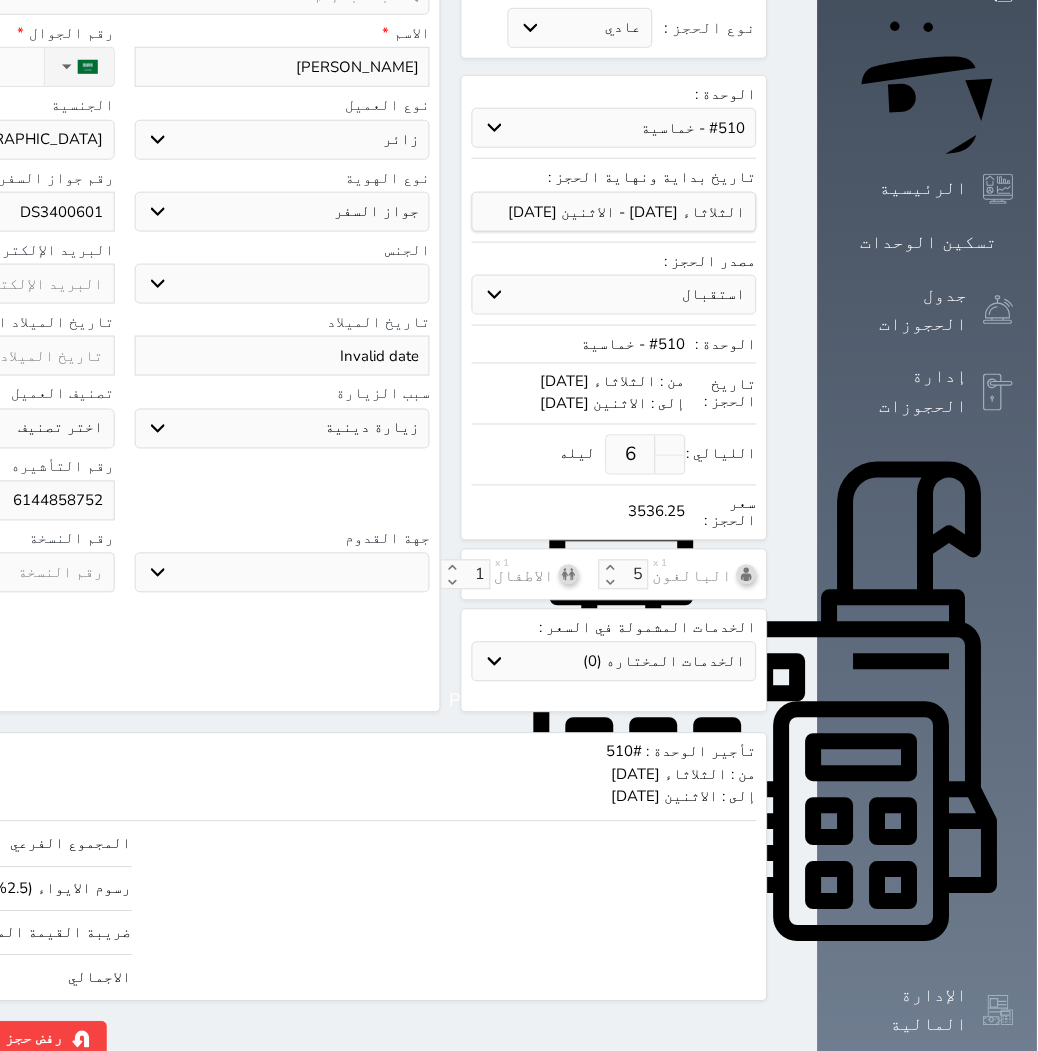type on "6144858752" 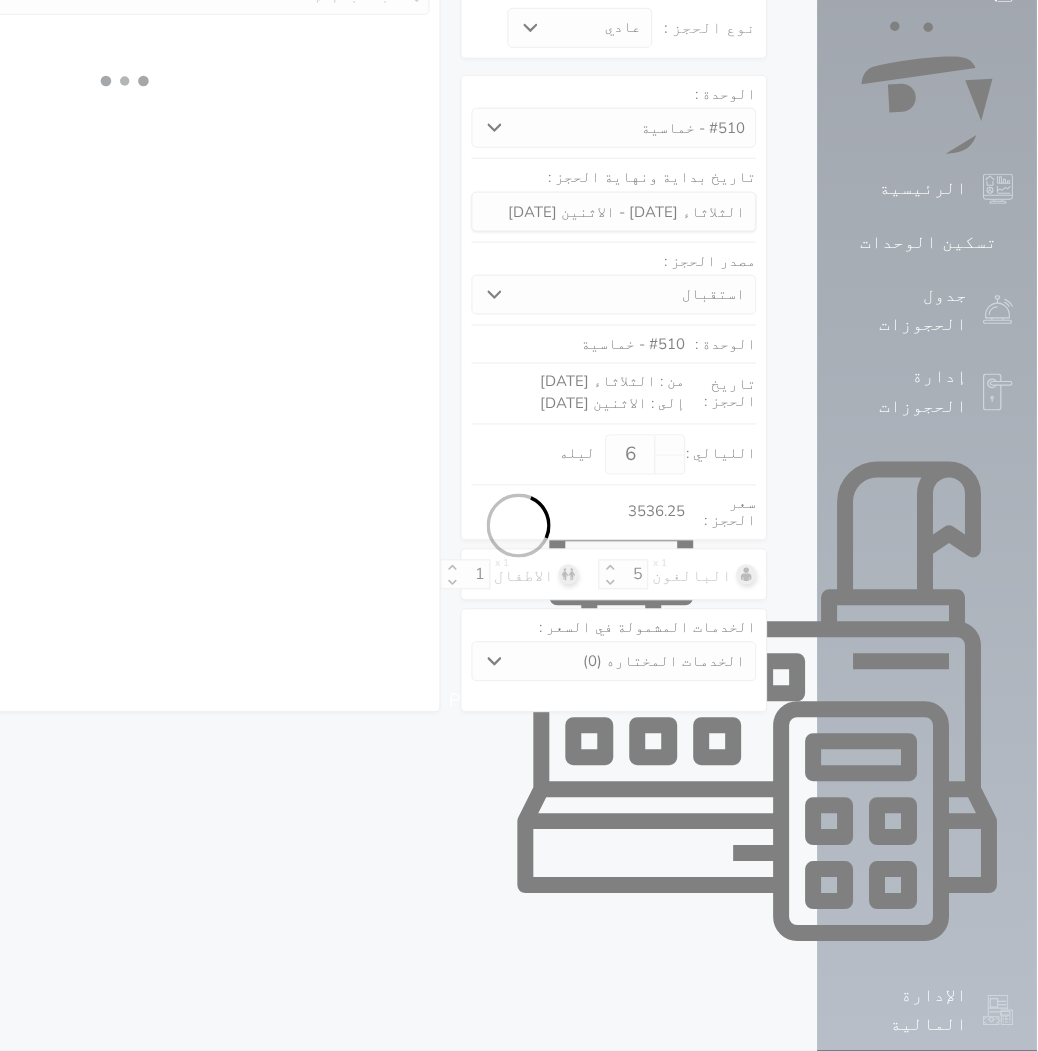 select on "3" 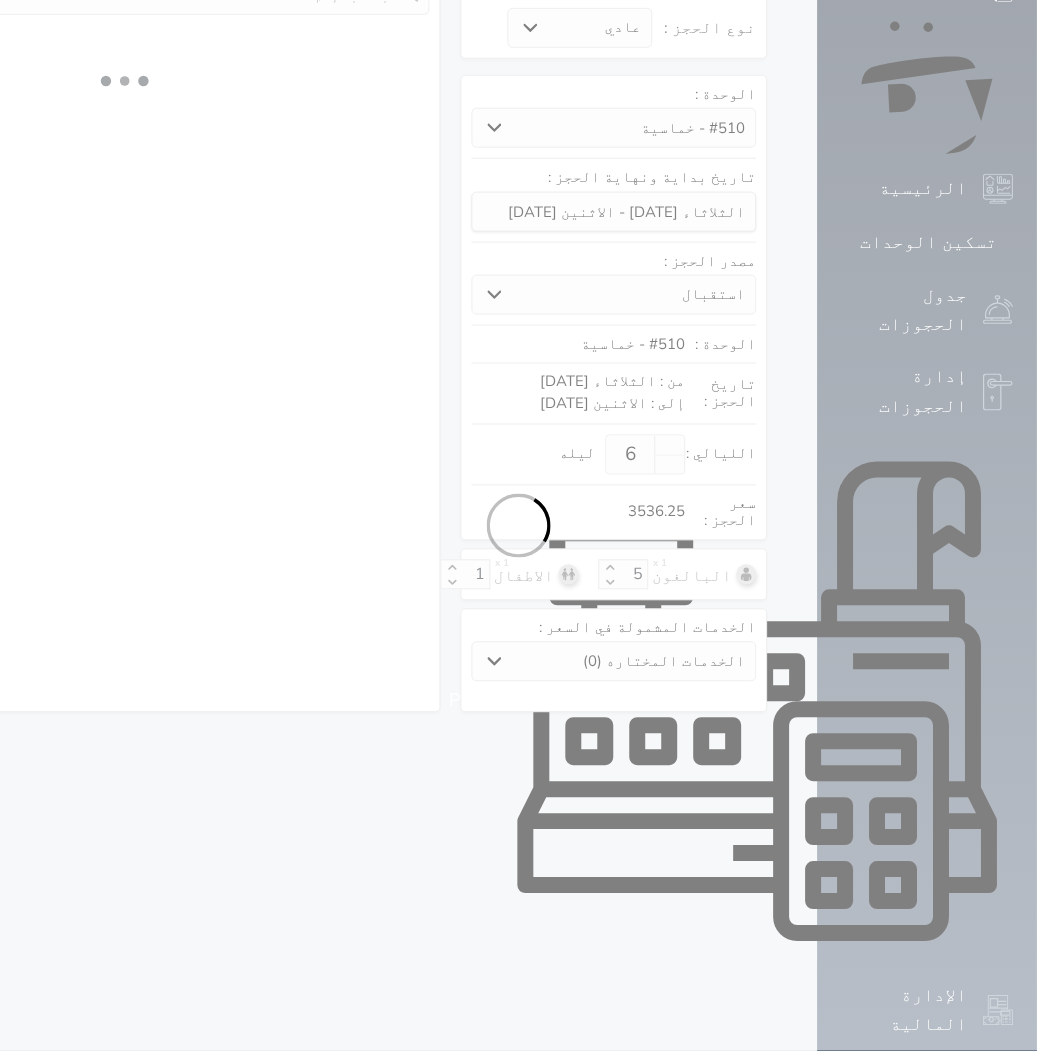select on "304" 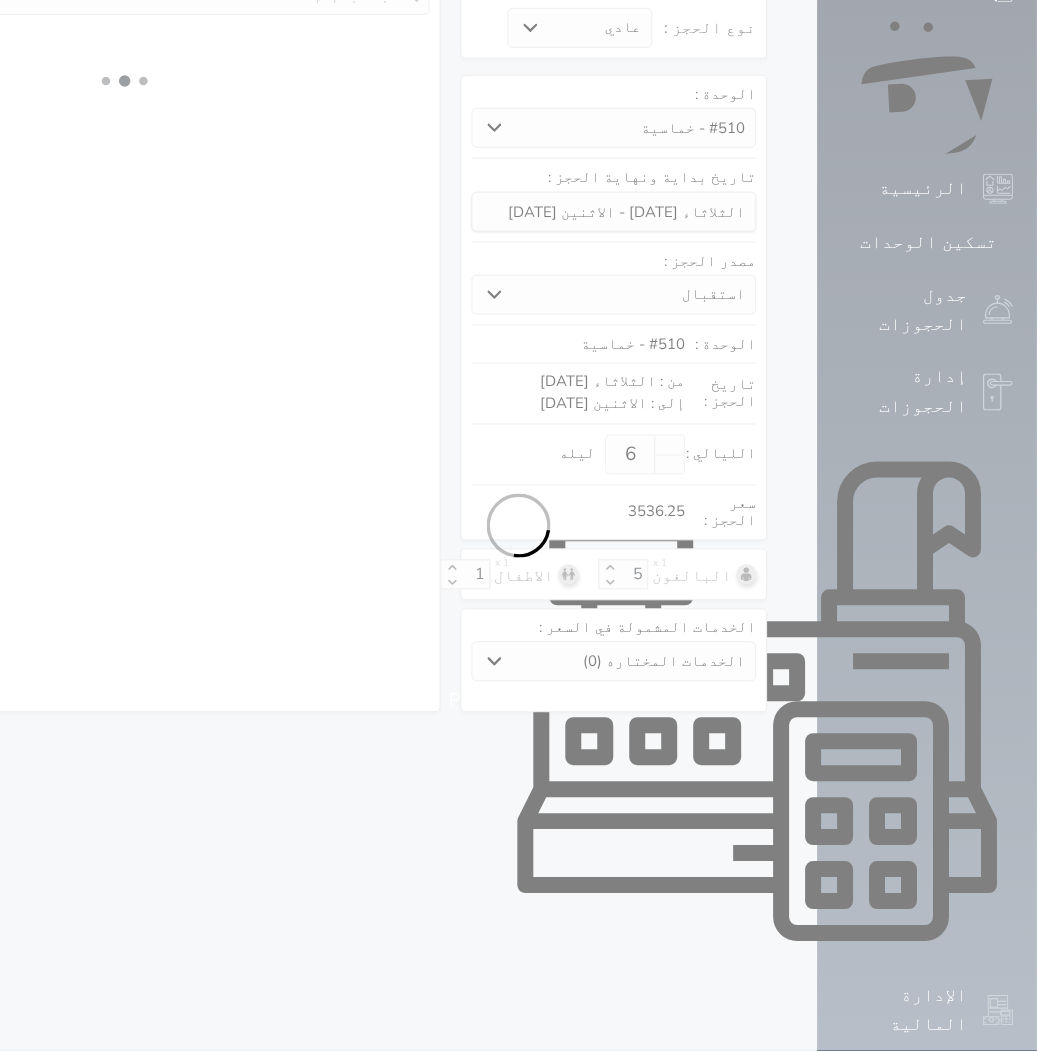 select on "5" 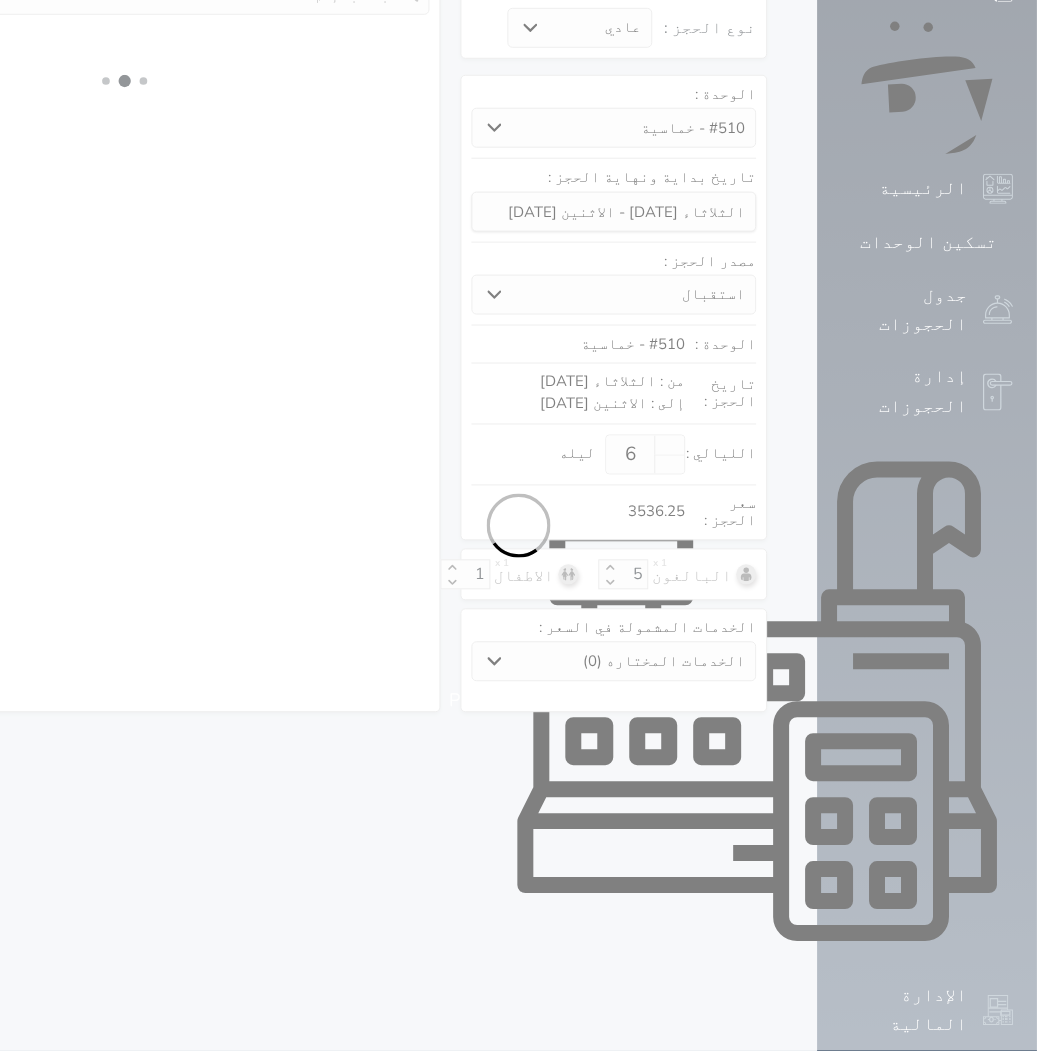 select on "3" 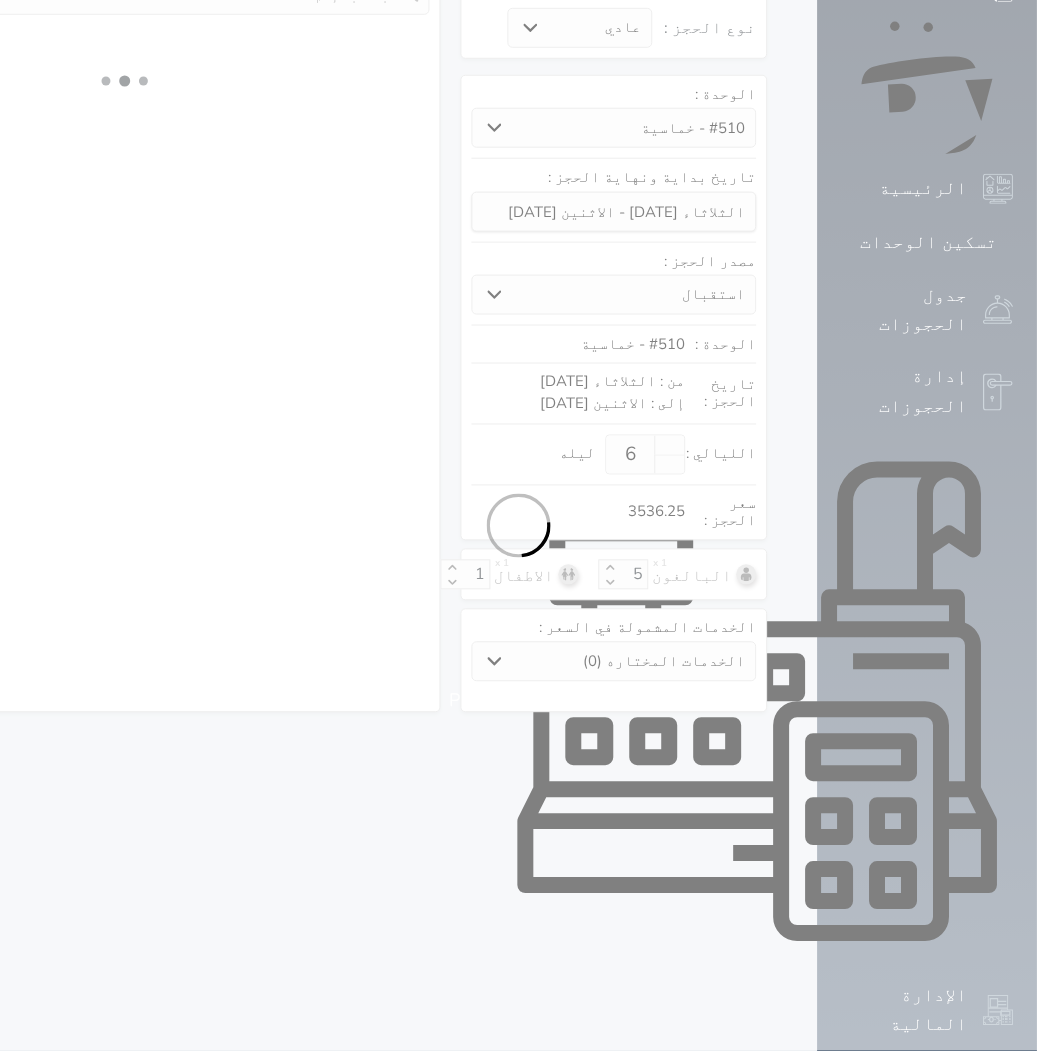 select 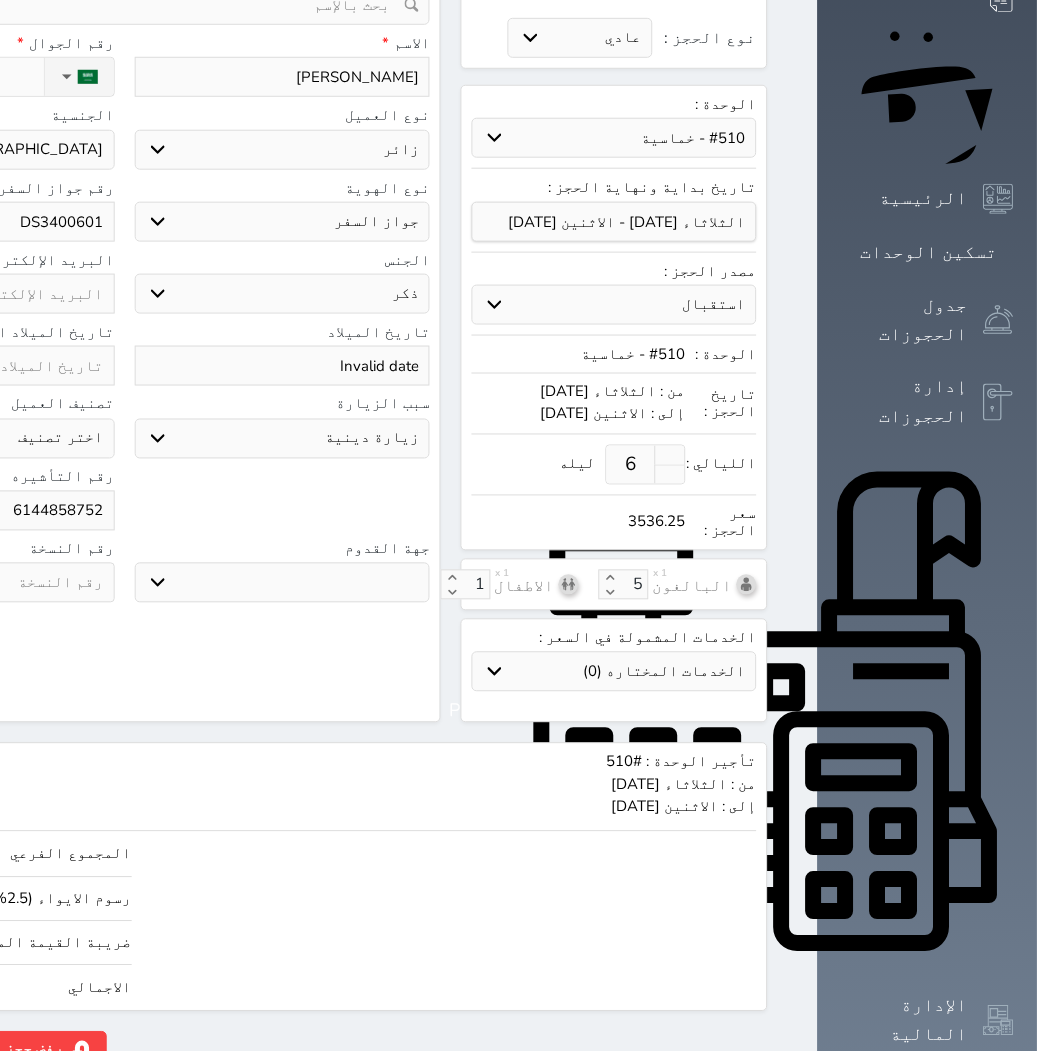 scroll, scrollTop: 207, scrollLeft: 0, axis: vertical 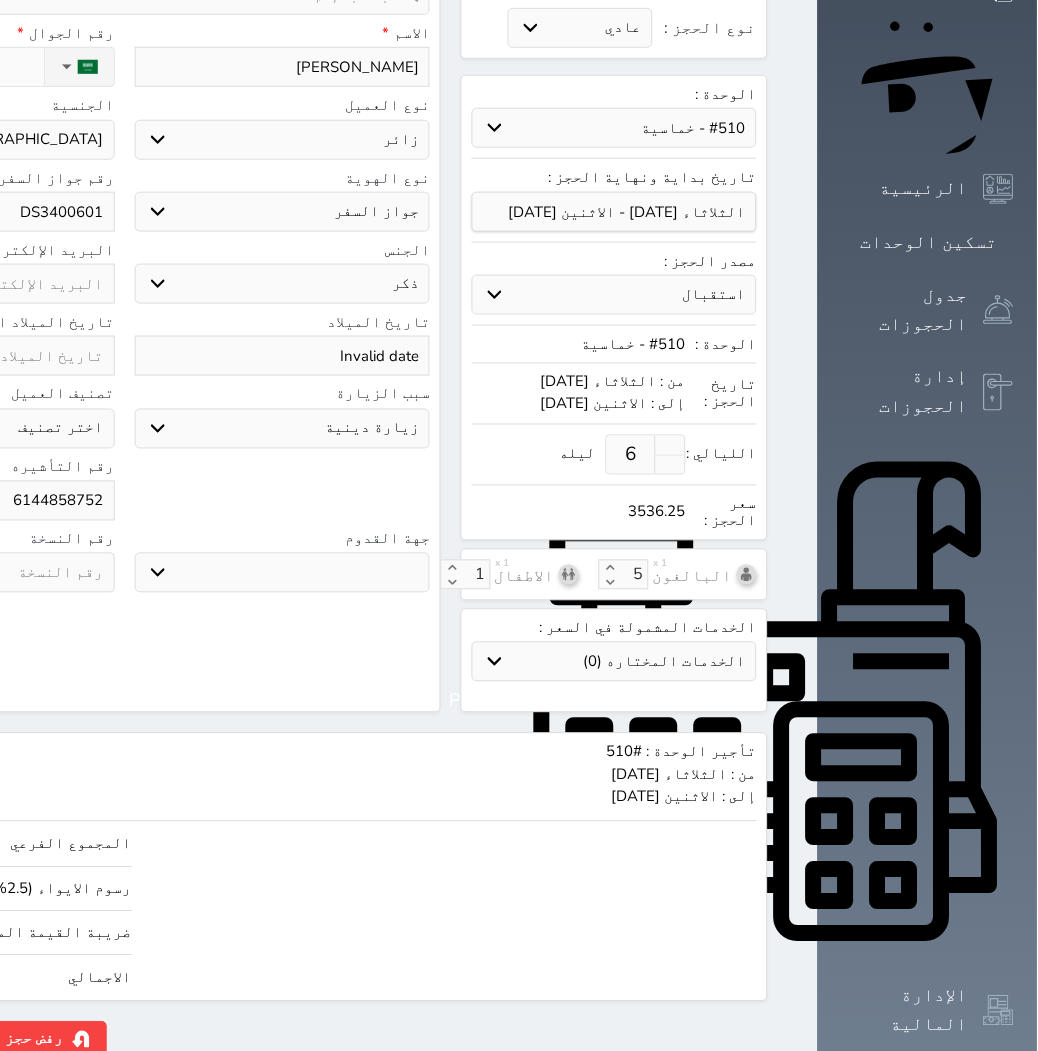 click on "حجز" at bounding box center [-104, 1039] 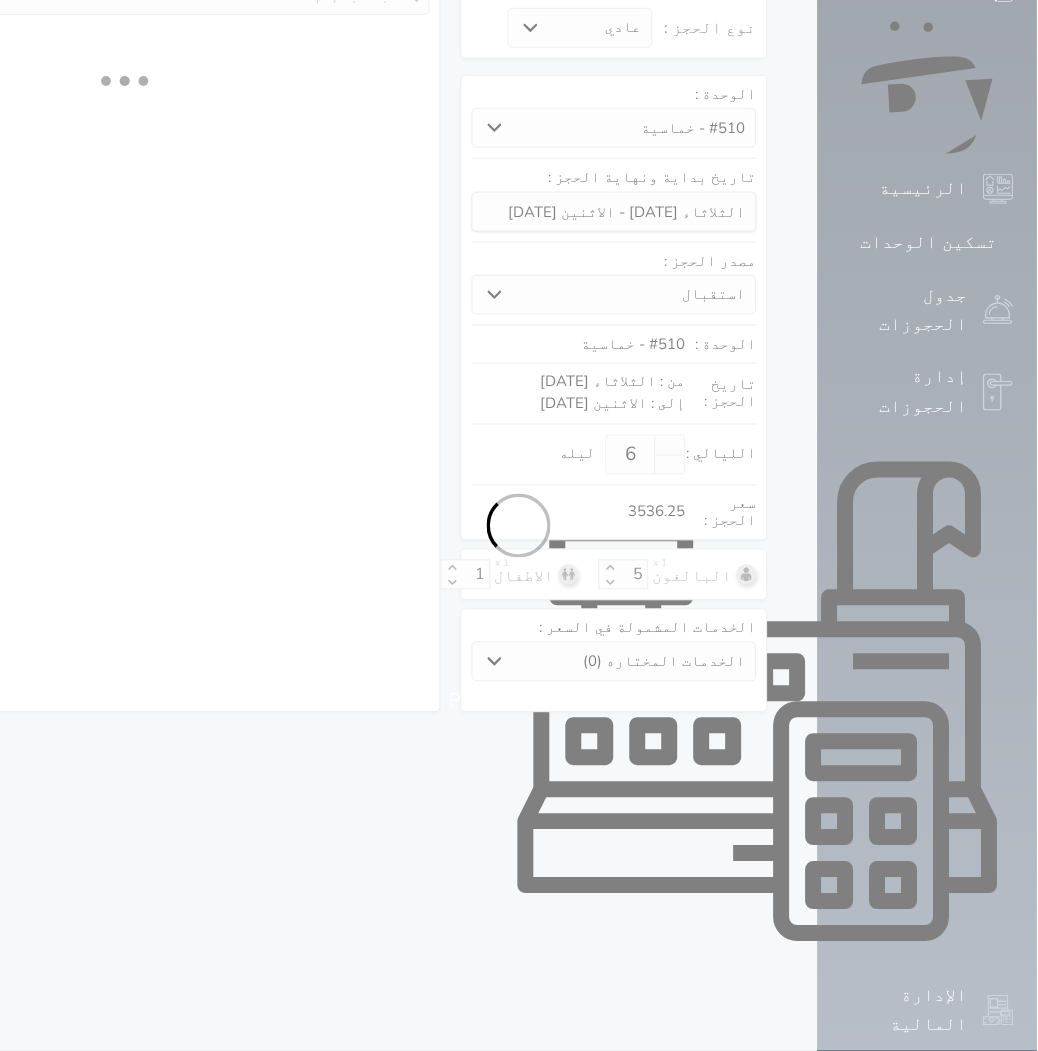 select on "3" 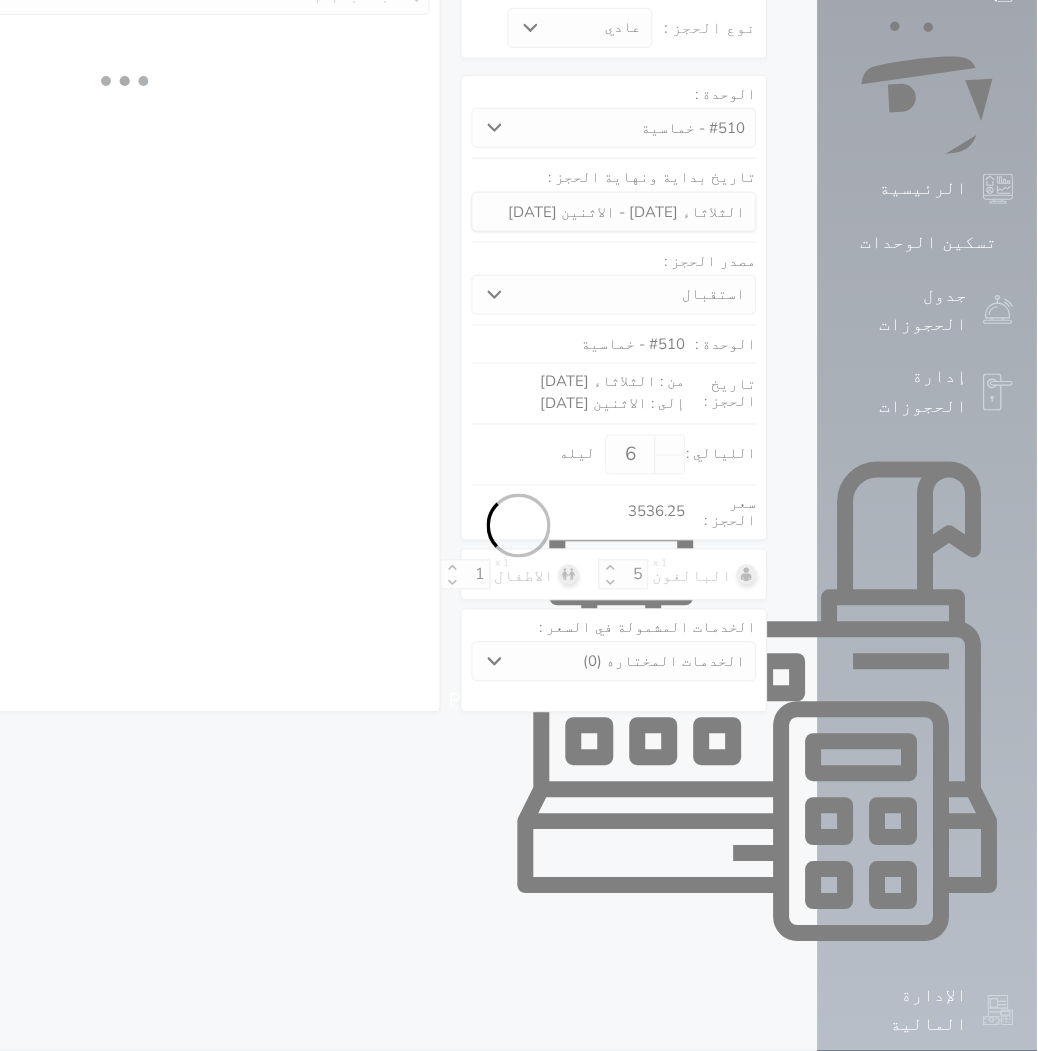 select on "304" 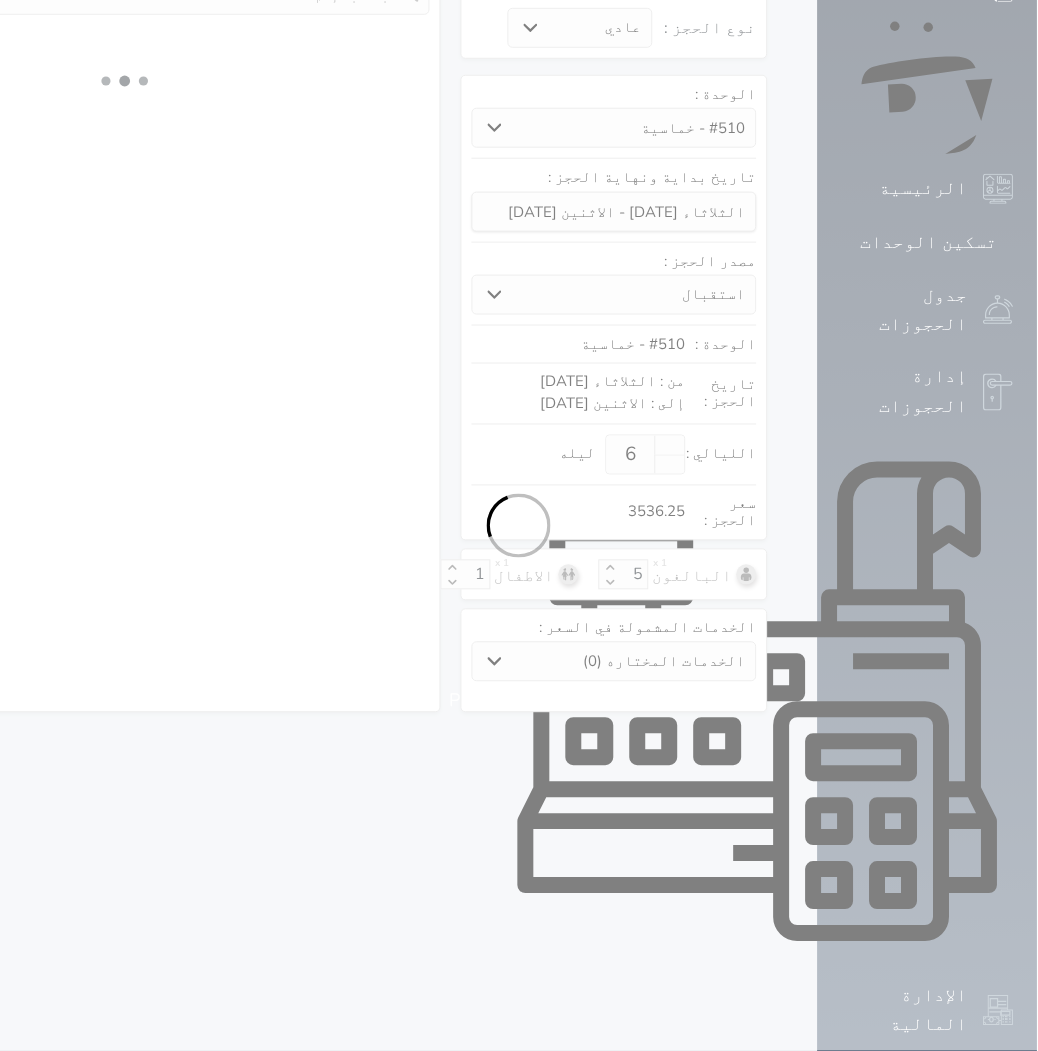 select on "5" 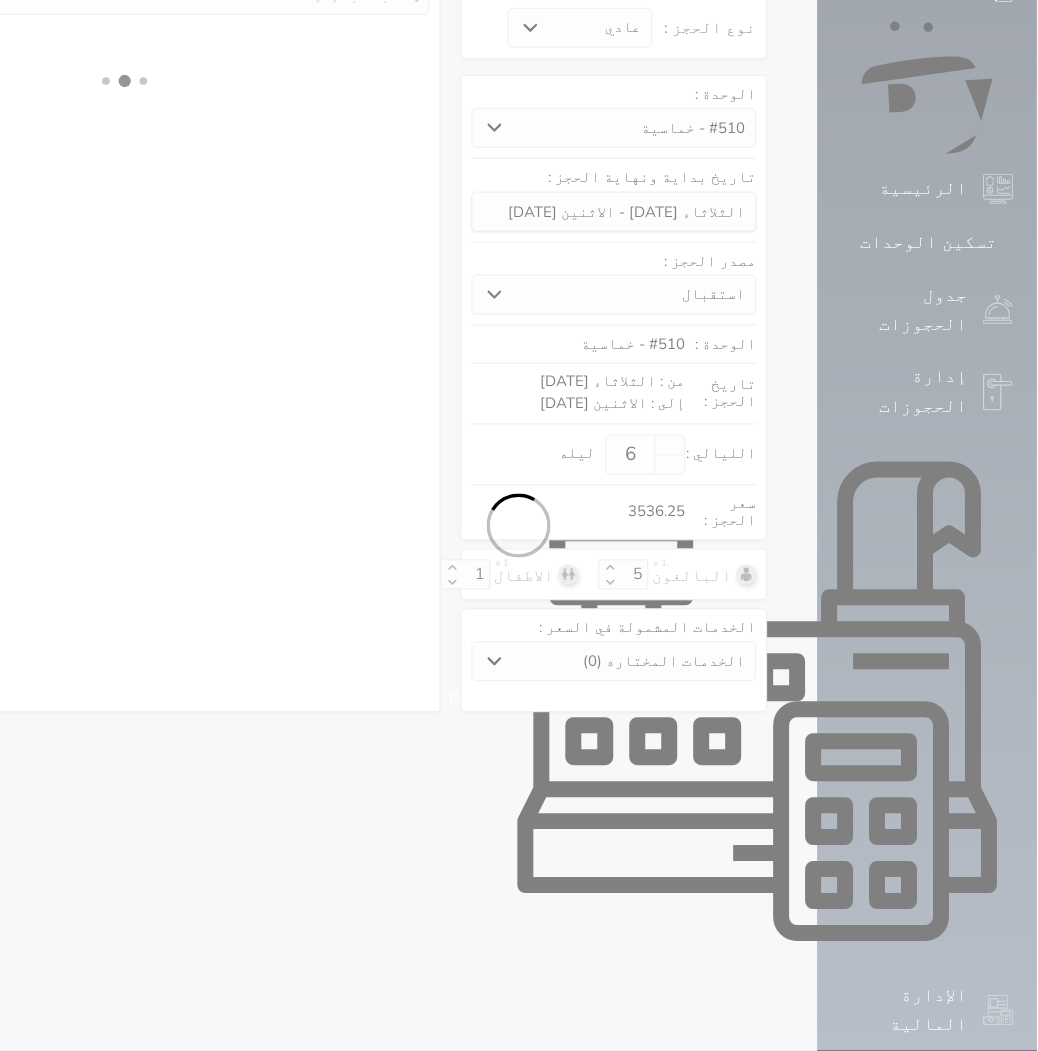 select on "3" 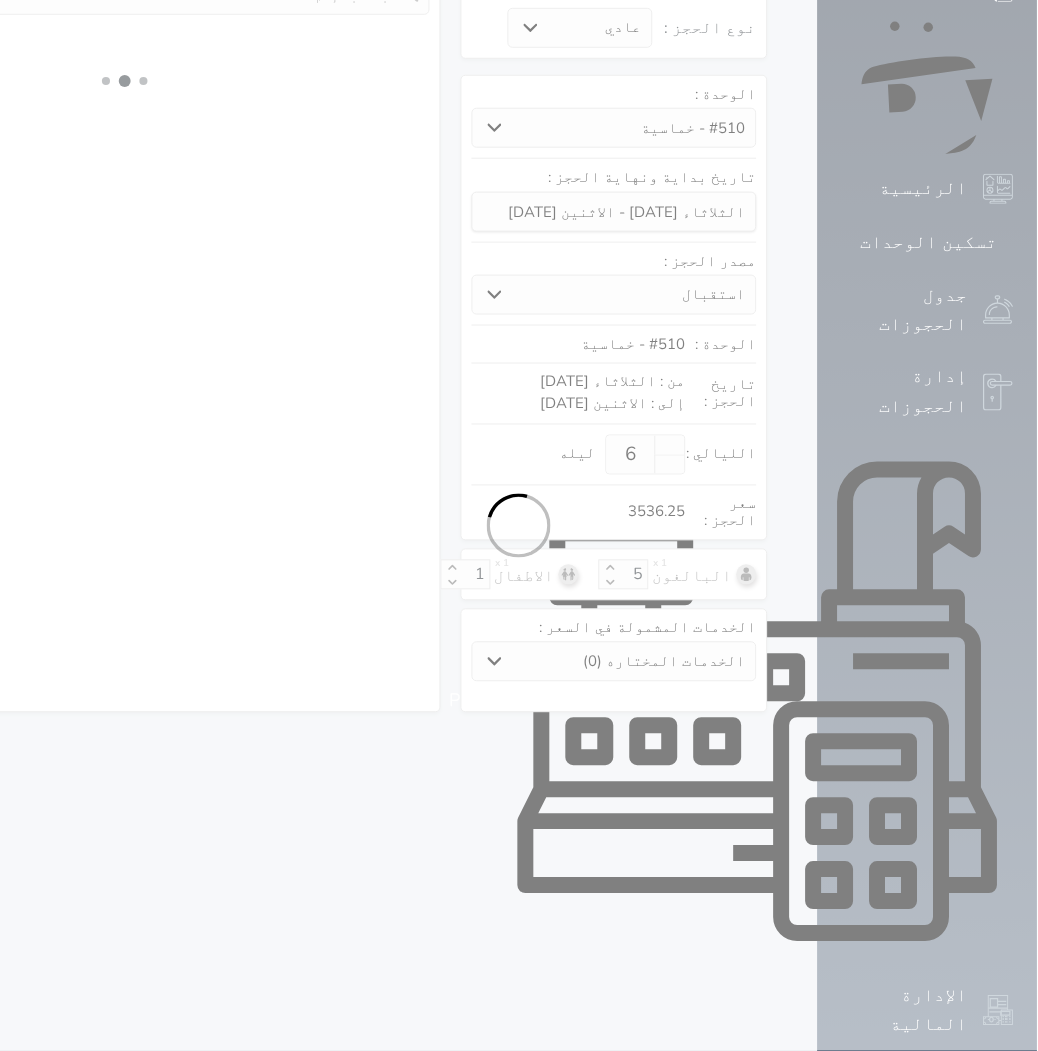 select 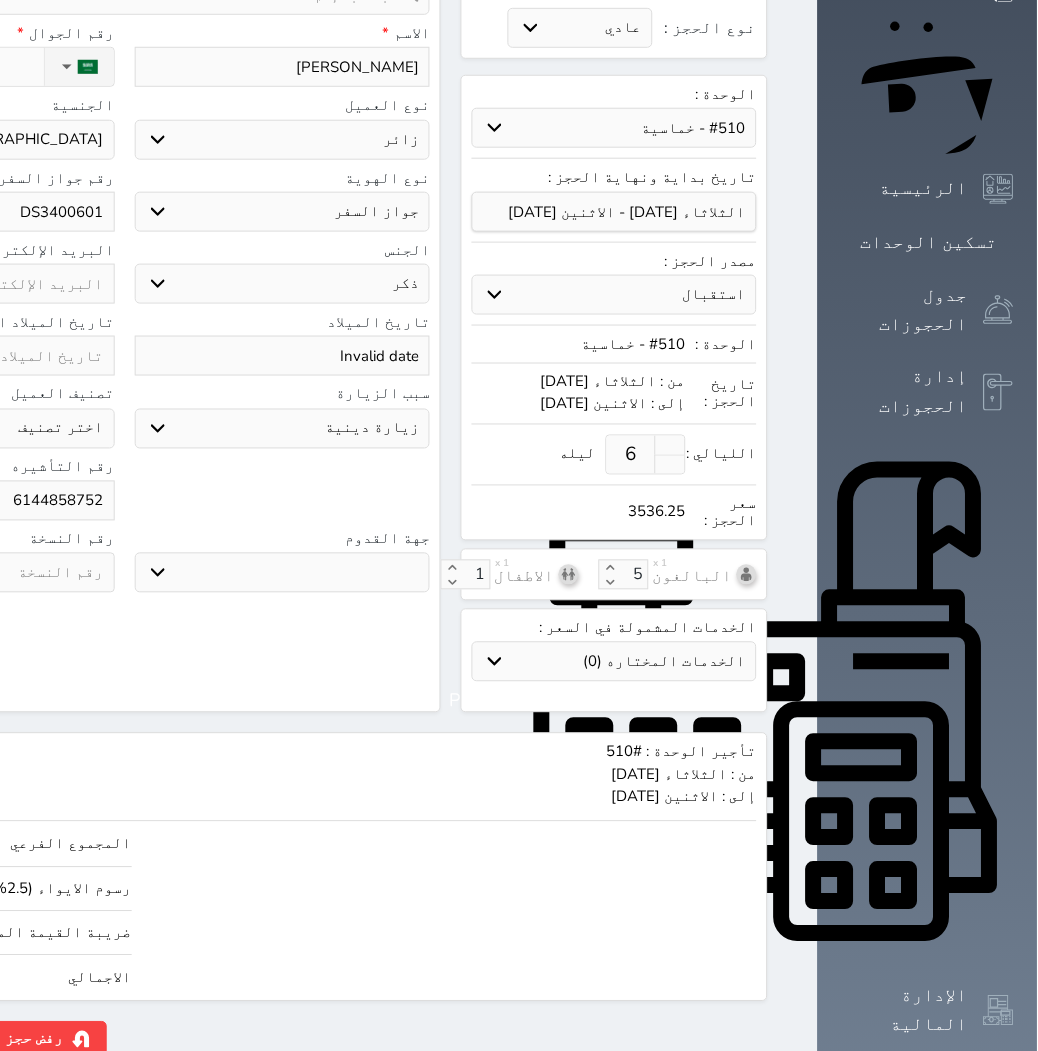 click on "حجز" at bounding box center (-104, 1039) 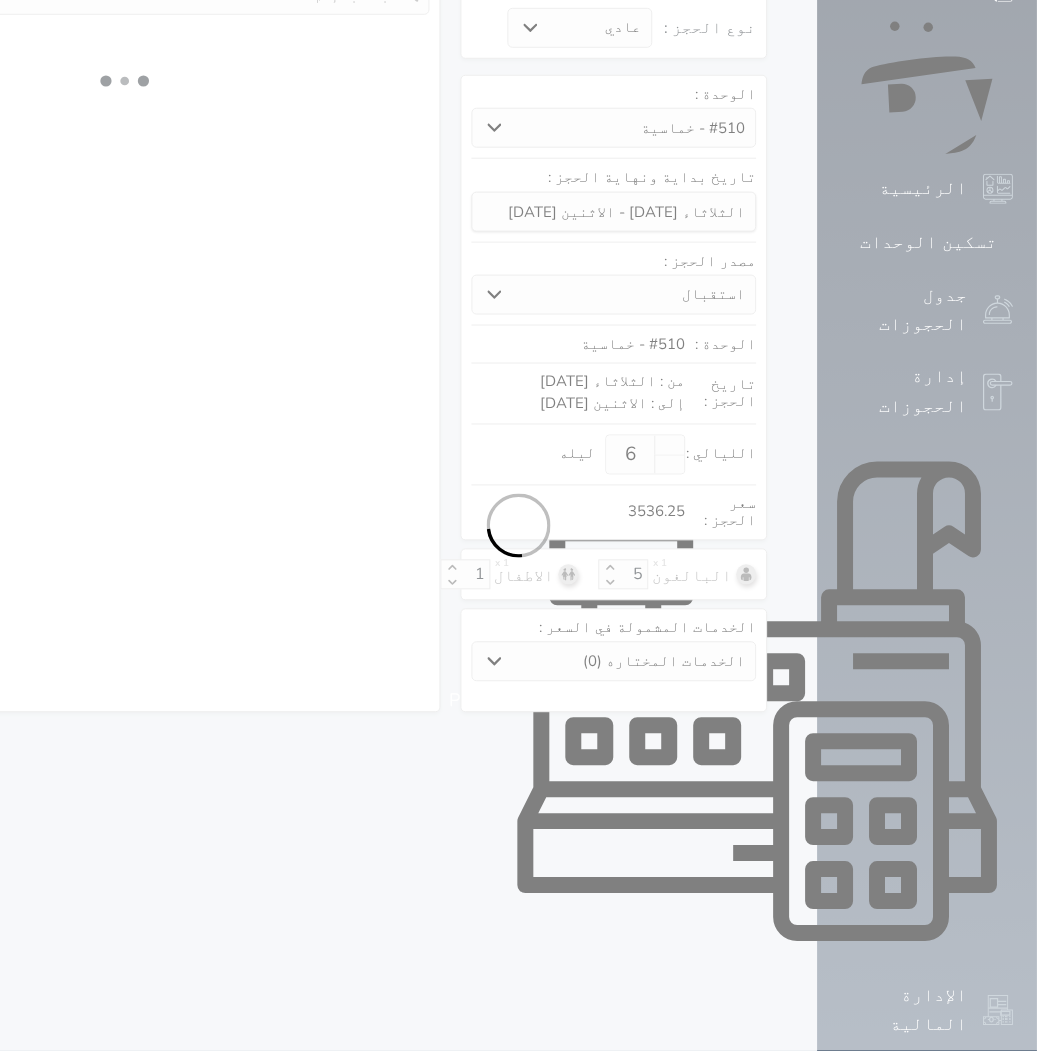 select on "3" 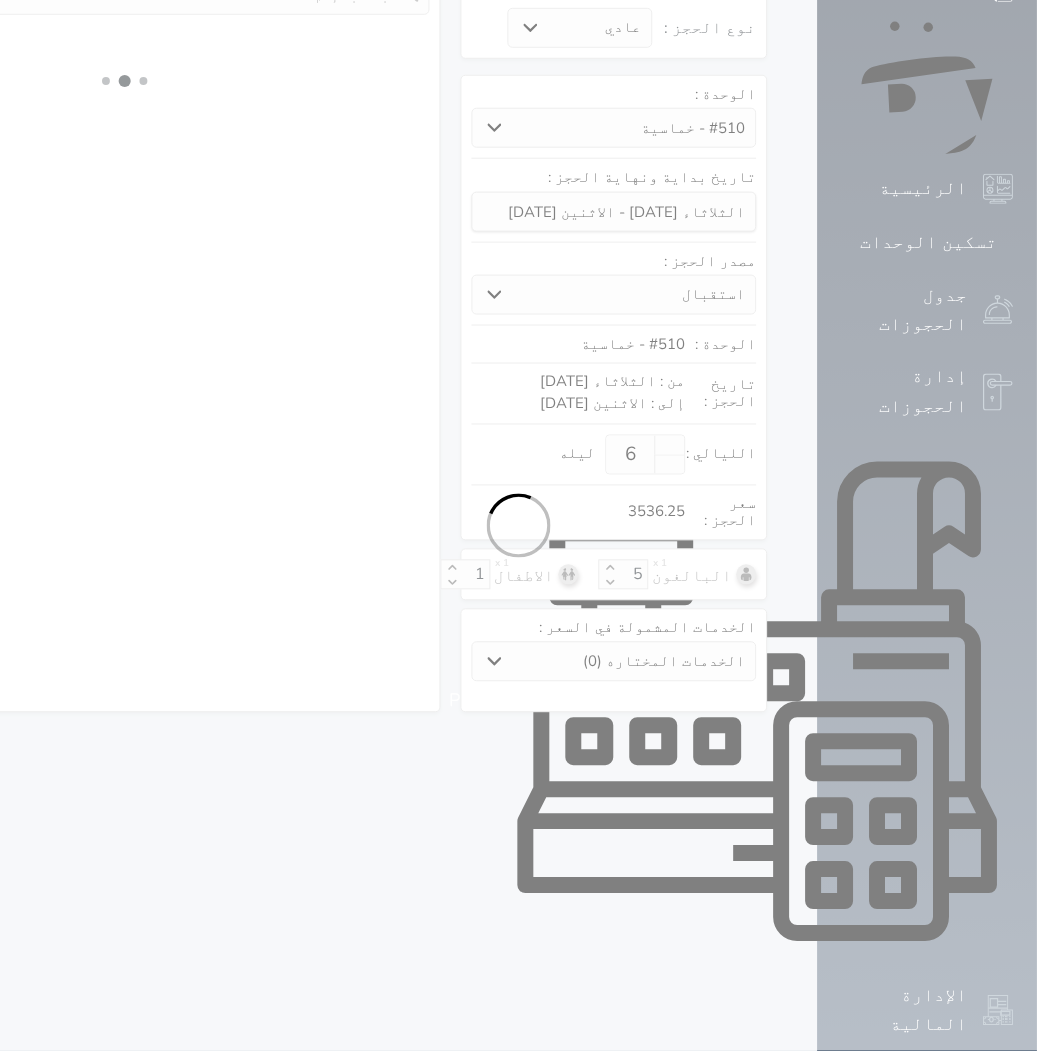 select on "304" 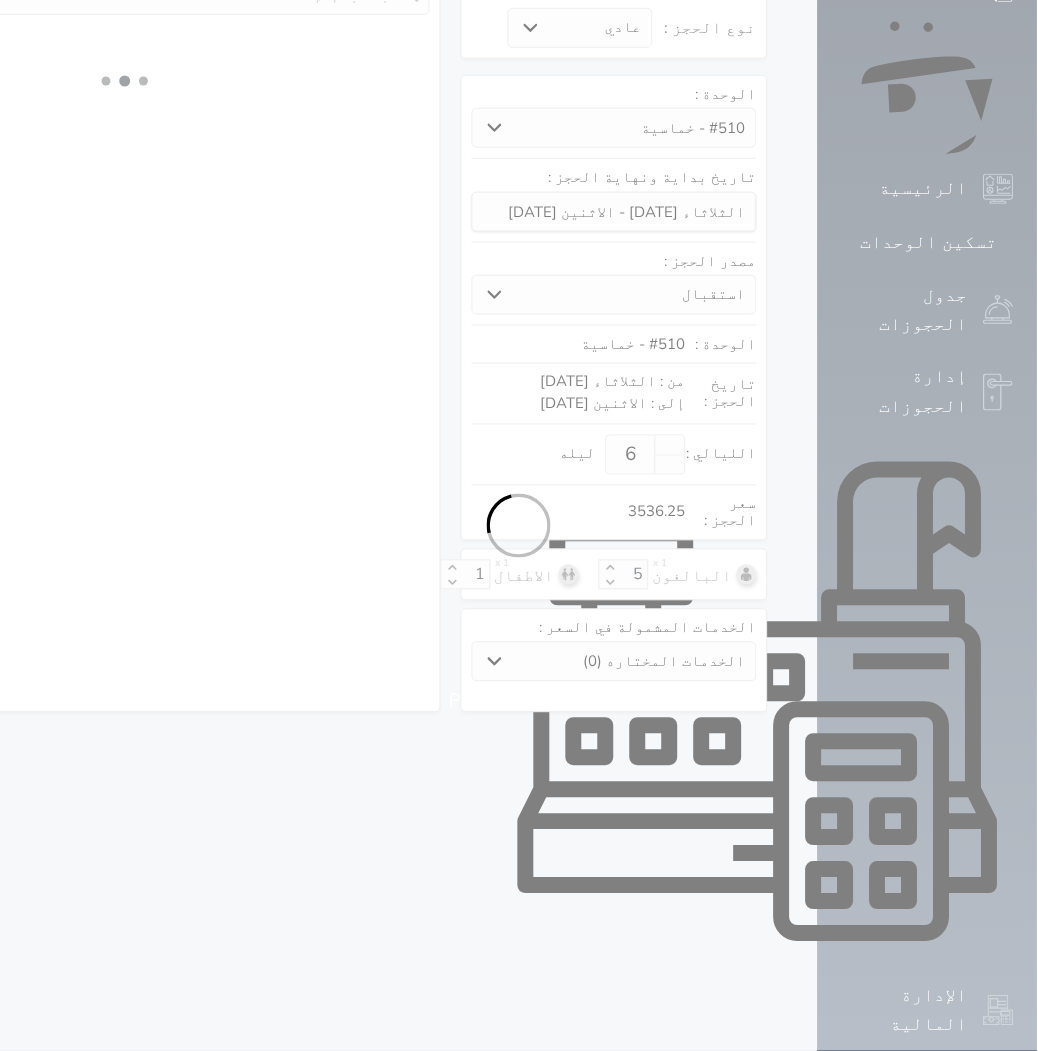select on "5" 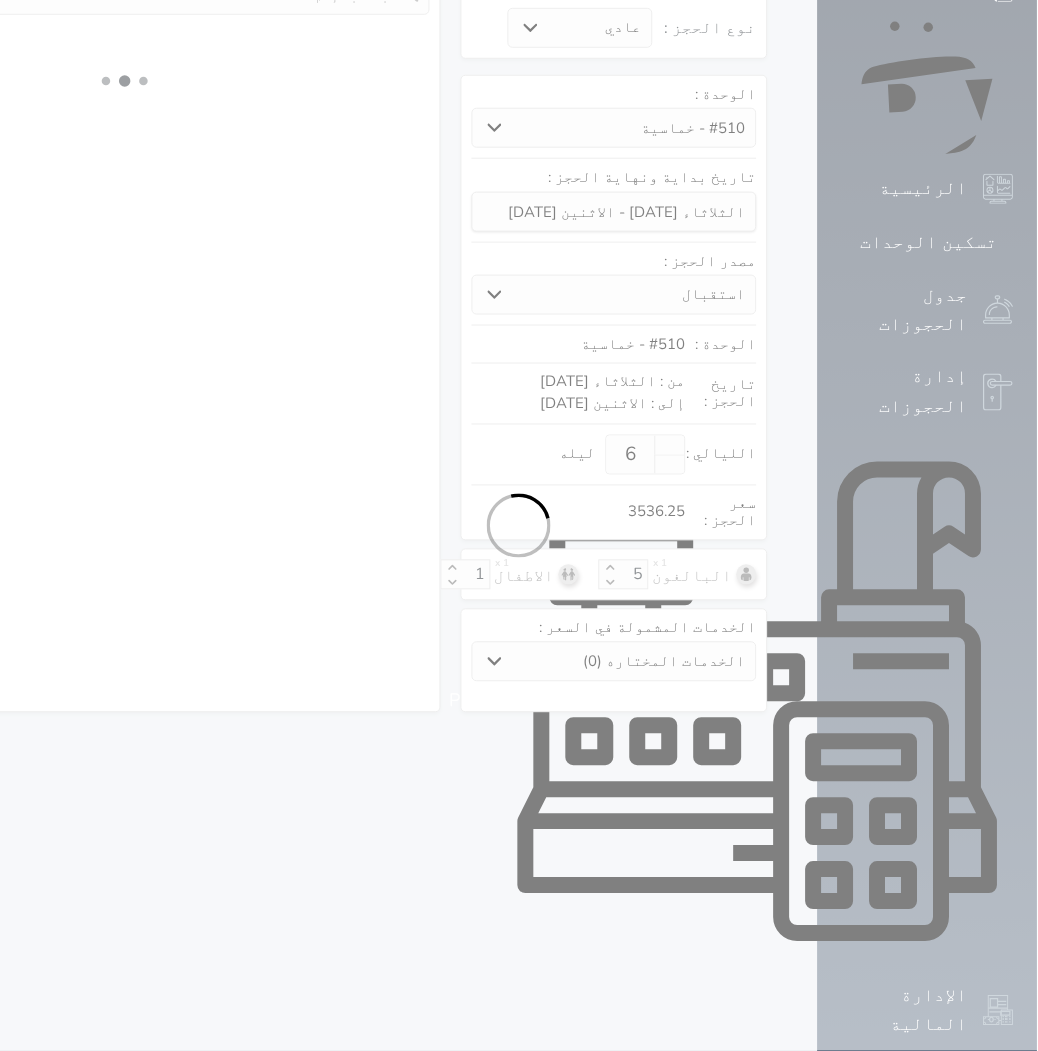 select on "3" 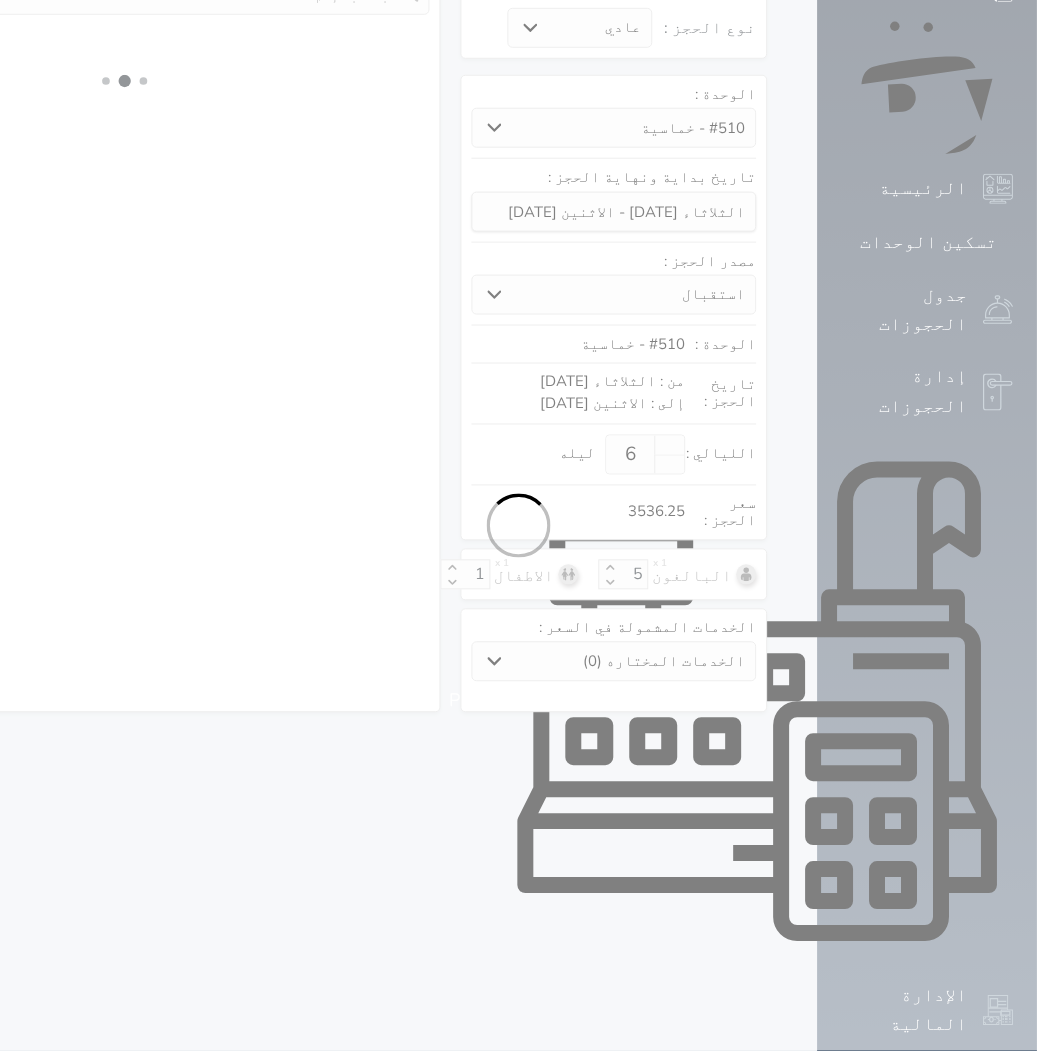 select 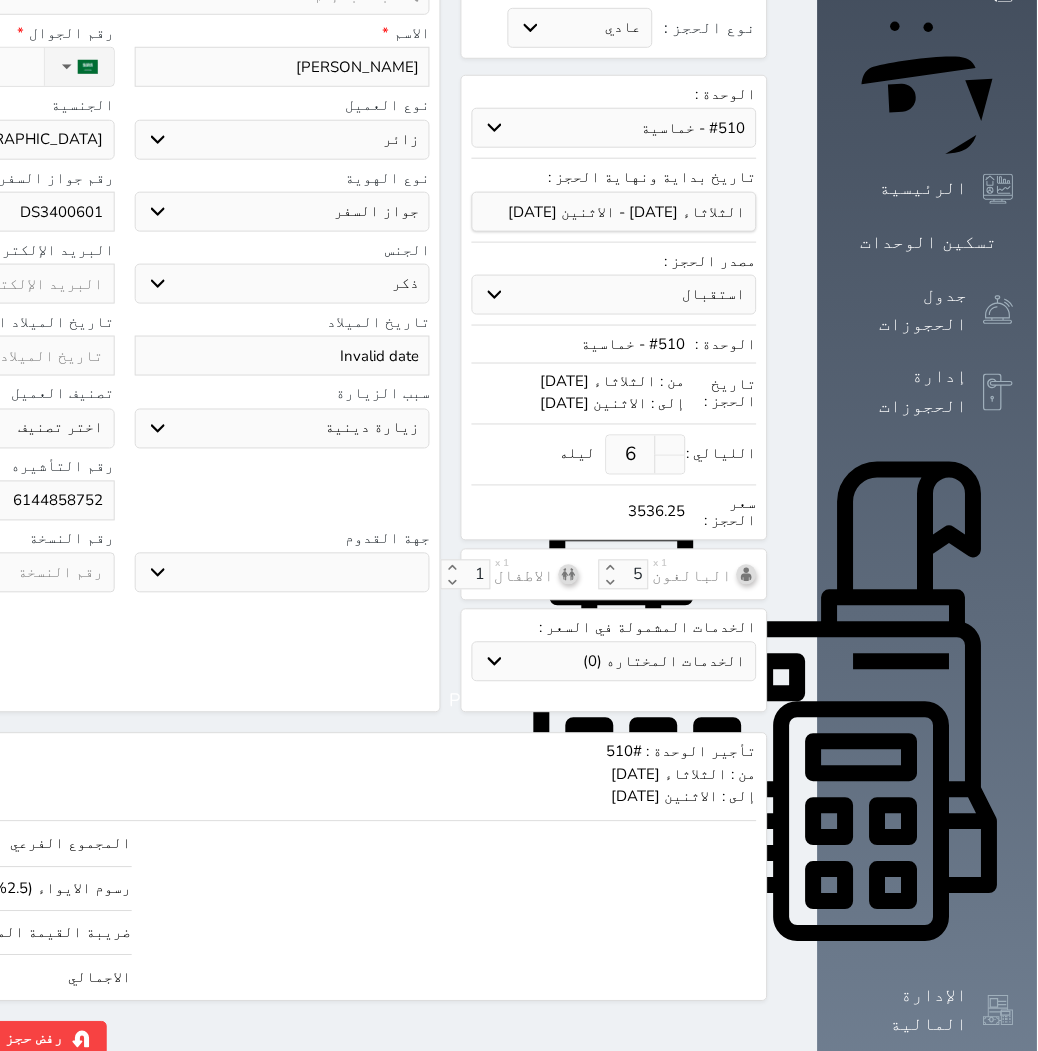 click on "حجز" at bounding box center [-104, 1039] 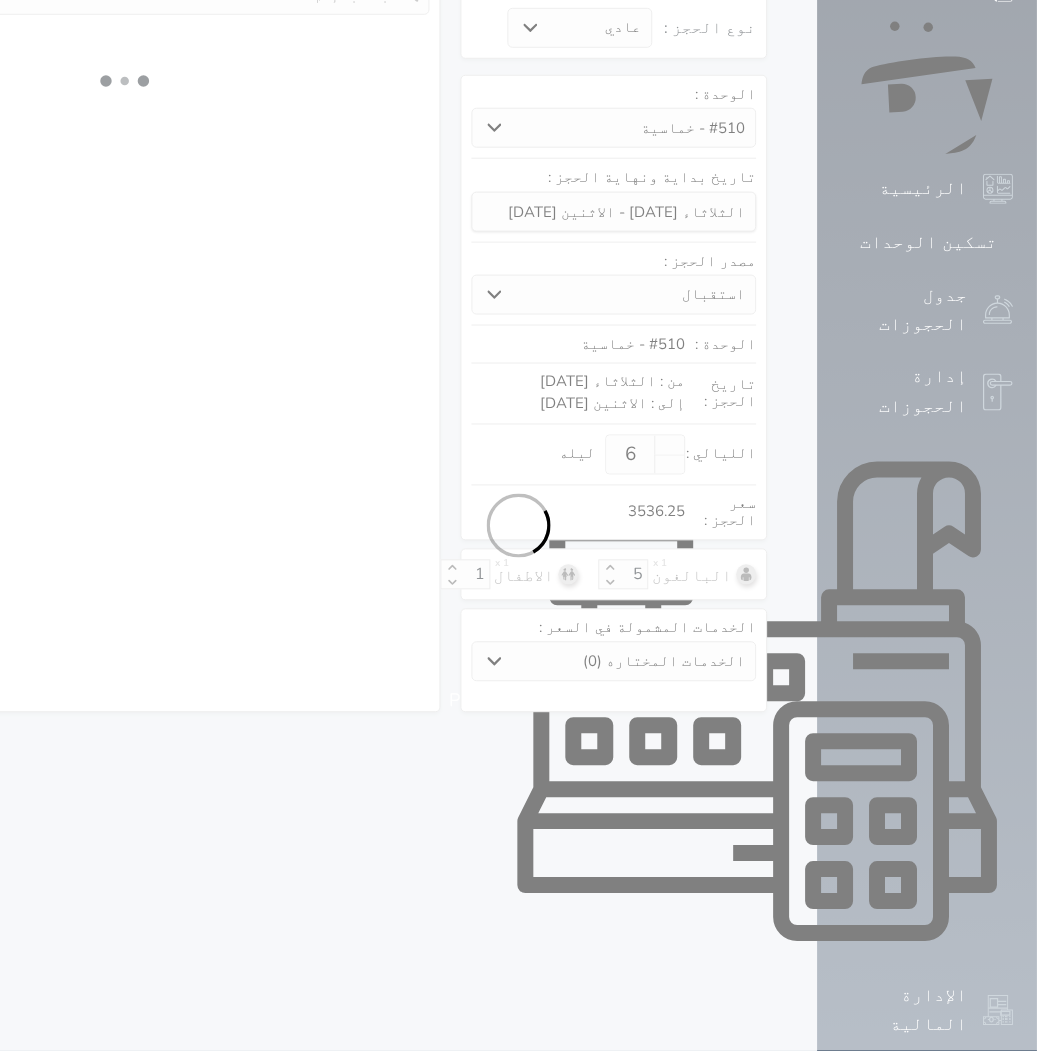 select on "3" 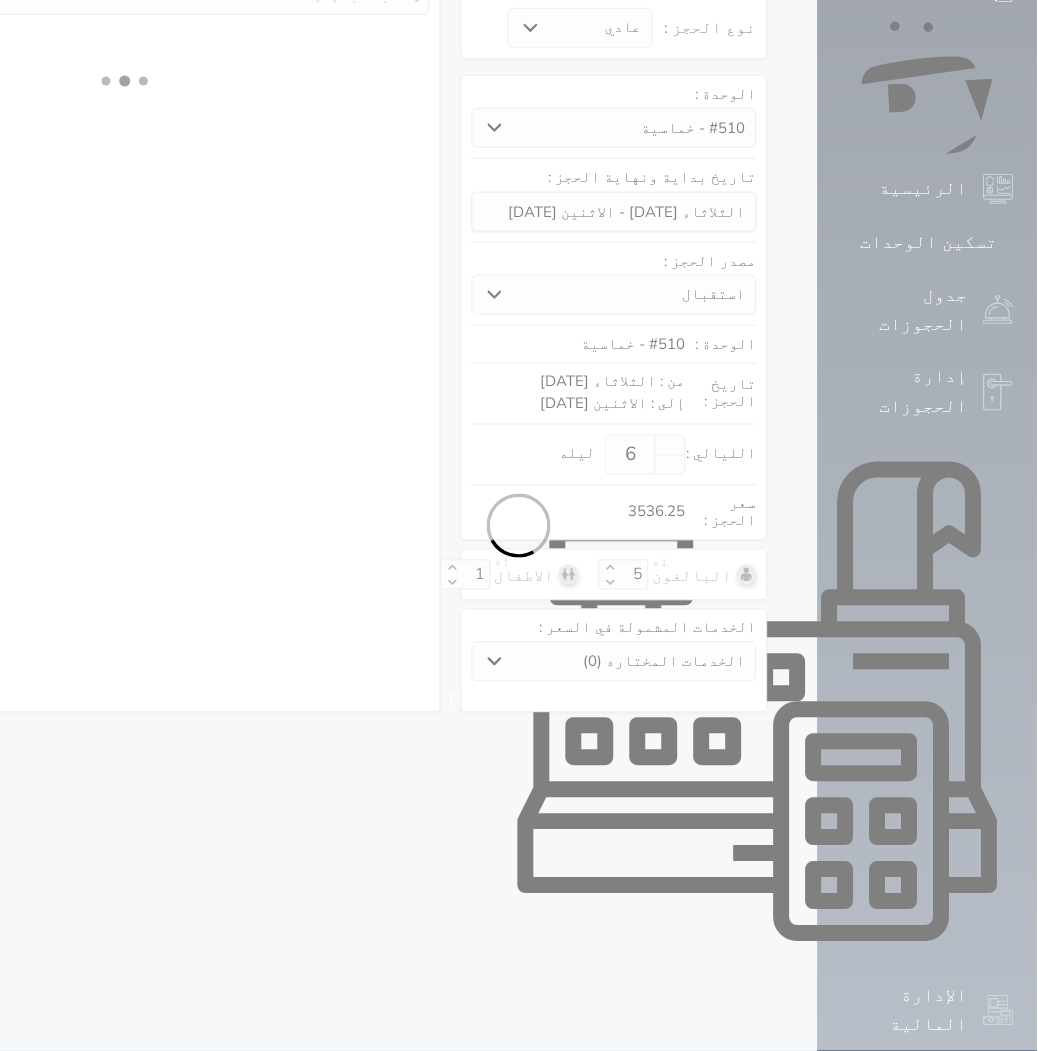 select on "304" 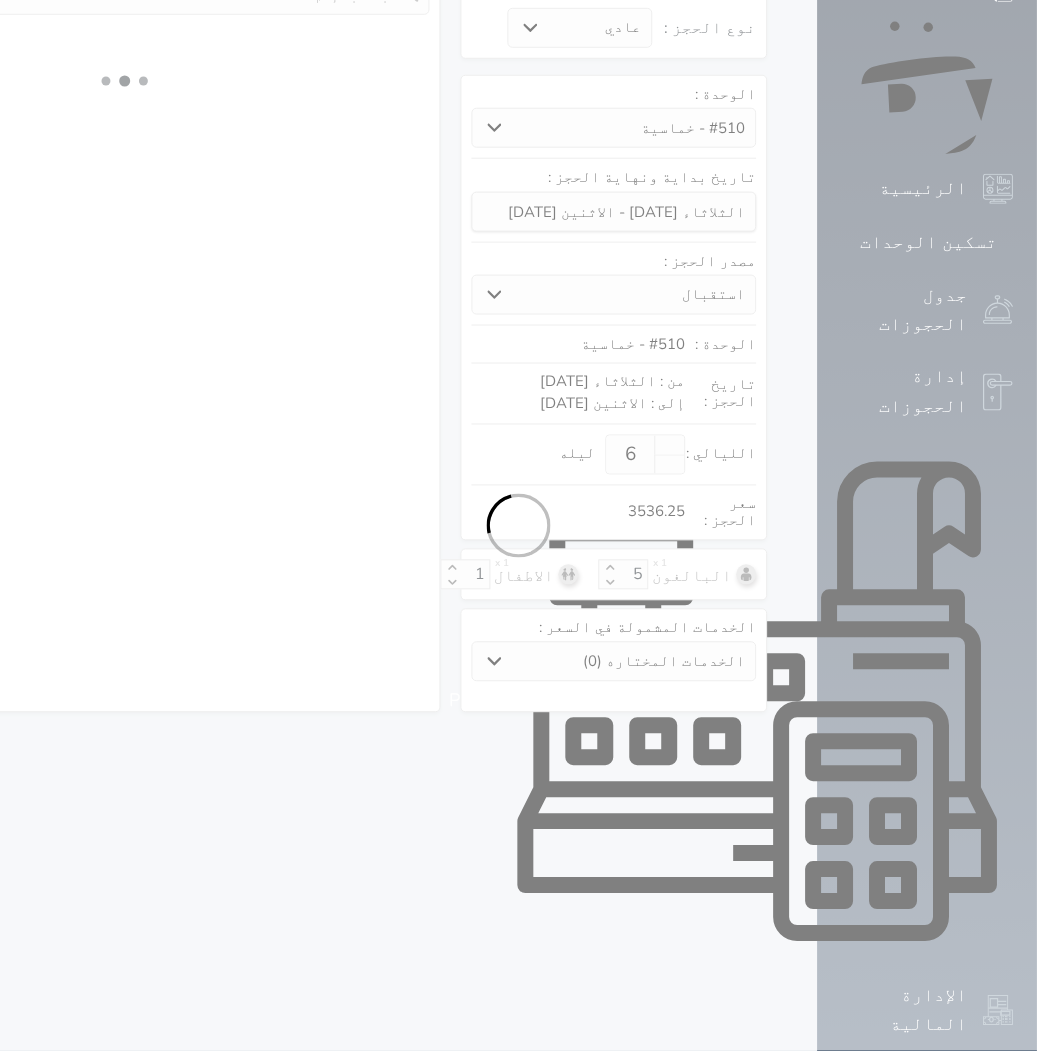 select on "5" 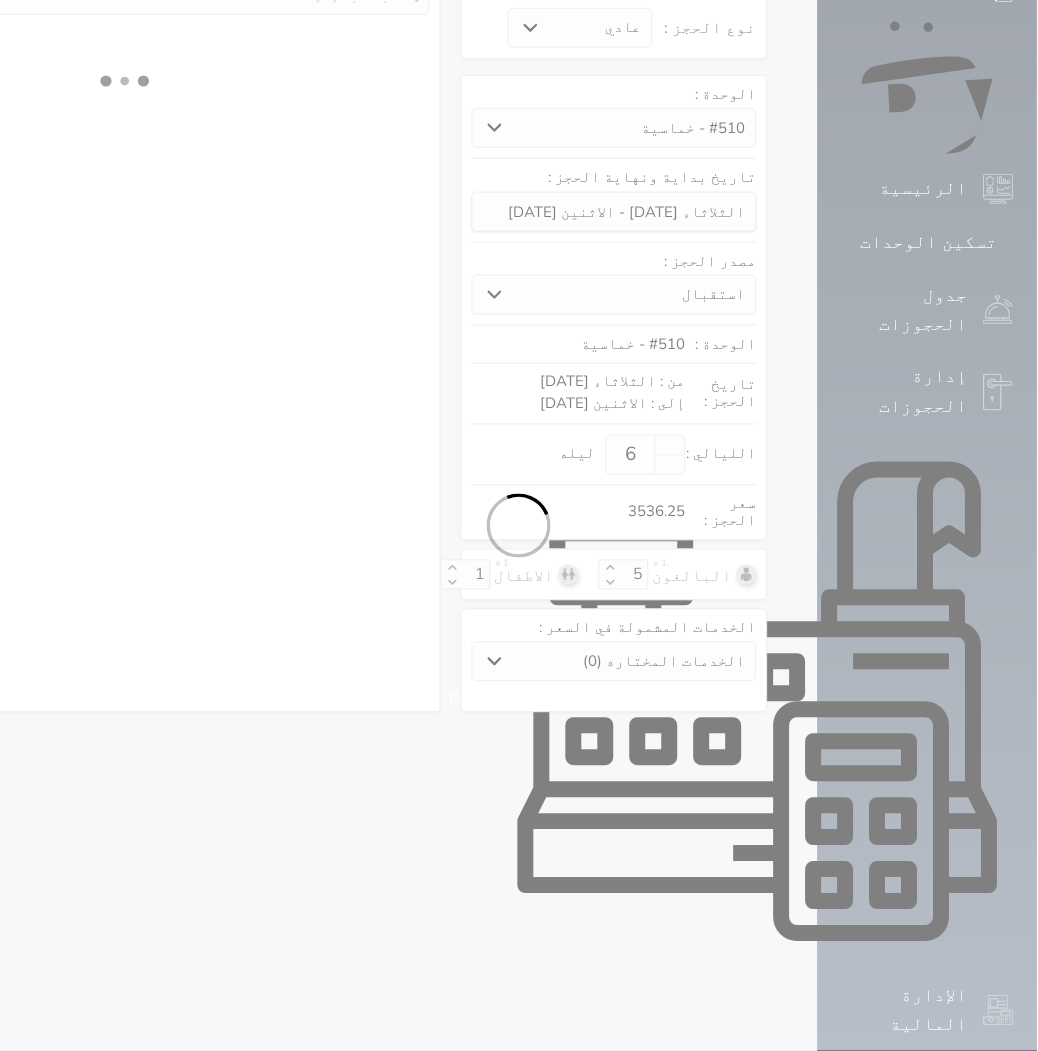select on "3" 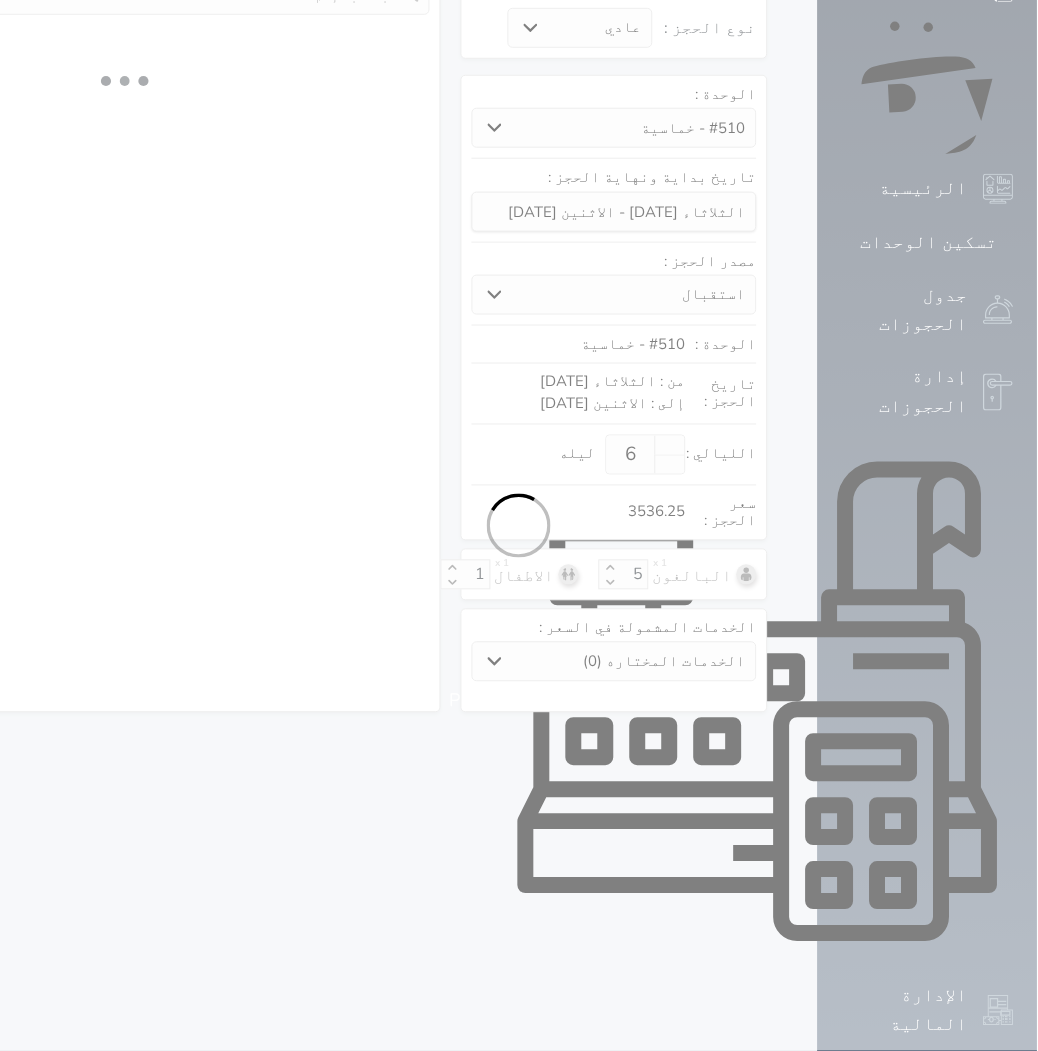 select 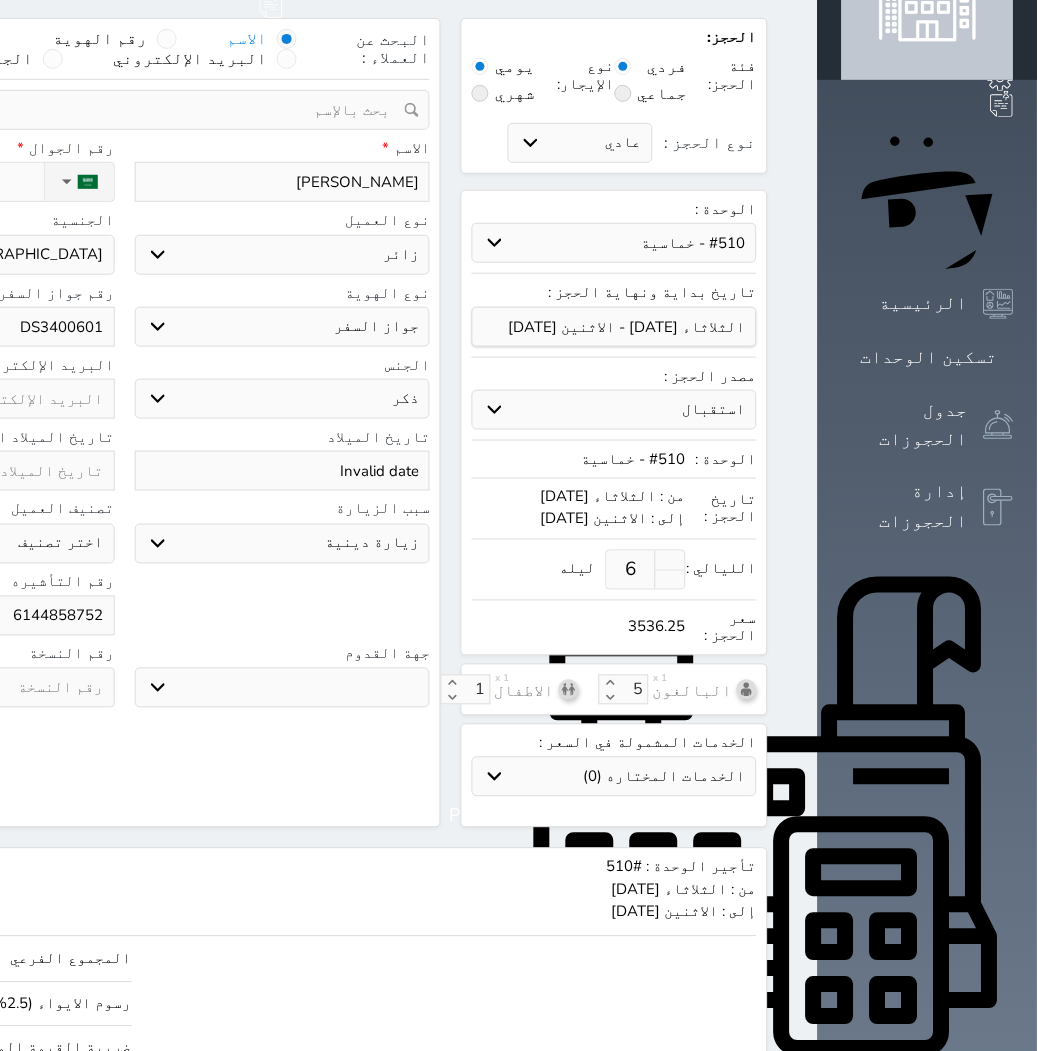 scroll, scrollTop: 0, scrollLeft: 0, axis: both 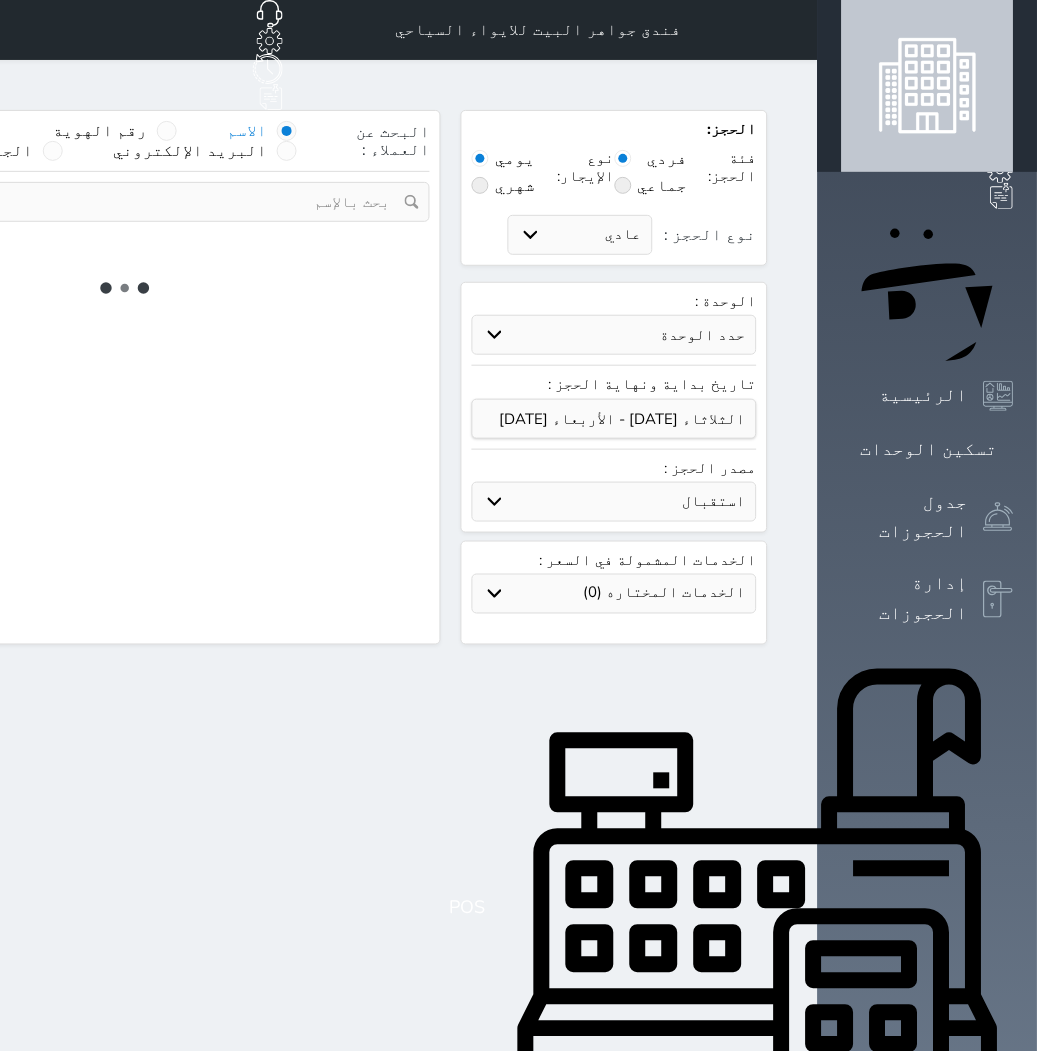 select 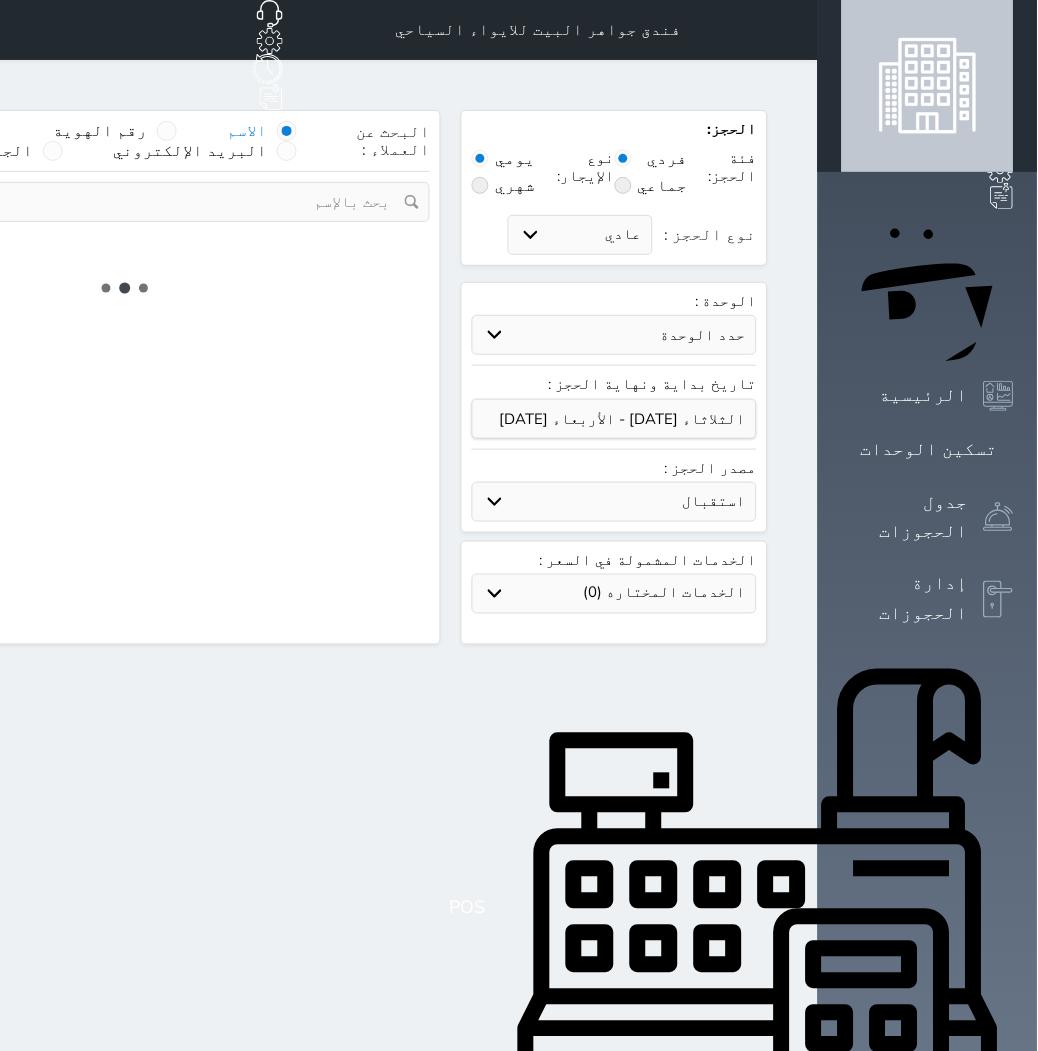 select on "1" 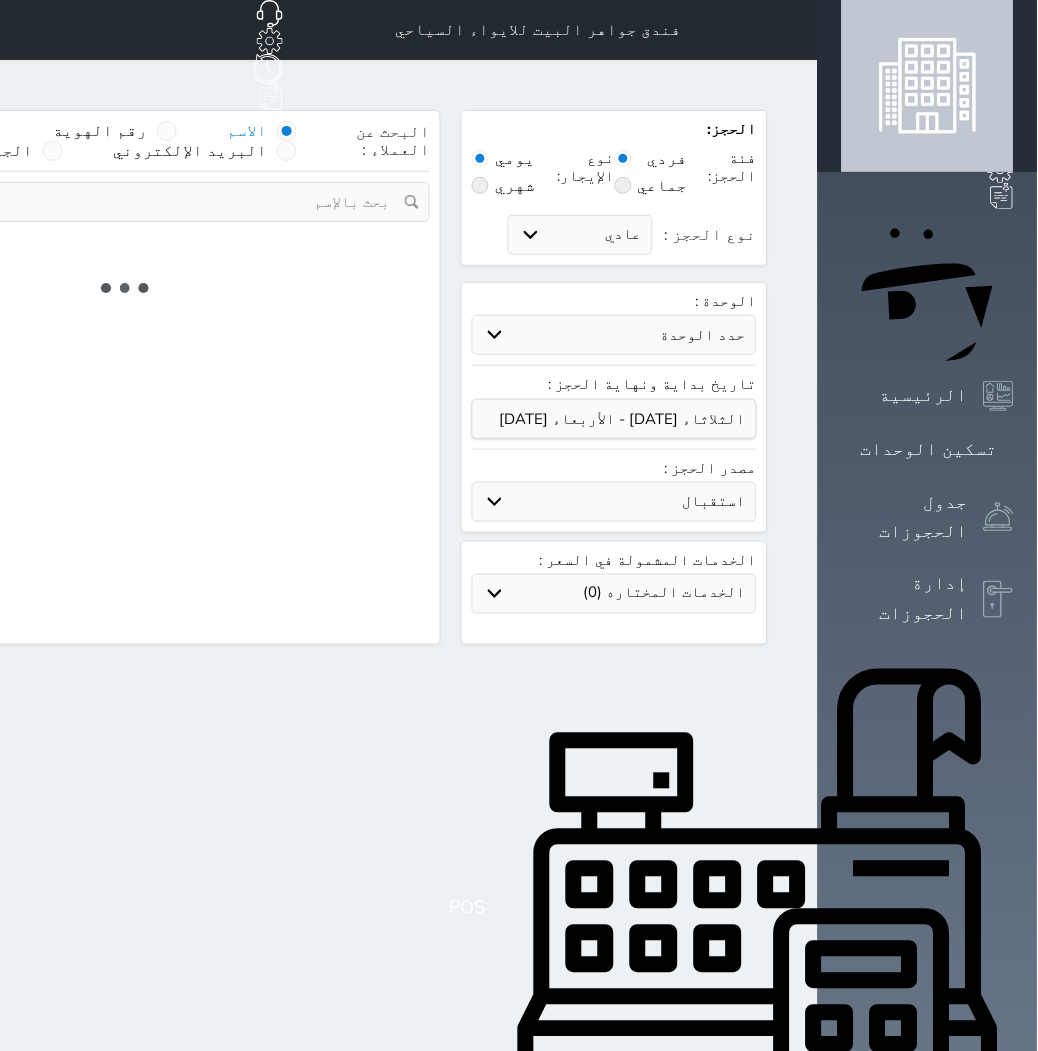 select on "113" 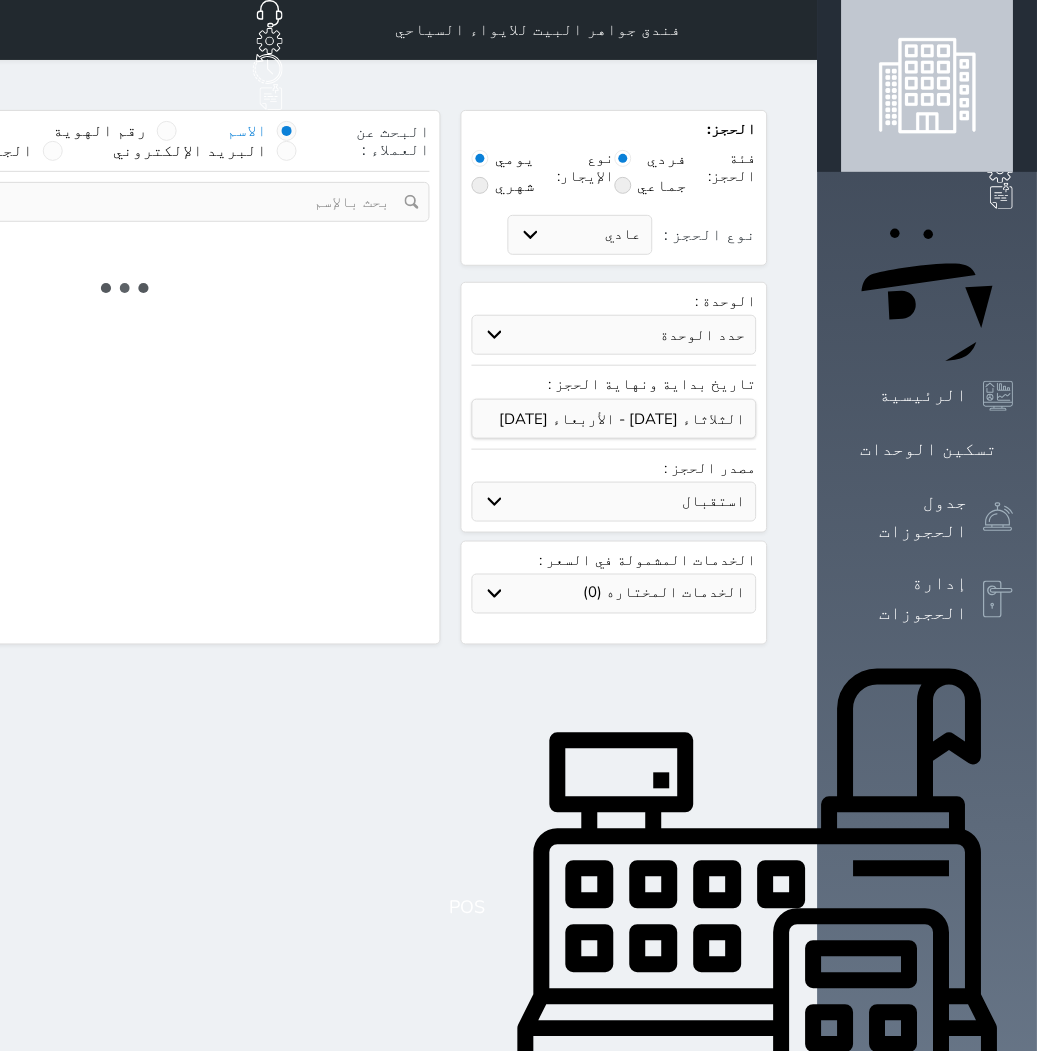 select on "1" 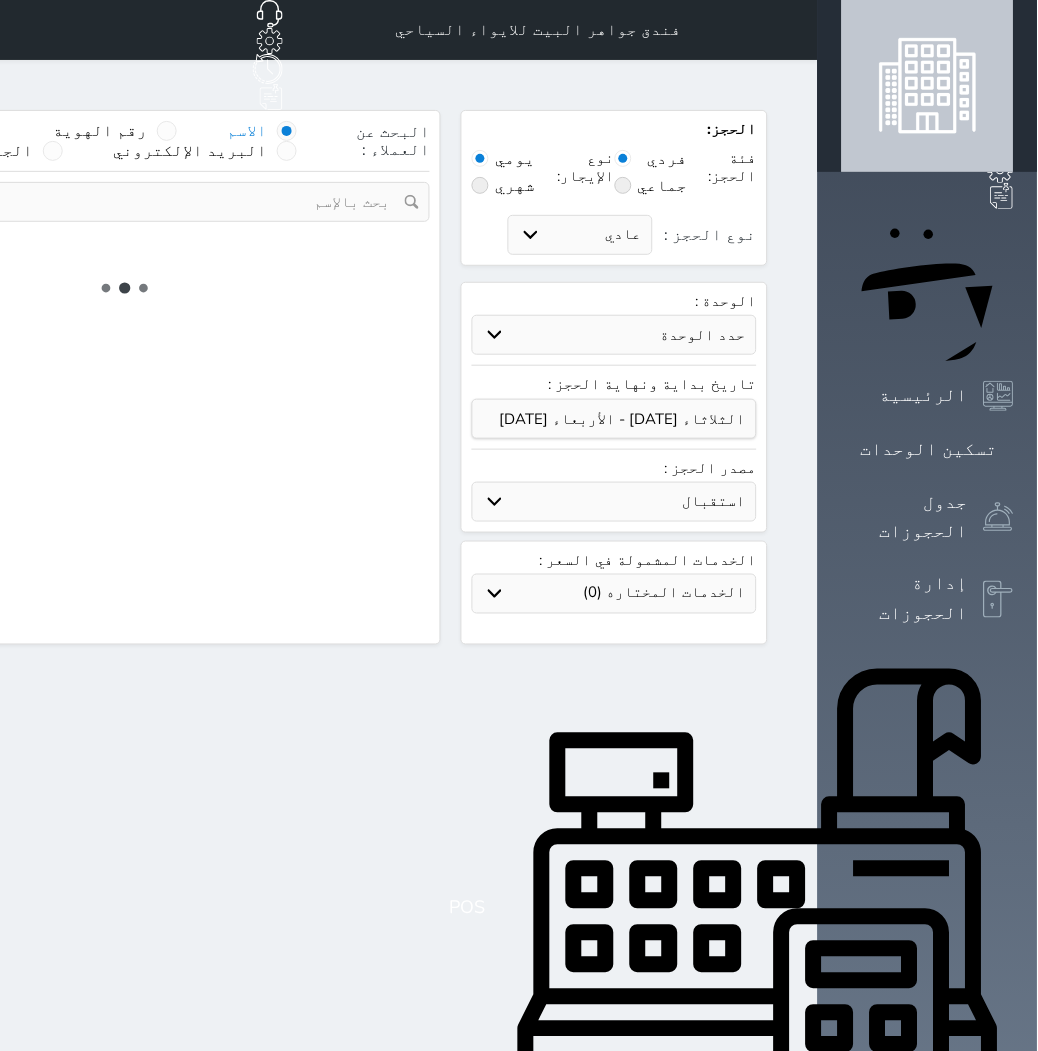 select 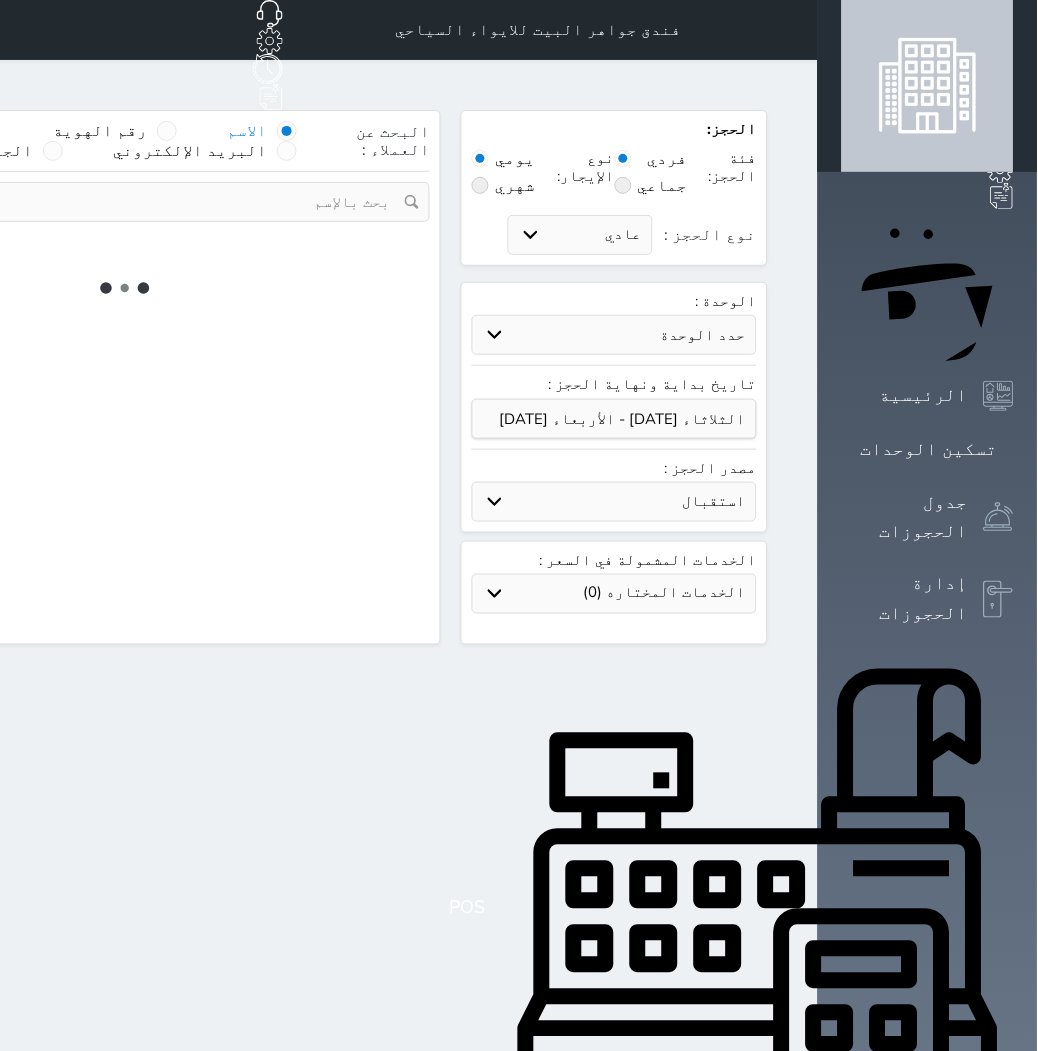 select on "7" 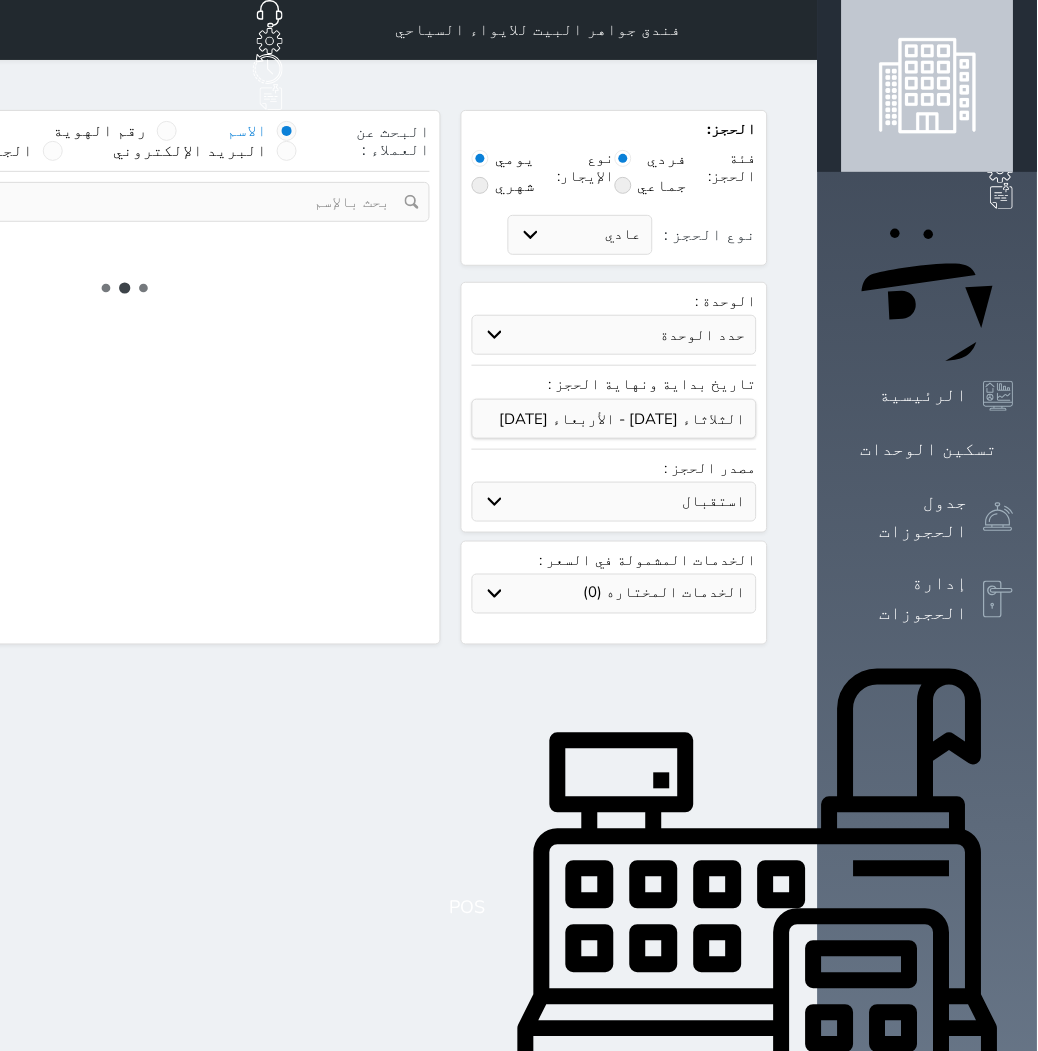 select 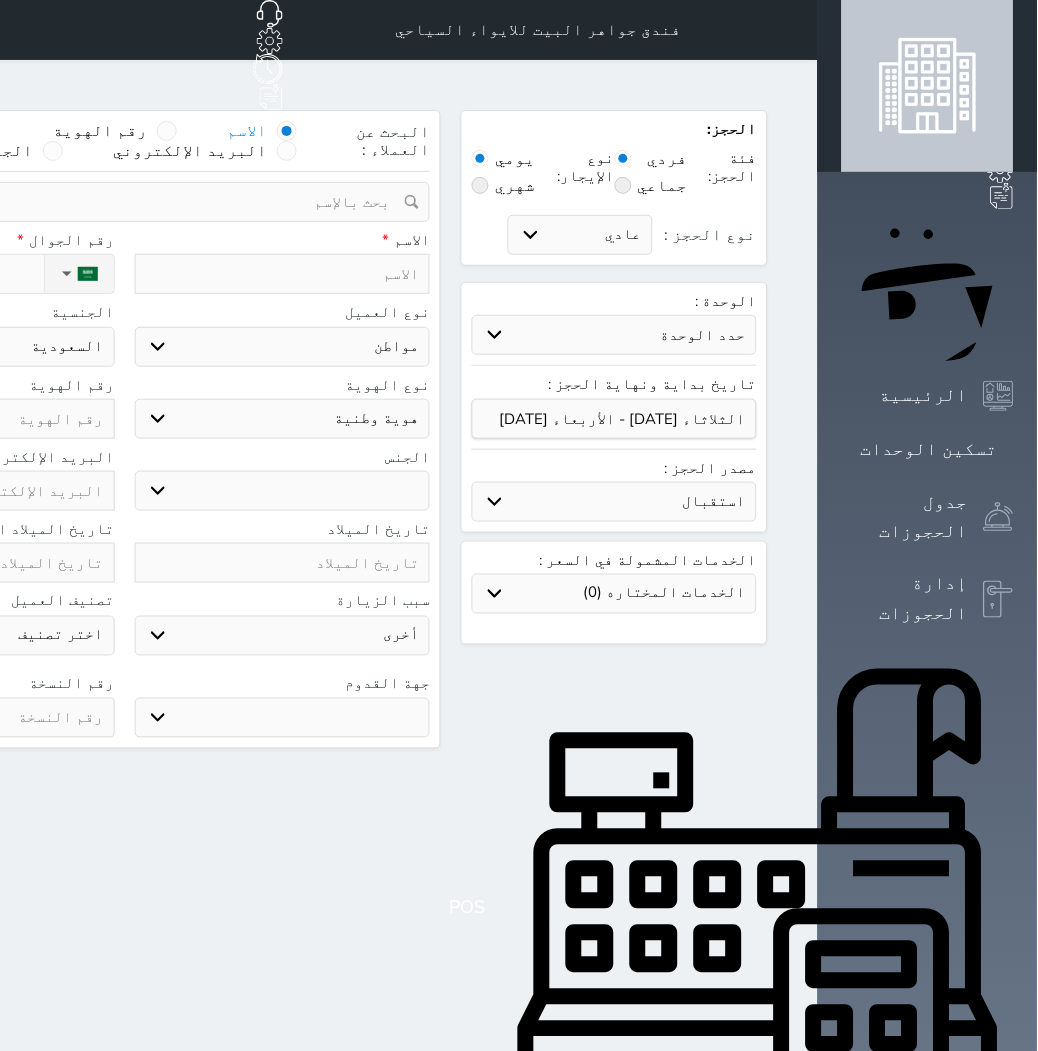click on "ذكر   انثى" at bounding box center [283, 491] 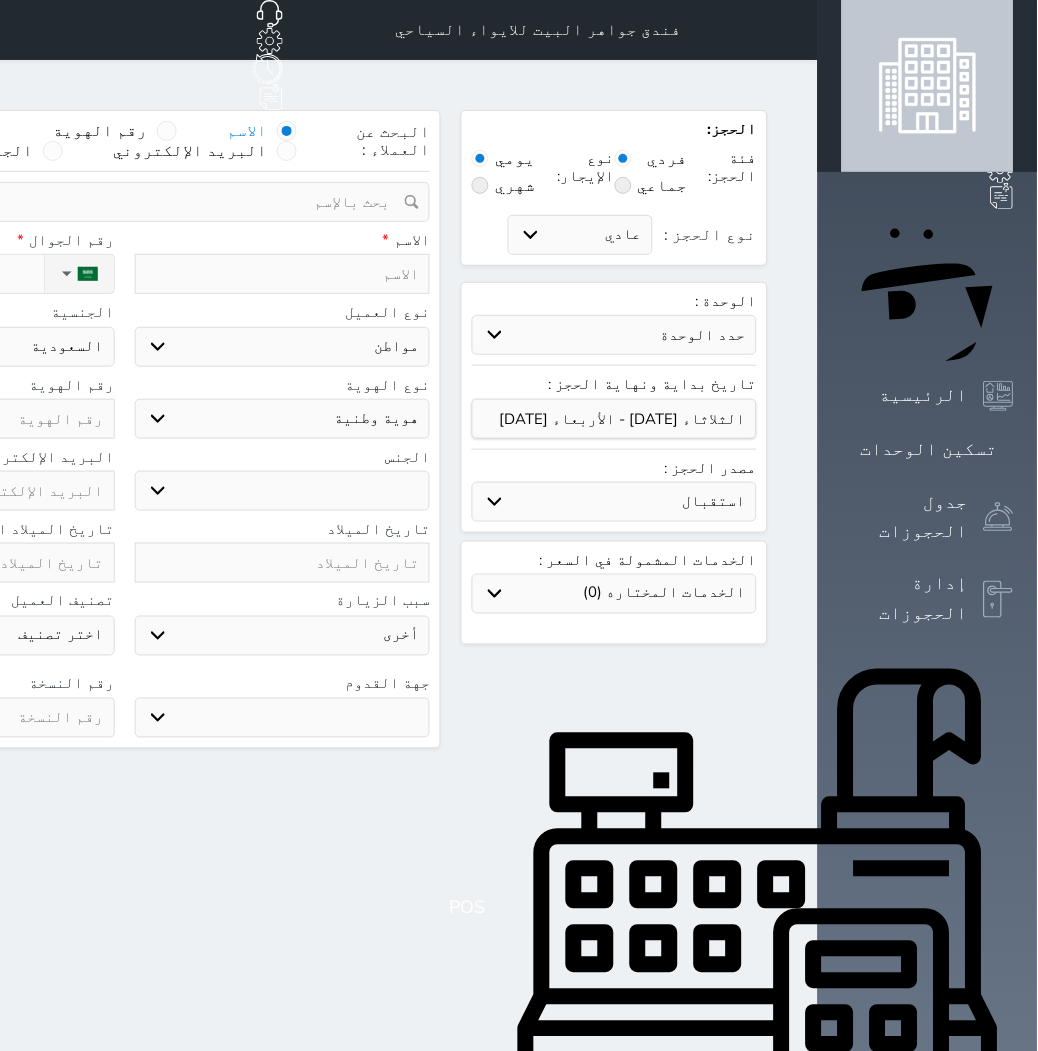 drag, startPoint x: 731, startPoint y: 298, endPoint x: 728, endPoint y: 308, distance: 10.440307 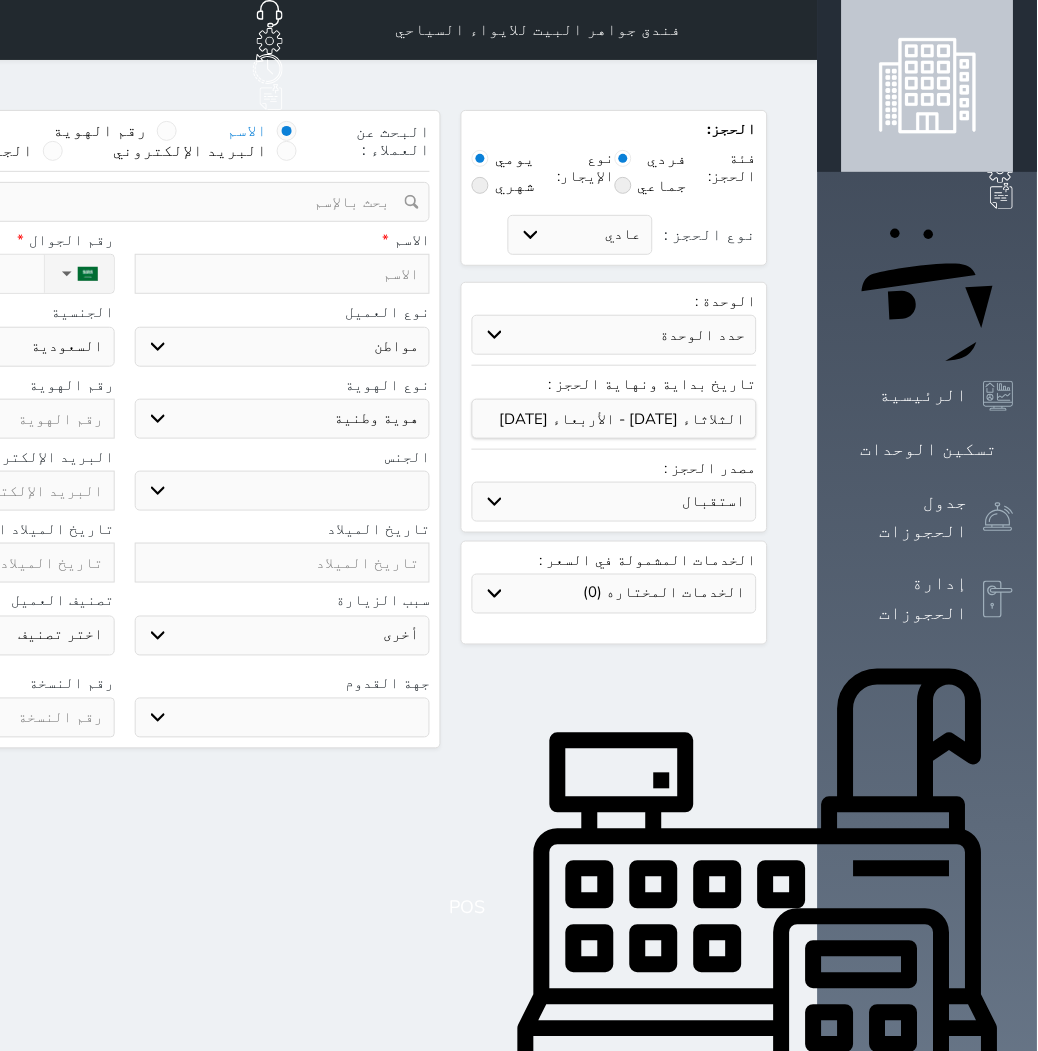 select on "83851" 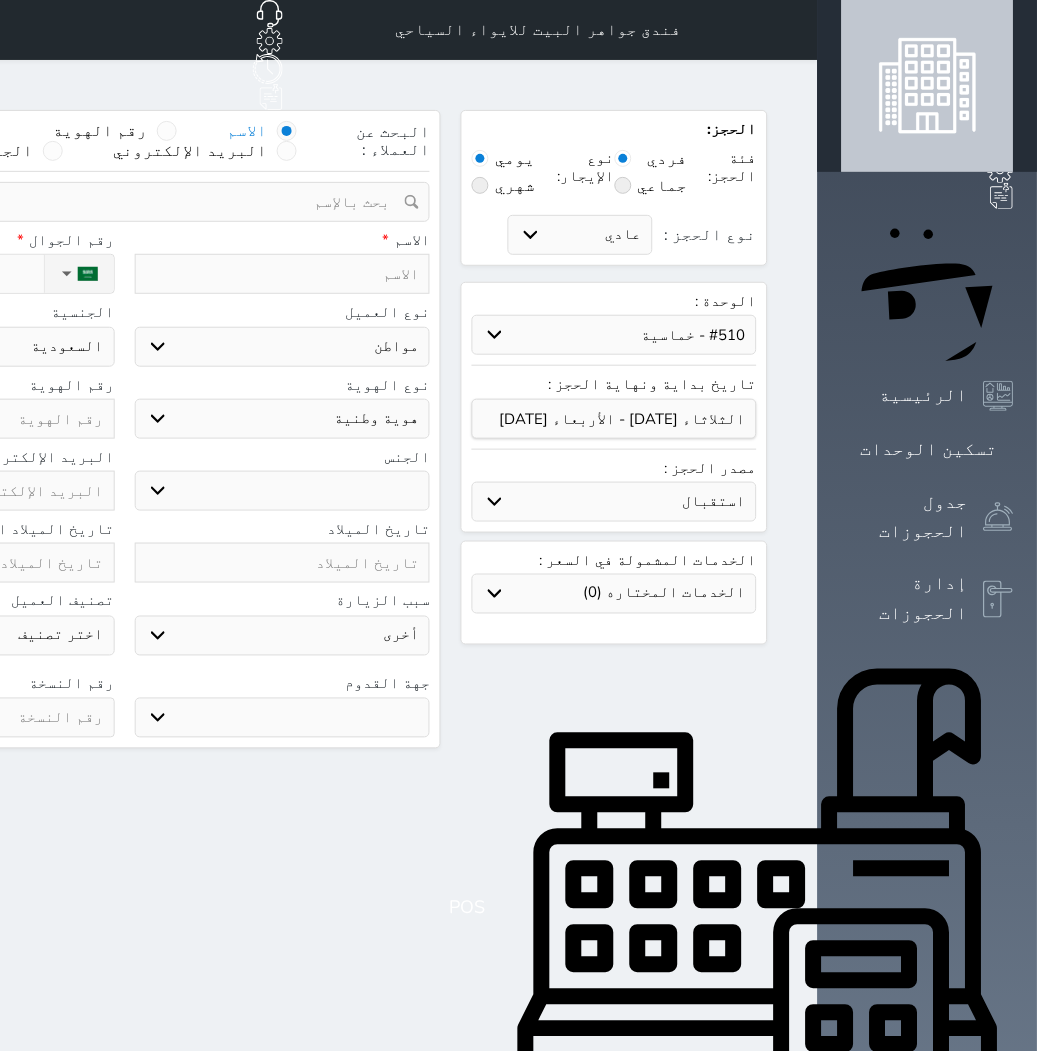 click on "حدد الوحدة
#940 - رباعية
#939 - ثلاثية
#937 - رباعية
#936 - خماسية
#935 - ثلاثية
#934 - خماسية
#933 - خماسية
#932 - ثلاثية
#931 - خماسية
#930 - رباعية
#928 - ثلاثية
#927 - رباعية
#926 - خماسية
#925 - رباعية
#924 - ثلاثية
#923 - ثلاثية
#922 - خماسية
#921 - رباعية
#920 - رباعية
#919 - خماسية" at bounding box center (614, 335) 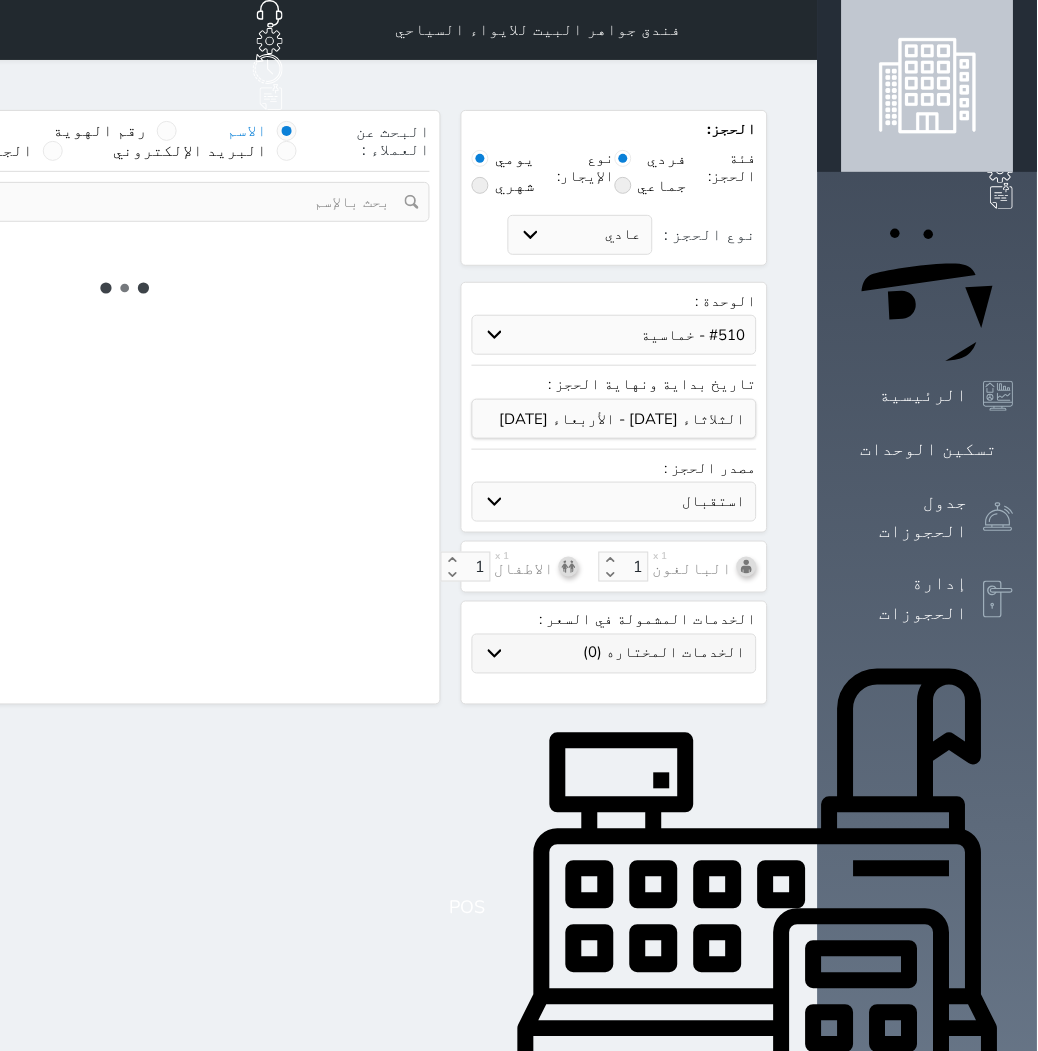 select on "1" 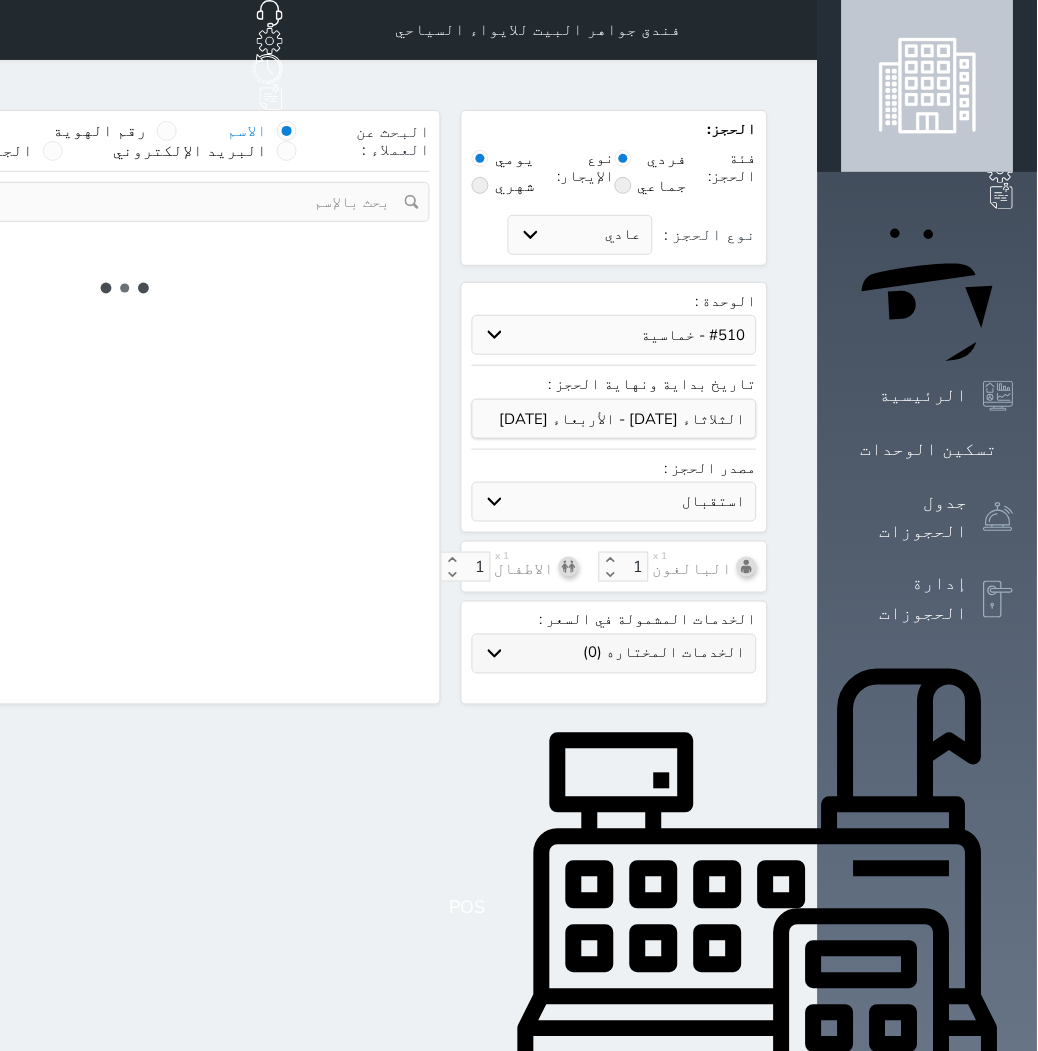select on "113" 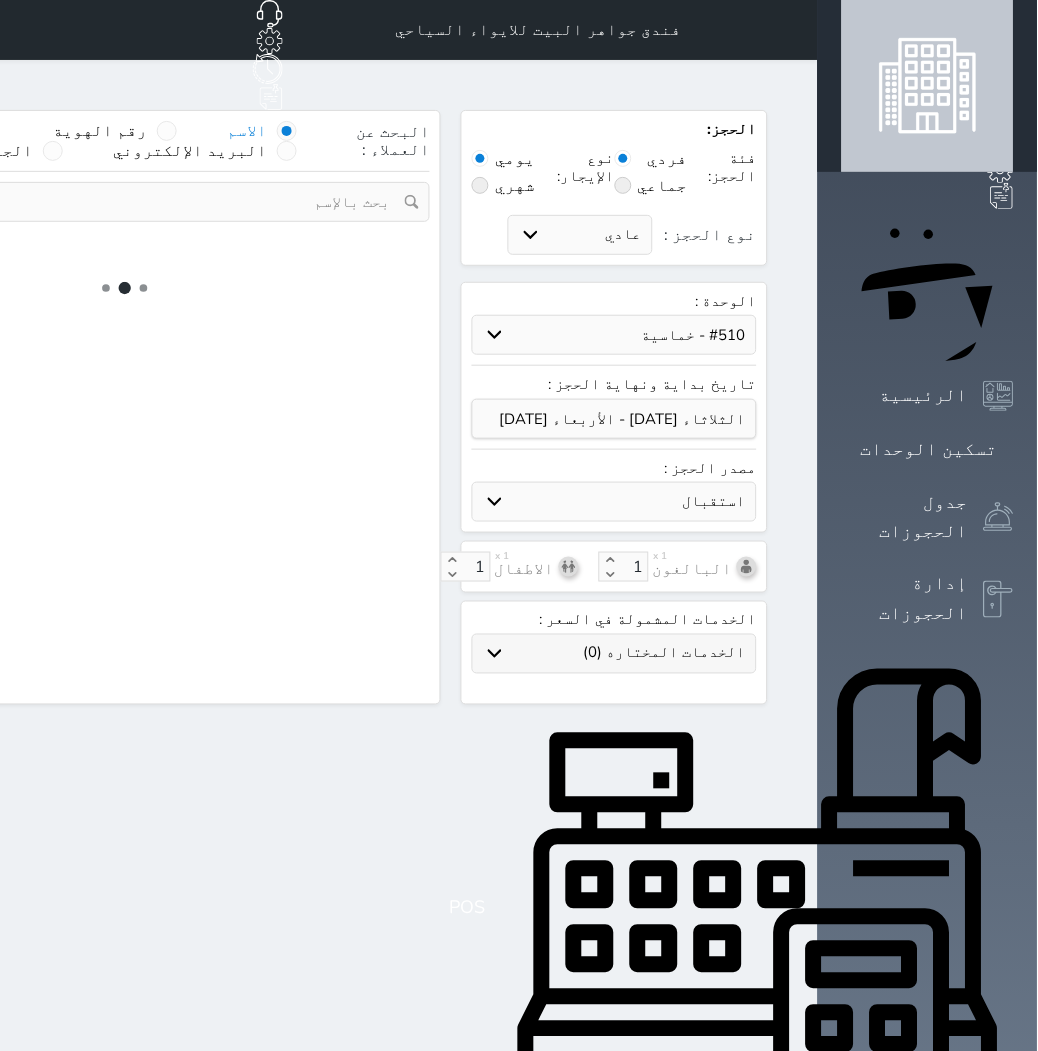 select on "1" 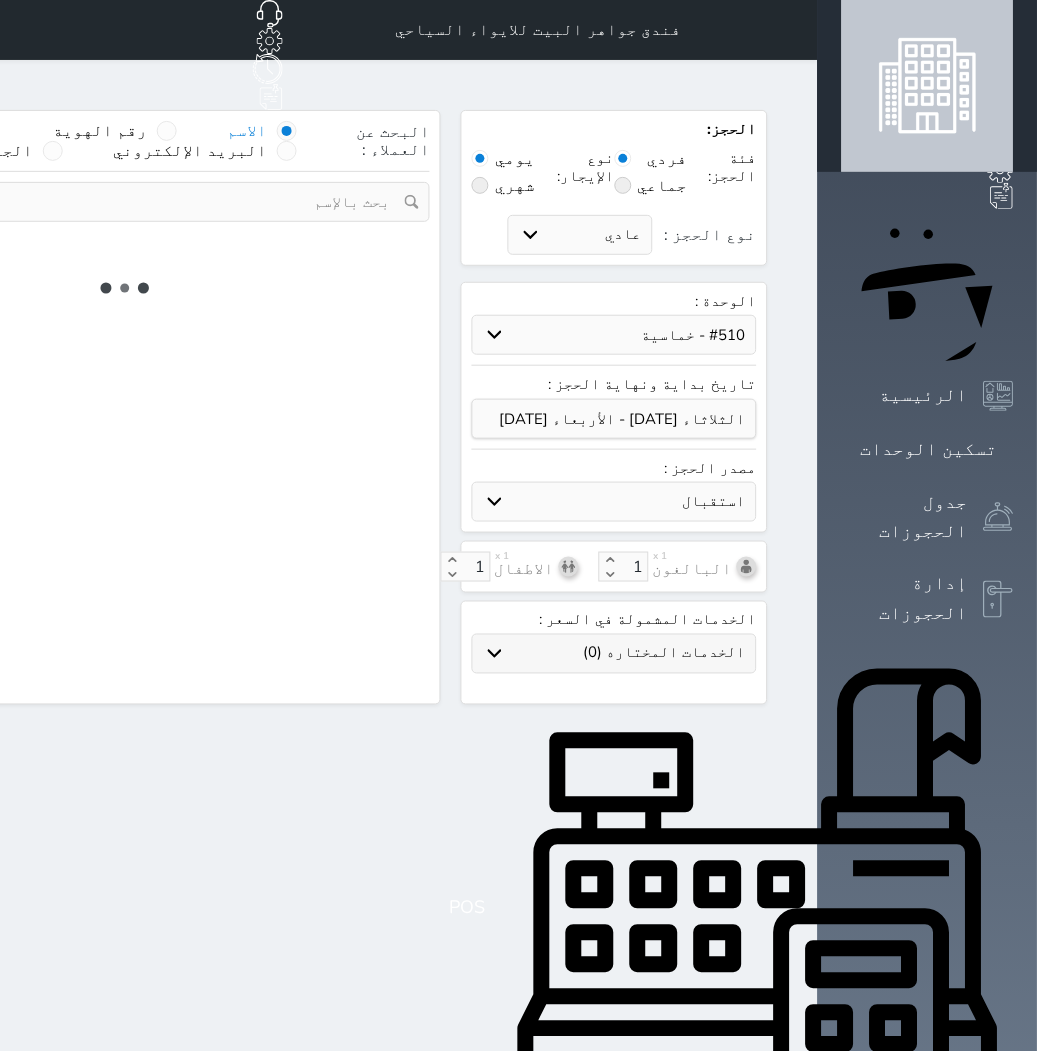 select 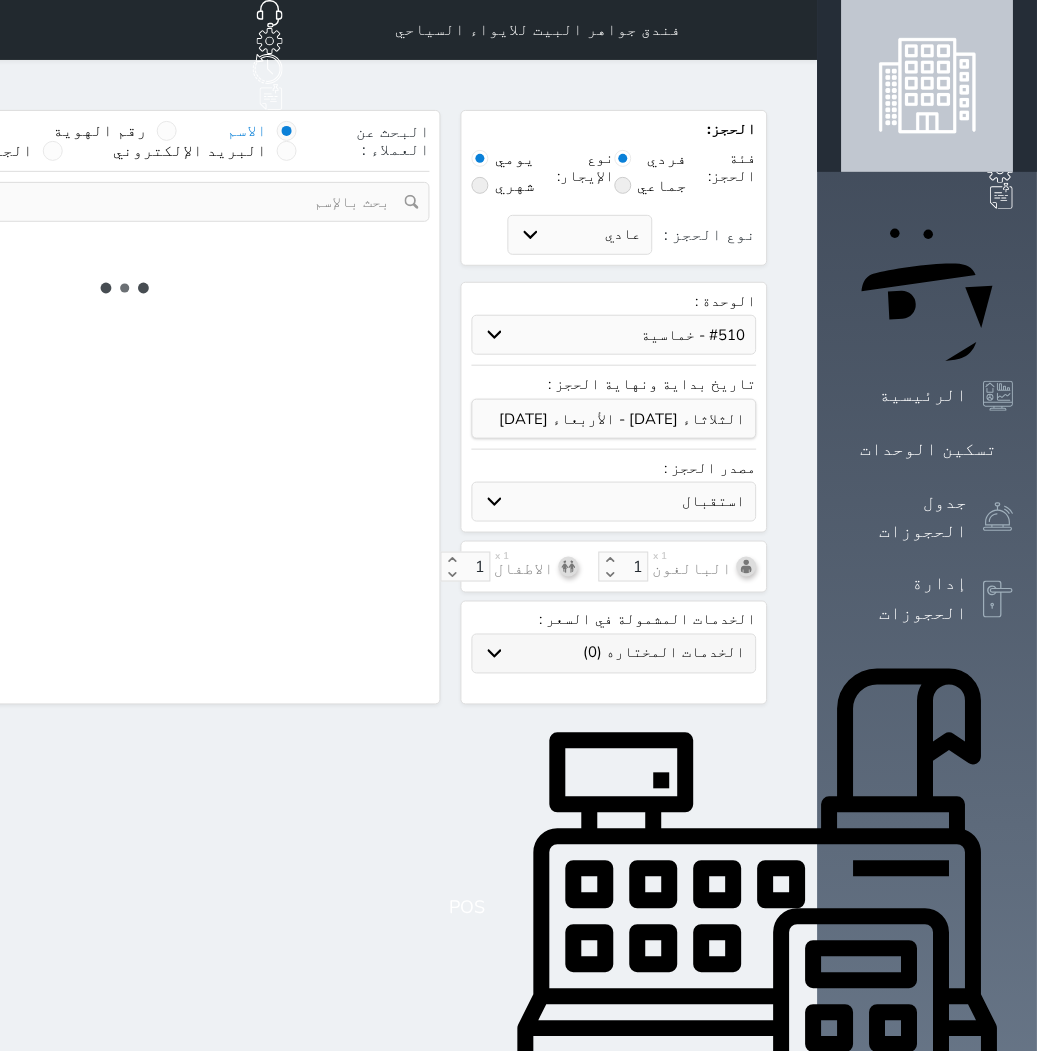 select on "7" 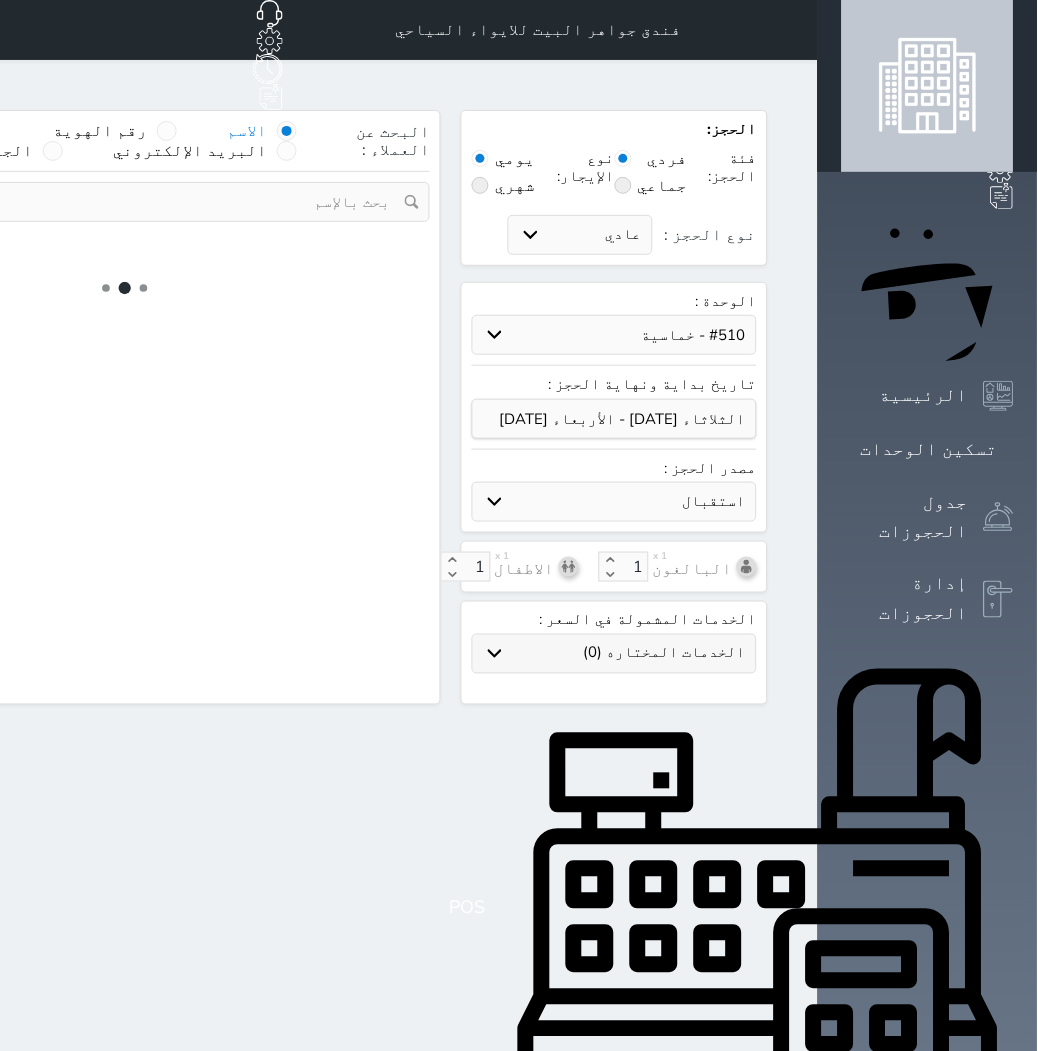 select 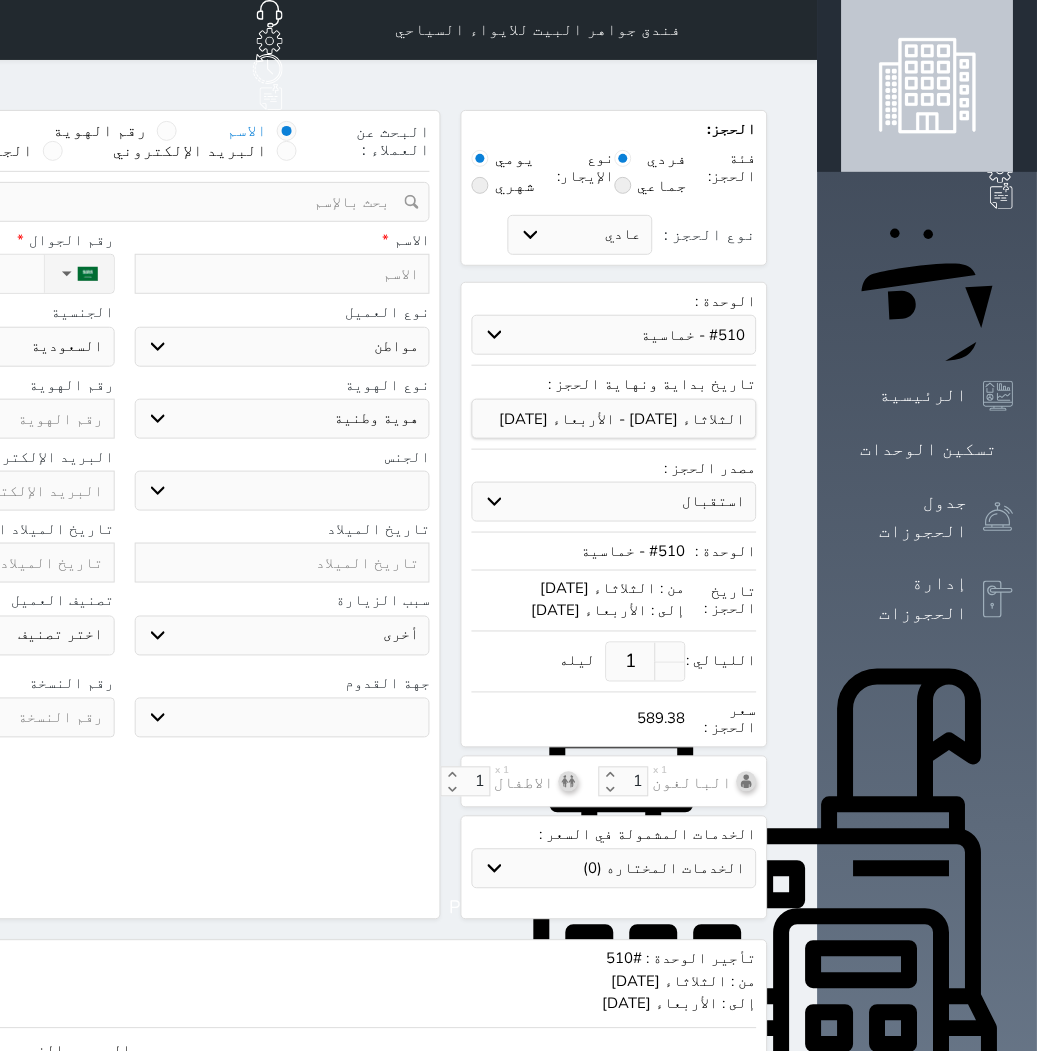 select 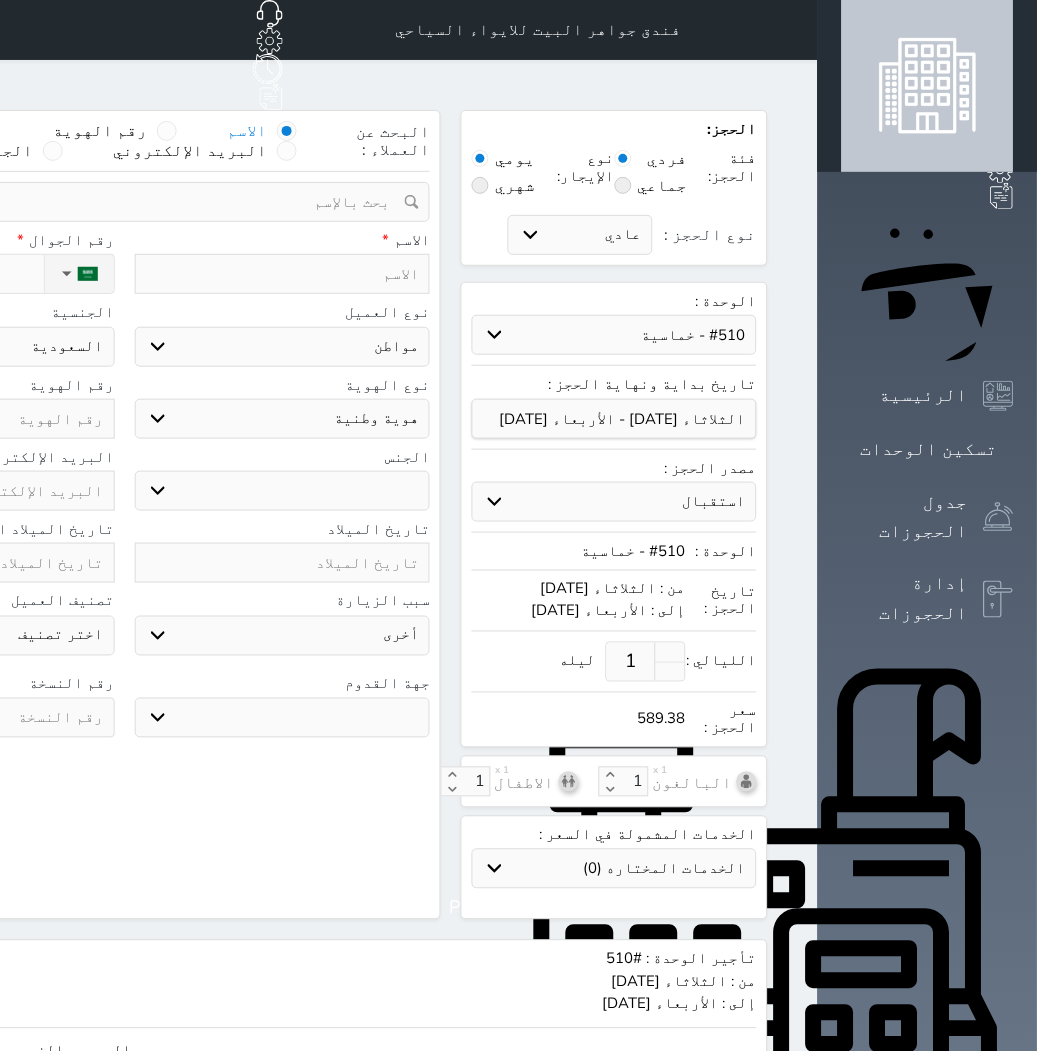 select 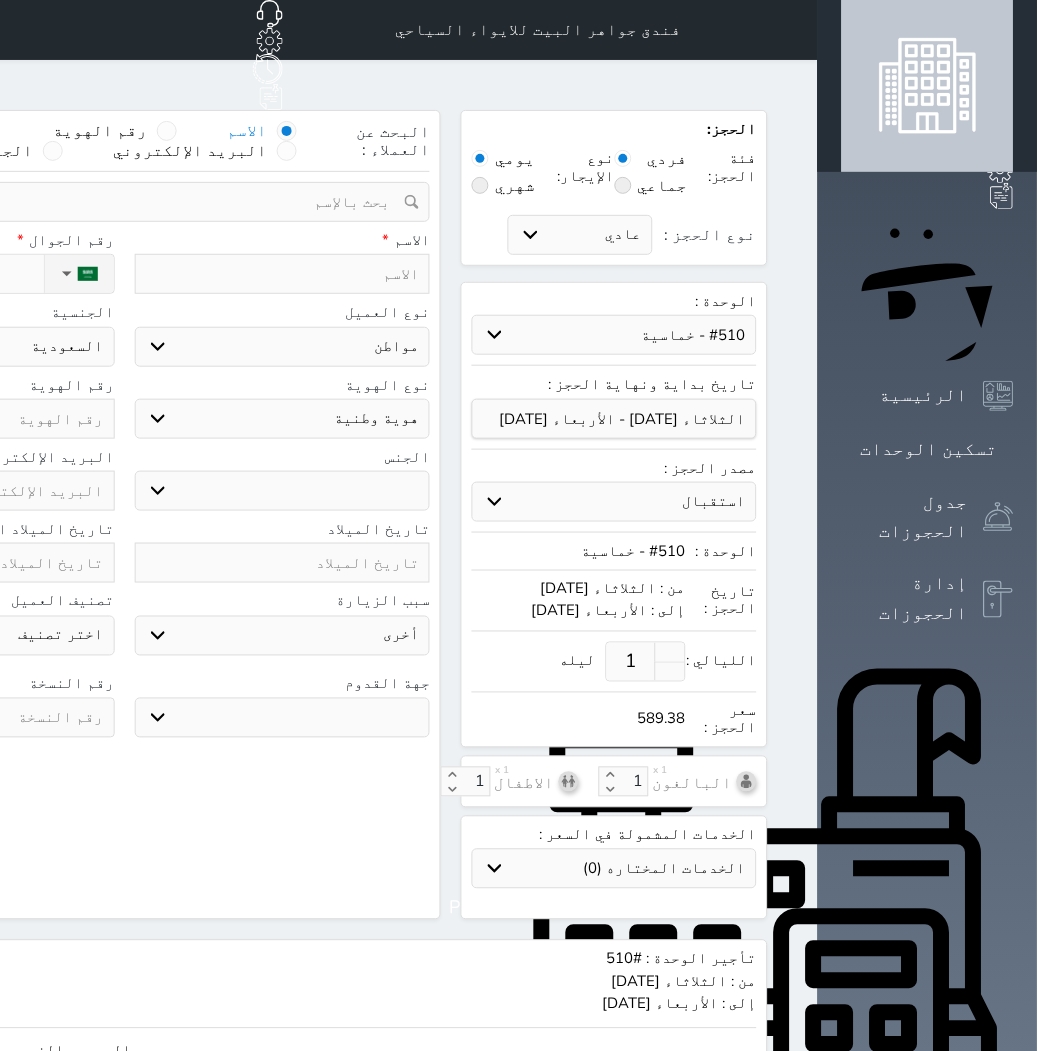 click on "1" at bounding box center [631, 662] 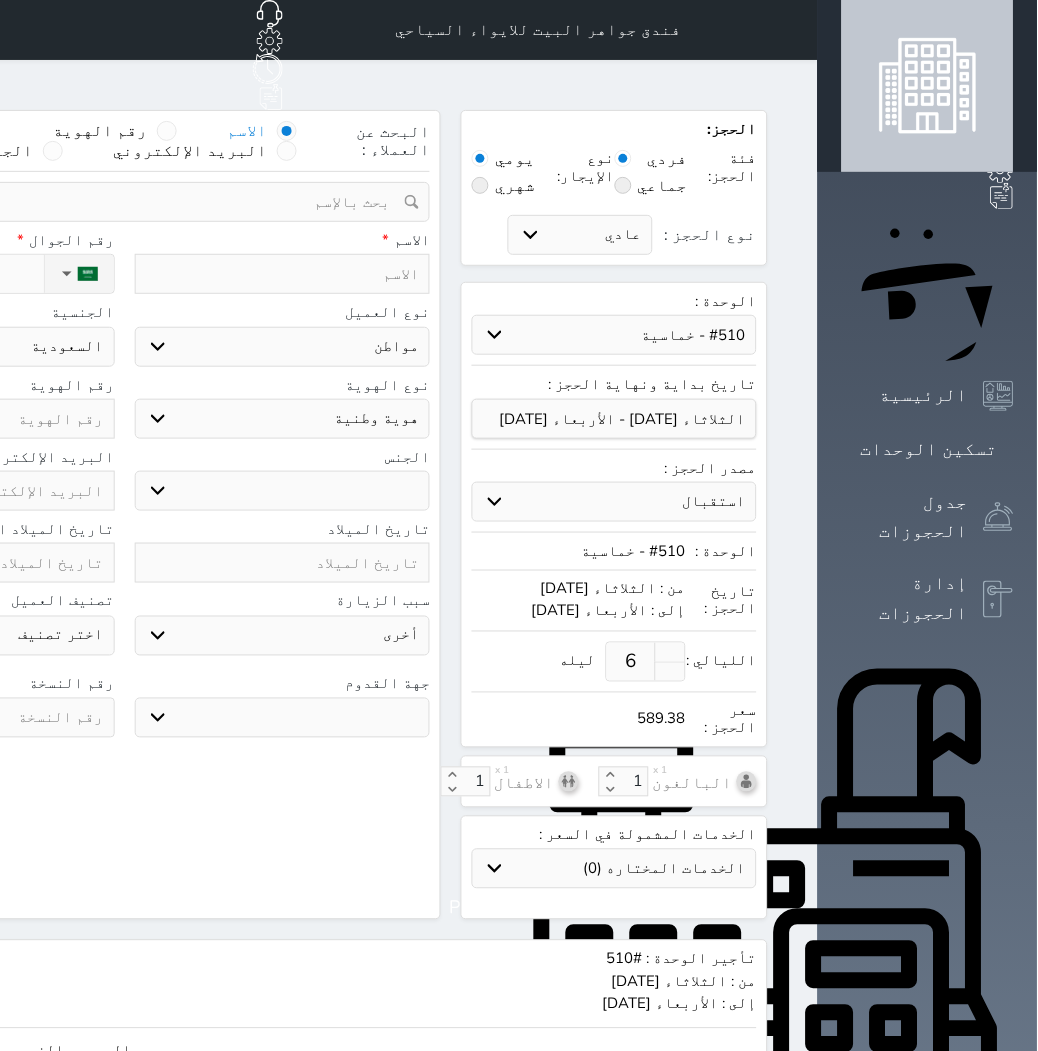 type on "6" 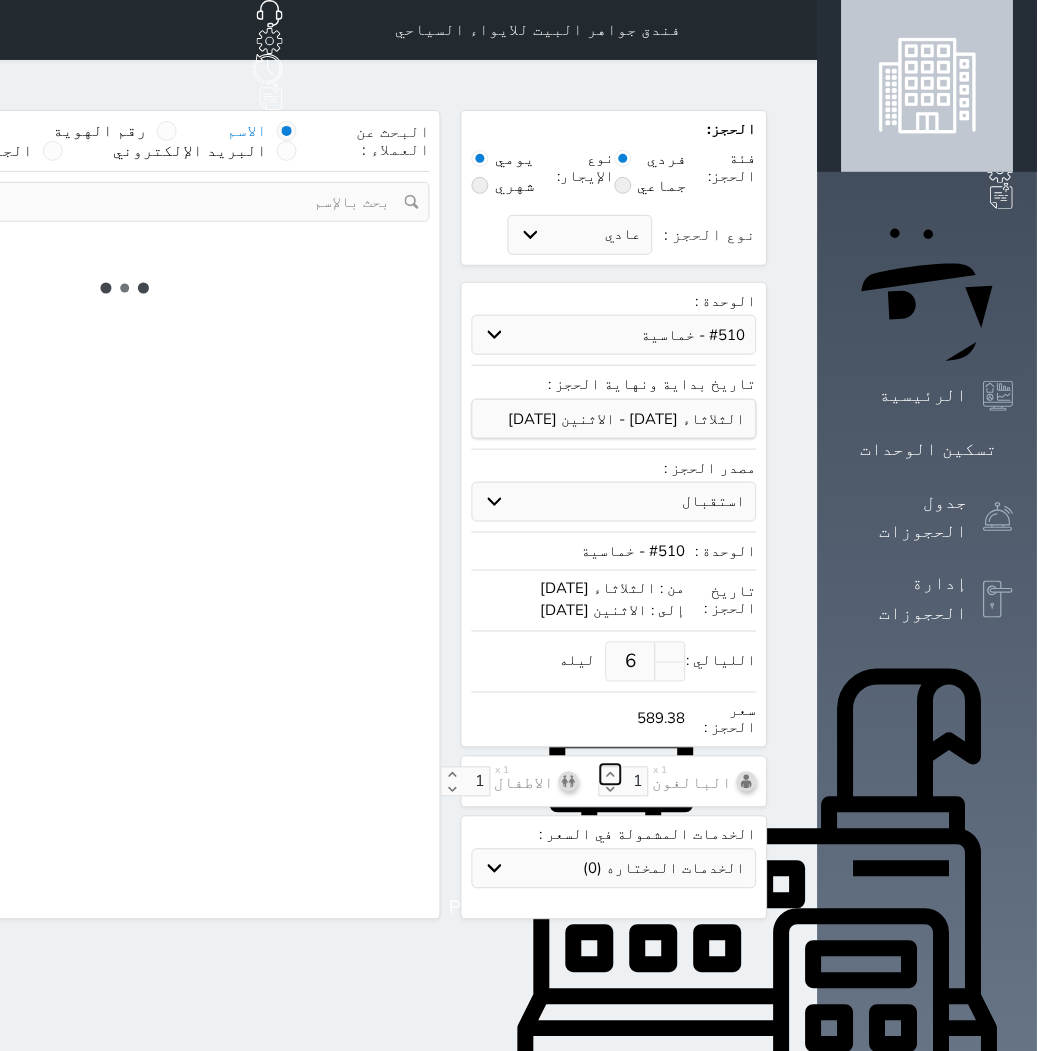 click 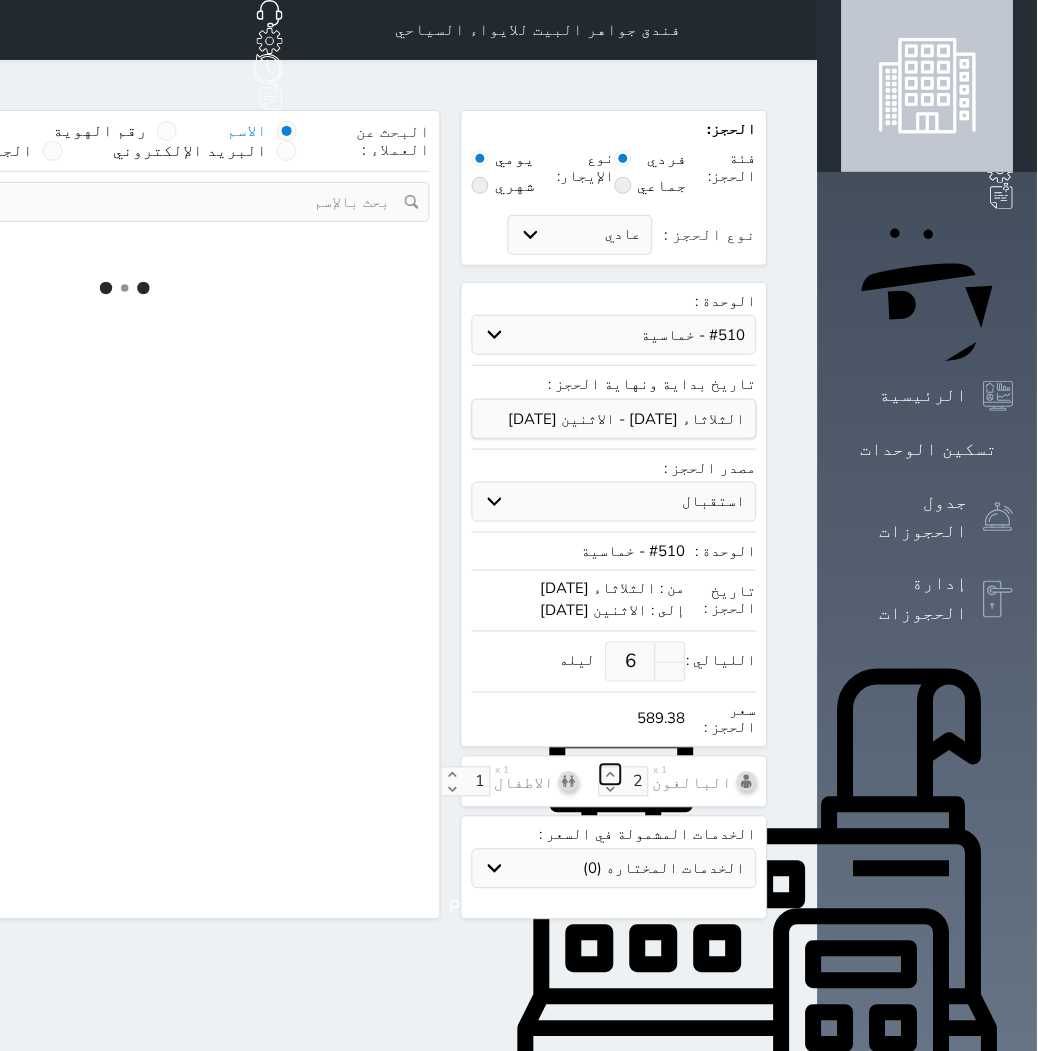 click 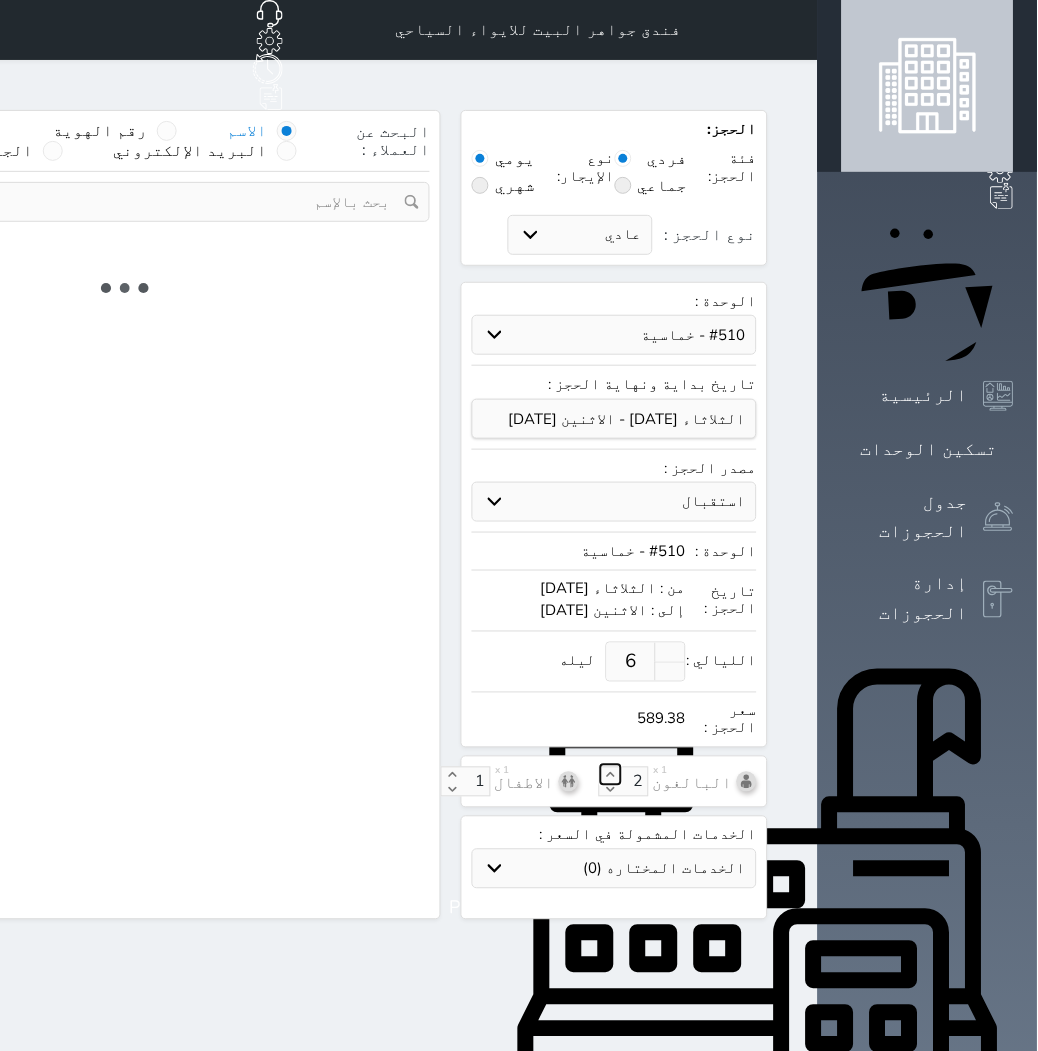 type on "3" 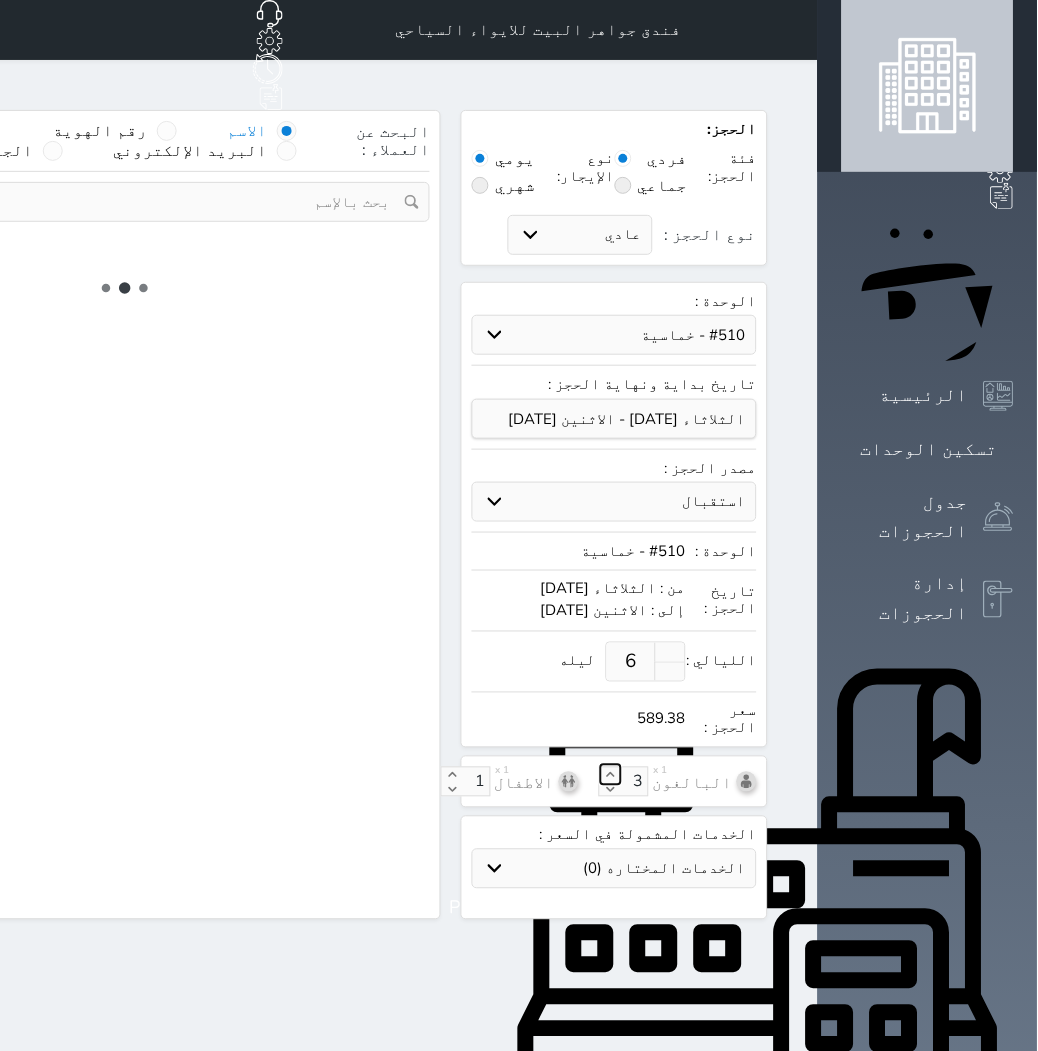 click 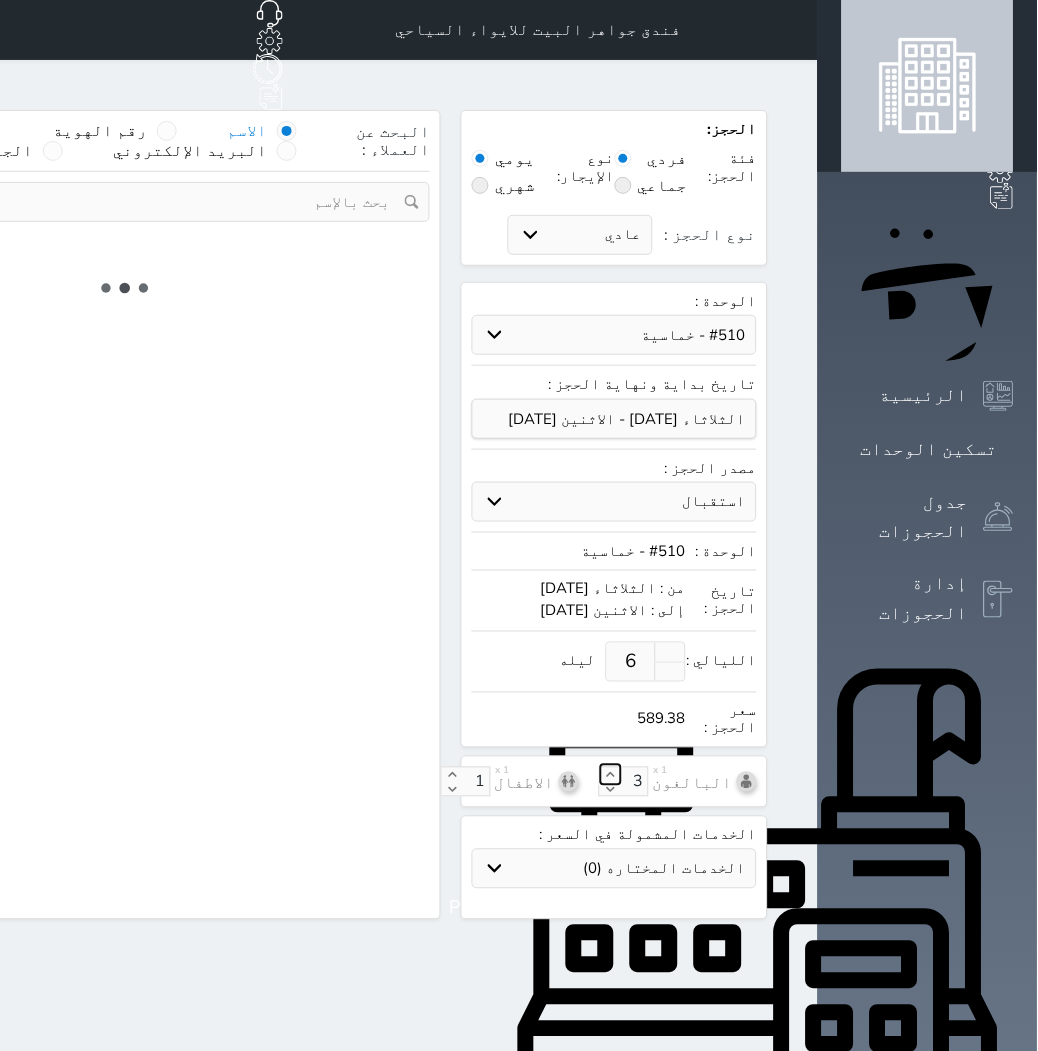 select on "1" 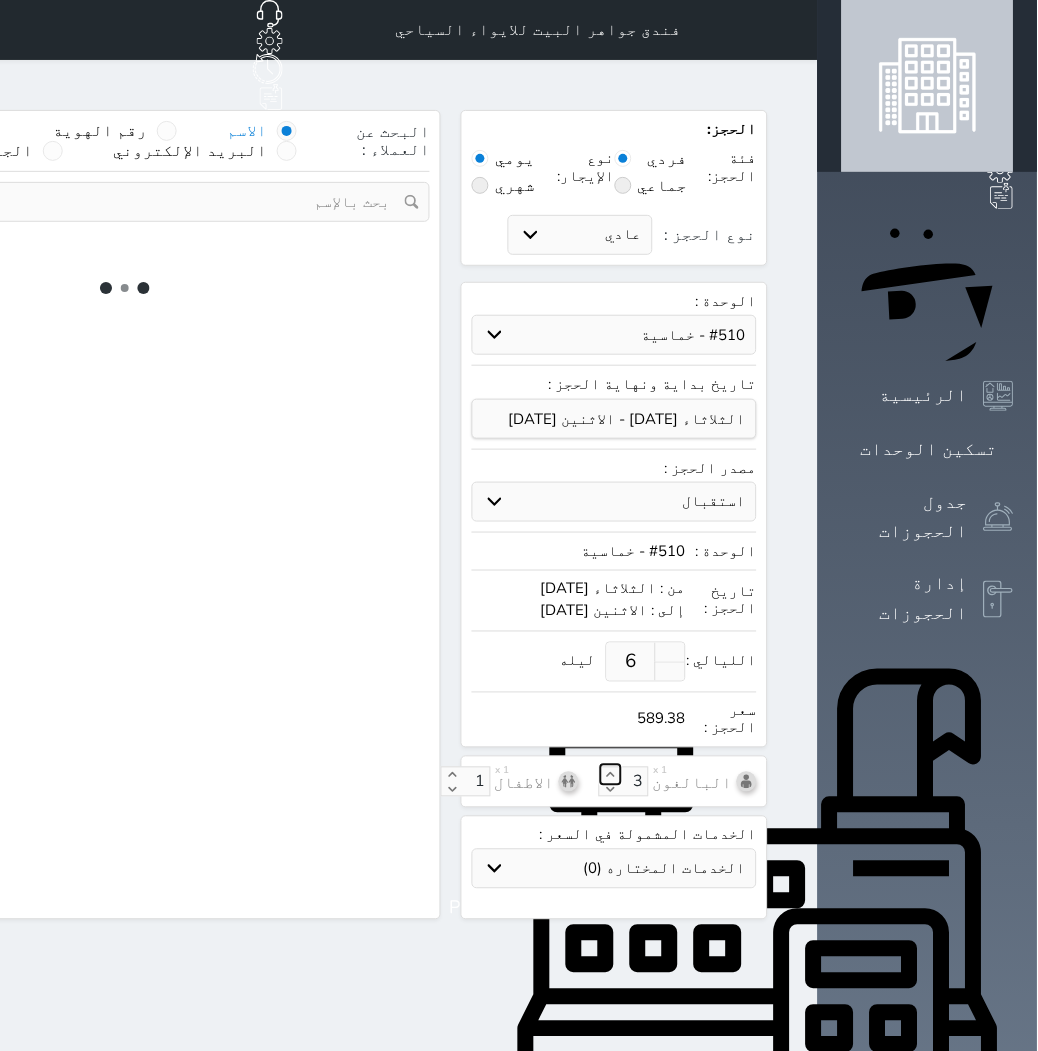 select on "113" 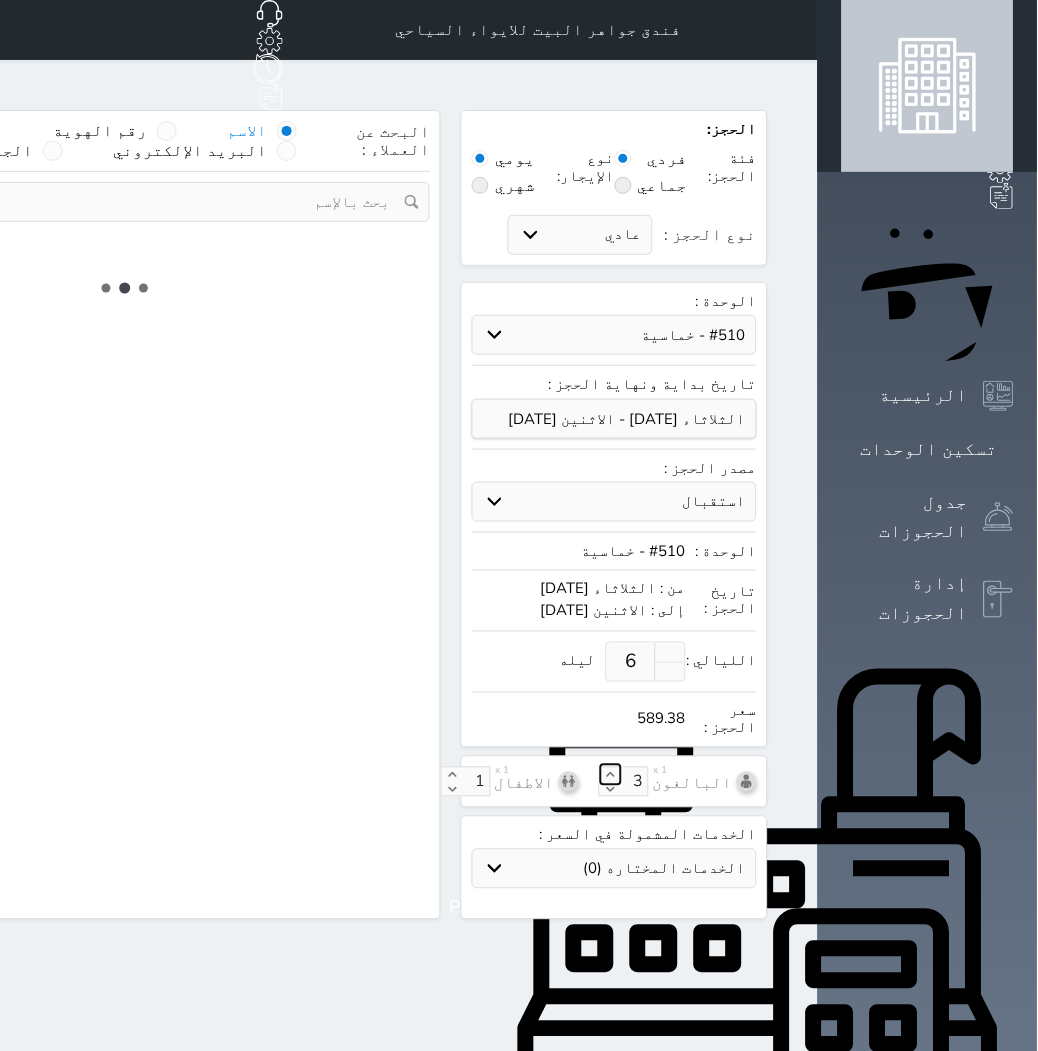 select on "1" 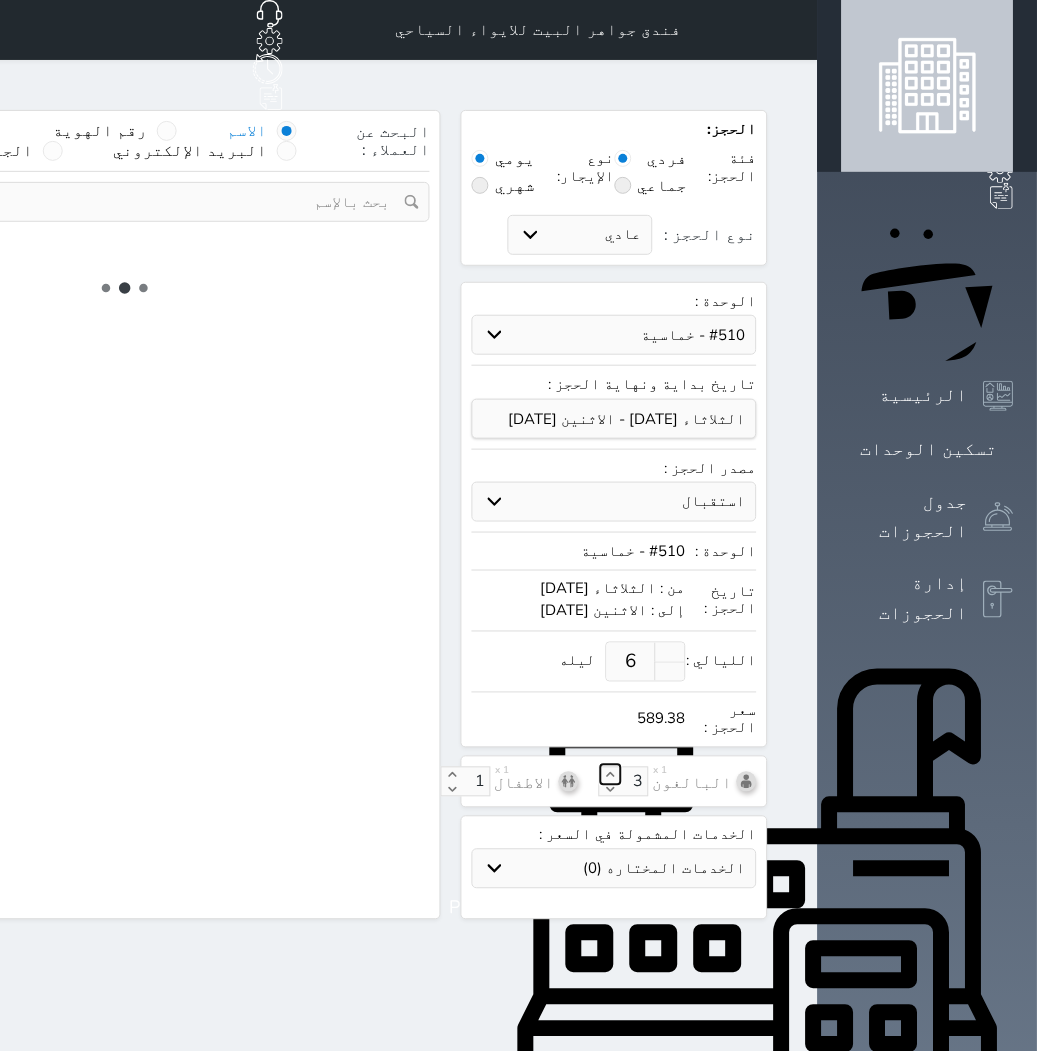 select 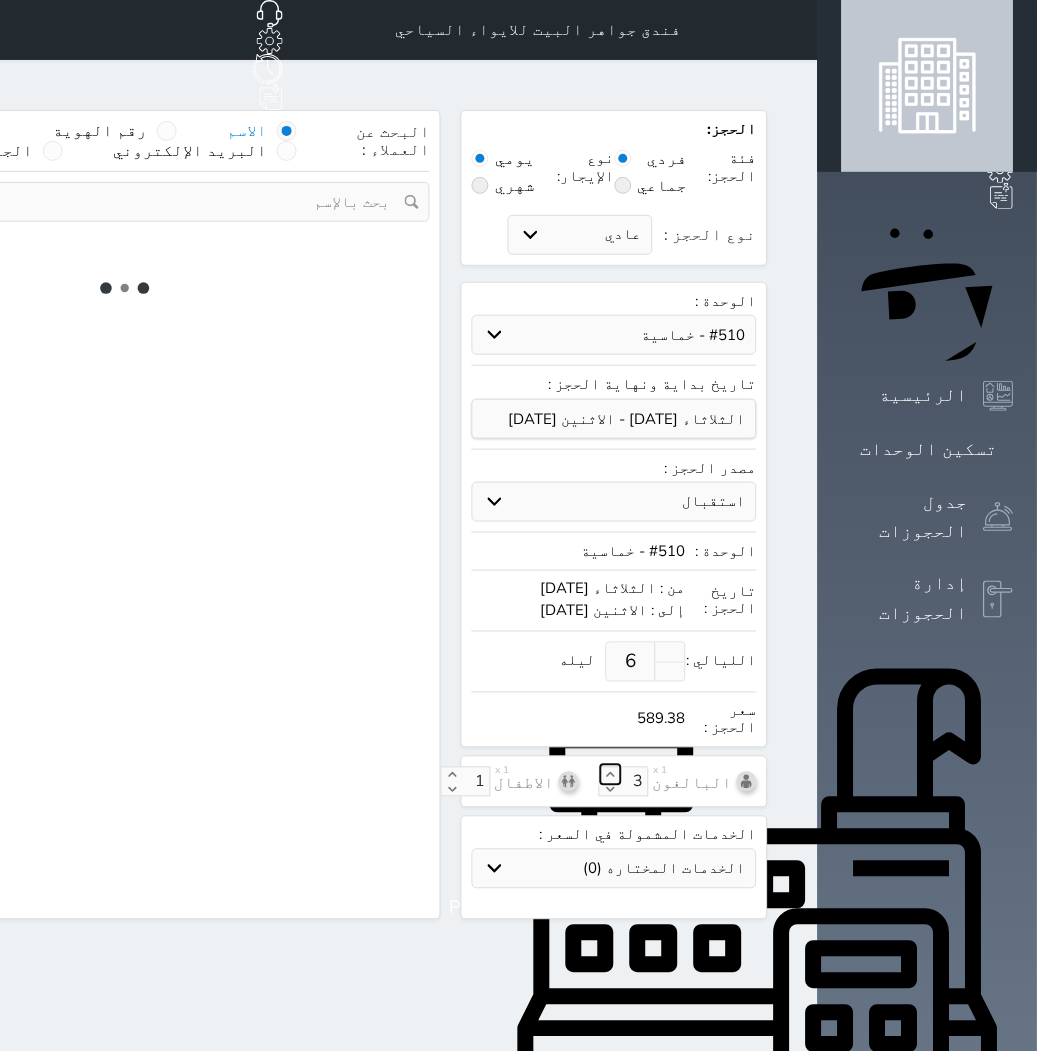 select on "7" 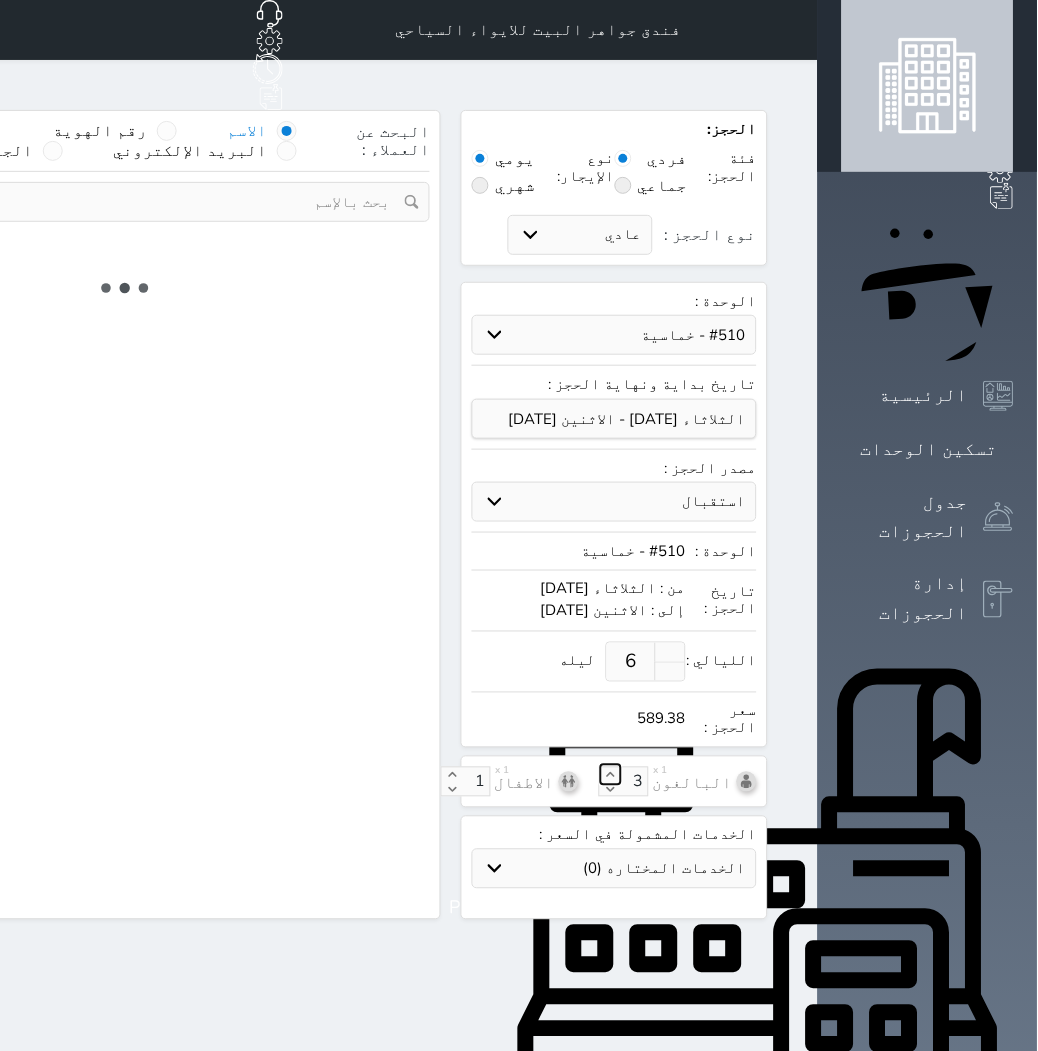 select 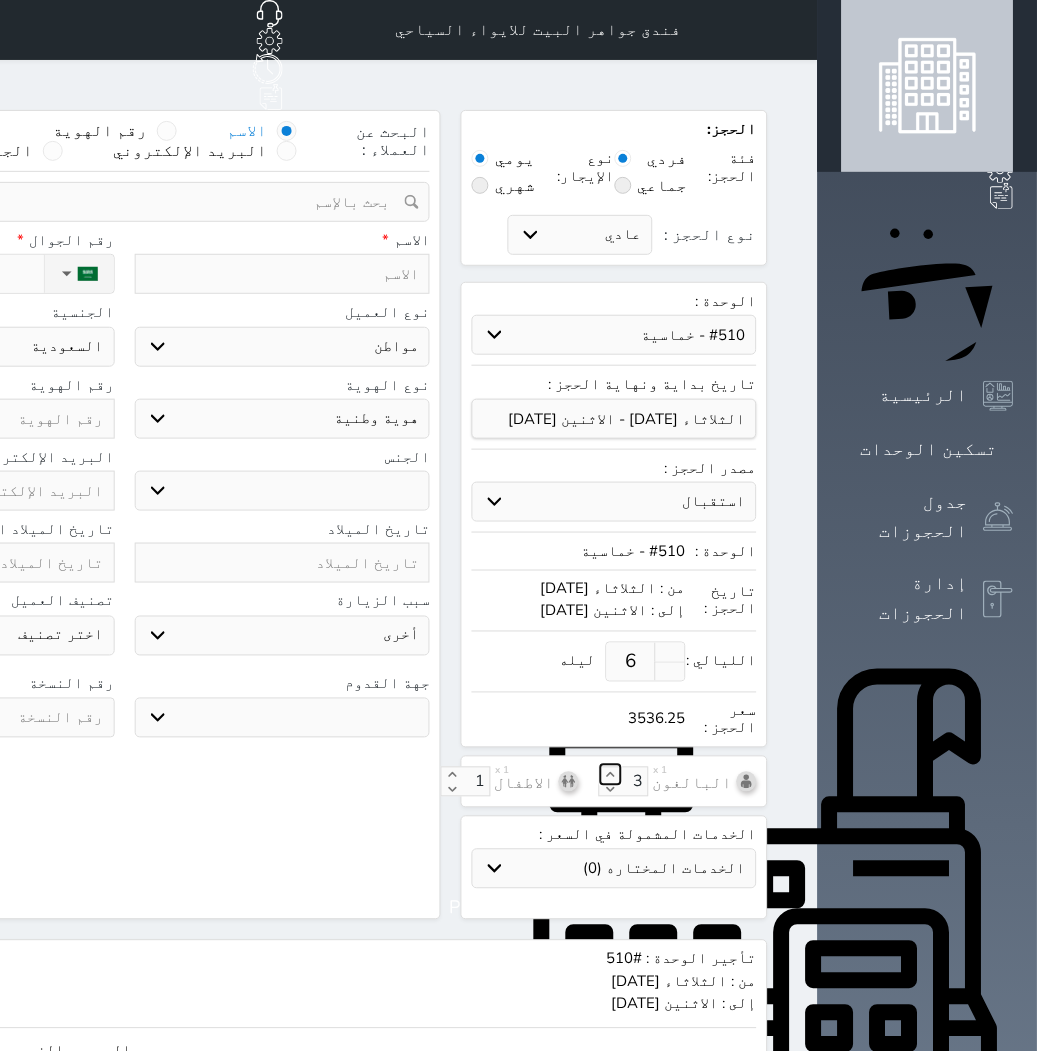 type on "4" 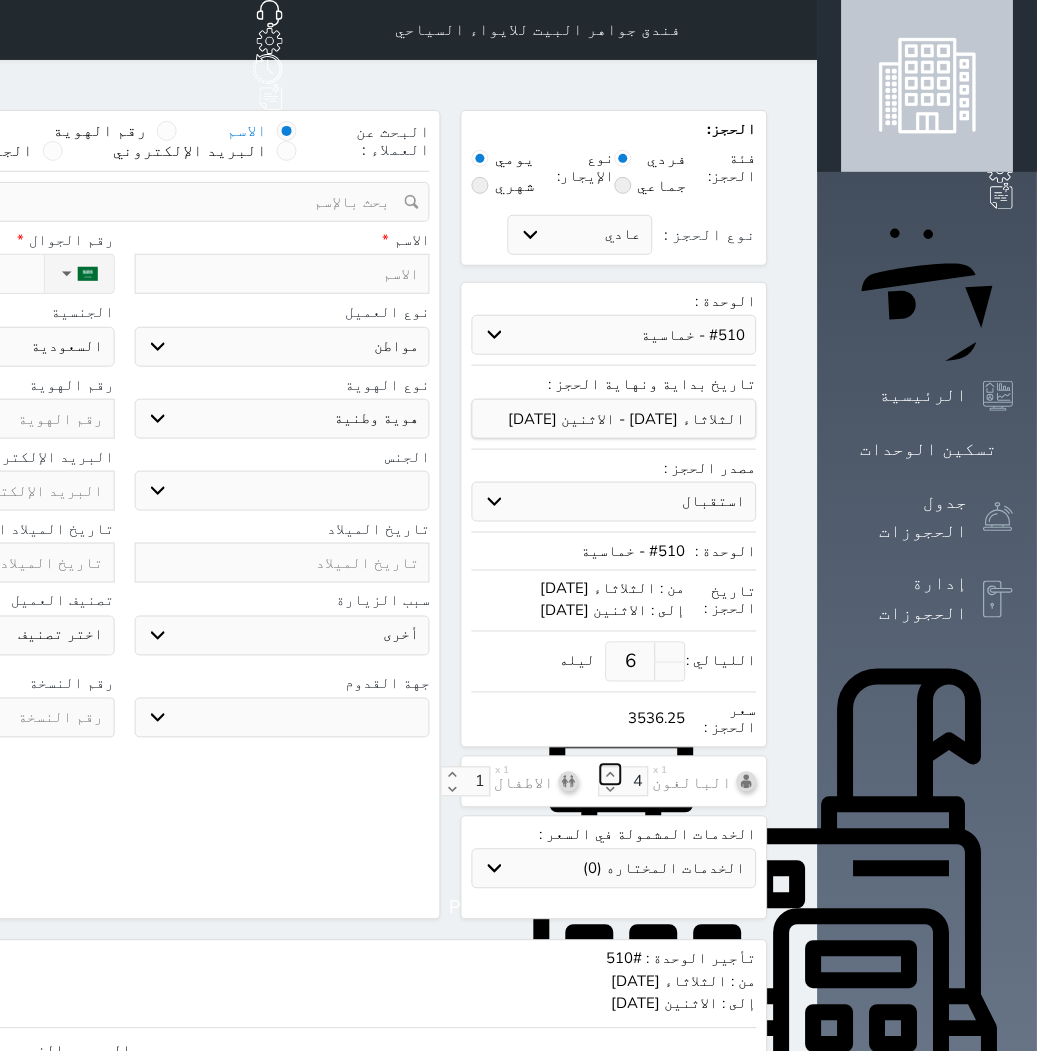 select 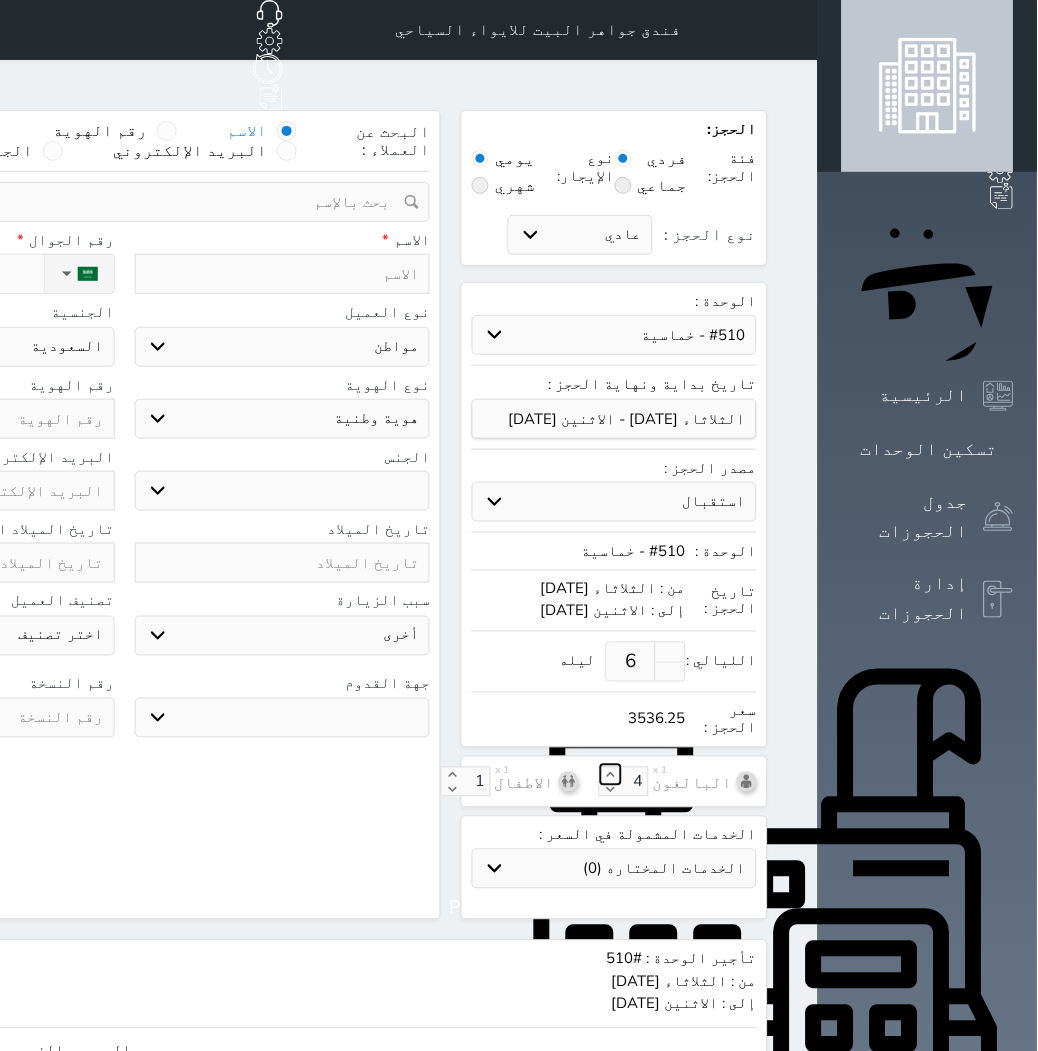 click 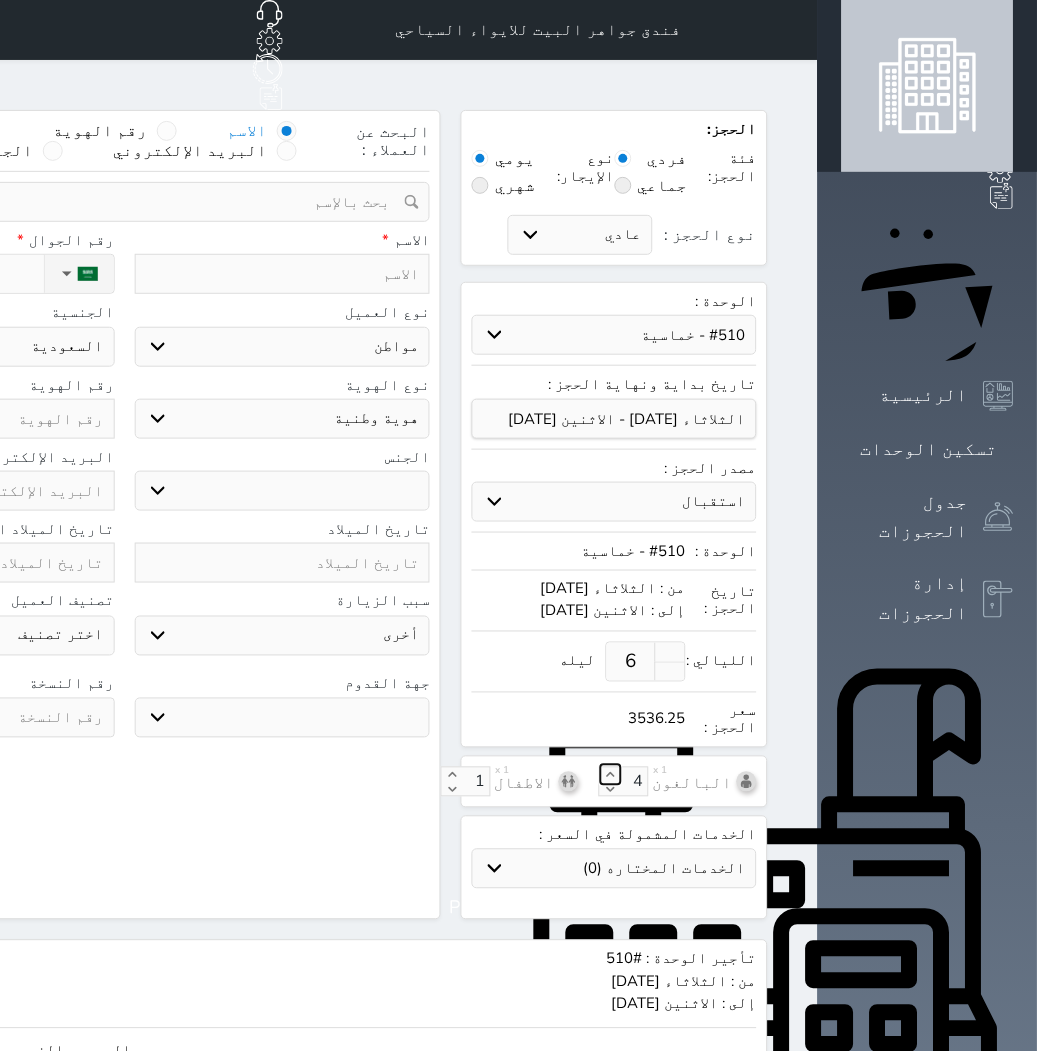 type on "5" 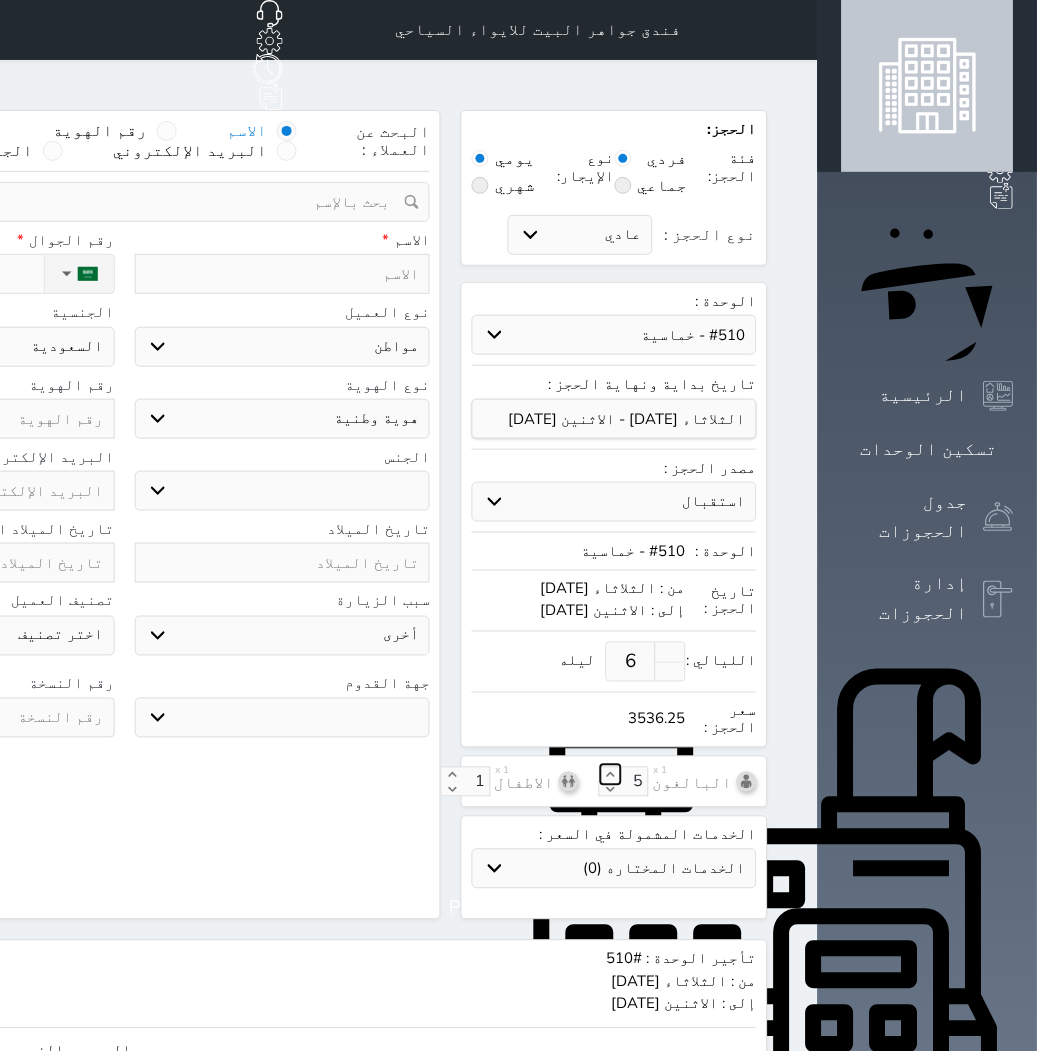 select 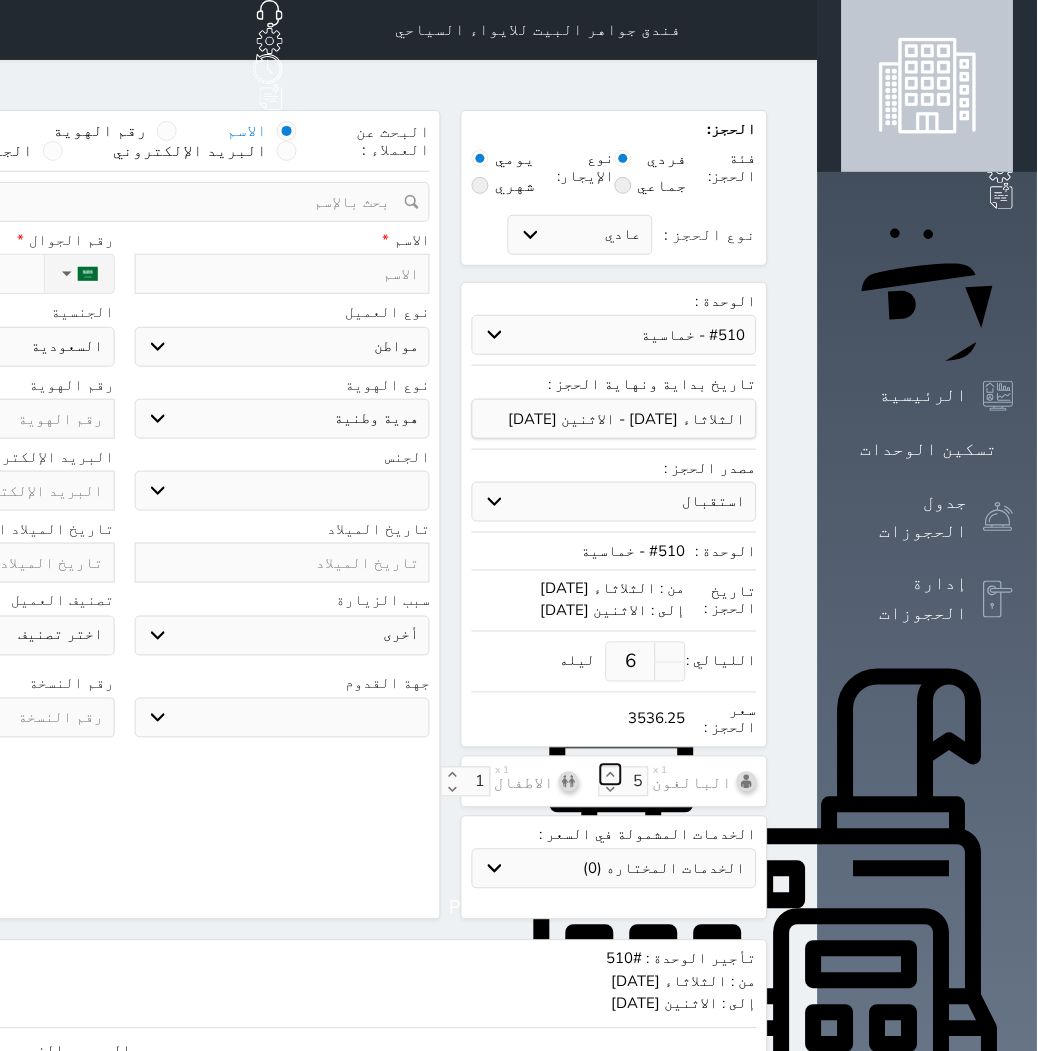 select 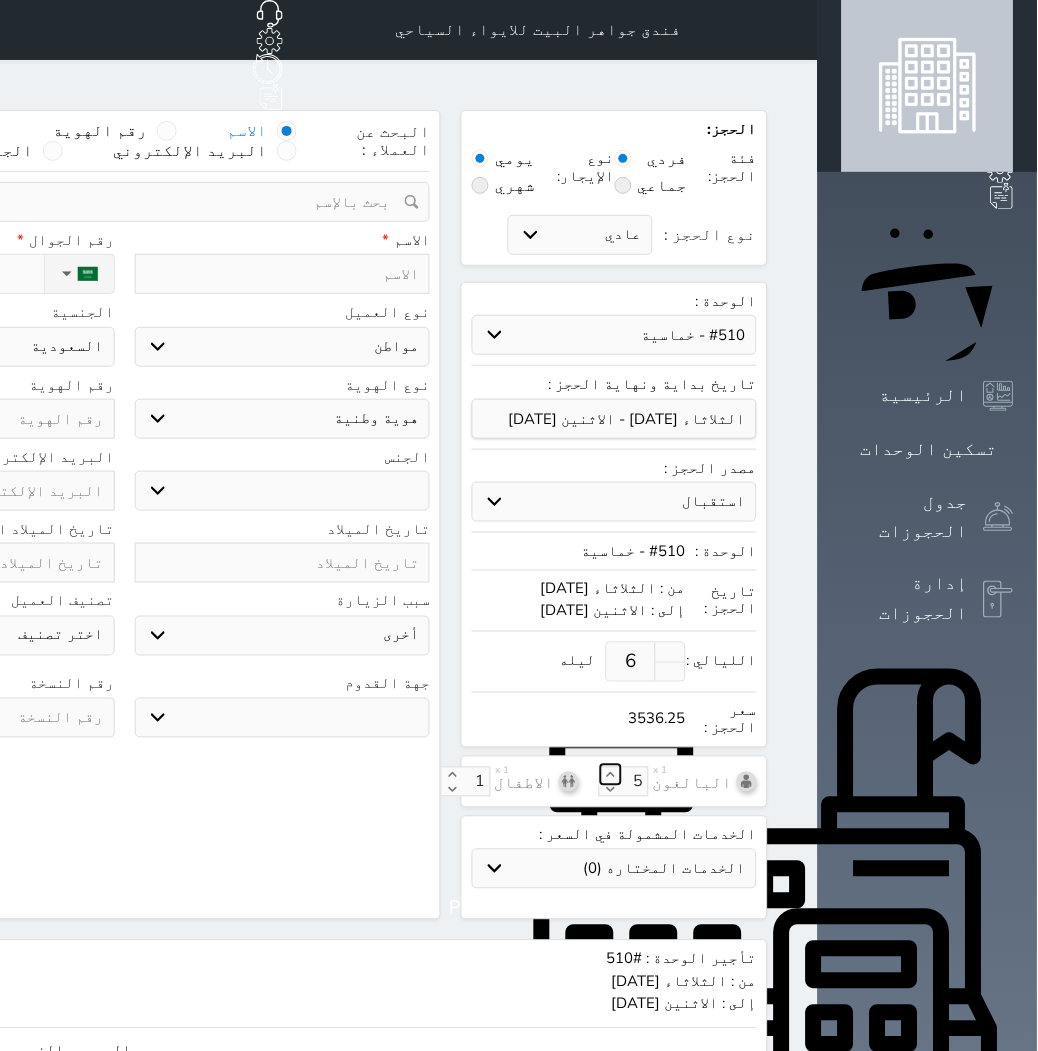 select 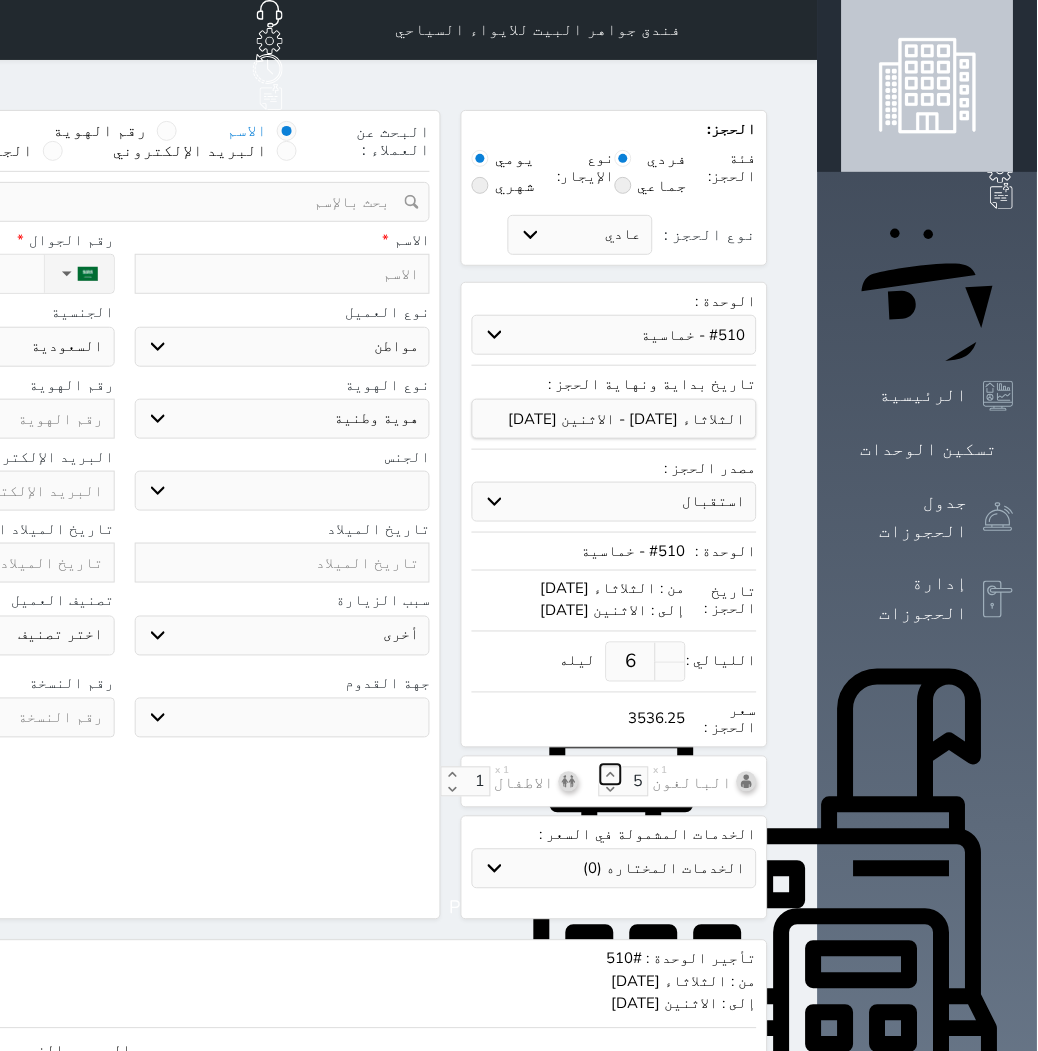 select 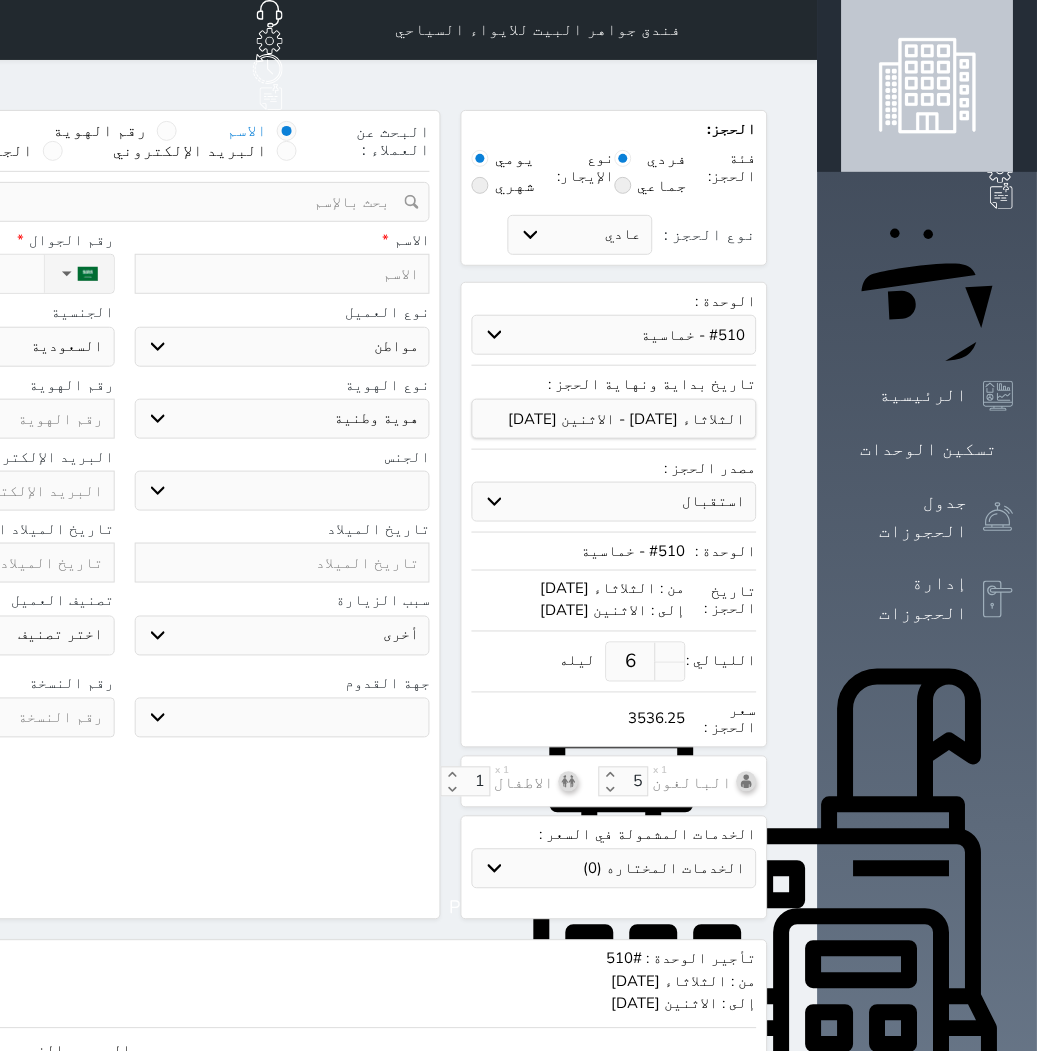 click at bounding box center [283, 274] 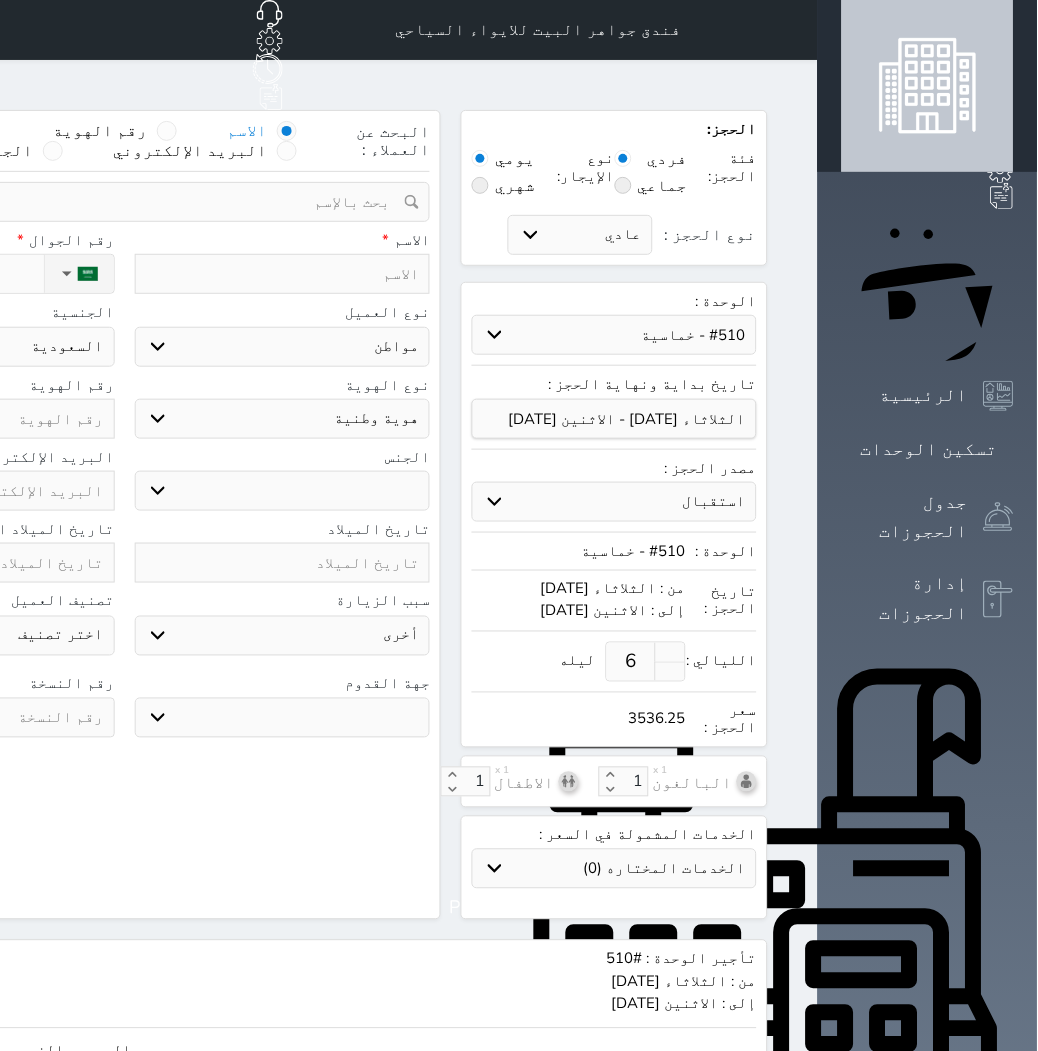 select 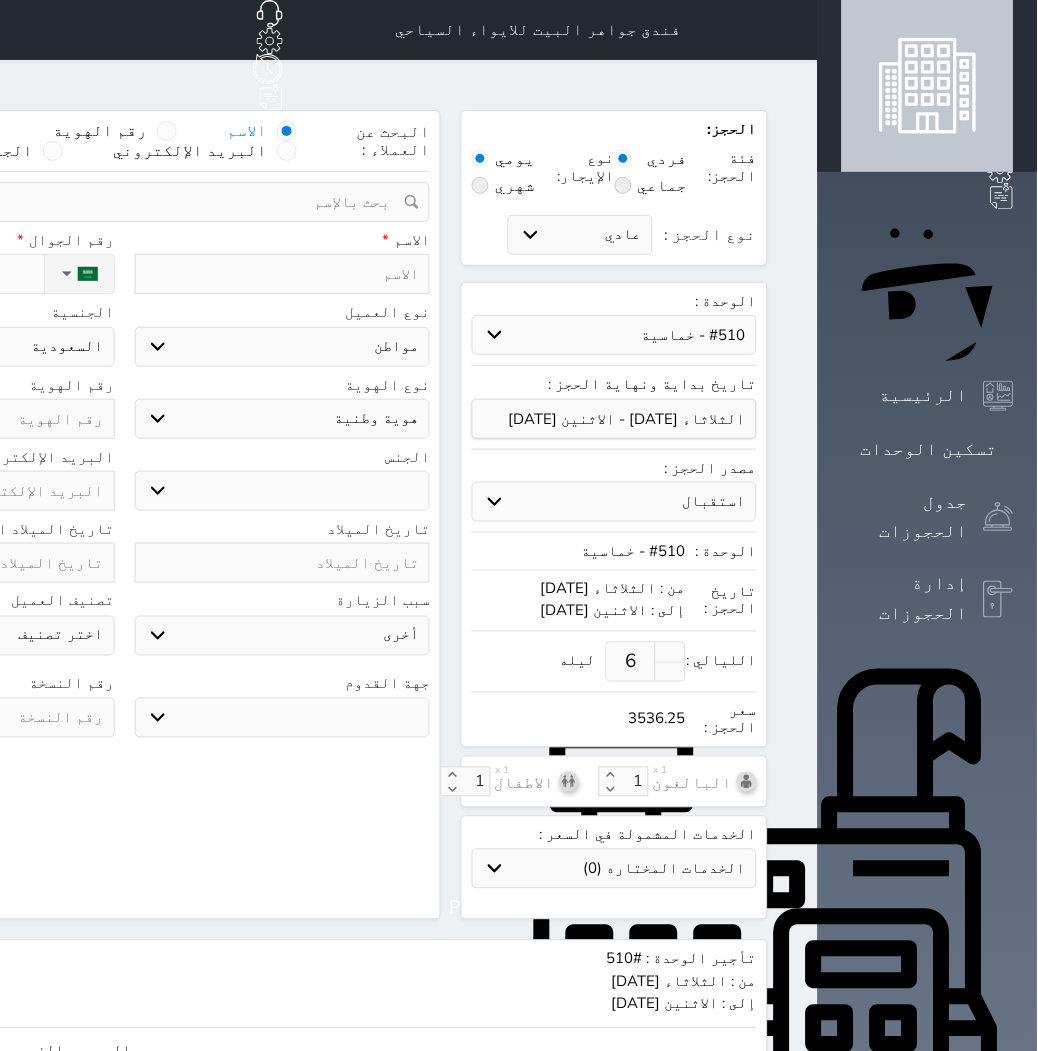 select 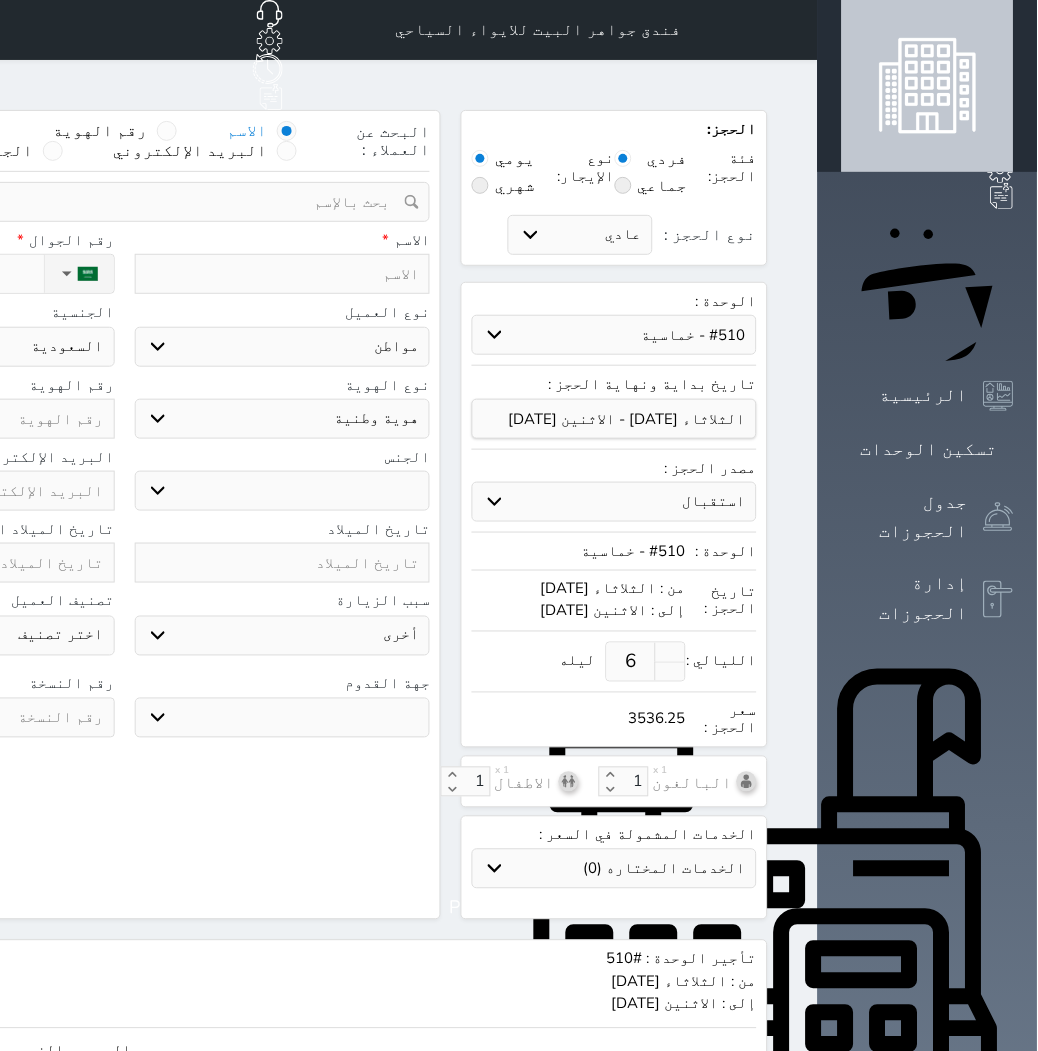 type on "S" 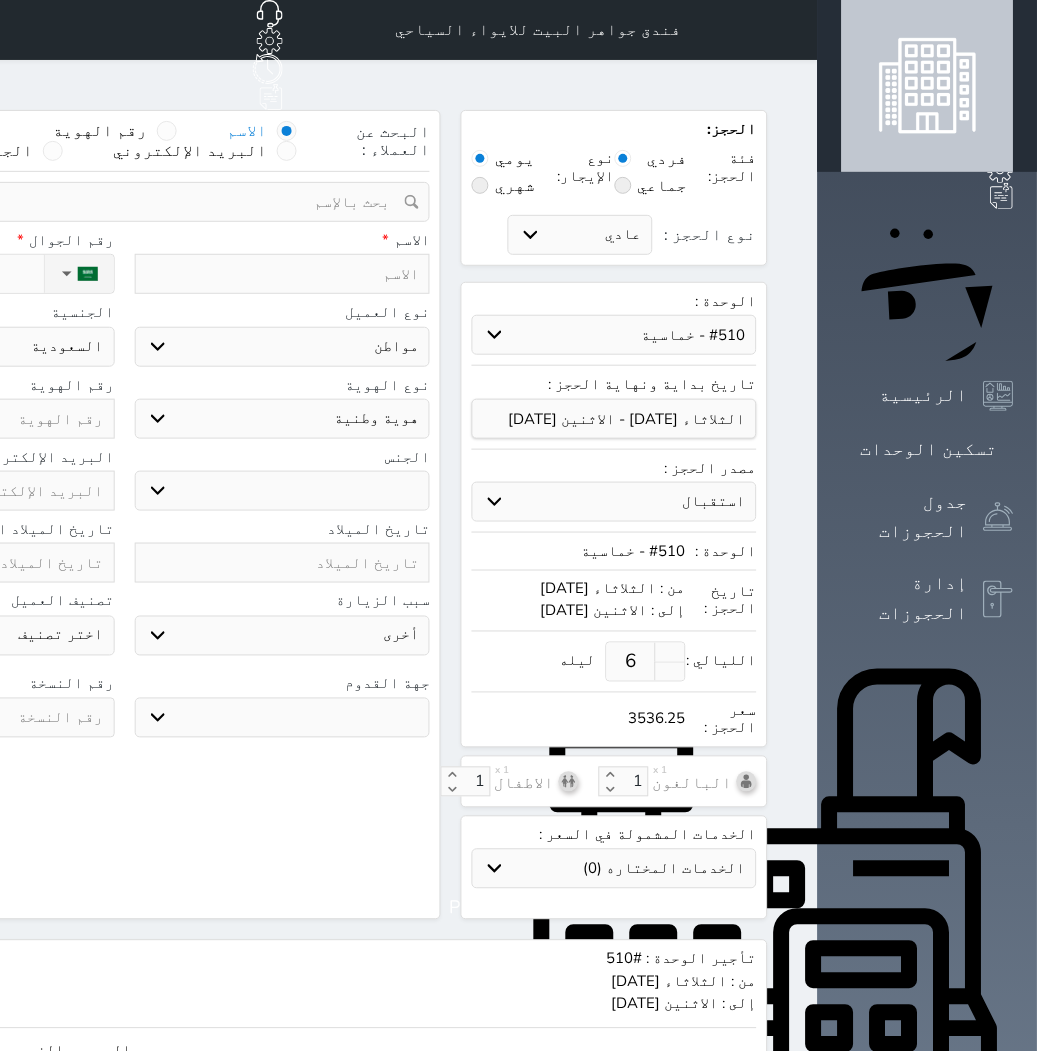 select 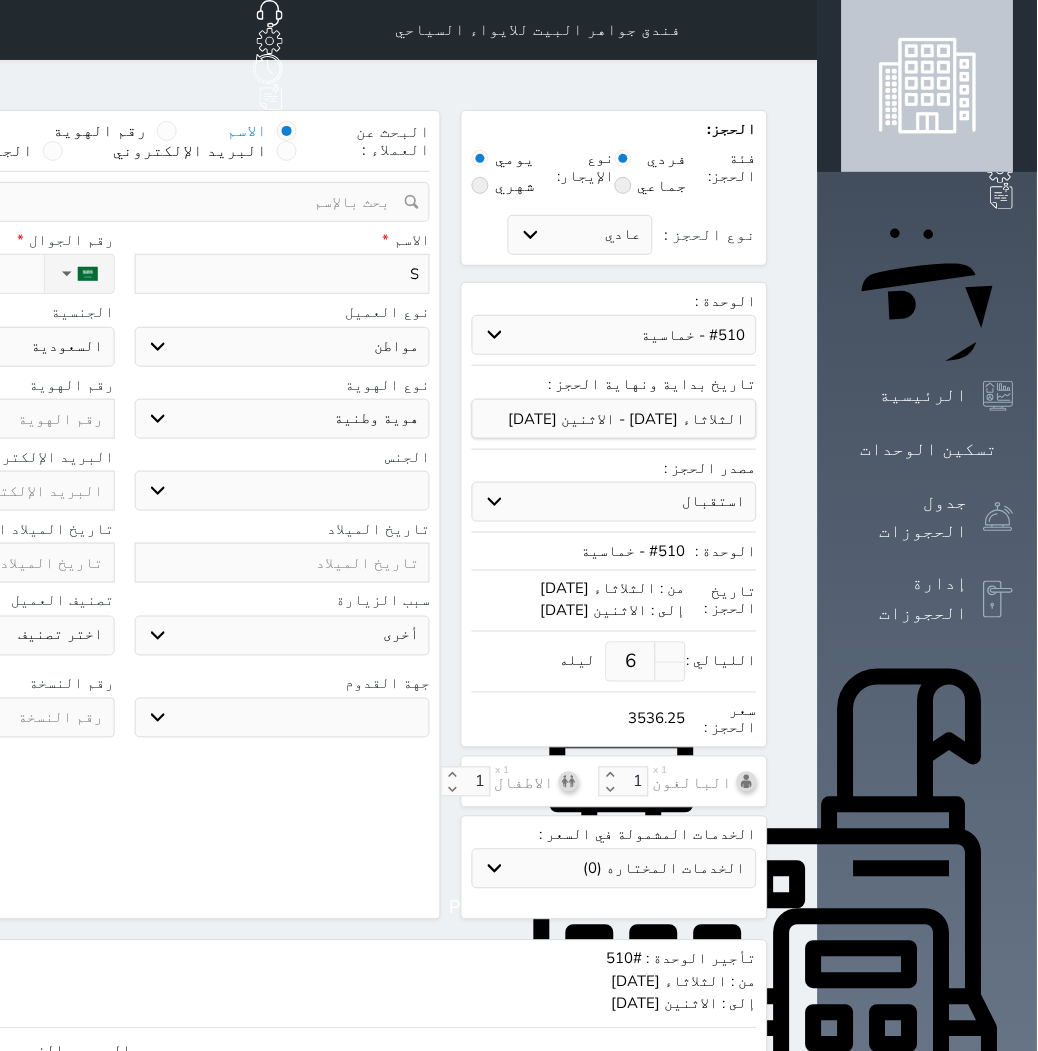 type on "Sa" 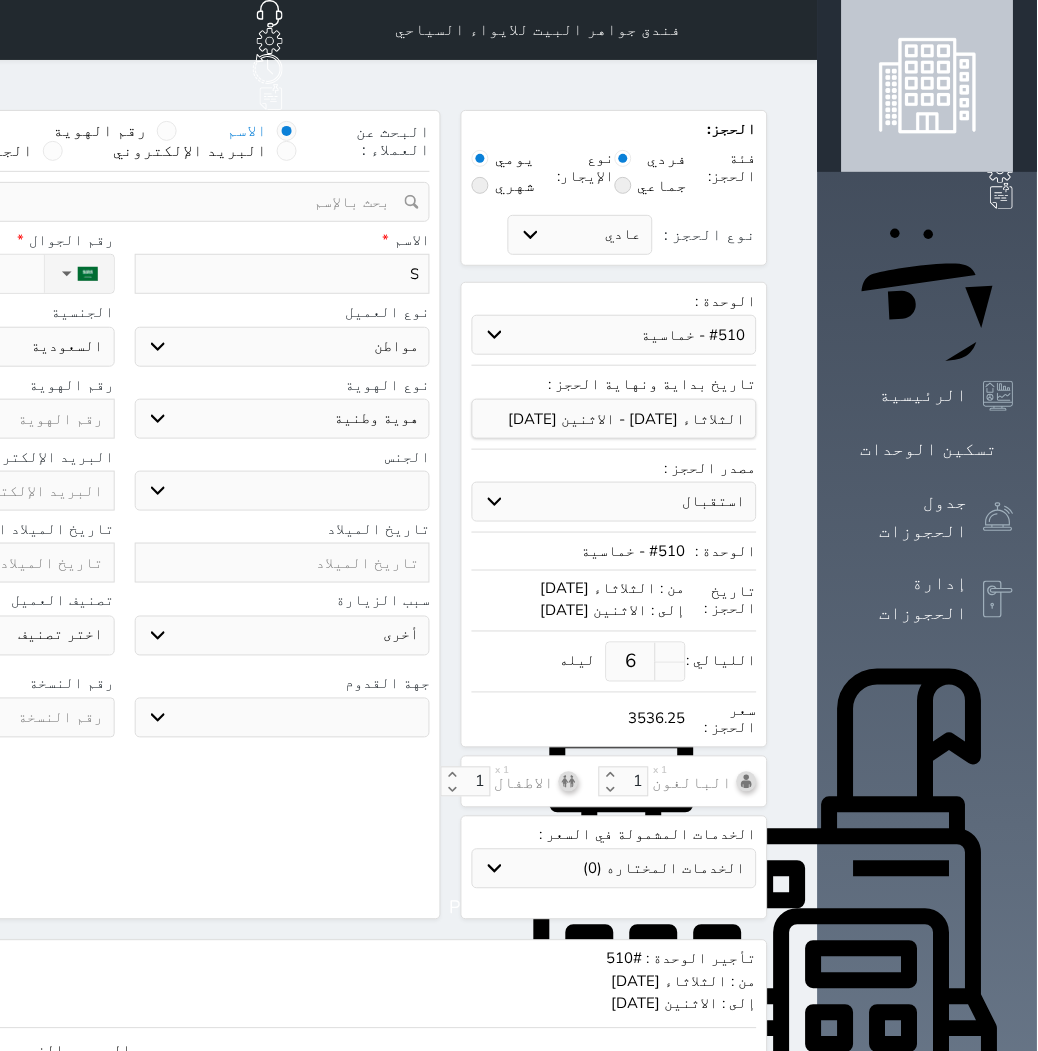 select 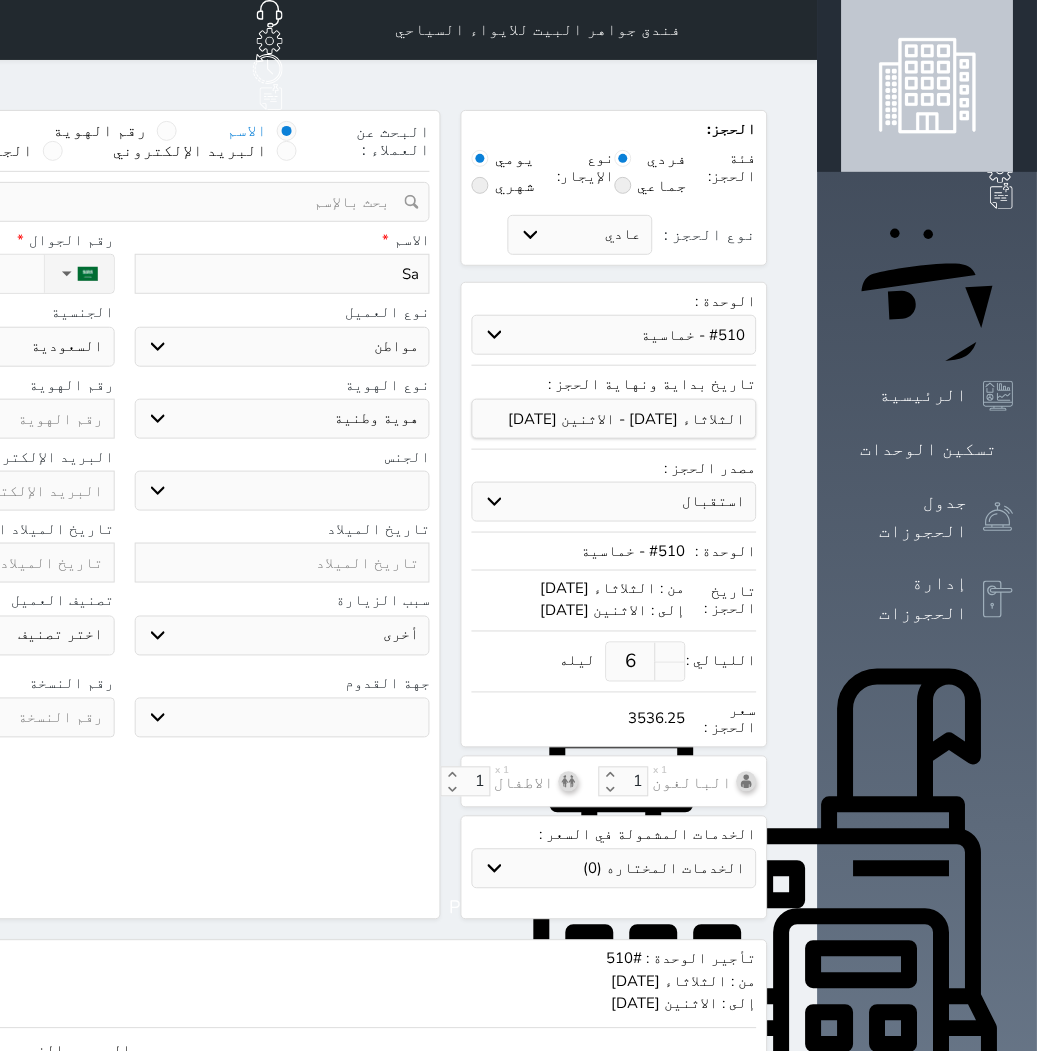 type on "[PERSON_NAME]" 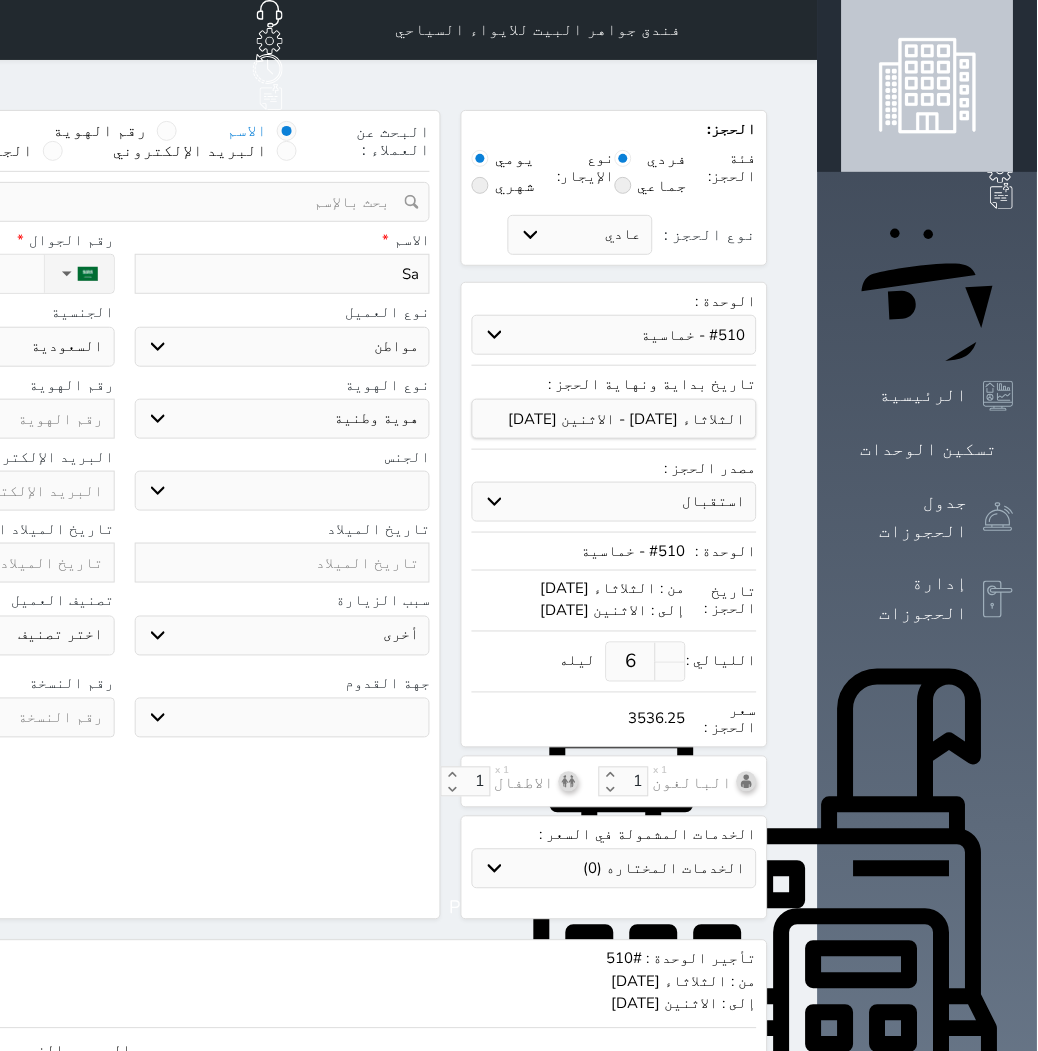 select 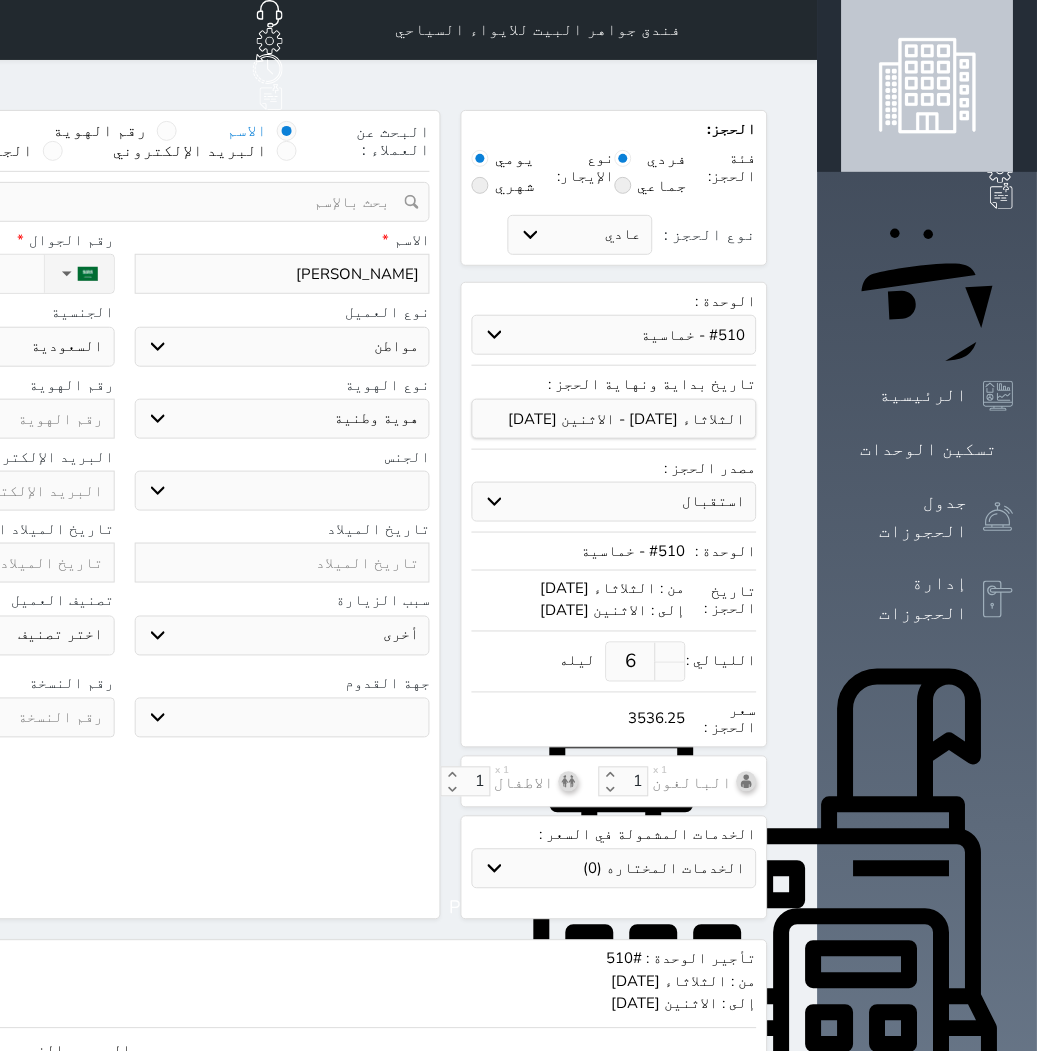 type on "[PERSON_NAME]" 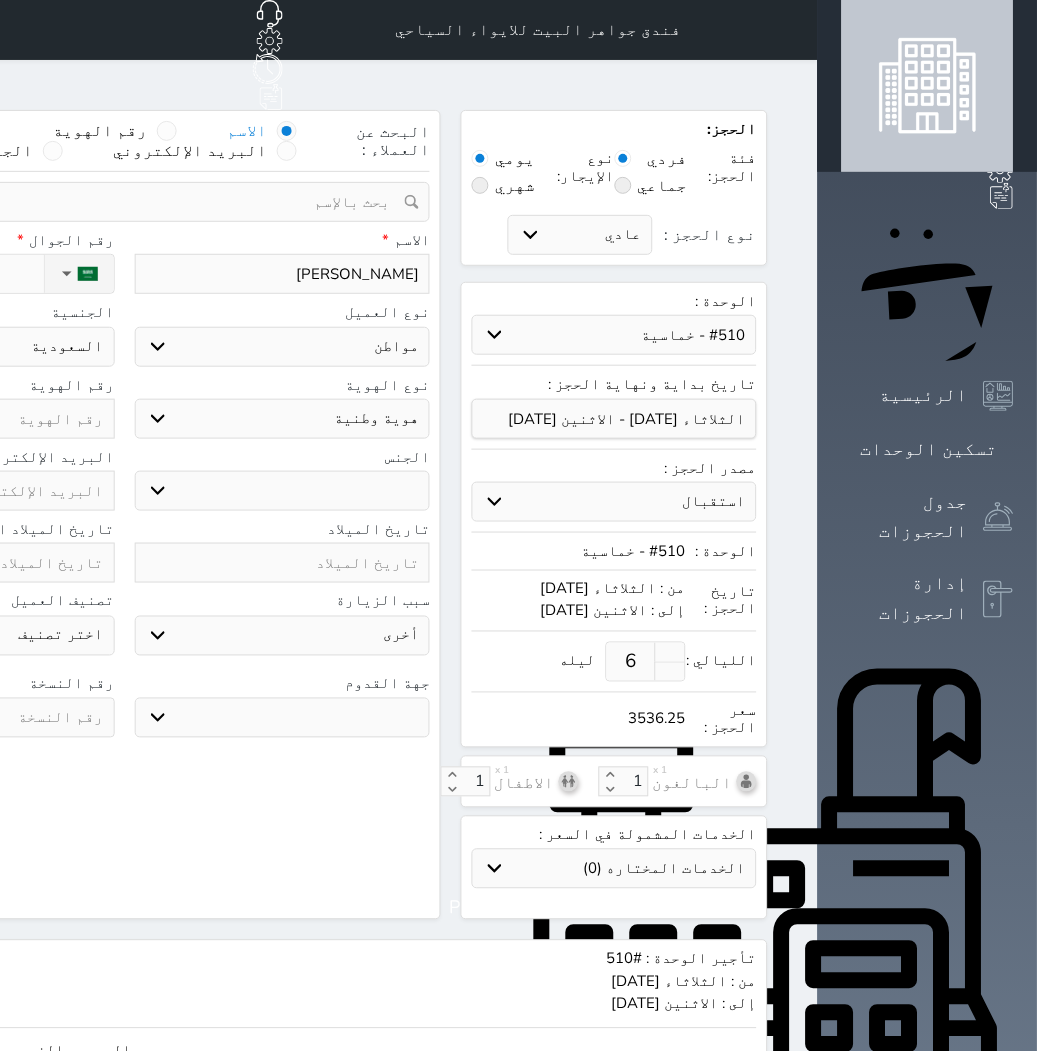 select 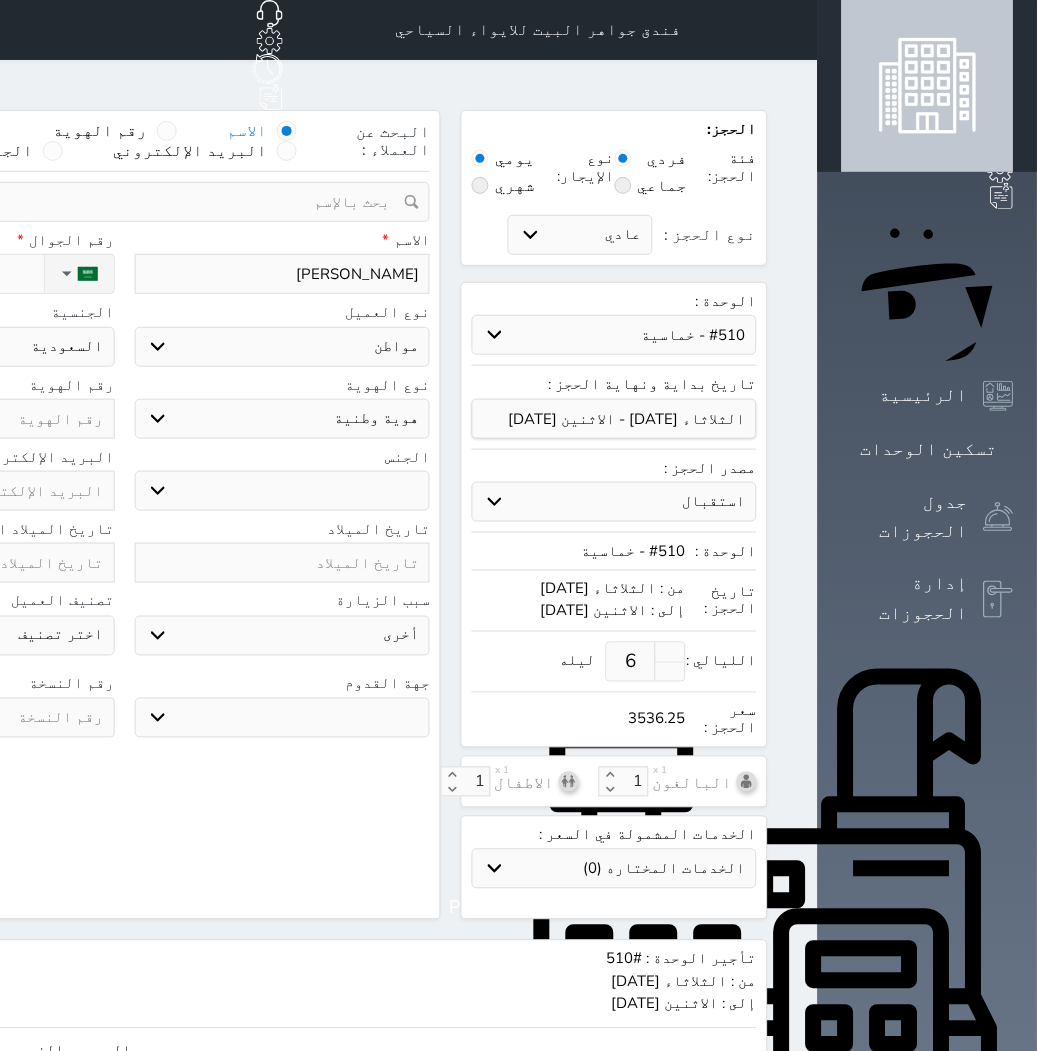 type on "[PERSON_NAME]" 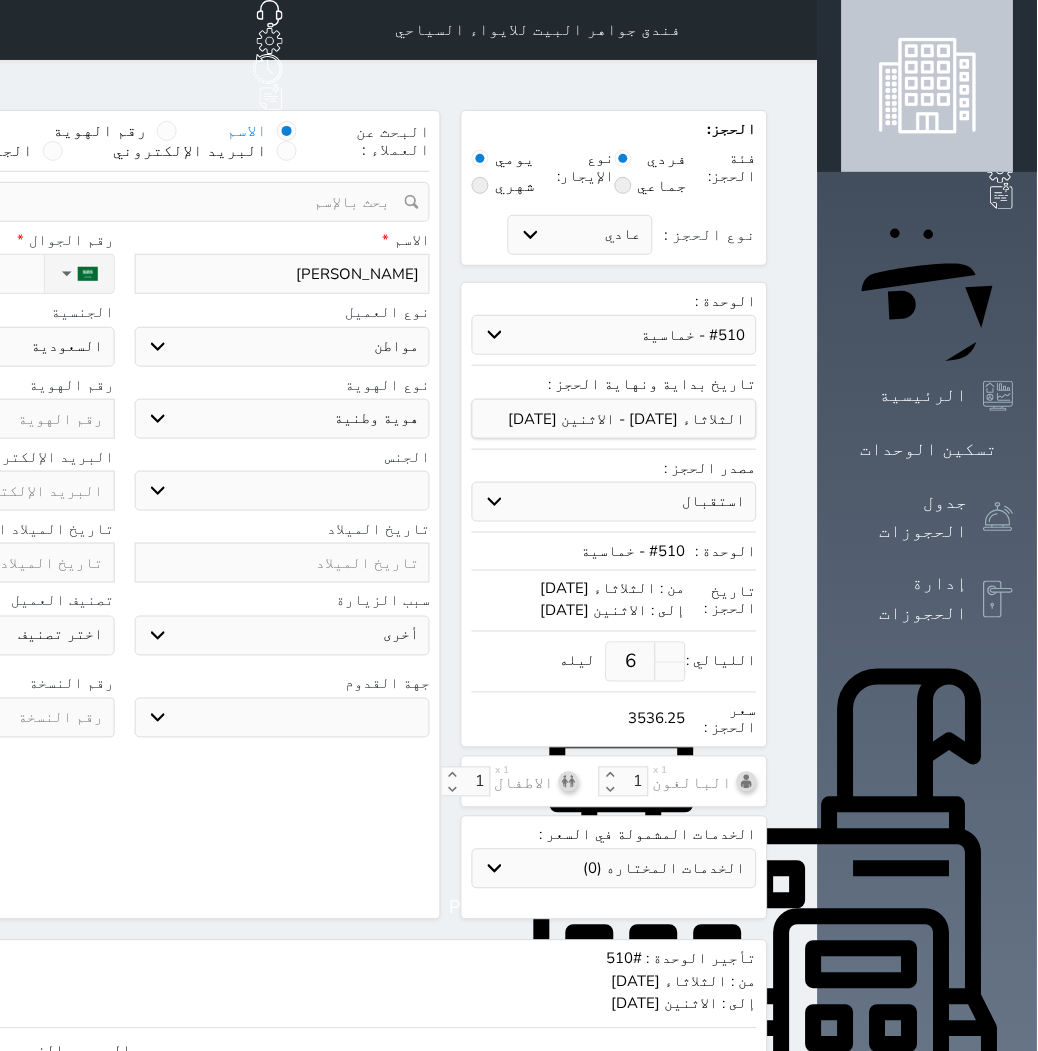select 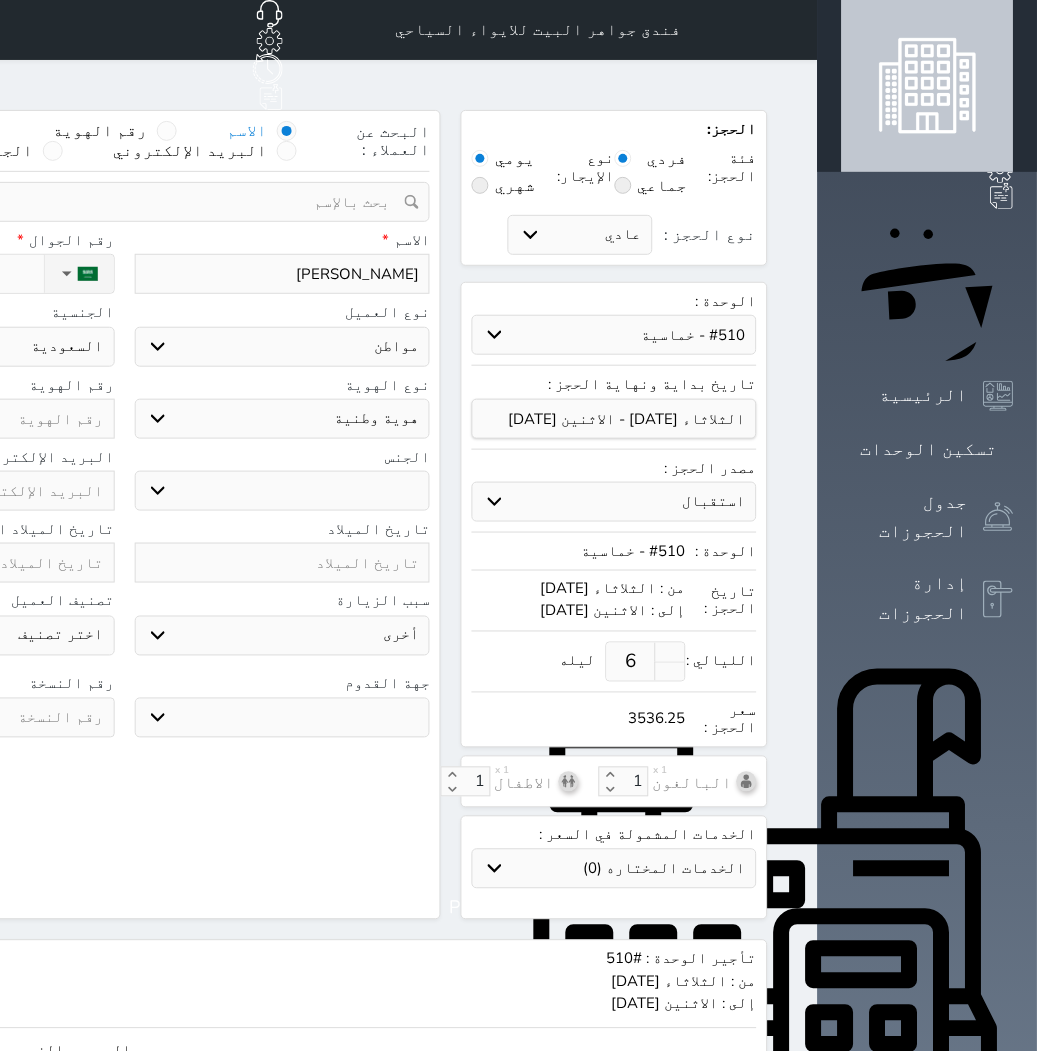 type on "[PERSON_NAME]" 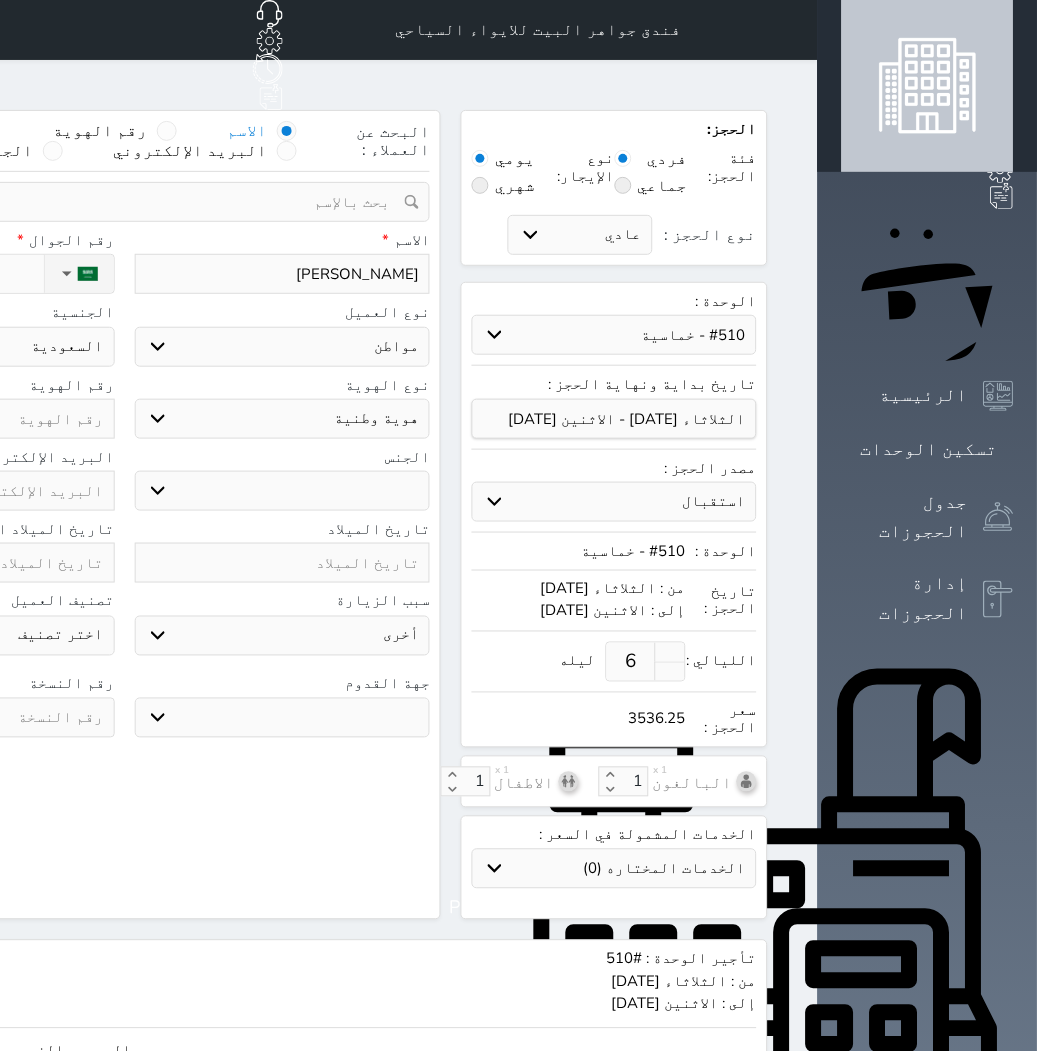 select 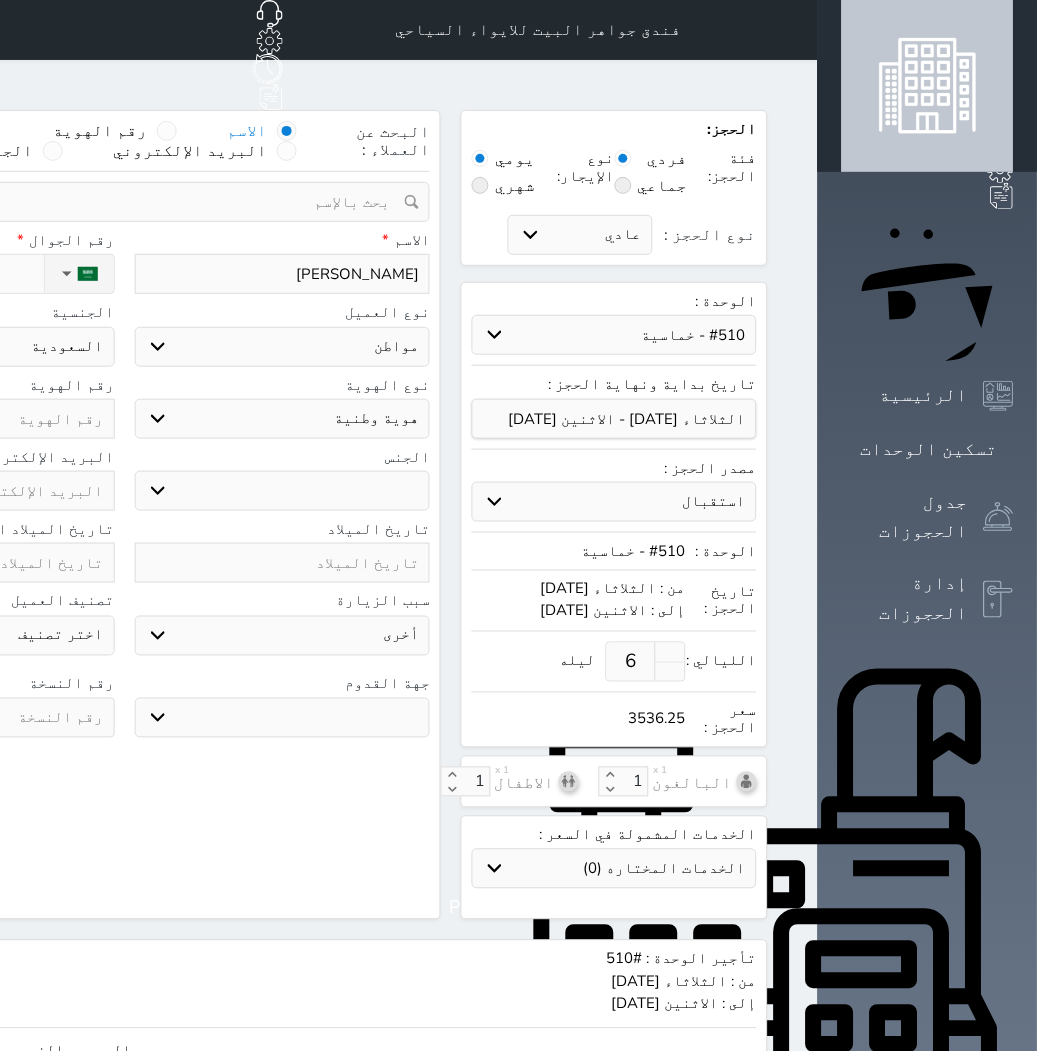 type on "[PERSON_NAME]" 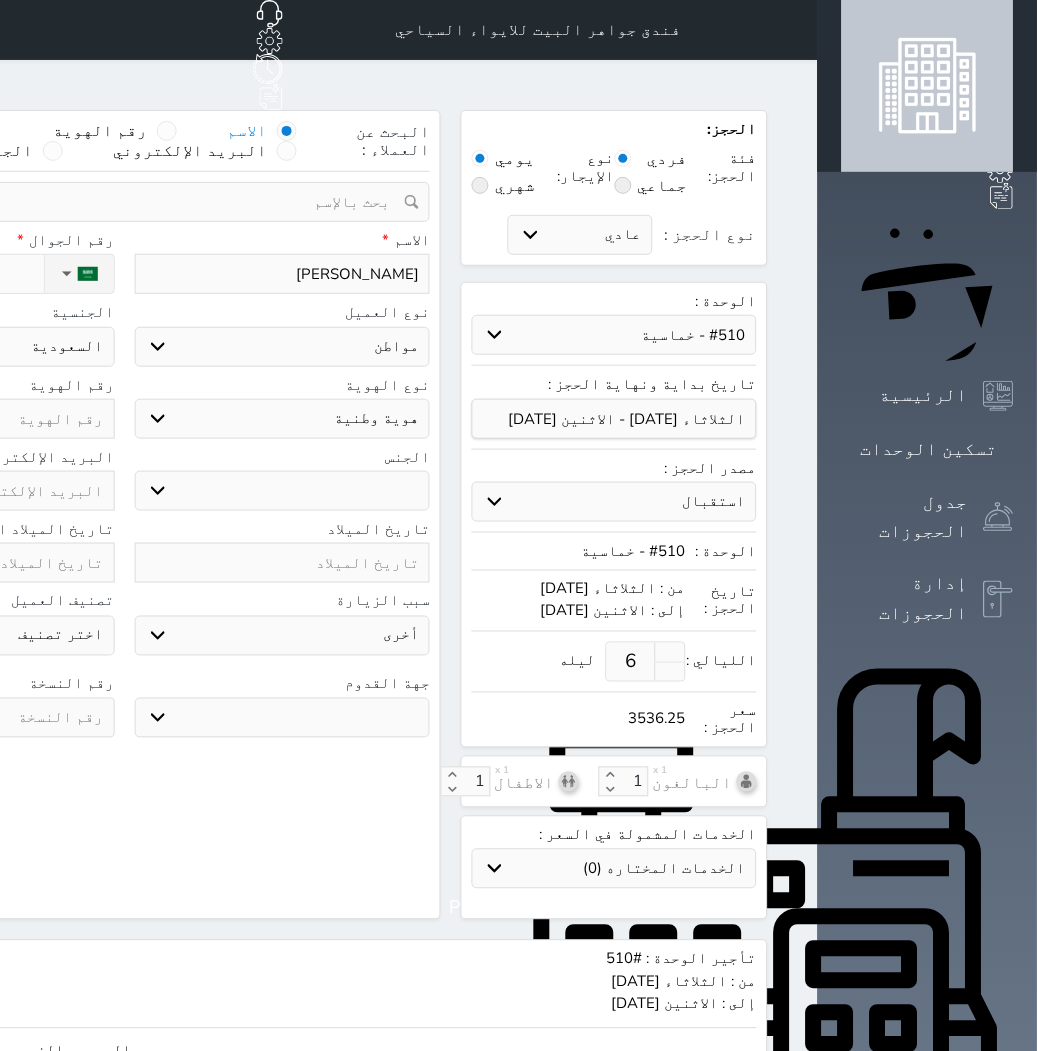 click on "اختر نوع   مواطن مواطن خليجي زائر مقيم" at bounding box center [283, 347] 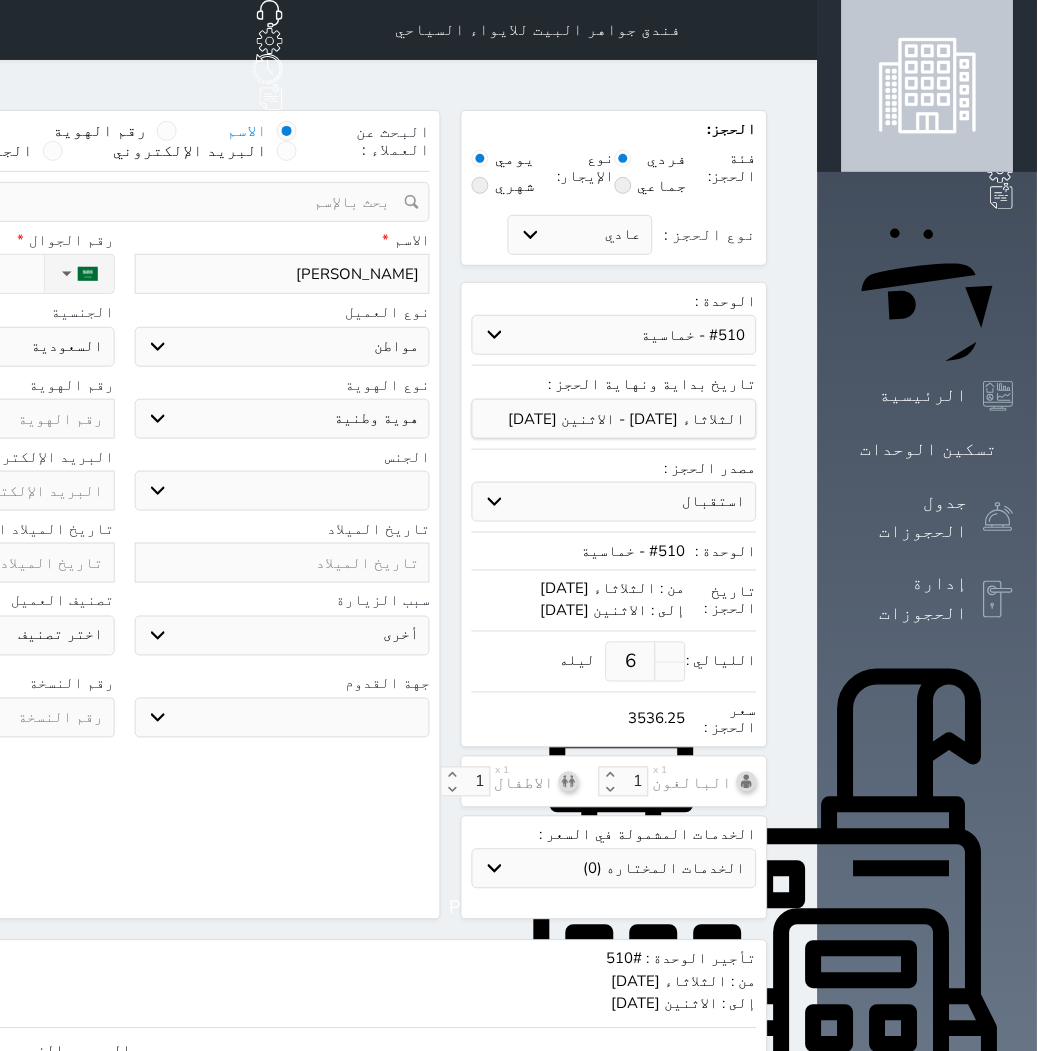 select on "3" 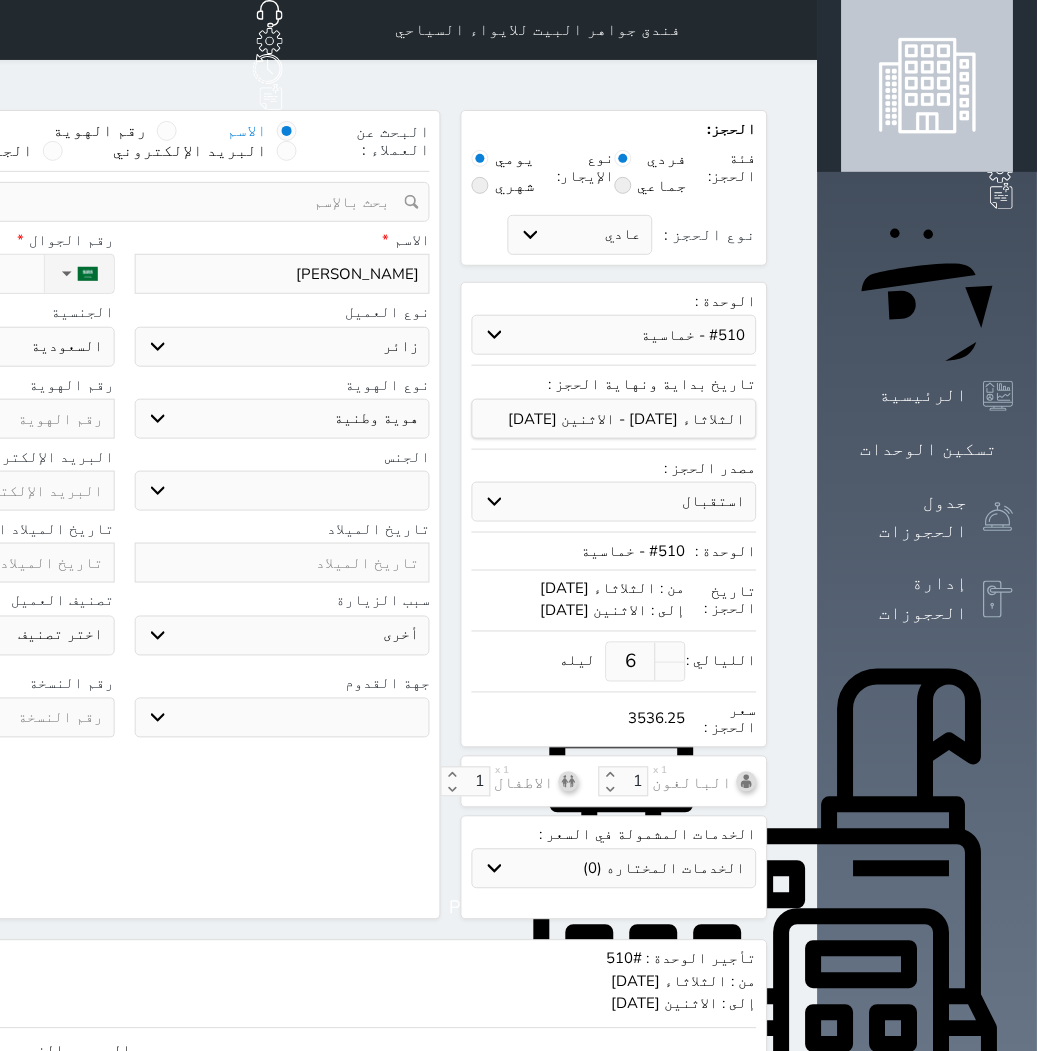 click on "اختر نوع   مواطن مواطن خليجي زائر مقيم" at bounding box center (283, 347) 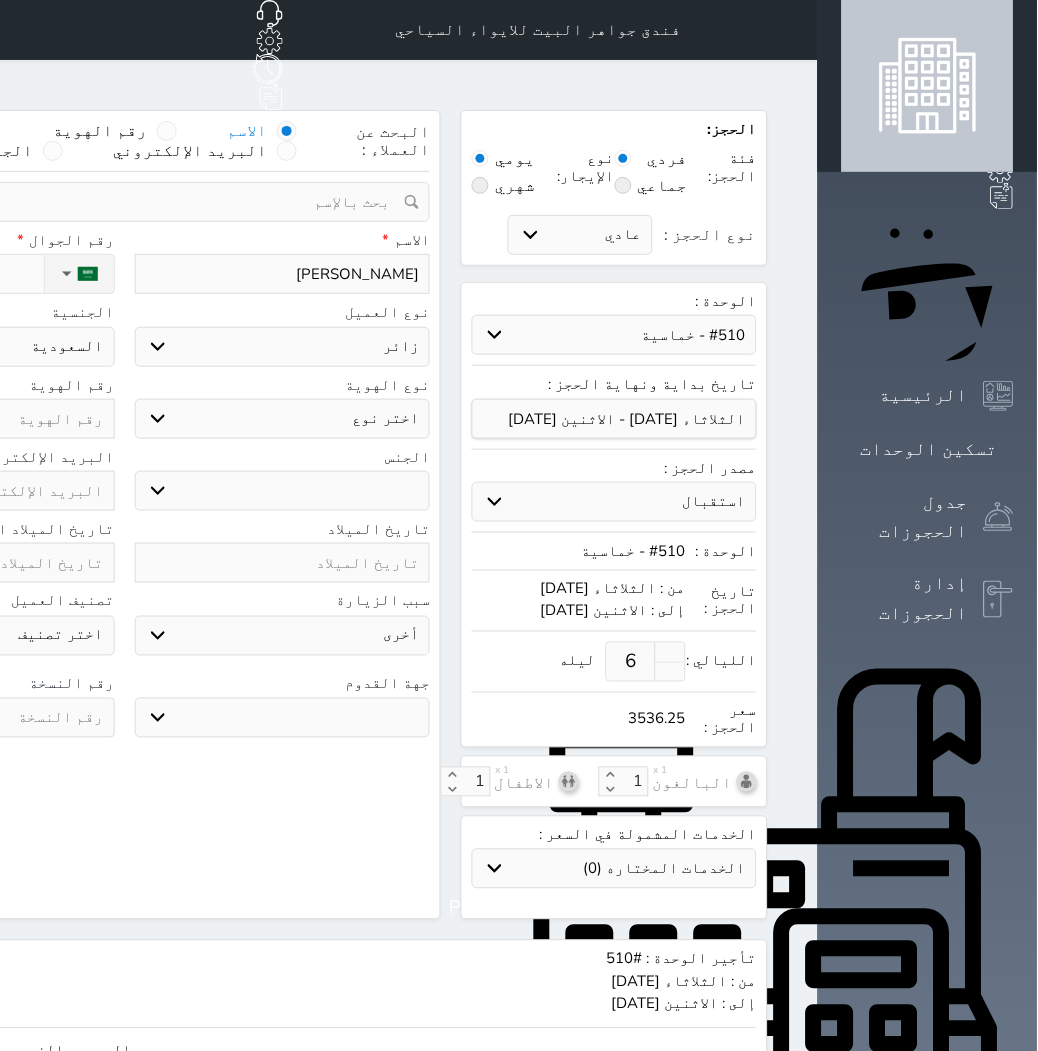 select 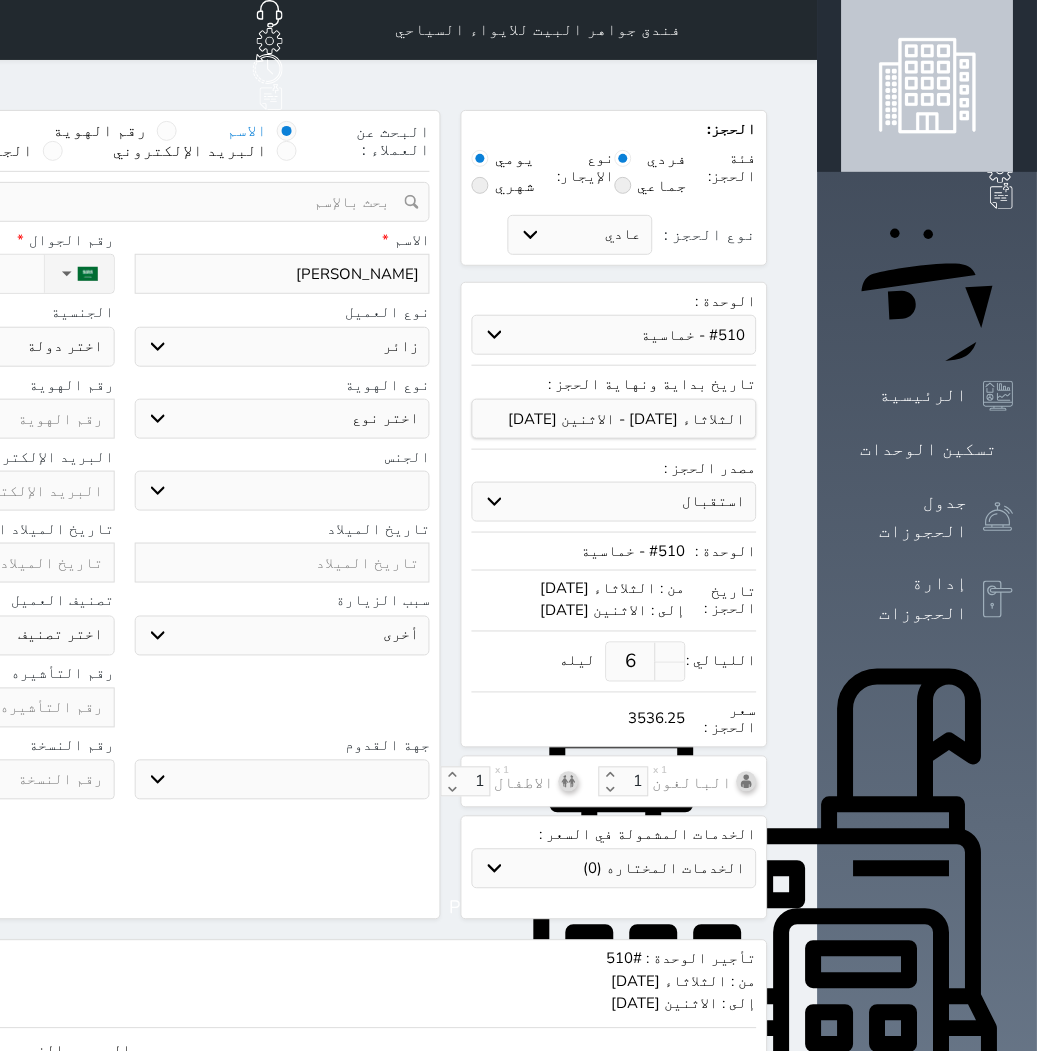 click on "اختر نوع   جواز السفر هوية زائر" at bounding box center [283, 419] 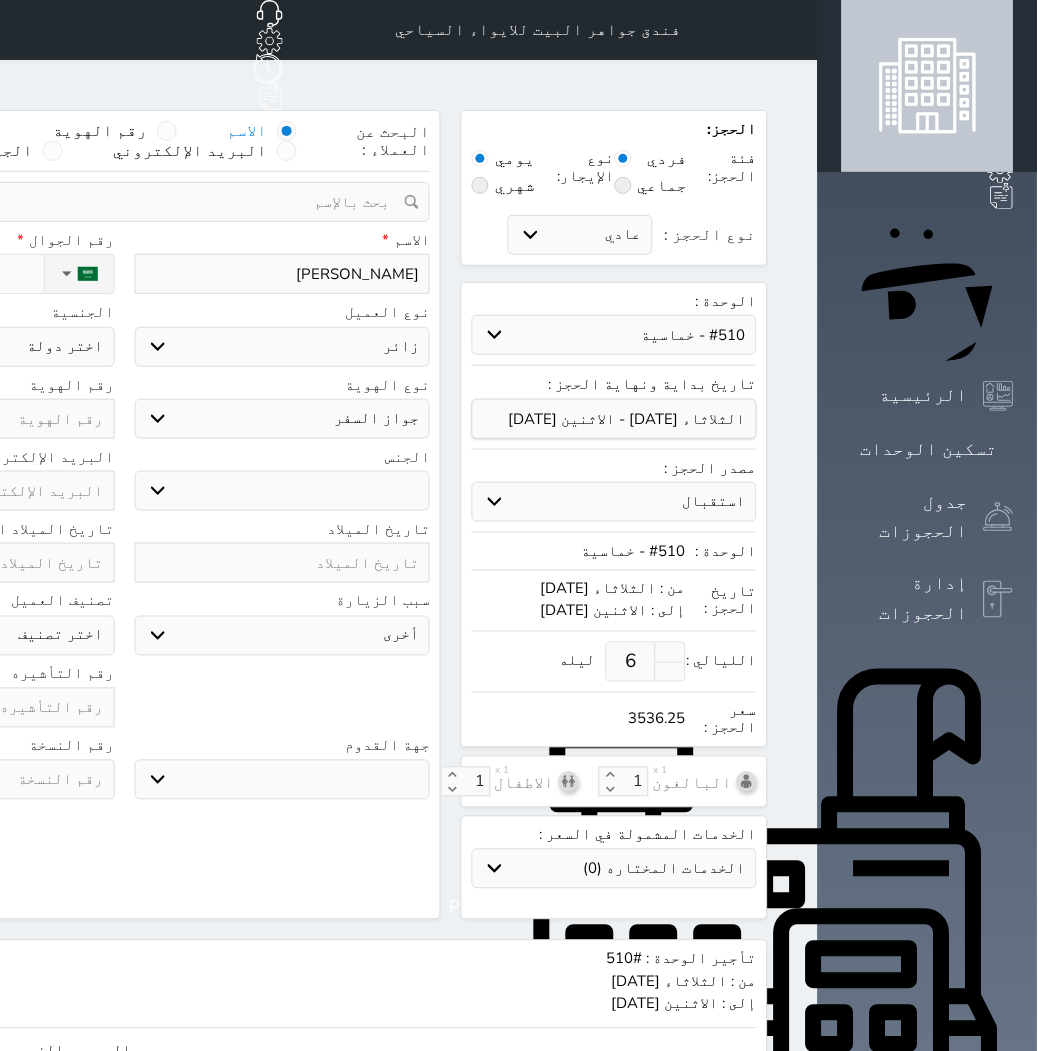 click on "اختر نوع   جواز السفر هوية زائر" at bounding box center [283, 419] 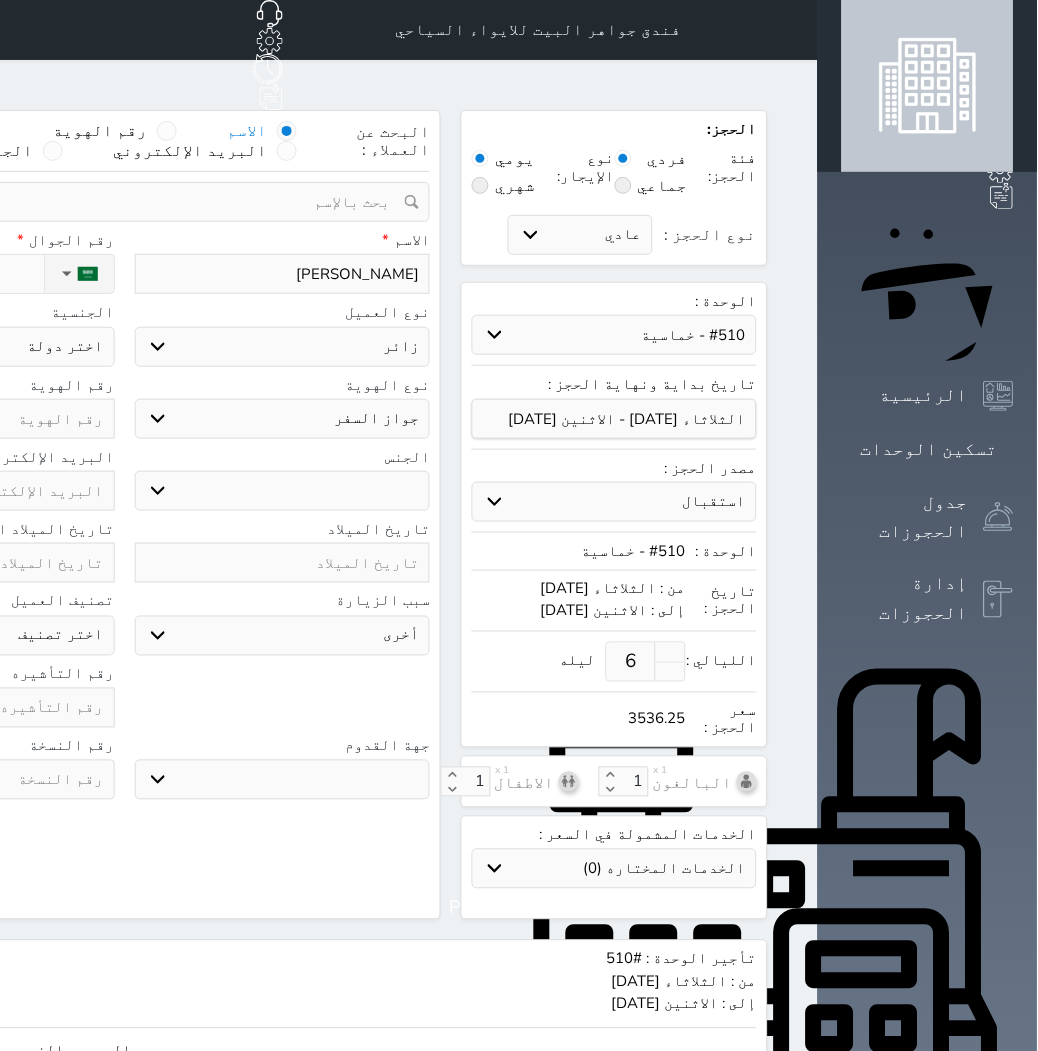 select 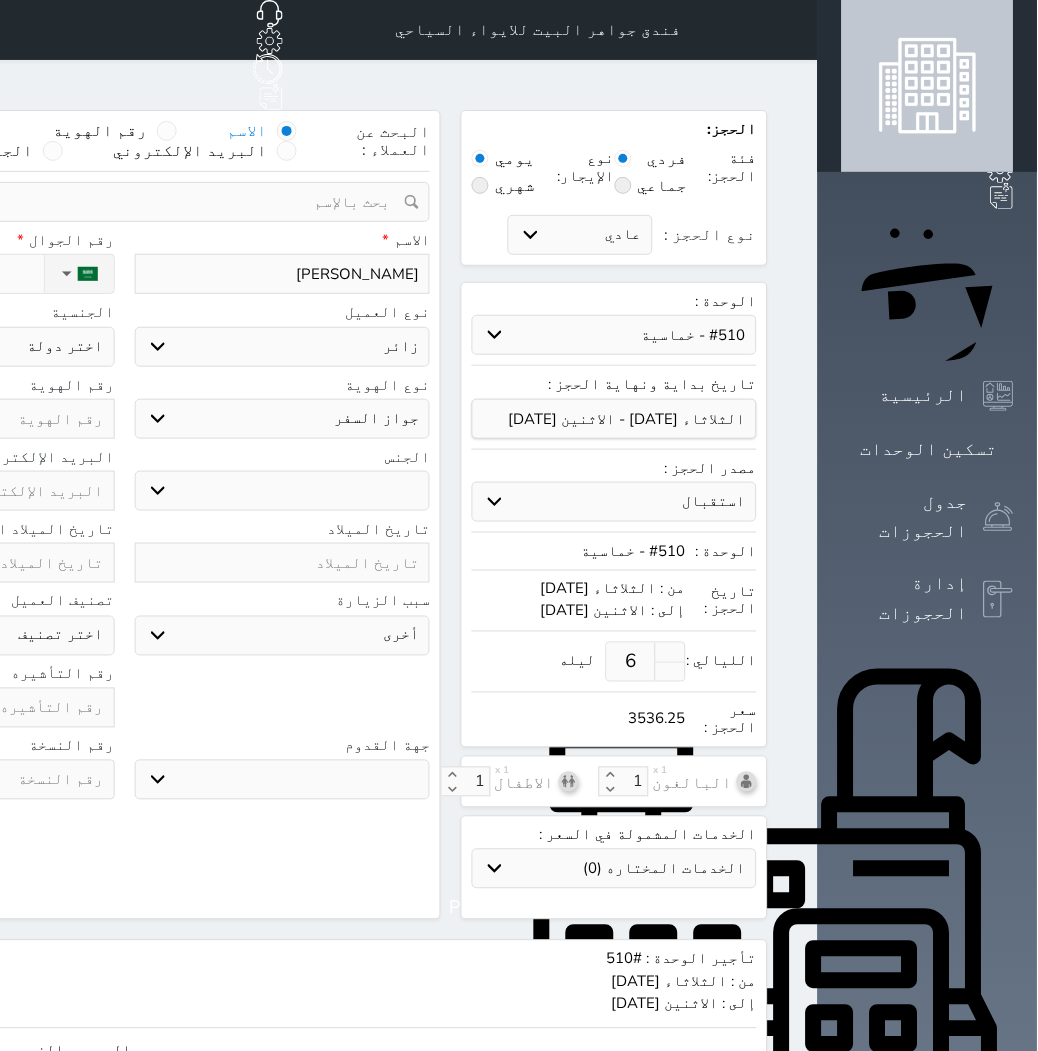 select 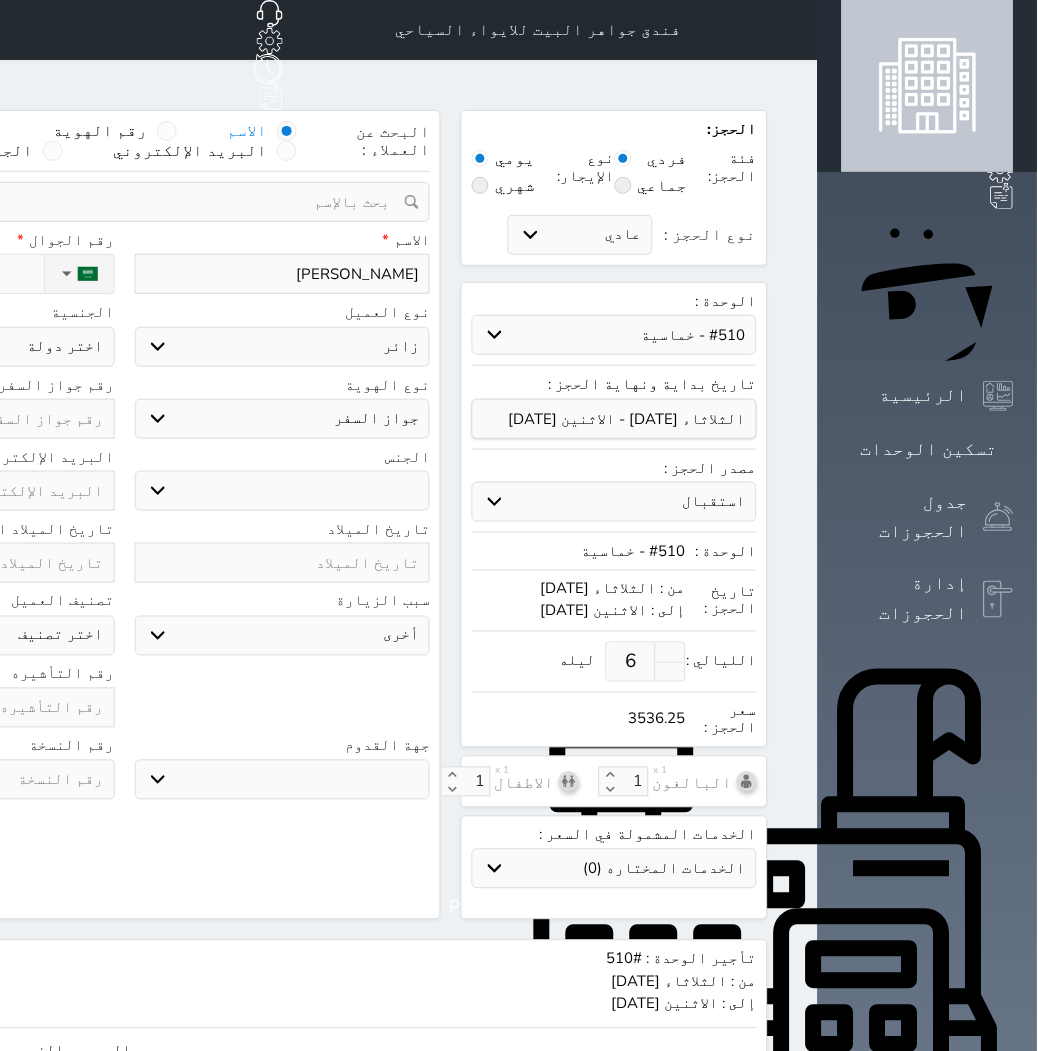 click on "ذكر   انثى" at bounding box center [283, 491] 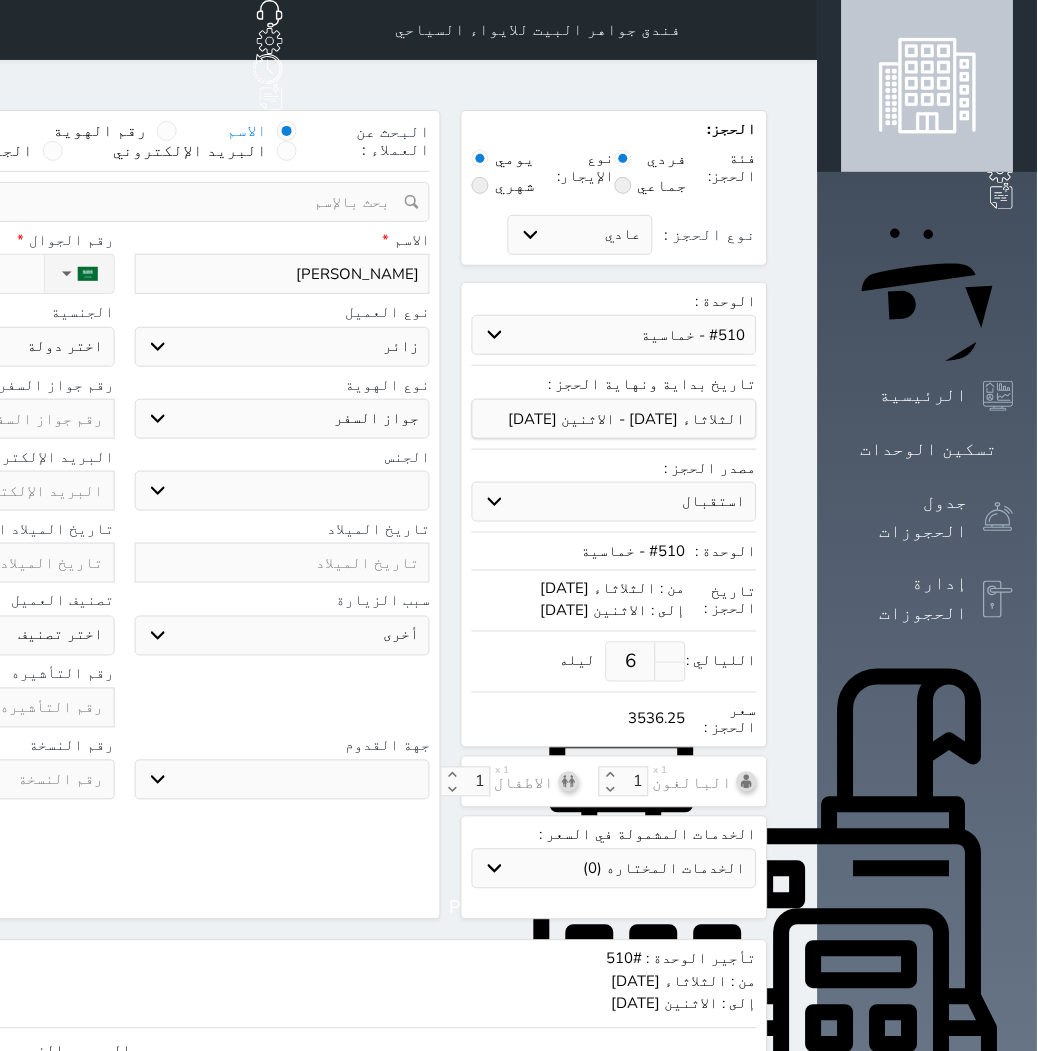 select 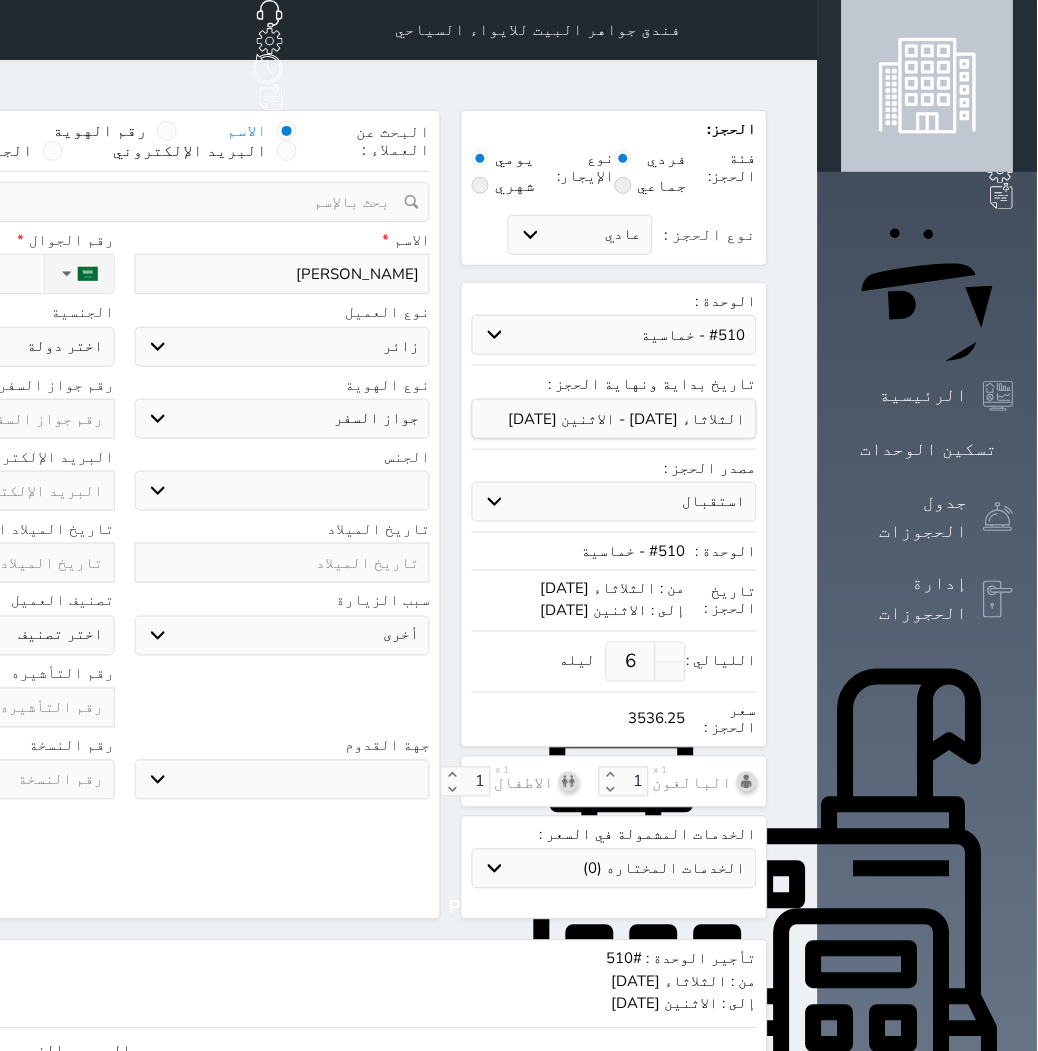 click on "سياحة زيارة الاهل والاصدقاء زيارة دينية زيارة عمل زيارة رياضية زيارة ترفيهية أخرى موظف ديوان عمل نزيل حجر موظف وزارة الصحة" at bounding box center [283, 636] 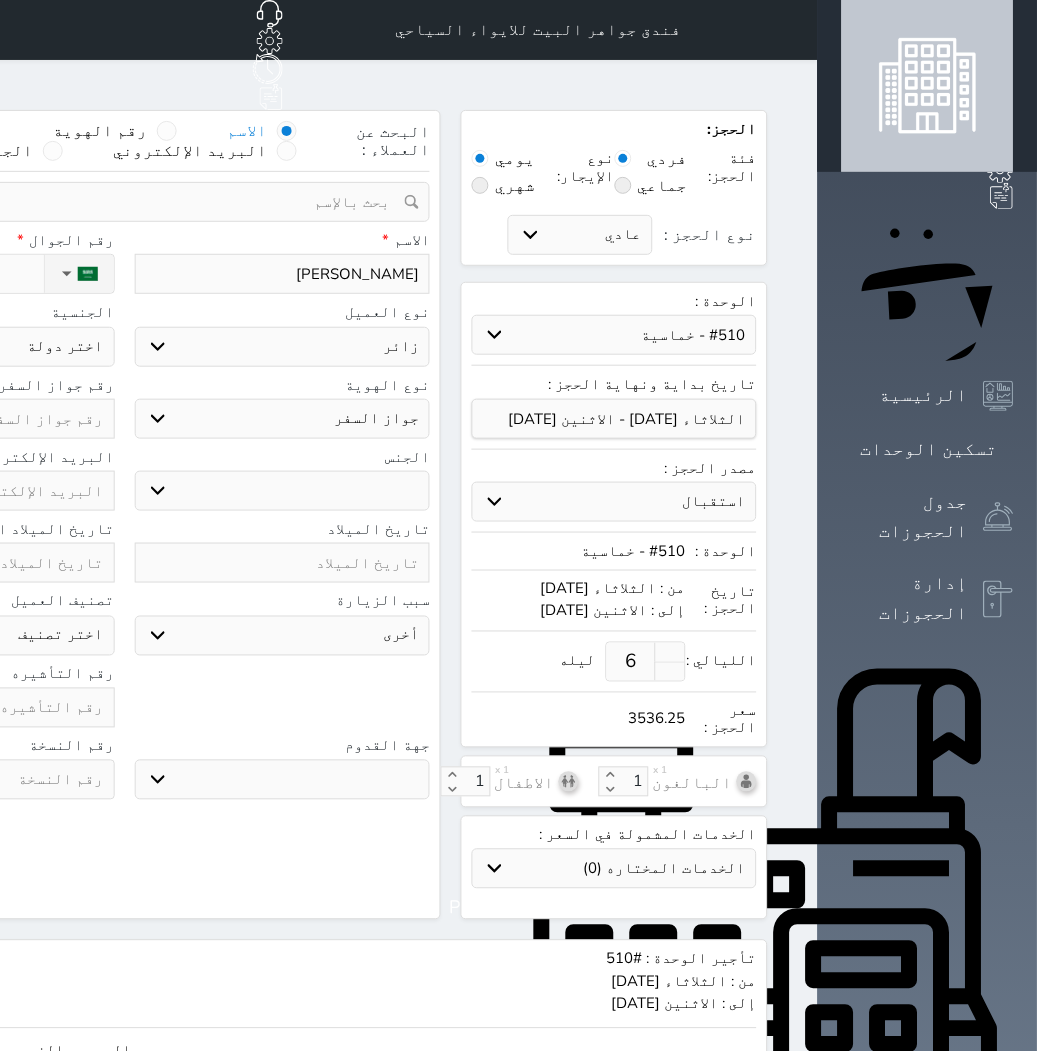 select on "3" 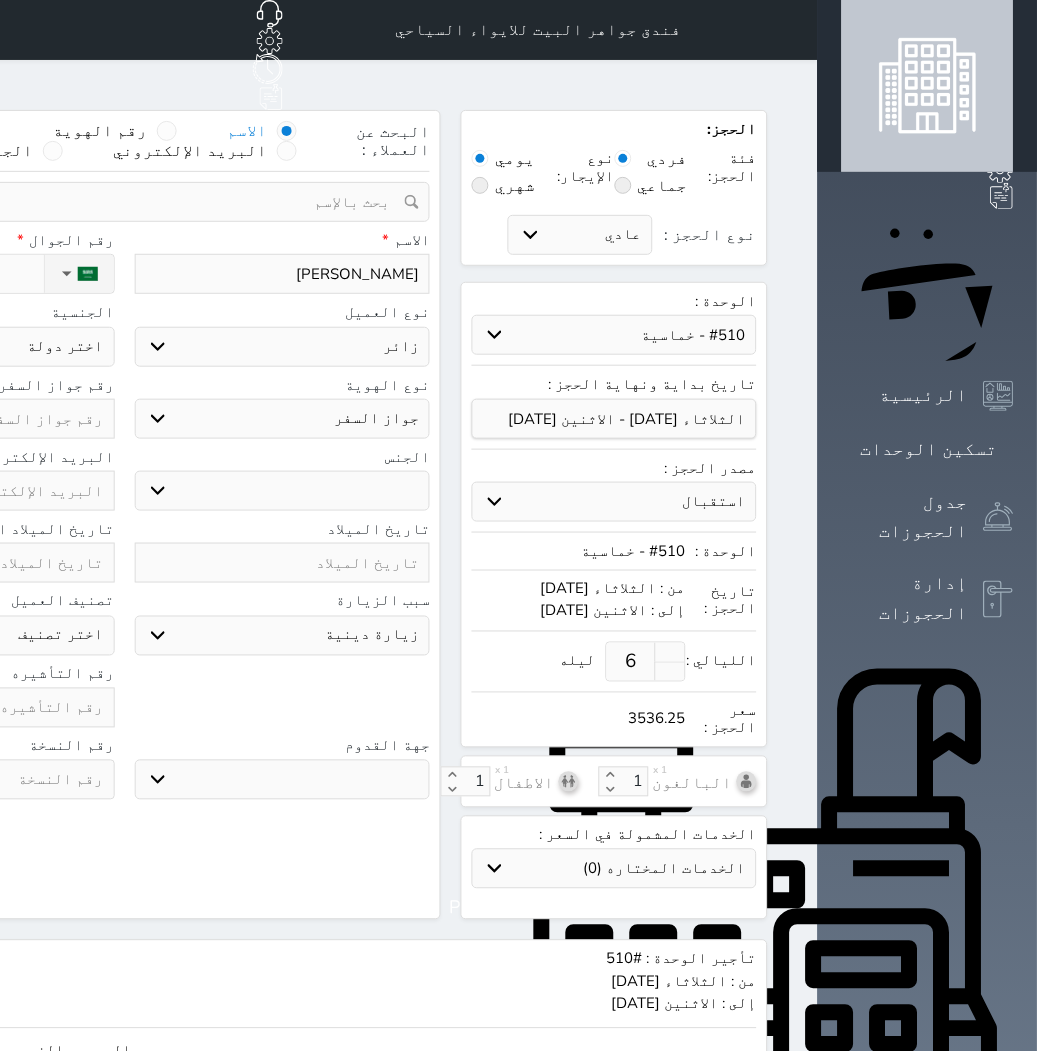 click on "سياحة زيارة الاهل والاصدقاء زيارة دينية زيارة عمل زيارة رياضية زيارة ترفيهية أخرى موظف ديوان عمل نزيل حجر موظف وزارة الصحة" at bounding box center [283, 636] 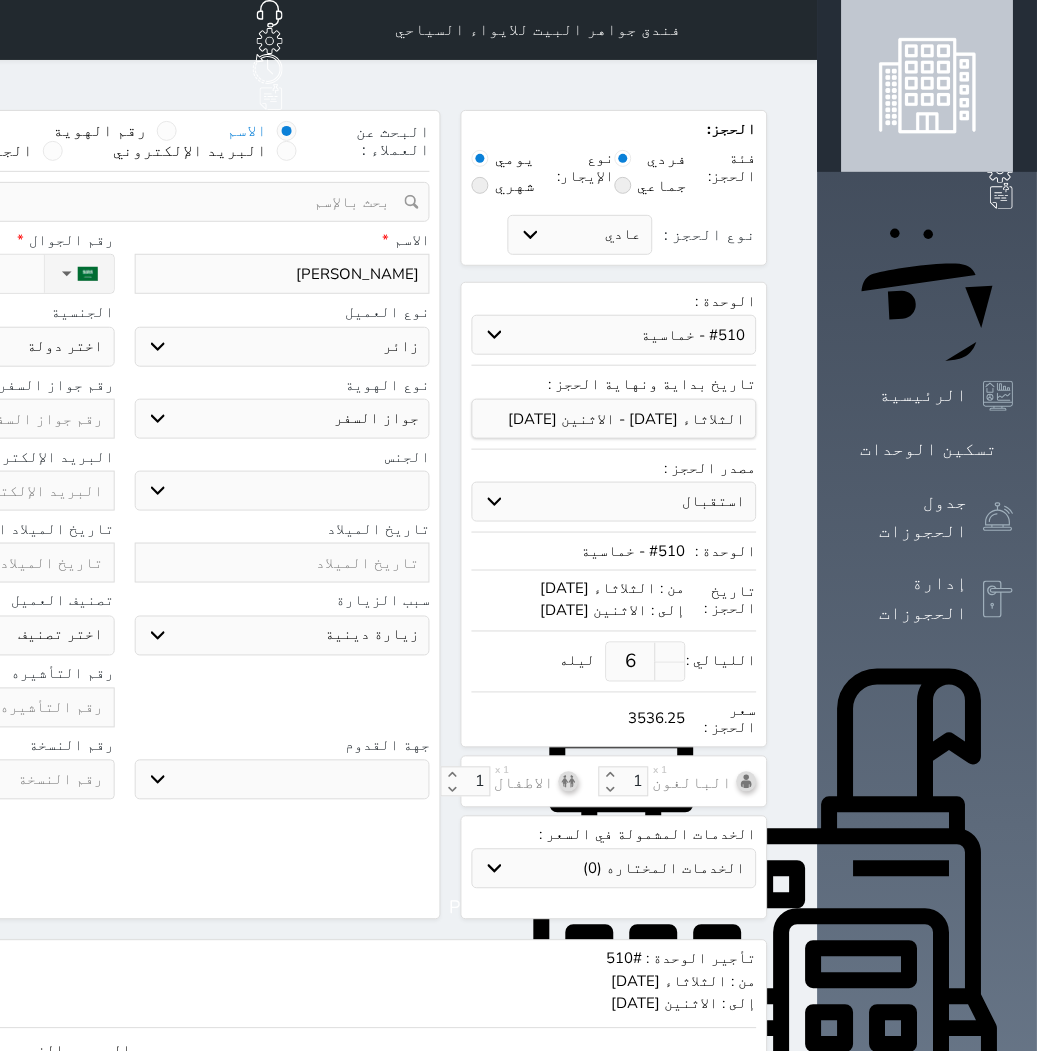 select 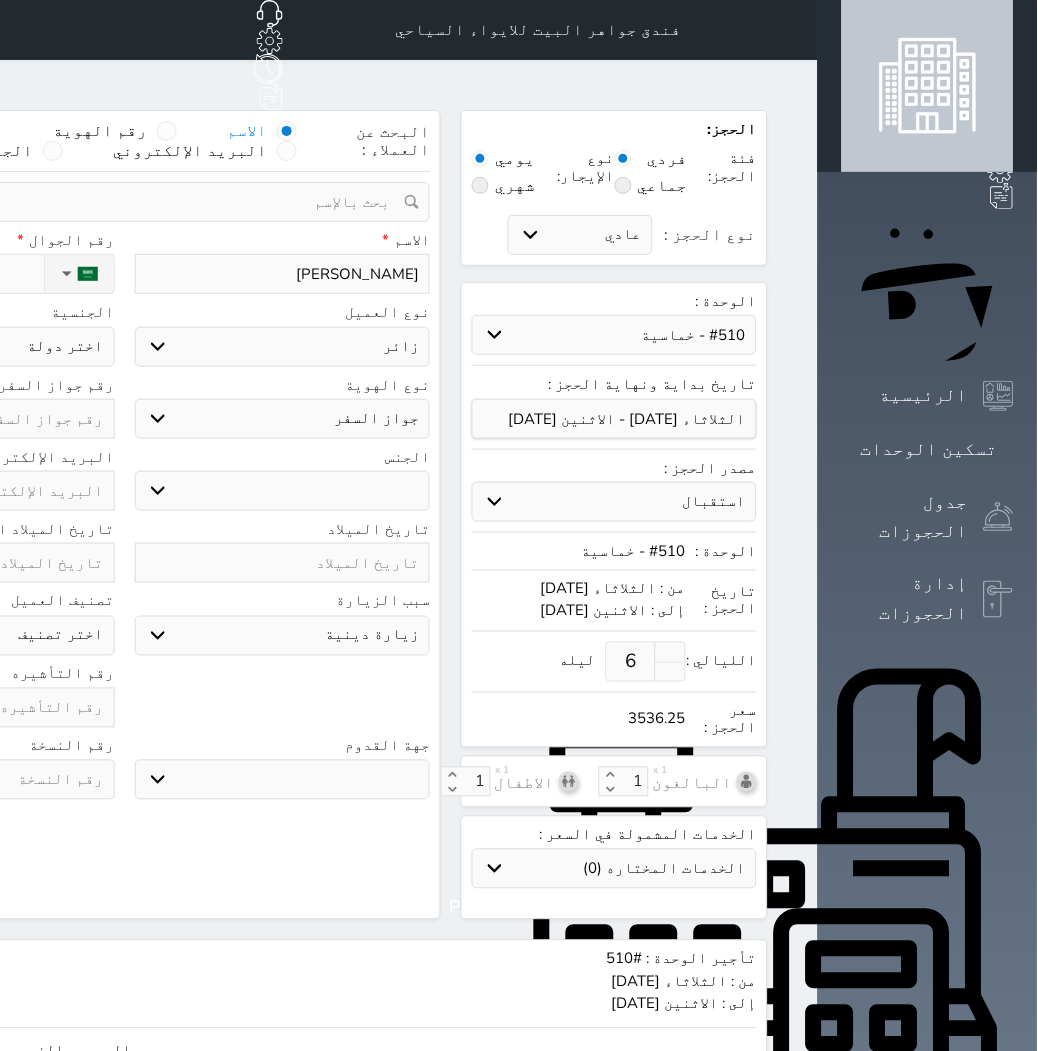 drag, startPoint x: 183, startPoint y: 227, endPoint x: 193, endPoint y: 244, distance: 19.723083 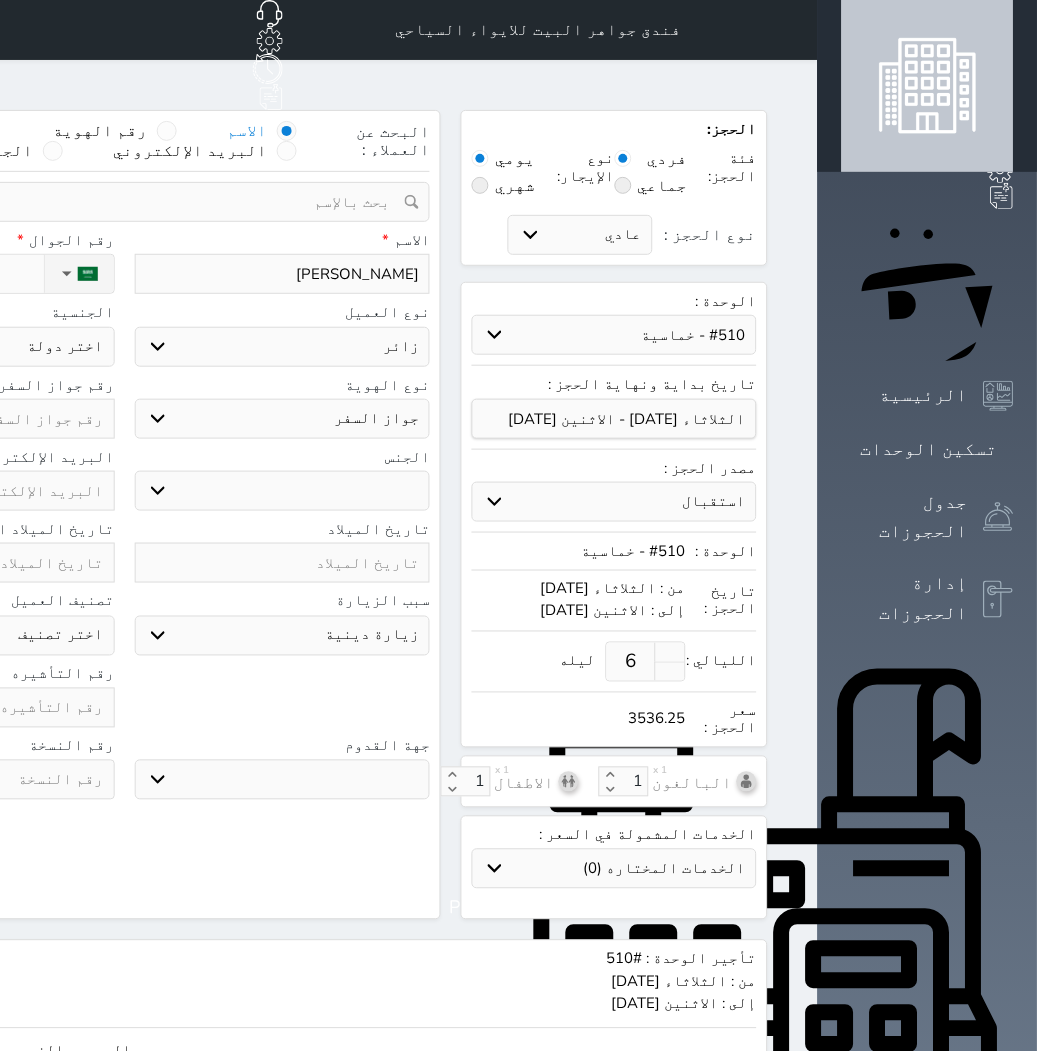 click on "نوع الحجز :" at bounding box center (-69, 274) 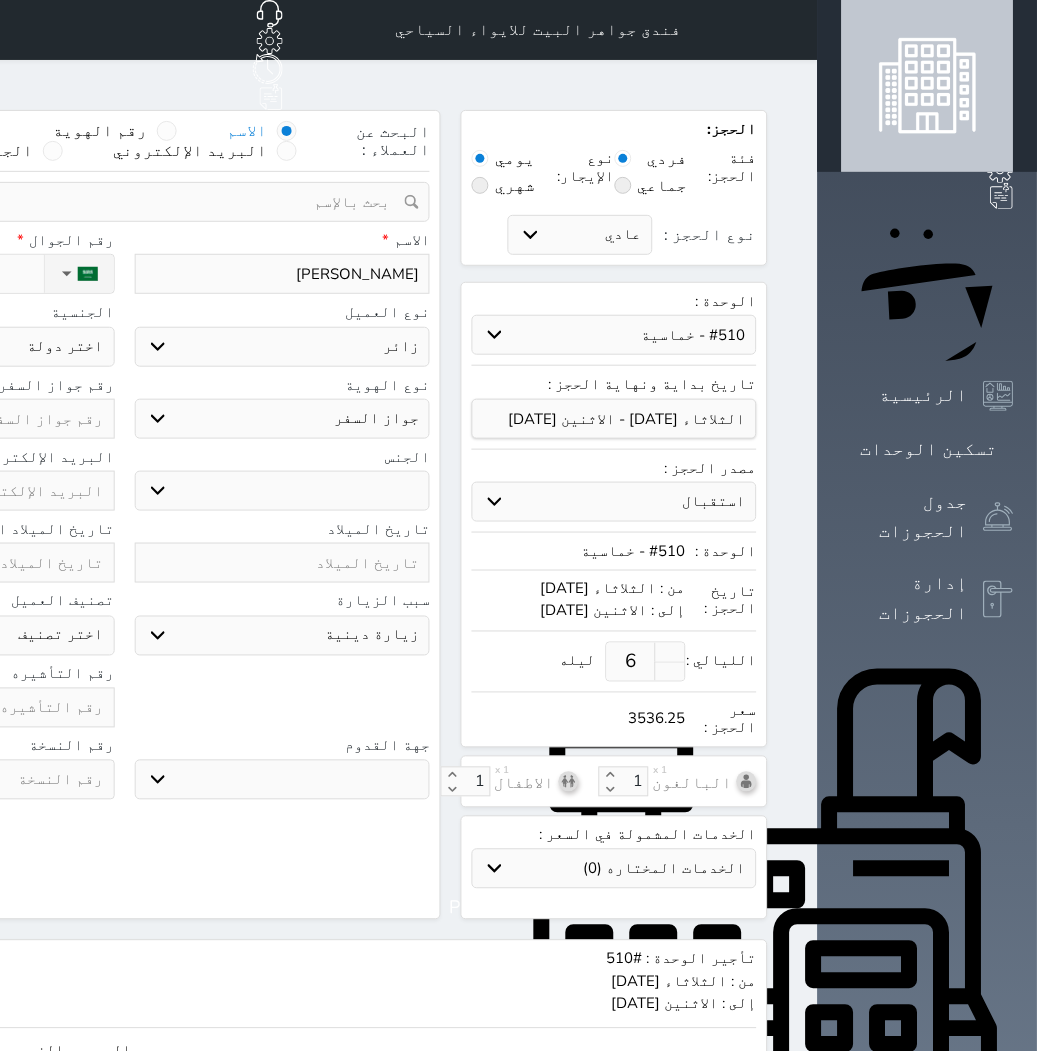 type on "[PHONE_NUMBER]" 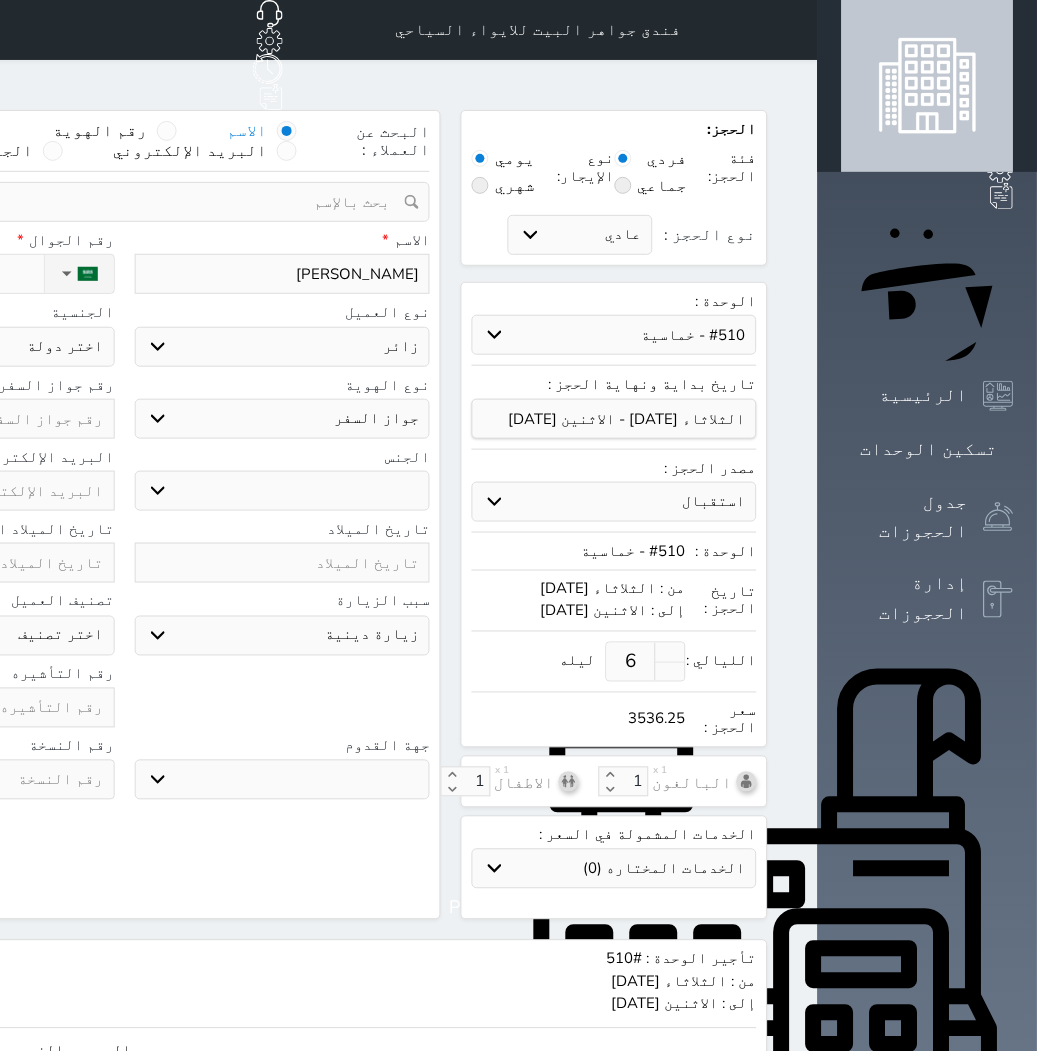select 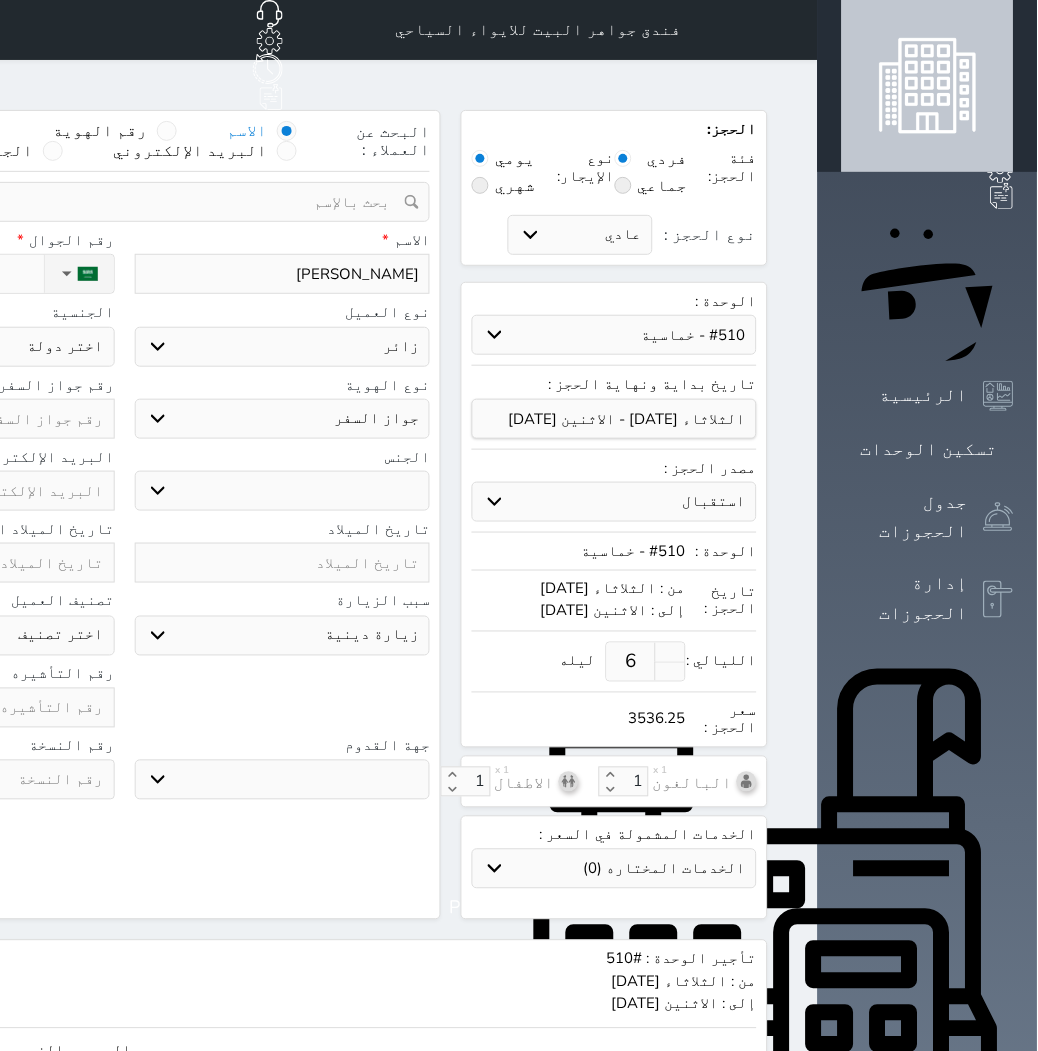 type on "Invalid date" 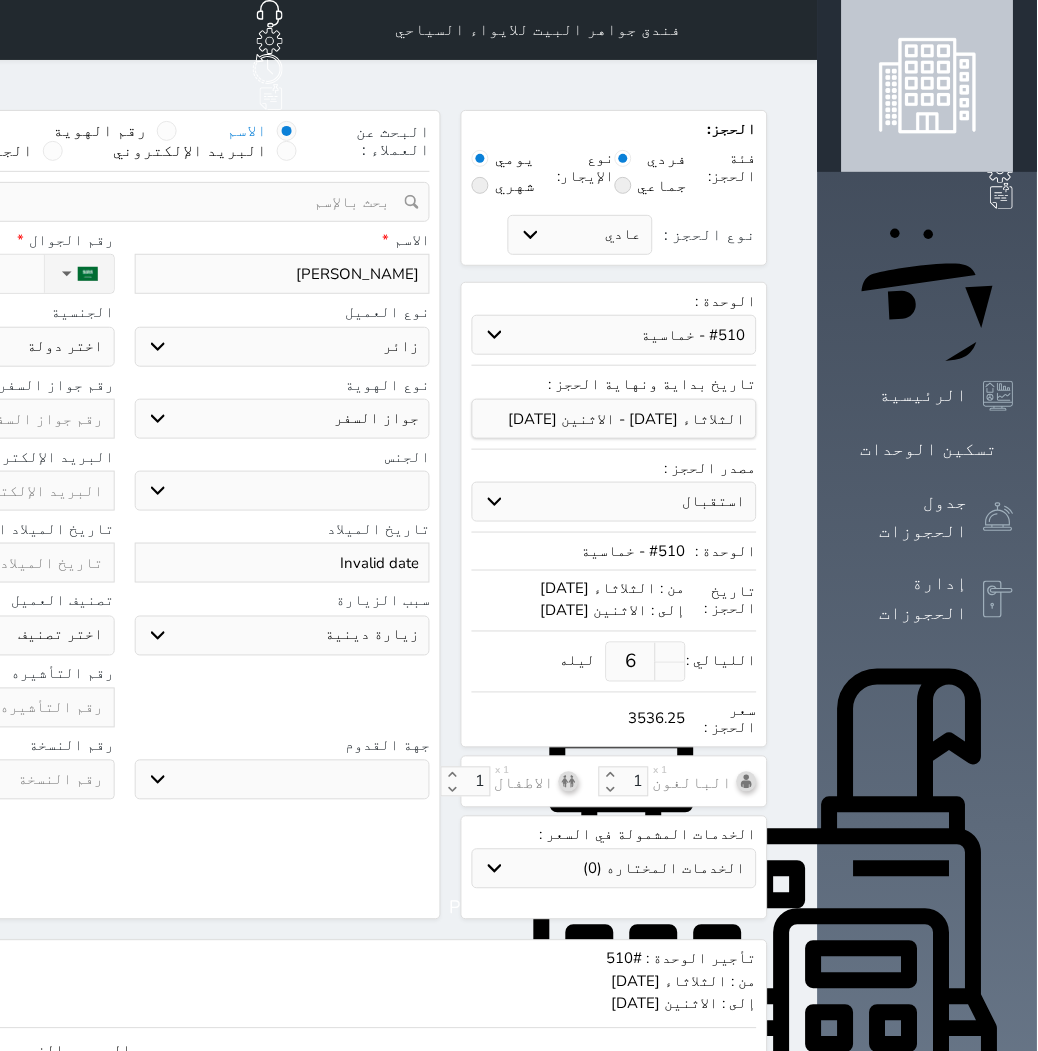 select 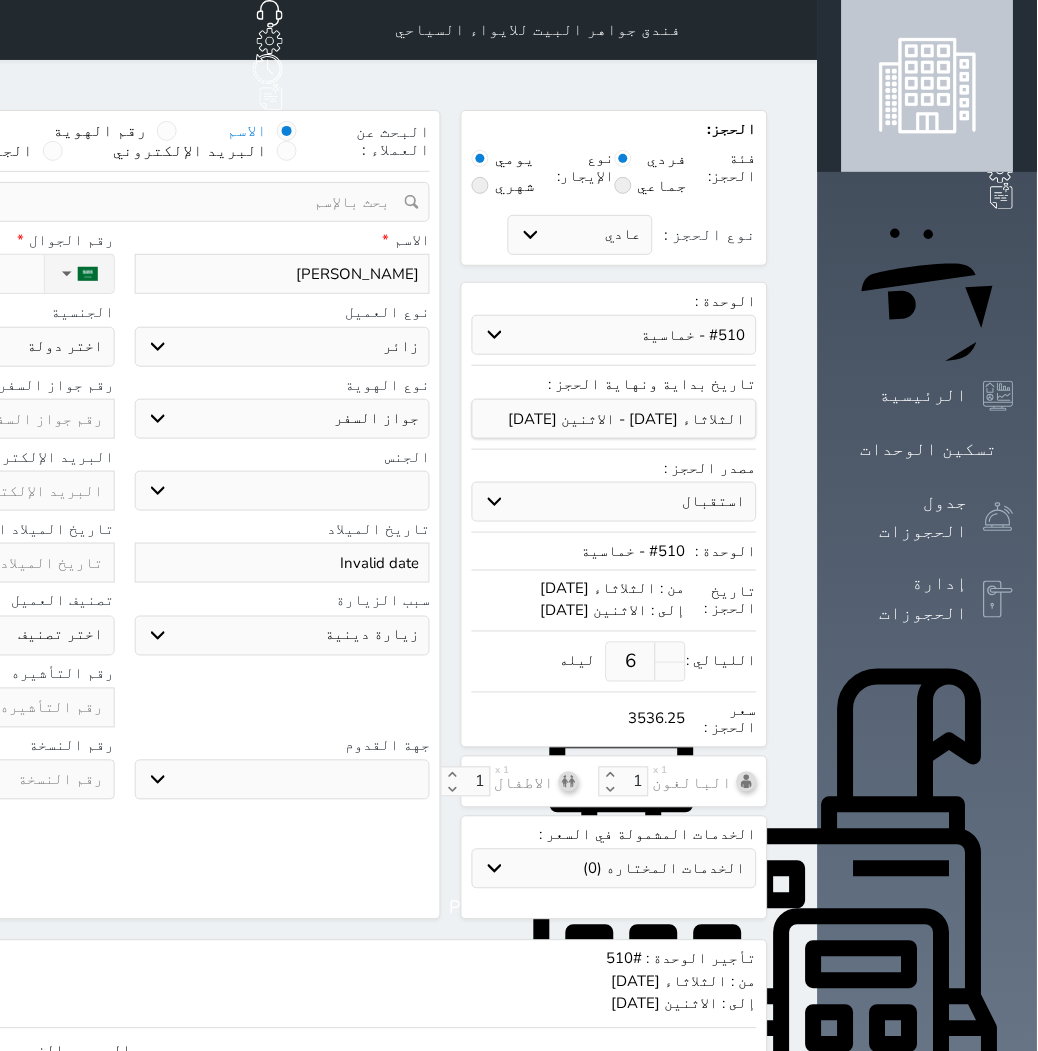 click on "اختر دولة
اثيوبيا
اجنبي بجواز [DEMOGRAPHIC_DATA]
اخرى
[GEOGRAPHIC_DATA]
[GEOGRAPHIC_DATA]
[GEOGRAPHIC_DATA]
[GEOGRAPHIC_DATA]
[GEOGRAPHIC_DATA]
[GEOGRAPHIC_DATA]
[GEOGRAPHIC_DATA]" at bounding box center (-33, 347) 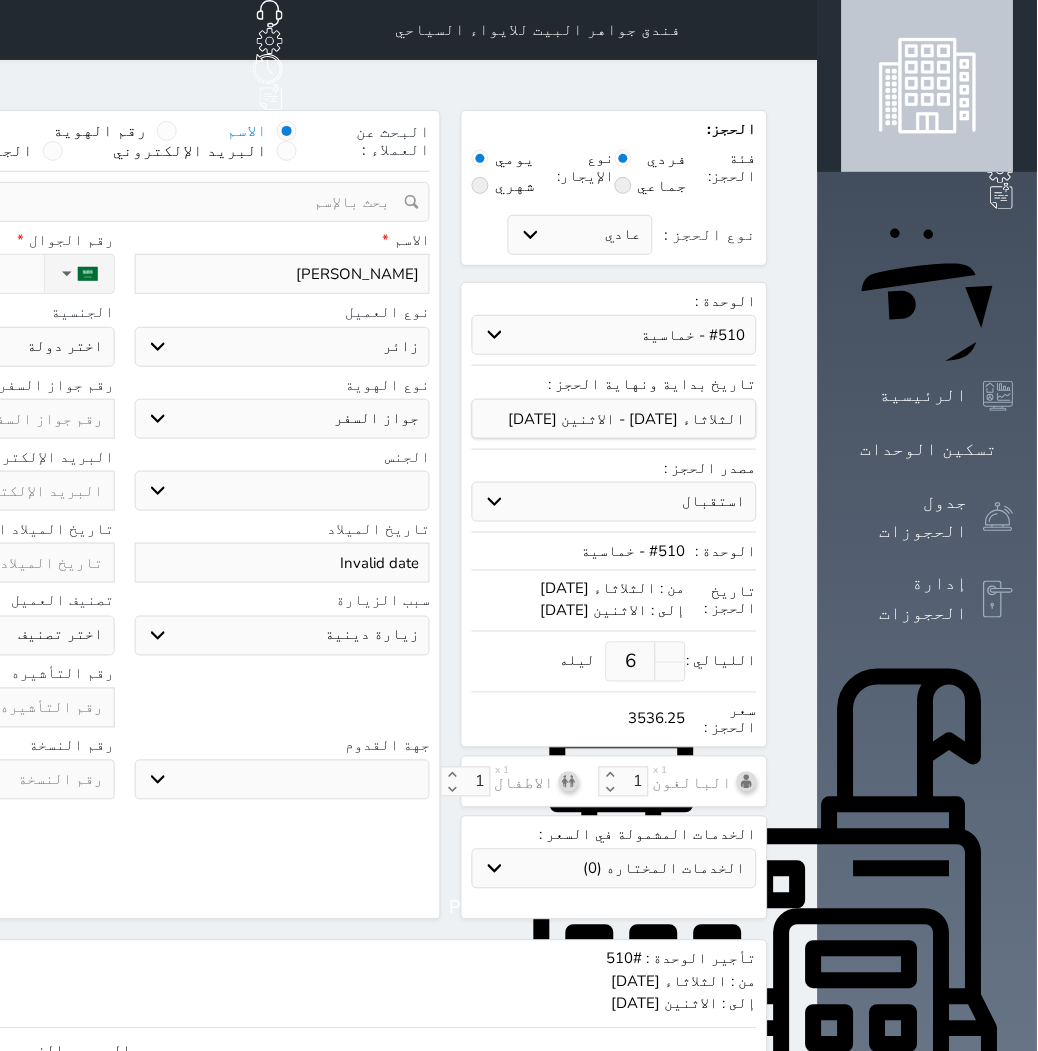 select on "304" 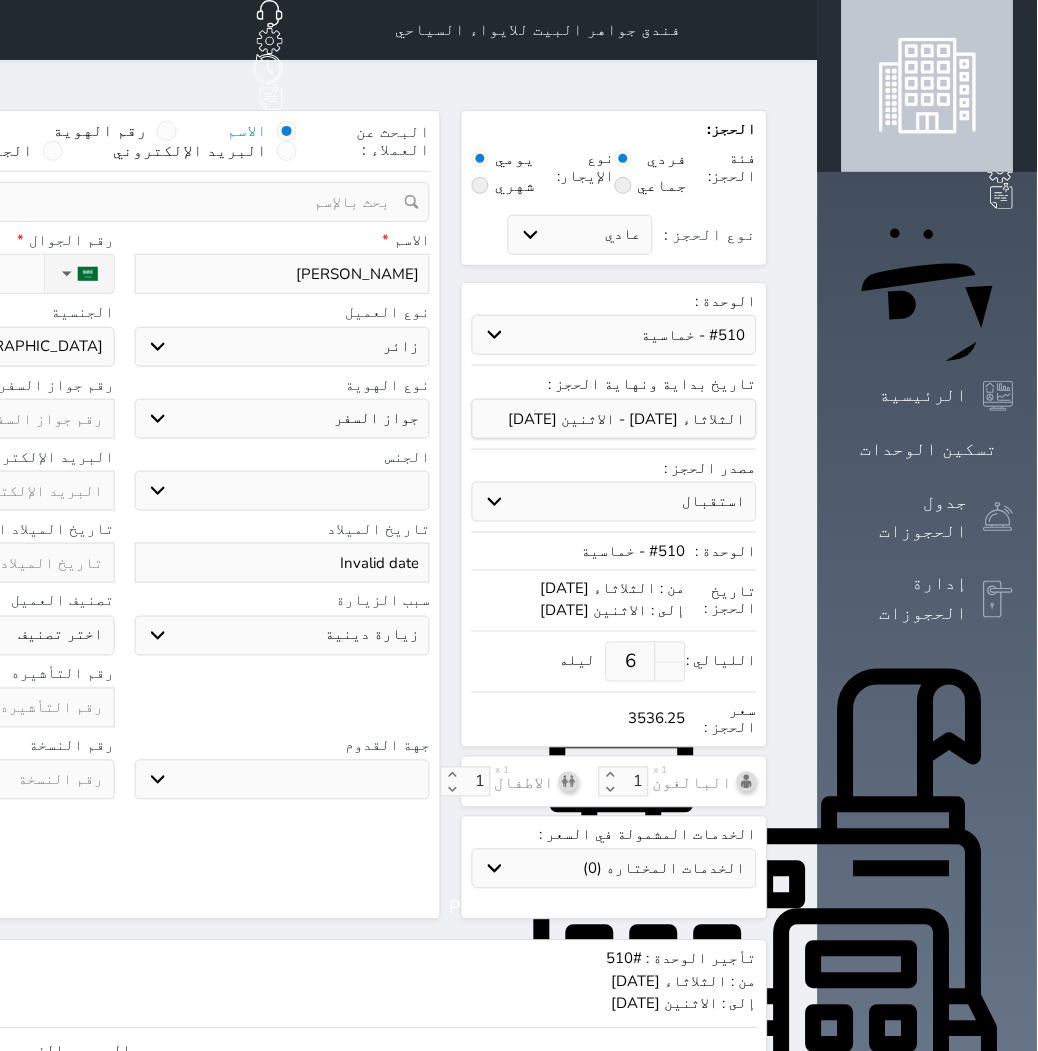 click on "اختر دولة
اثيوبيا
اجنبي بجواز [DEMOGRAPHIC_DATA]
اخرى
[GEOGRAPHIC_DATA]
[GEOGRAPHIC_DATA]
[GEOGRAPHIC_DATA]
[GEOGRAPHIC_DATA]
[GEOGRAPHIC_DATA]
[GEOGRAPHIC_DATA]
[GEOGRAPHIC_DATA]" at bounding box center (-33, 347) 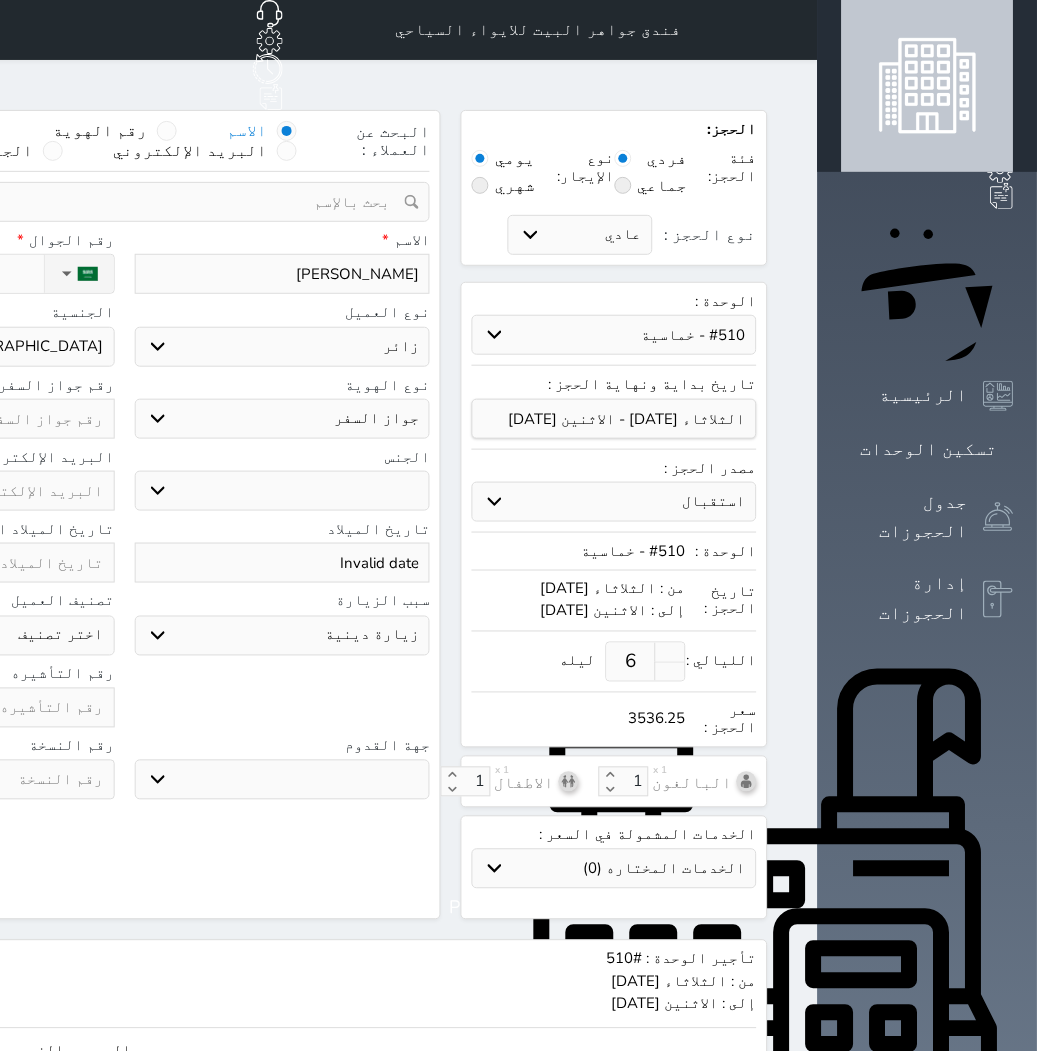click at bounding box center (-33, 419) 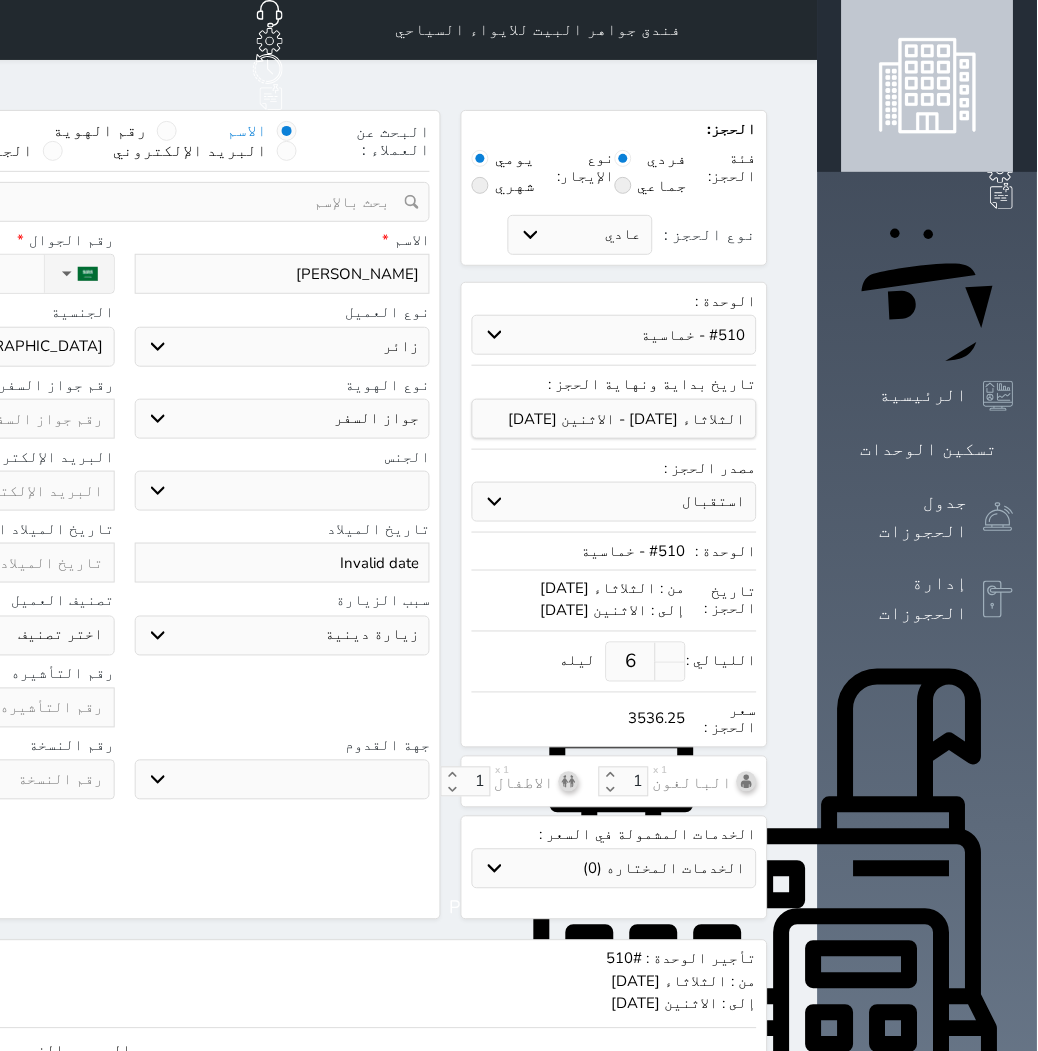 type on "S" 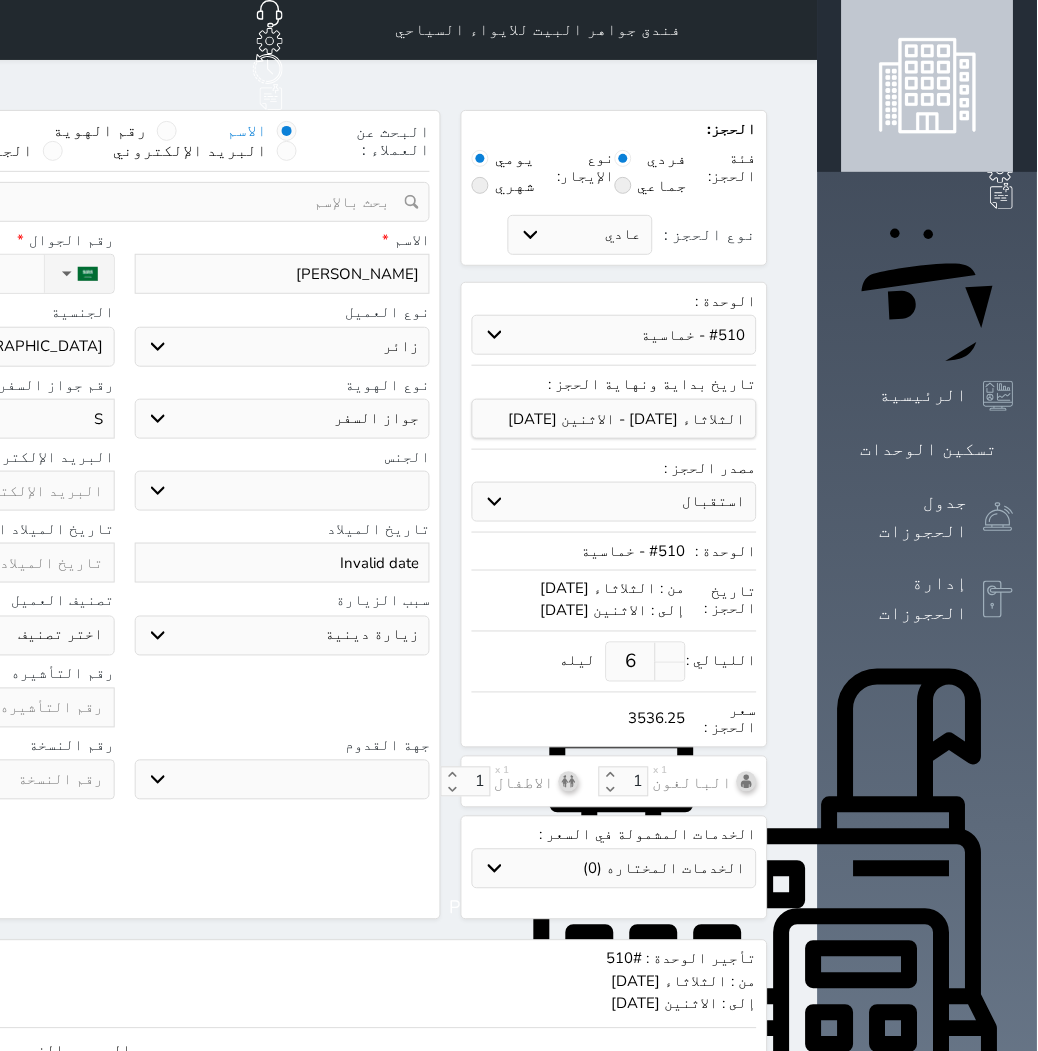 select 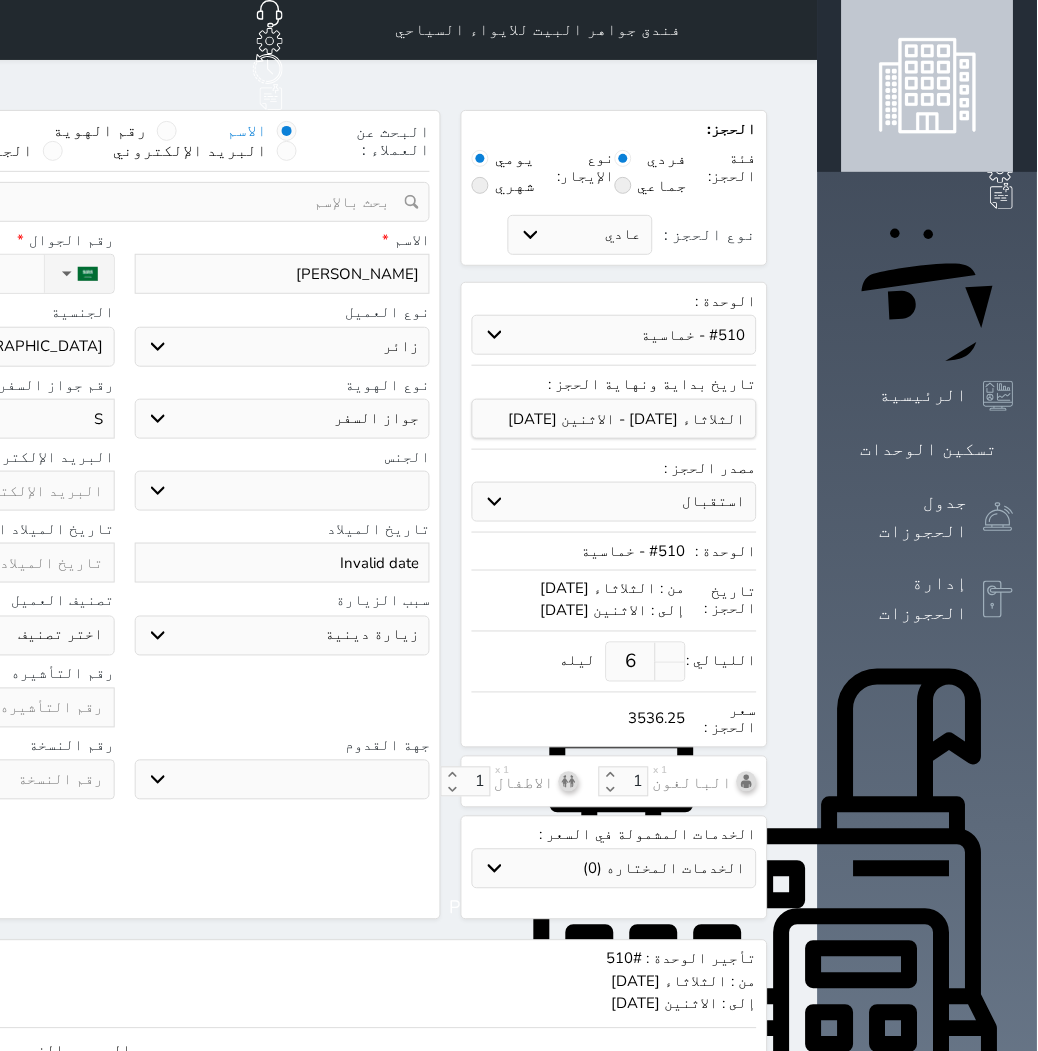 type on "SD" 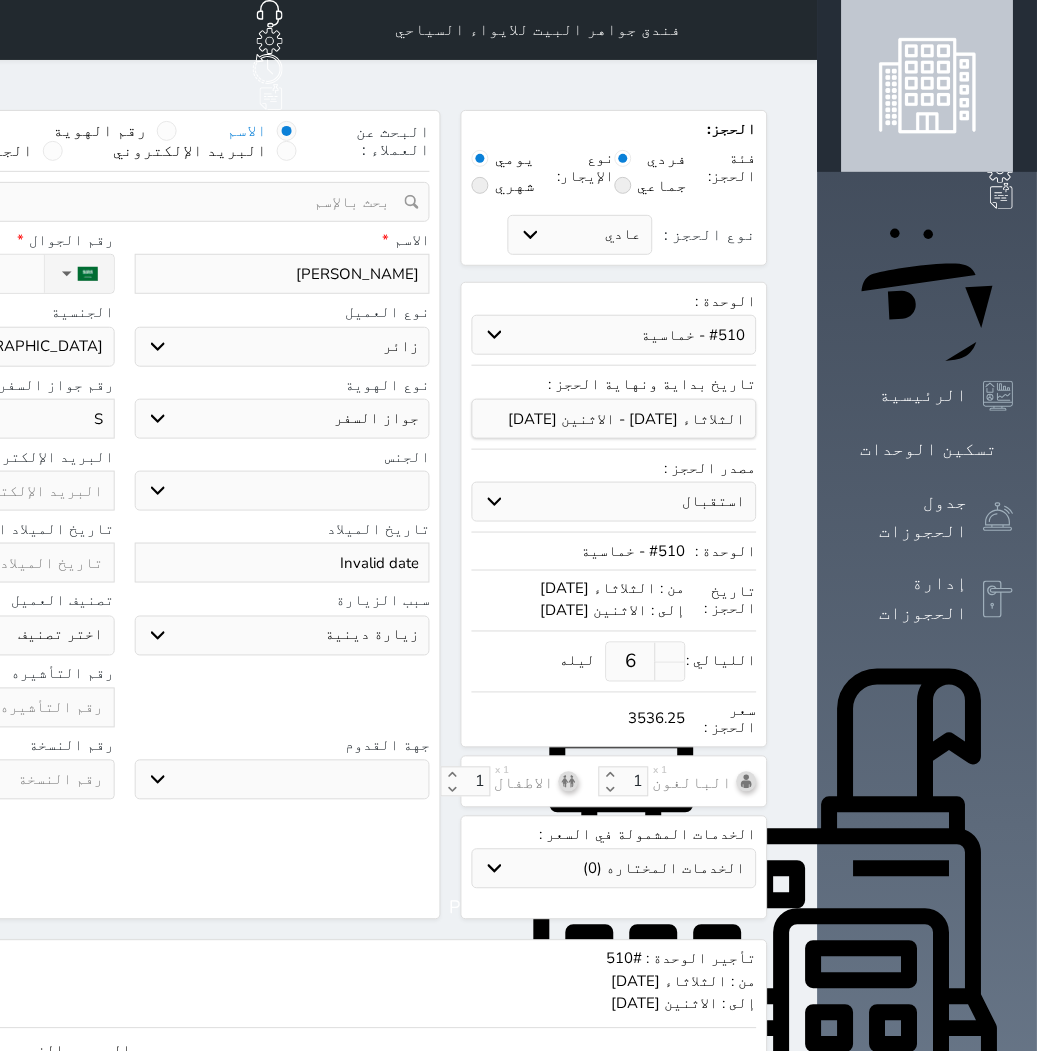 select 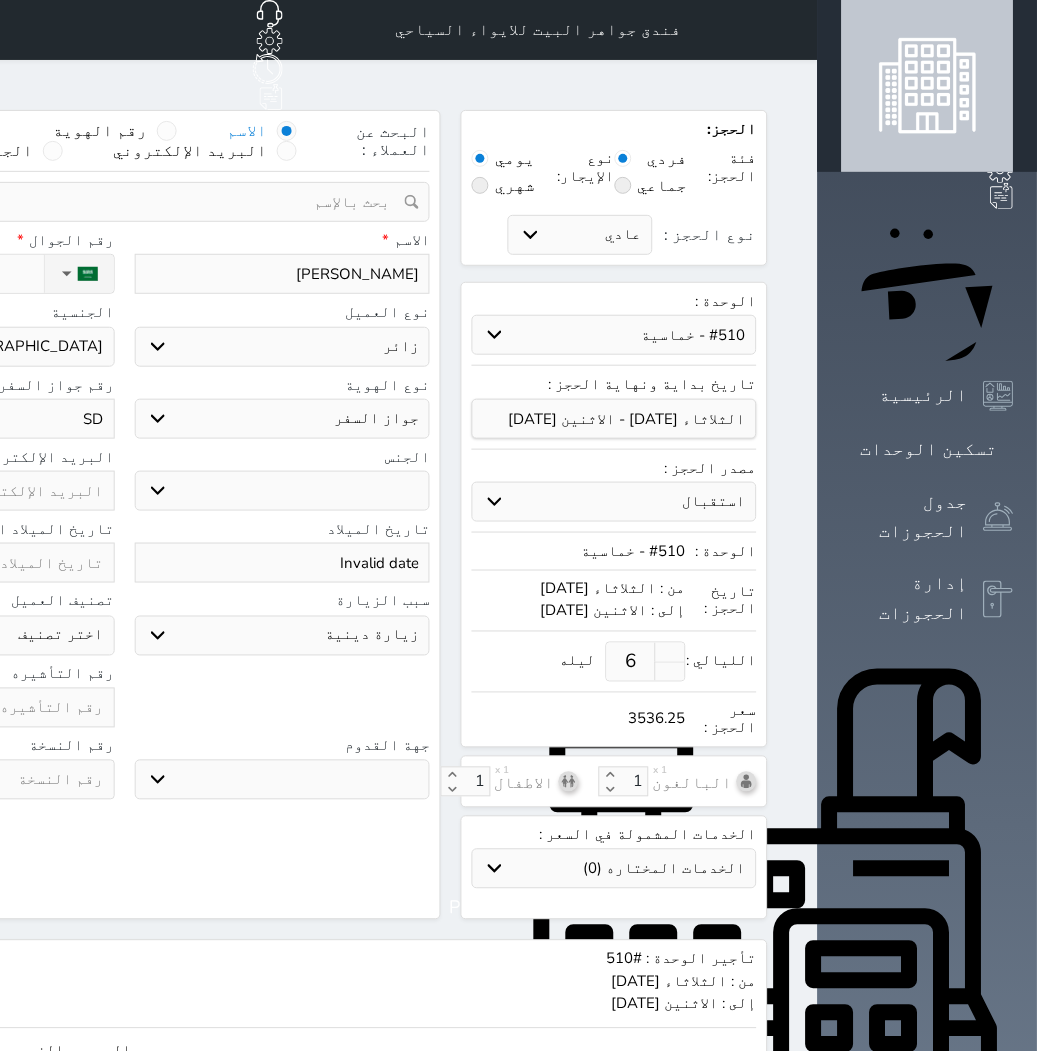 type on "S" 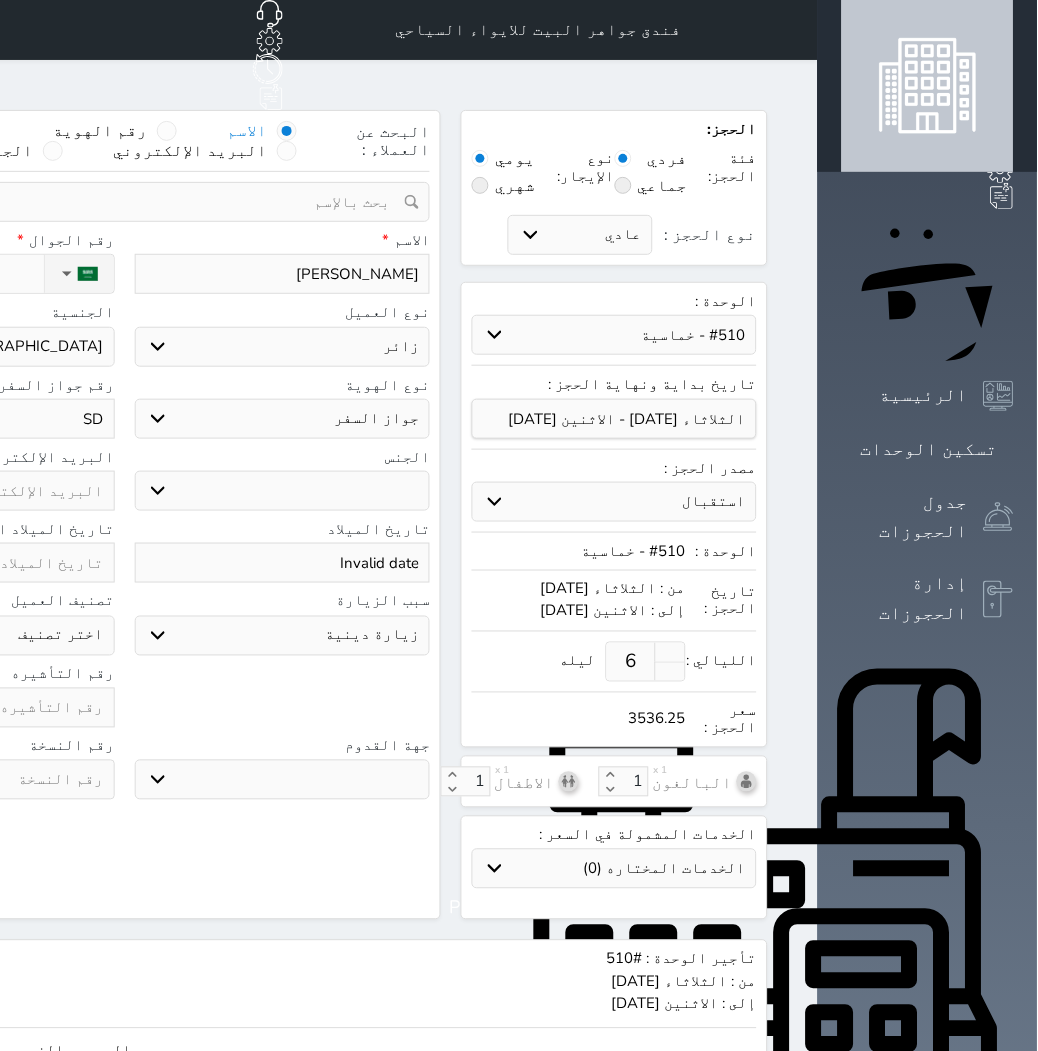 select 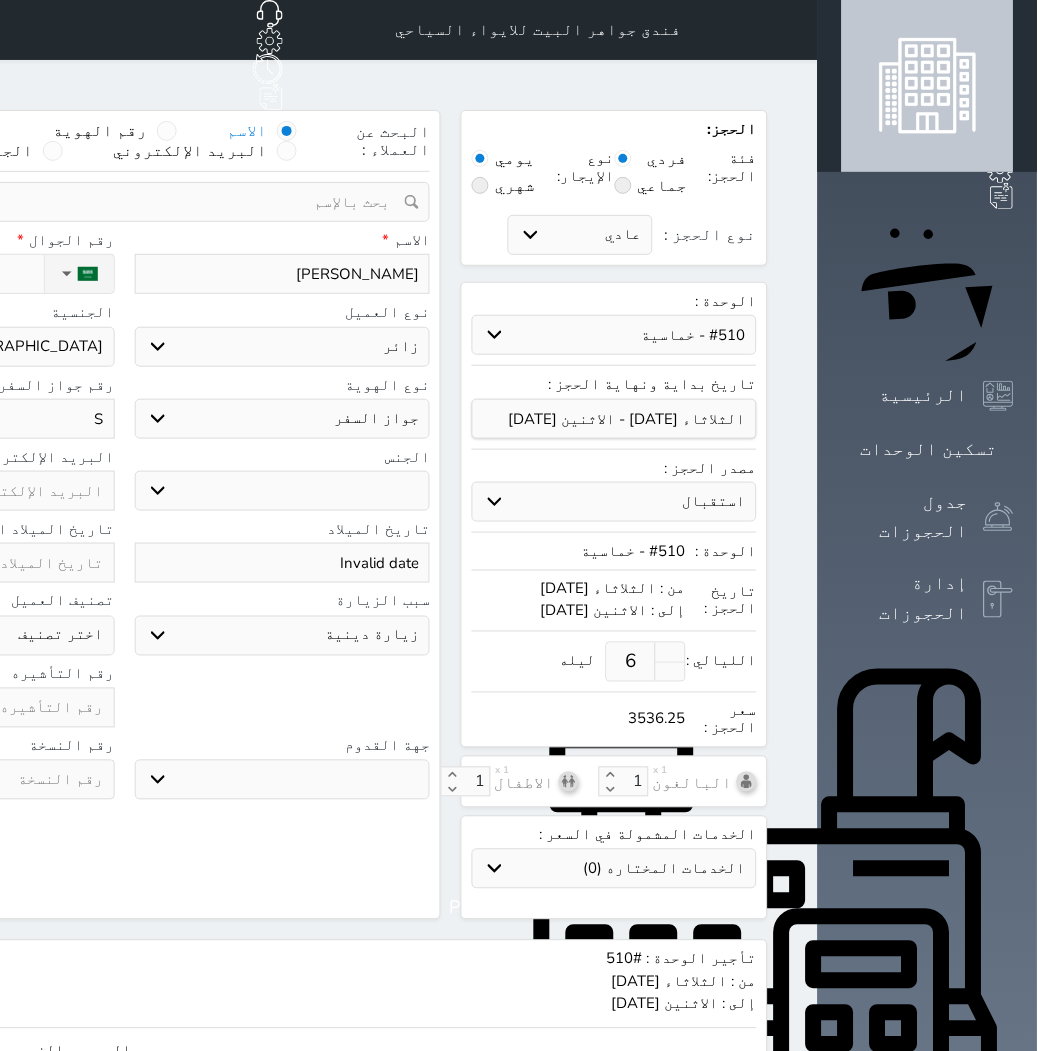 type 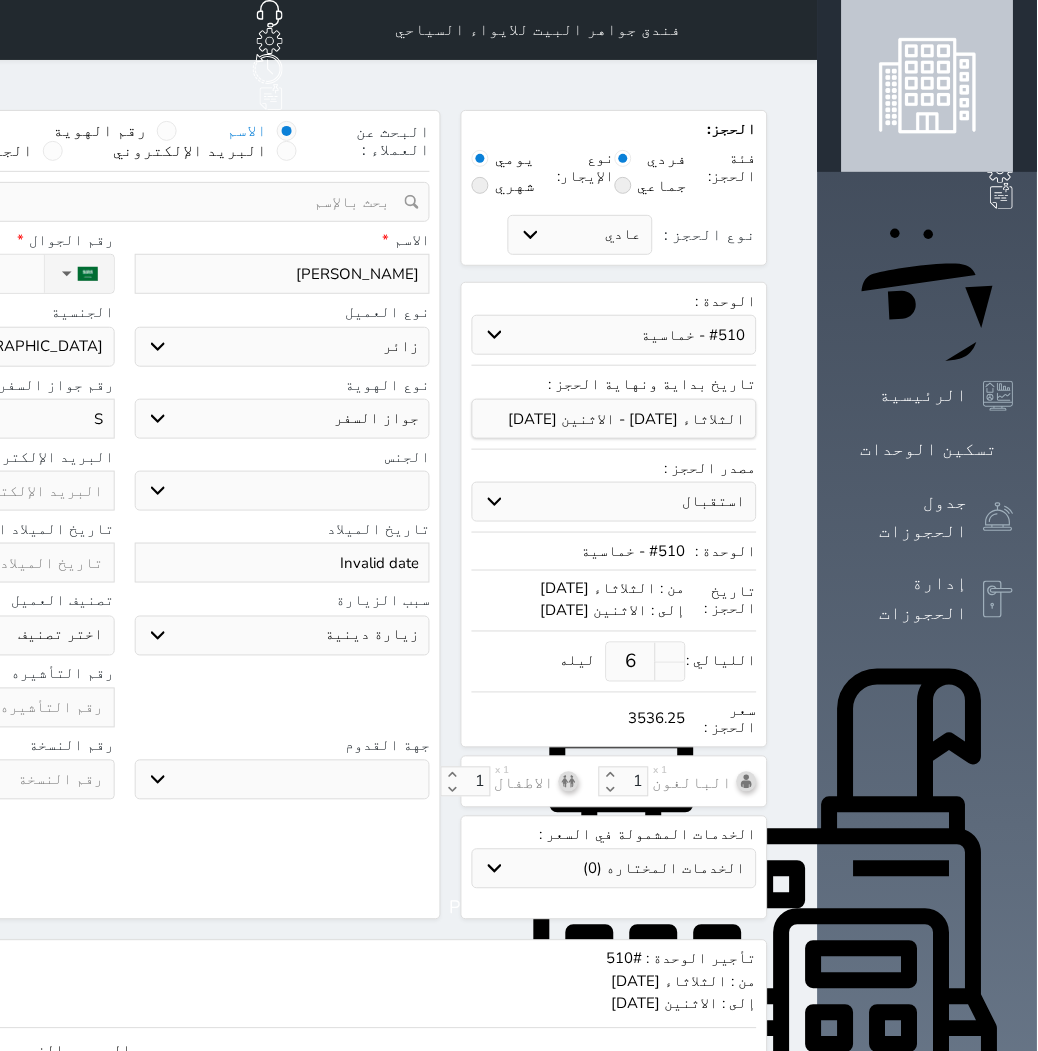 select 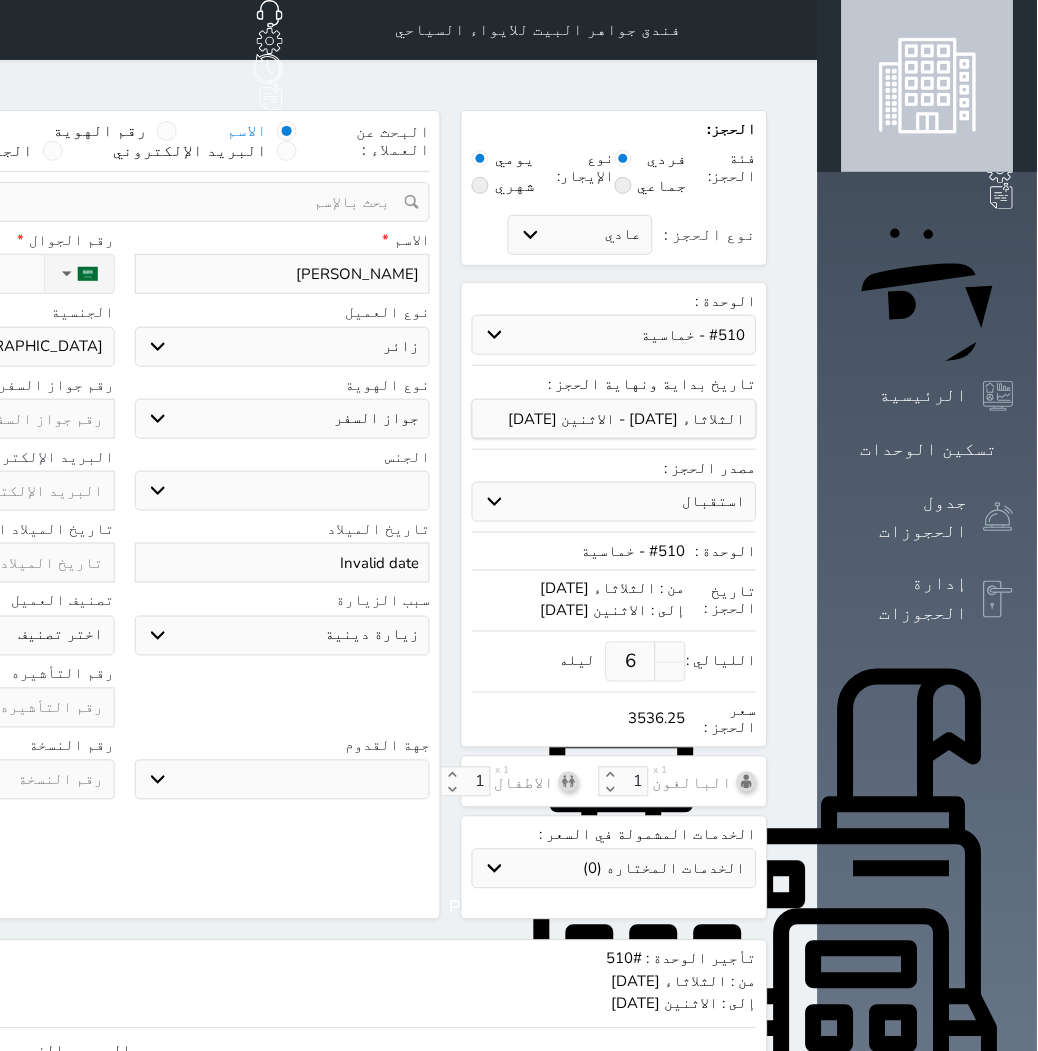 type on "D" 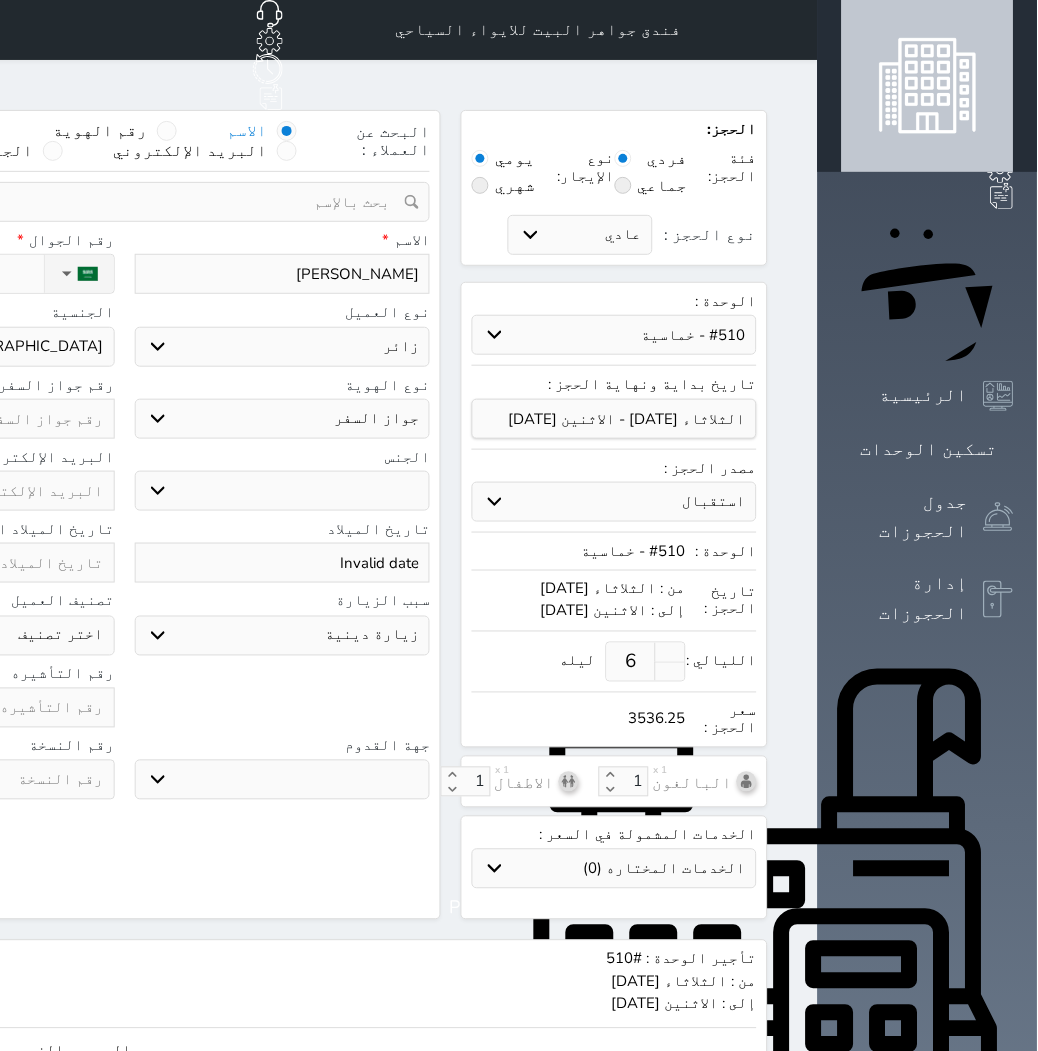 select 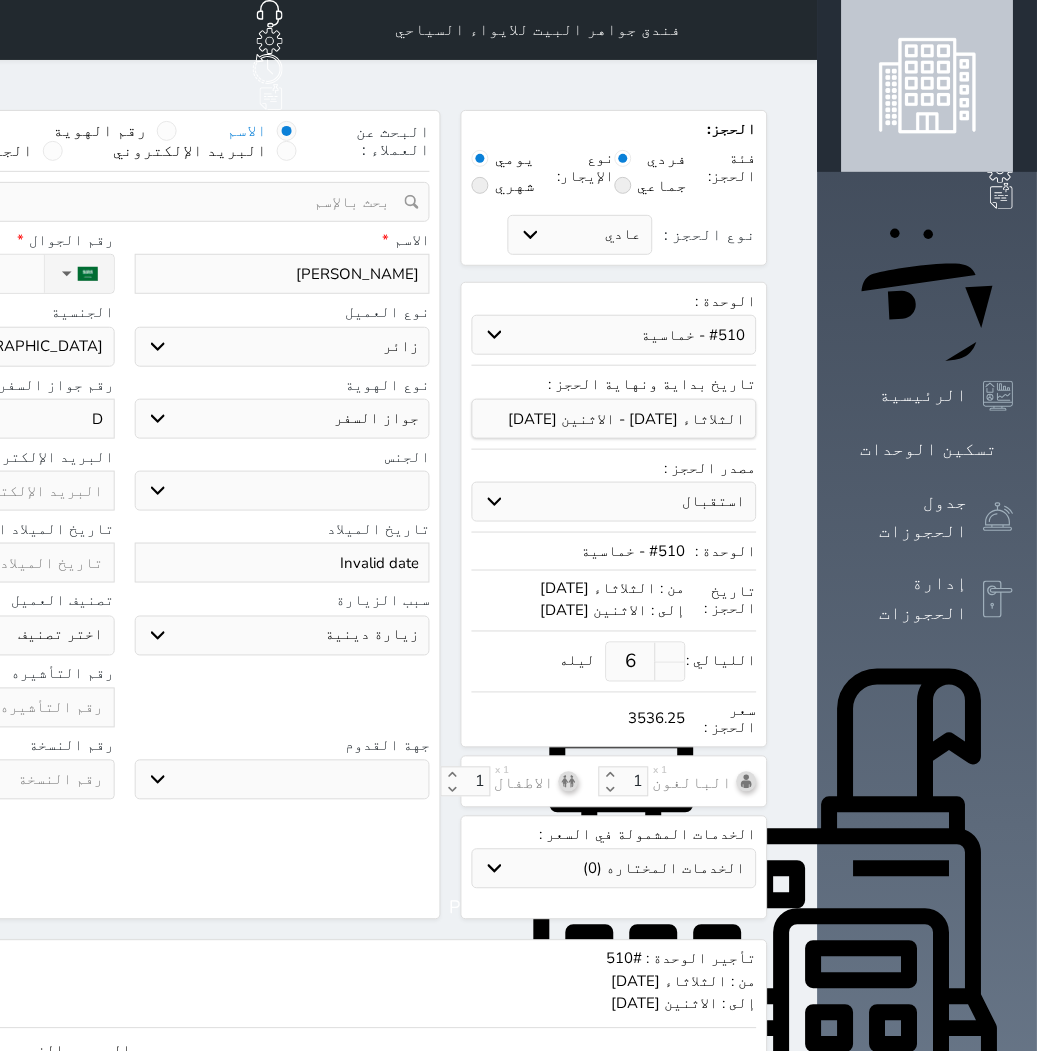 type on "DS" 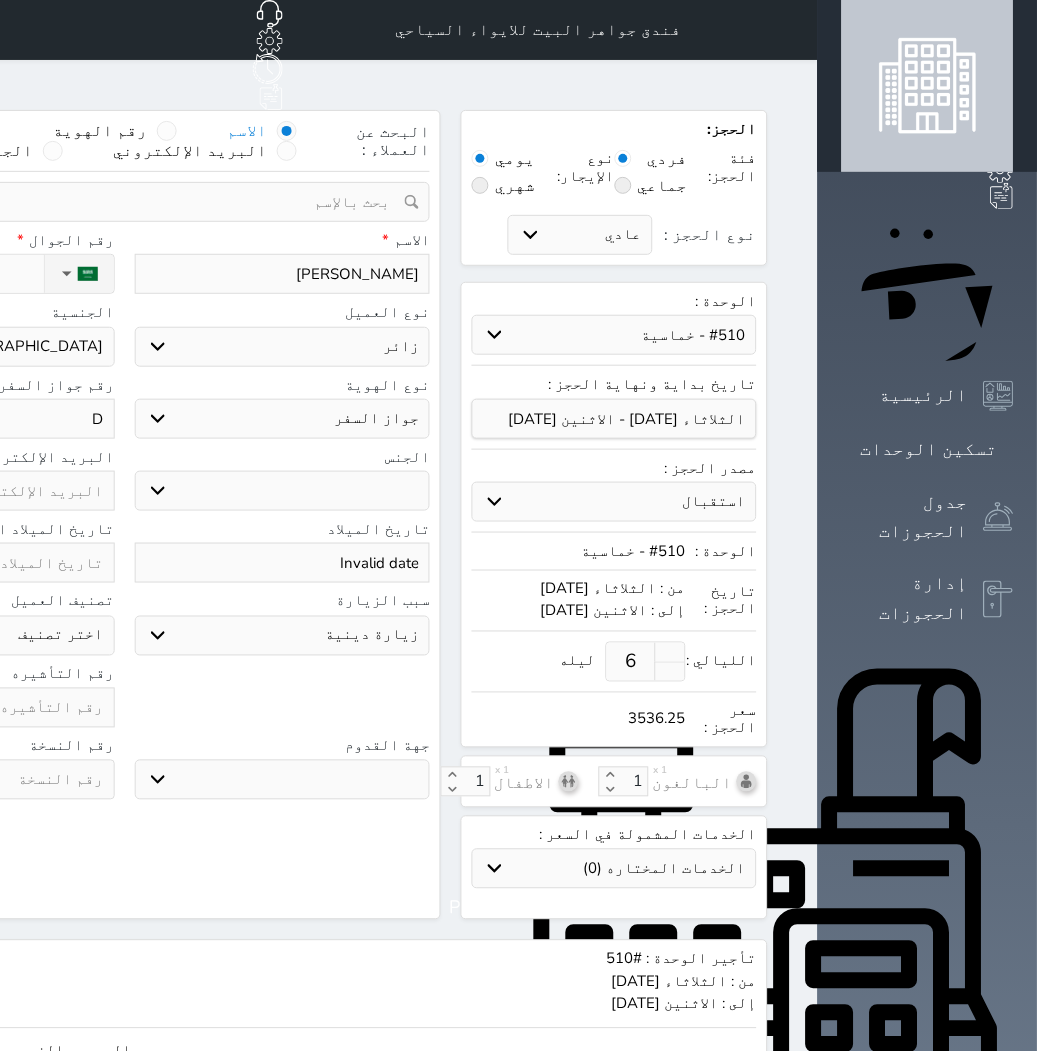 select 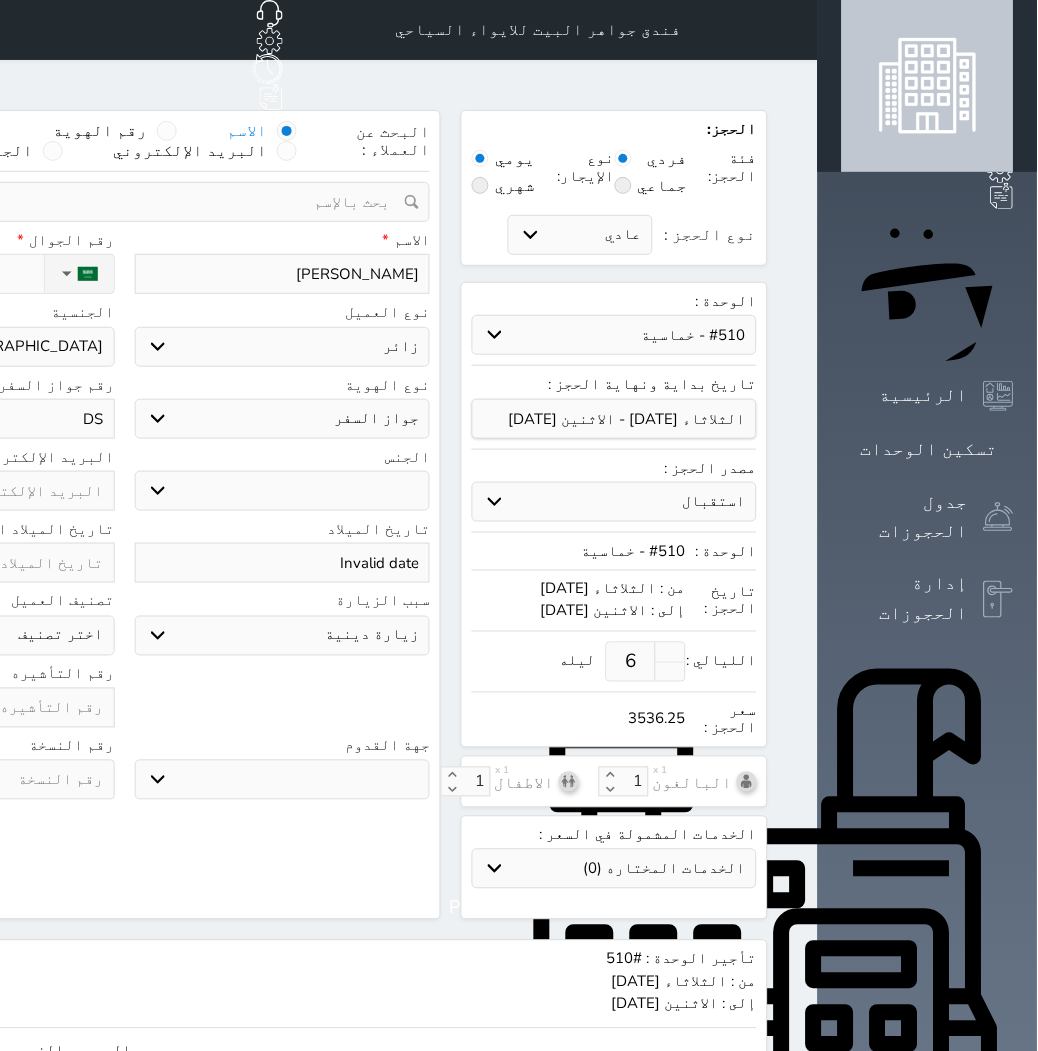 type on "DS3" 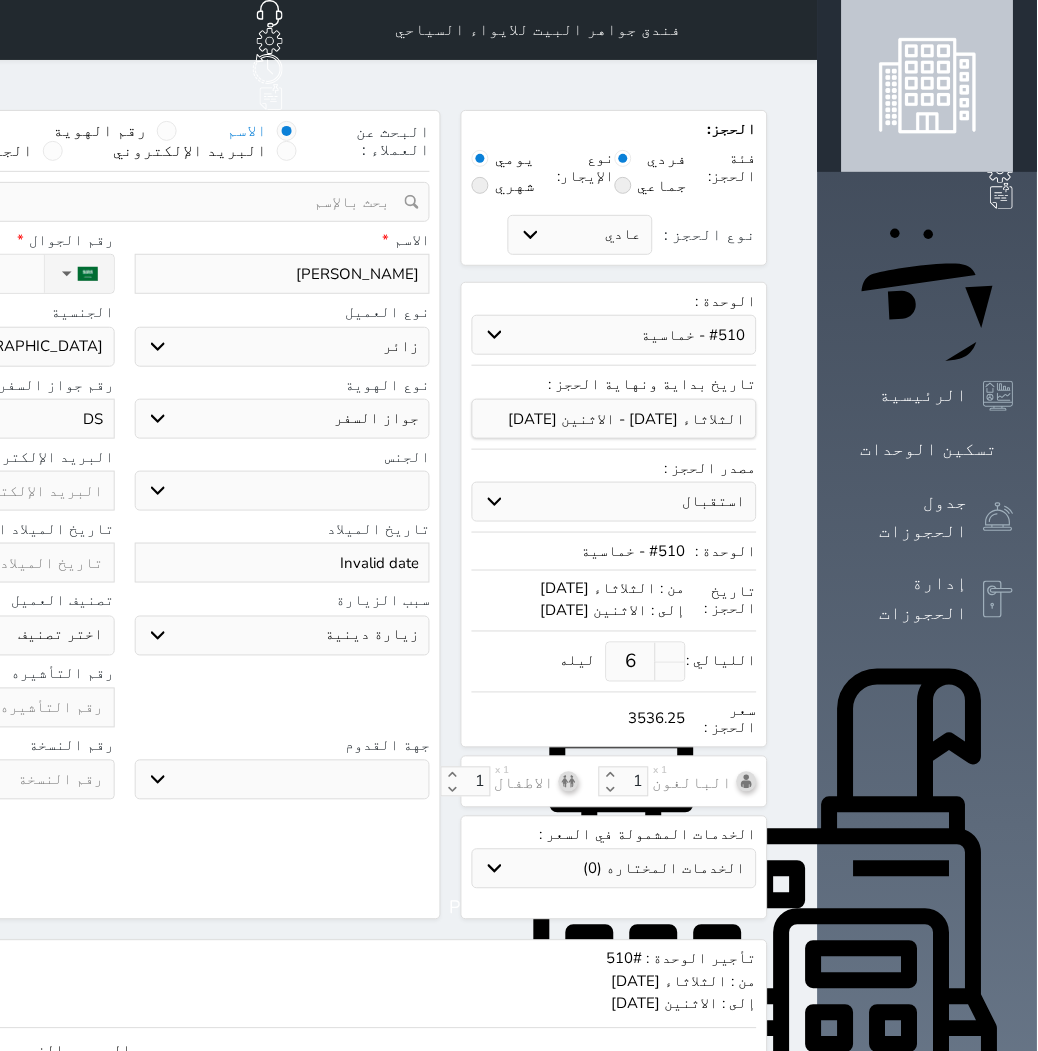 select 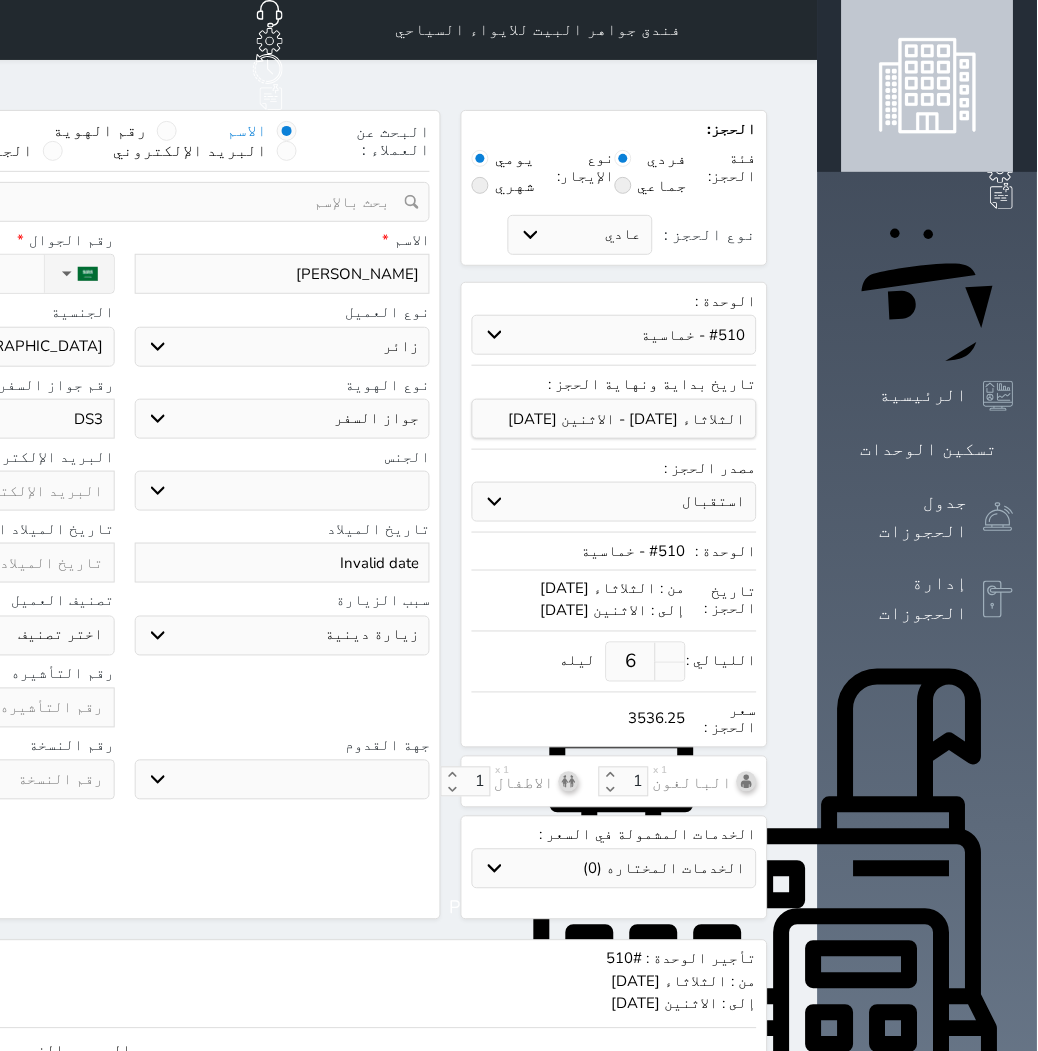 type on "DS34" 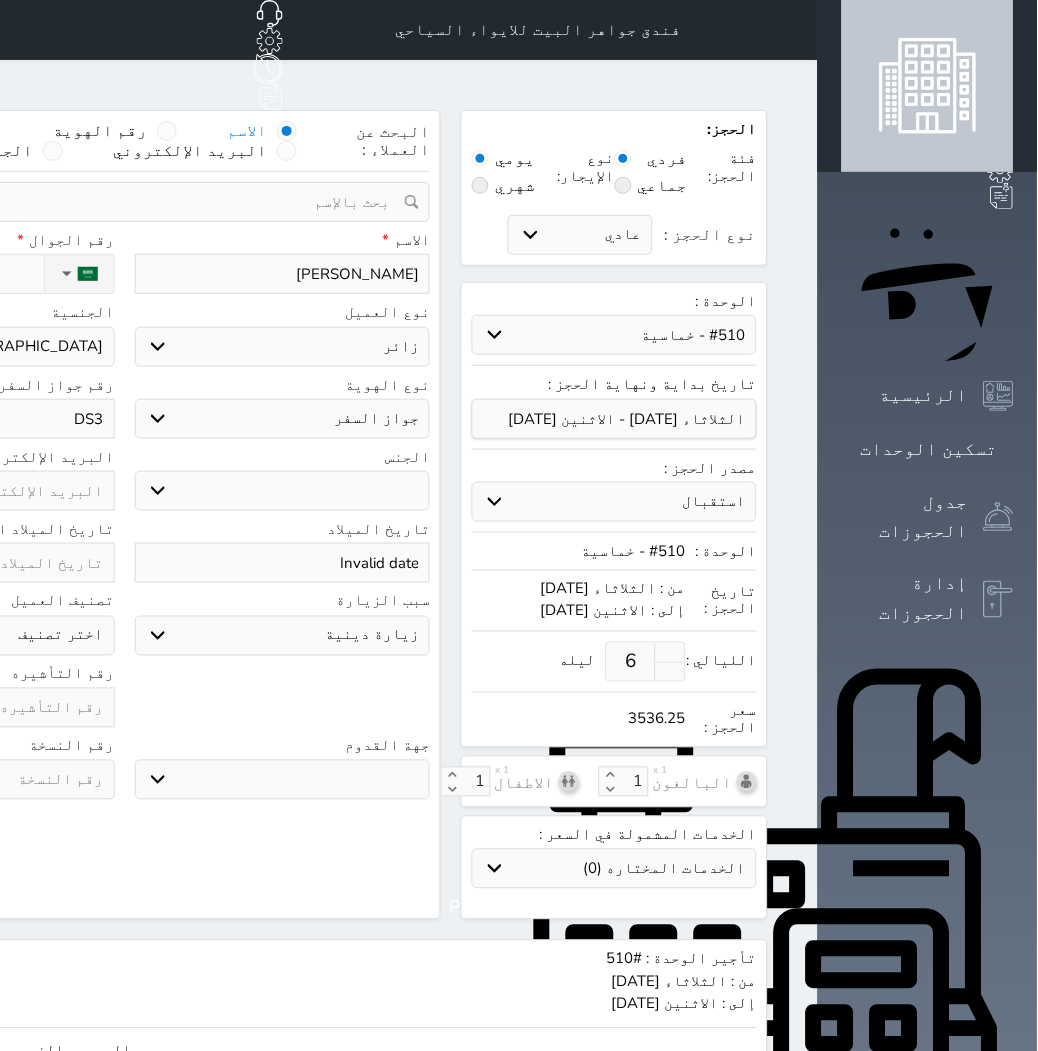 select 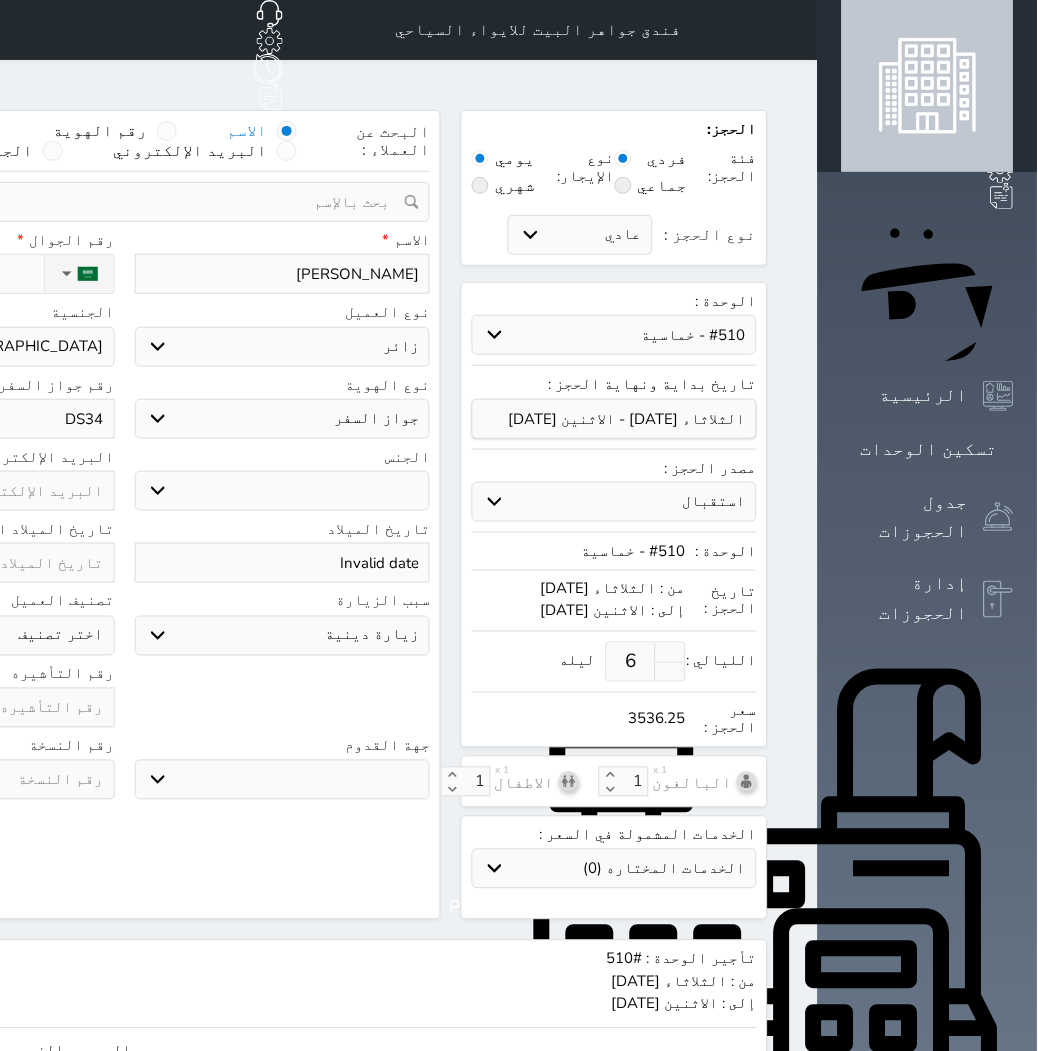 type on "DS340" 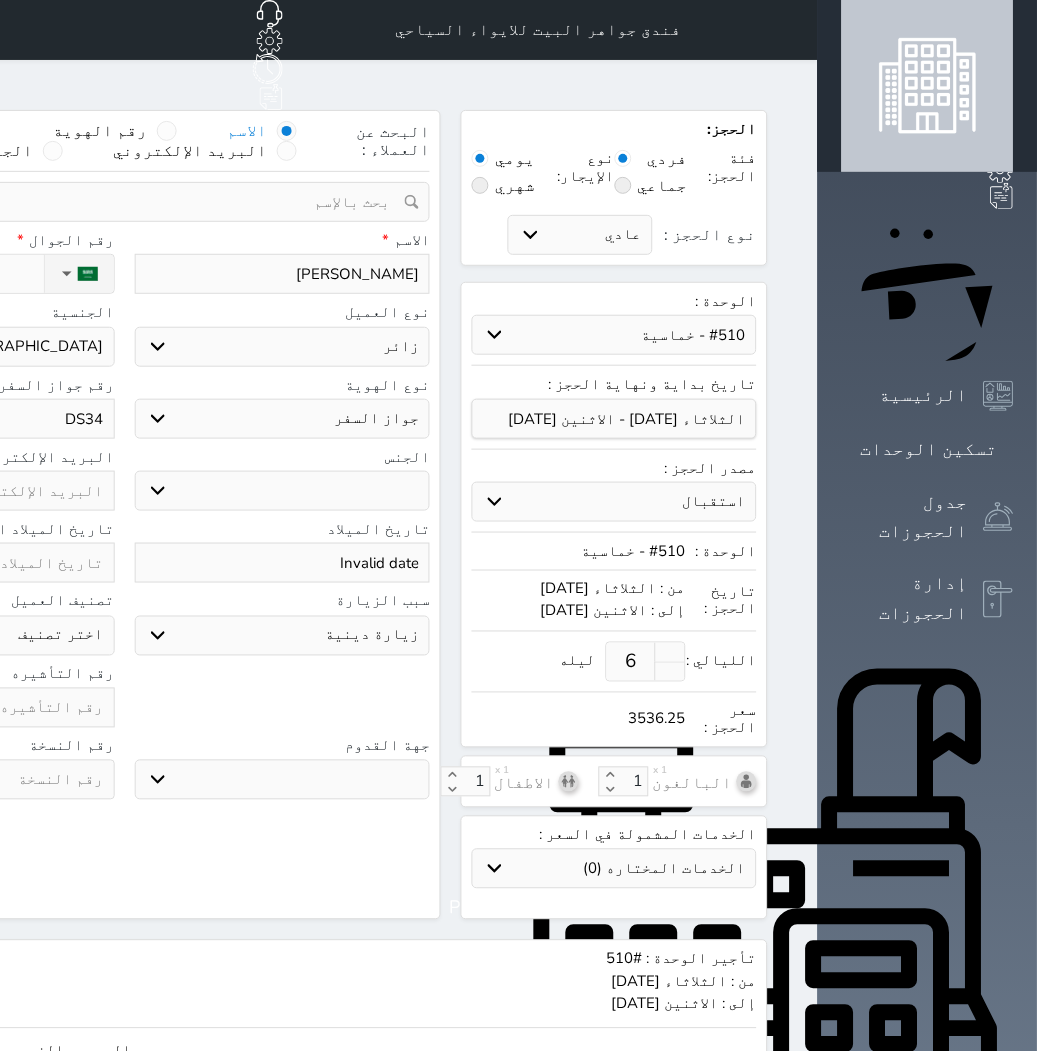 select 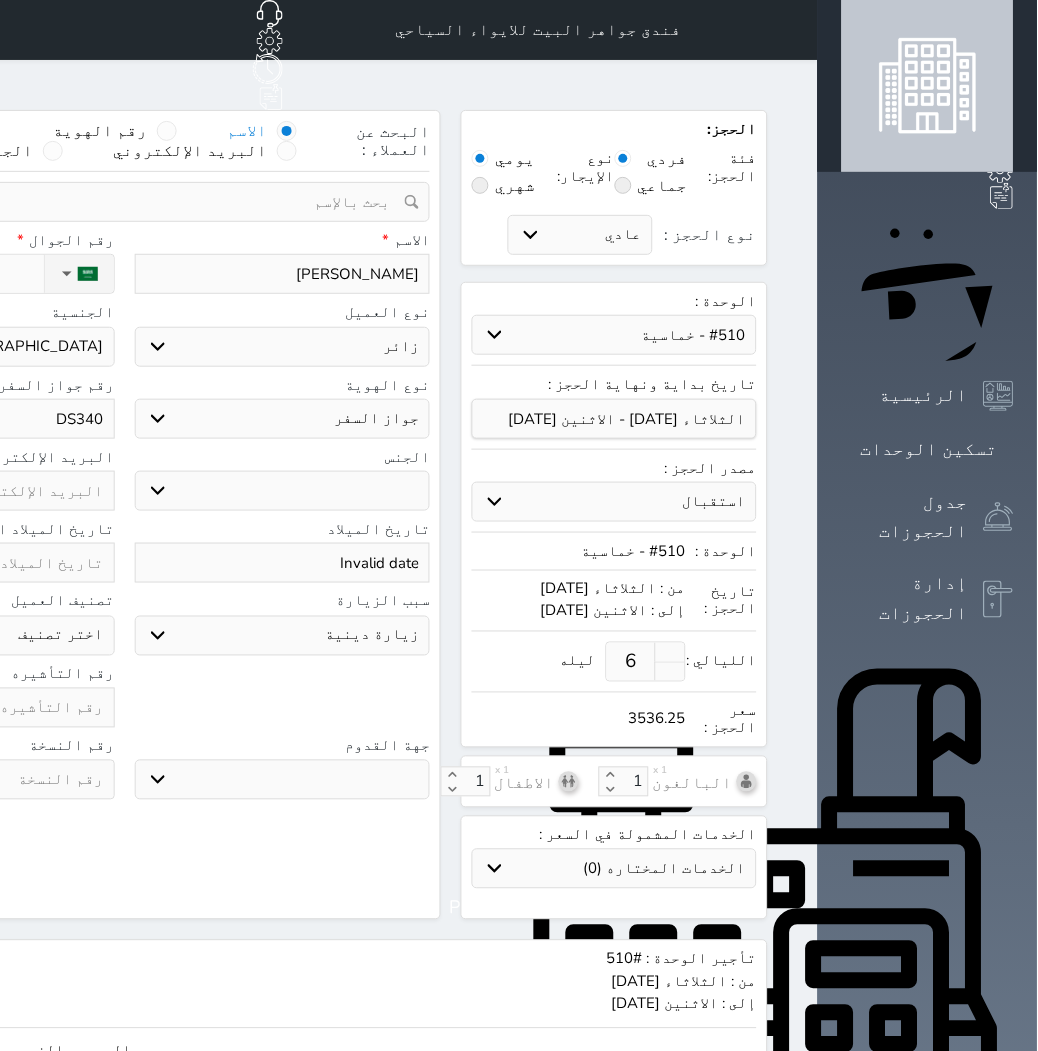 type on "DS3400" 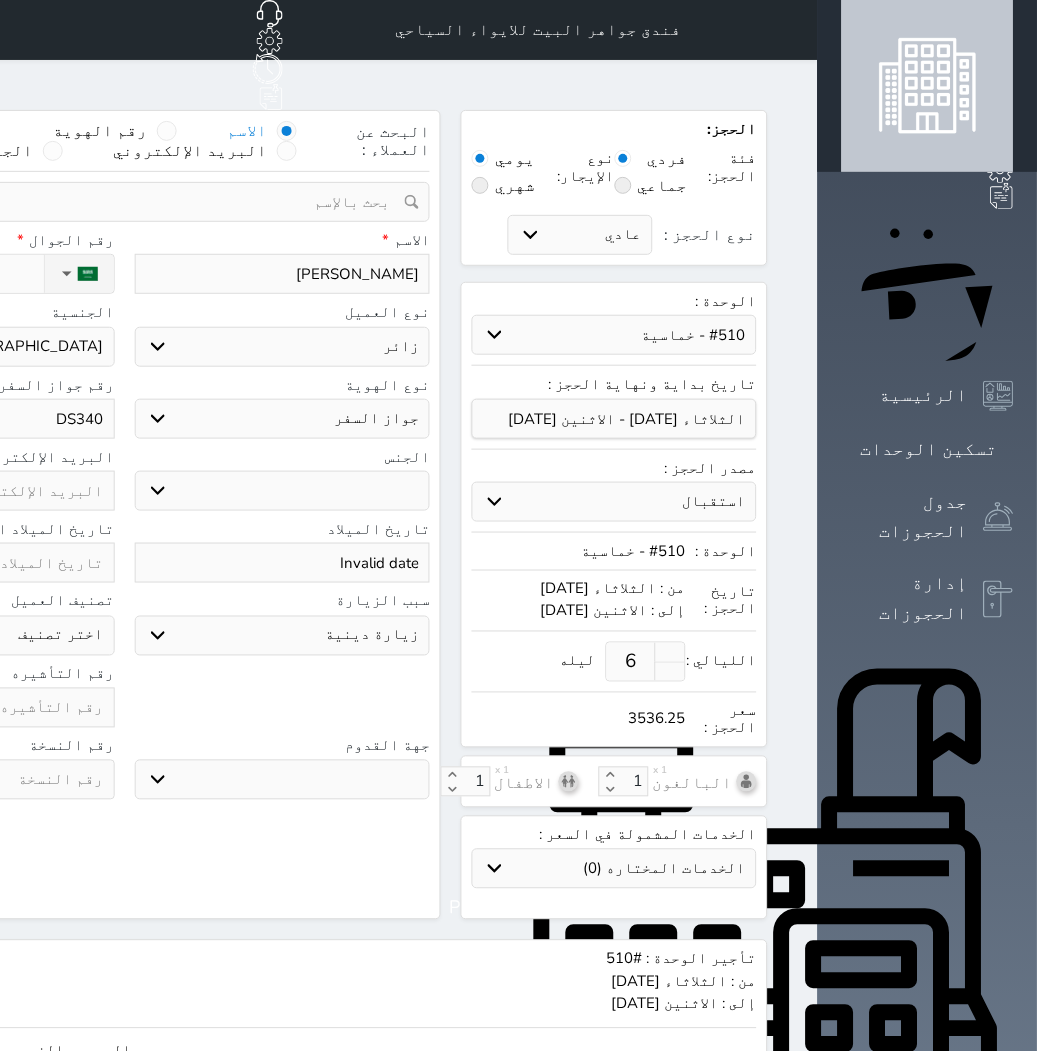 select 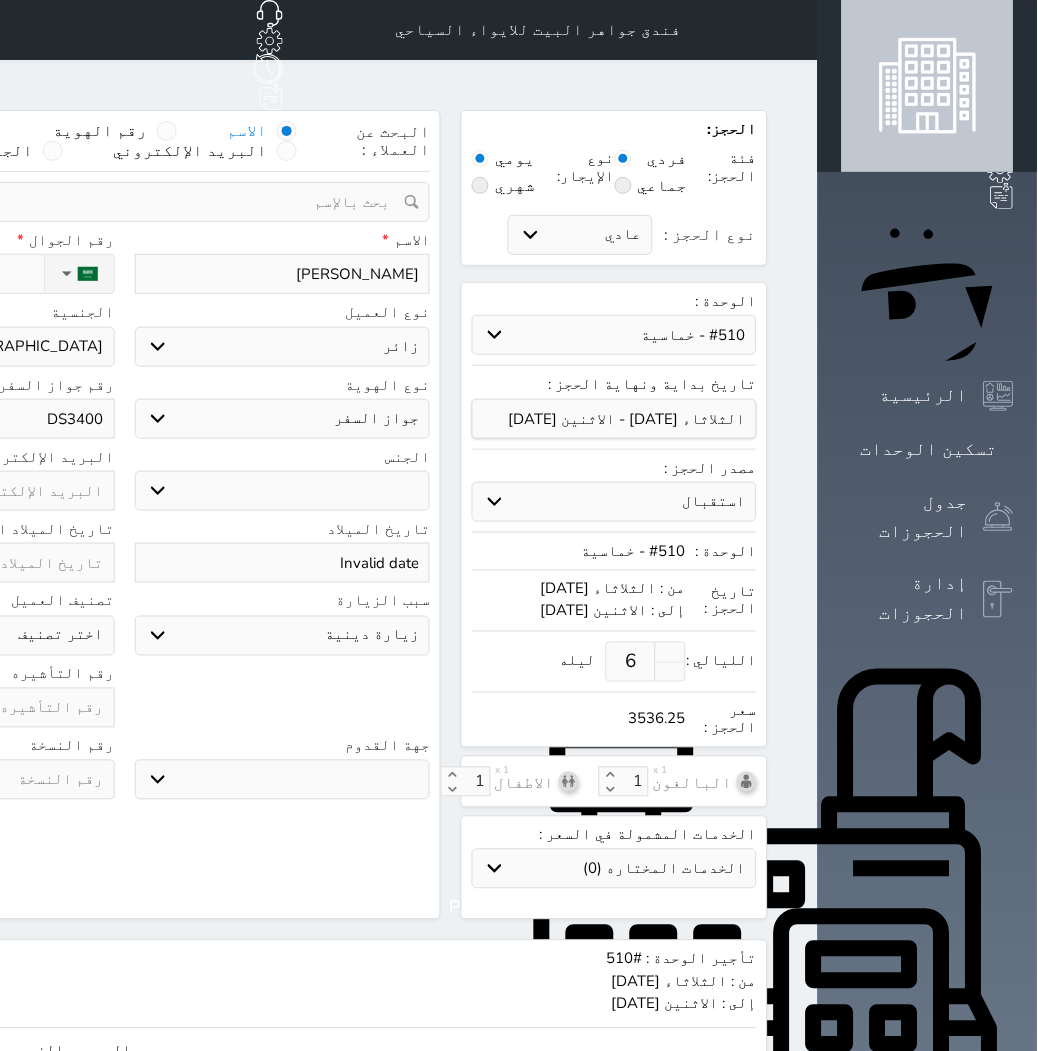 type on "DS34006" 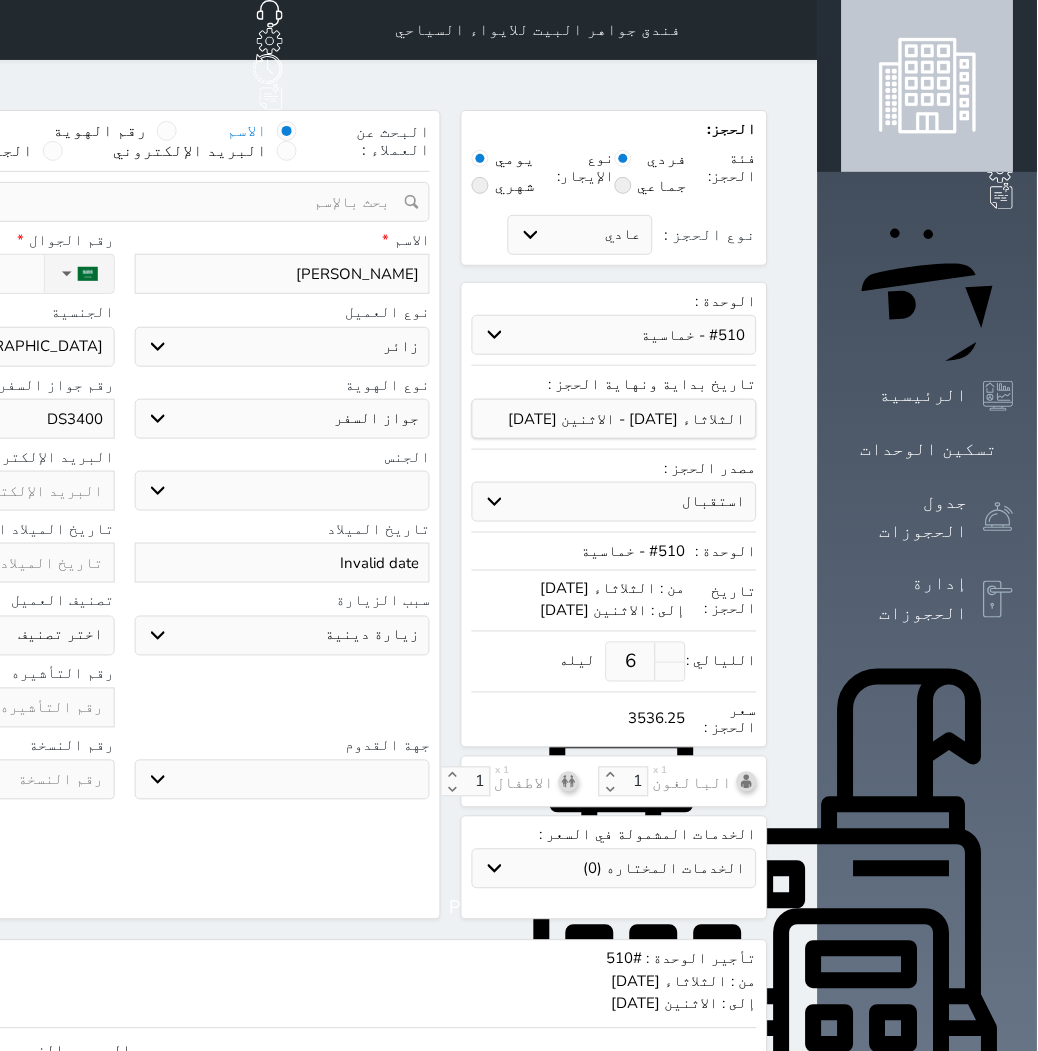 select 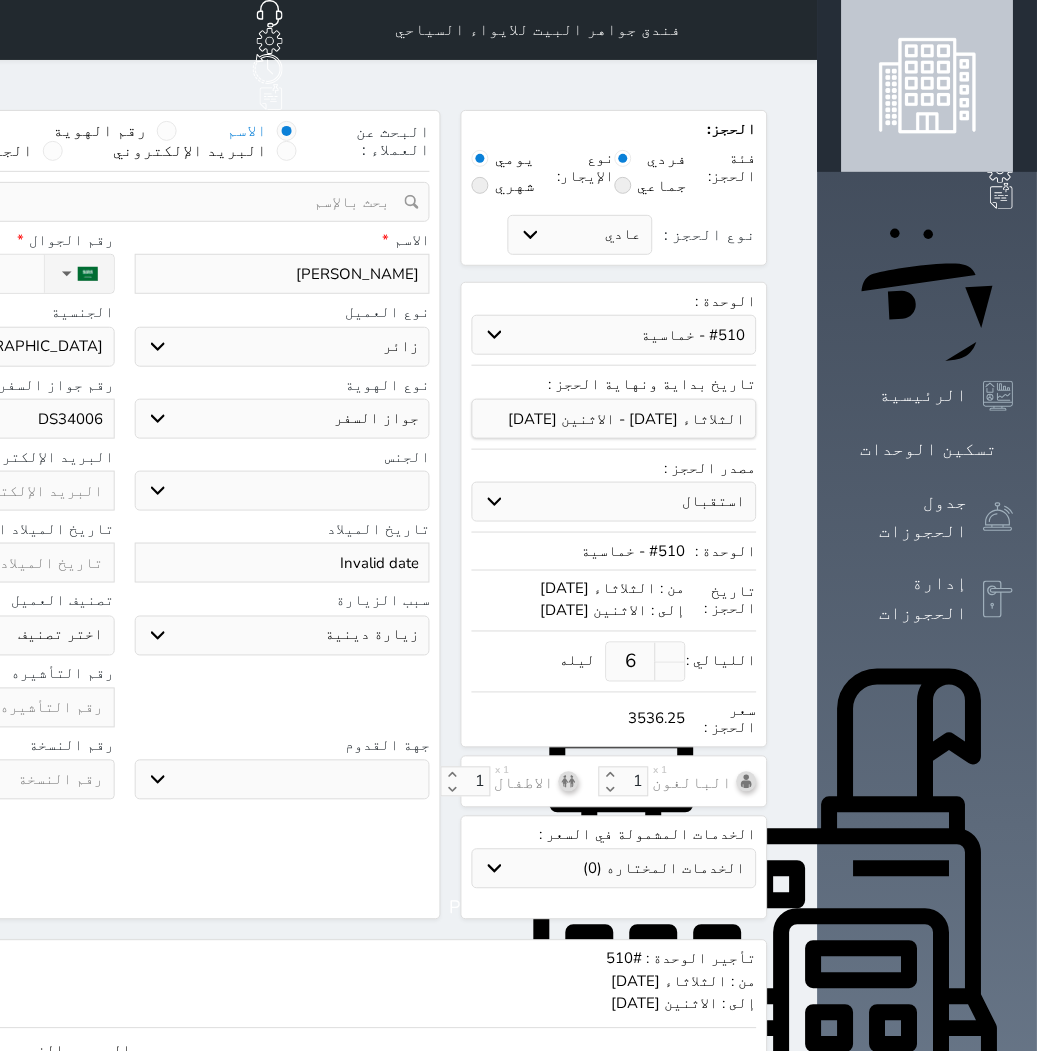 type on "DS340061" 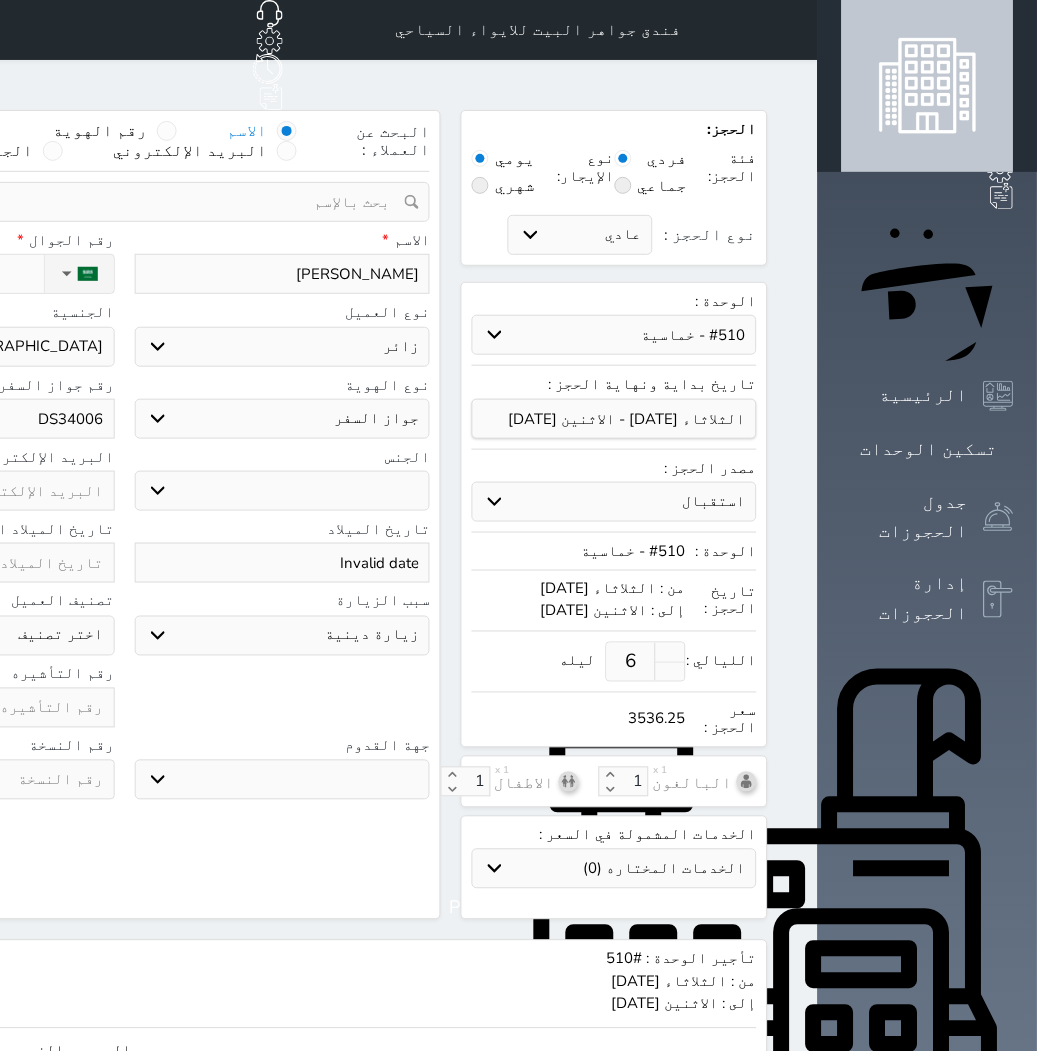select 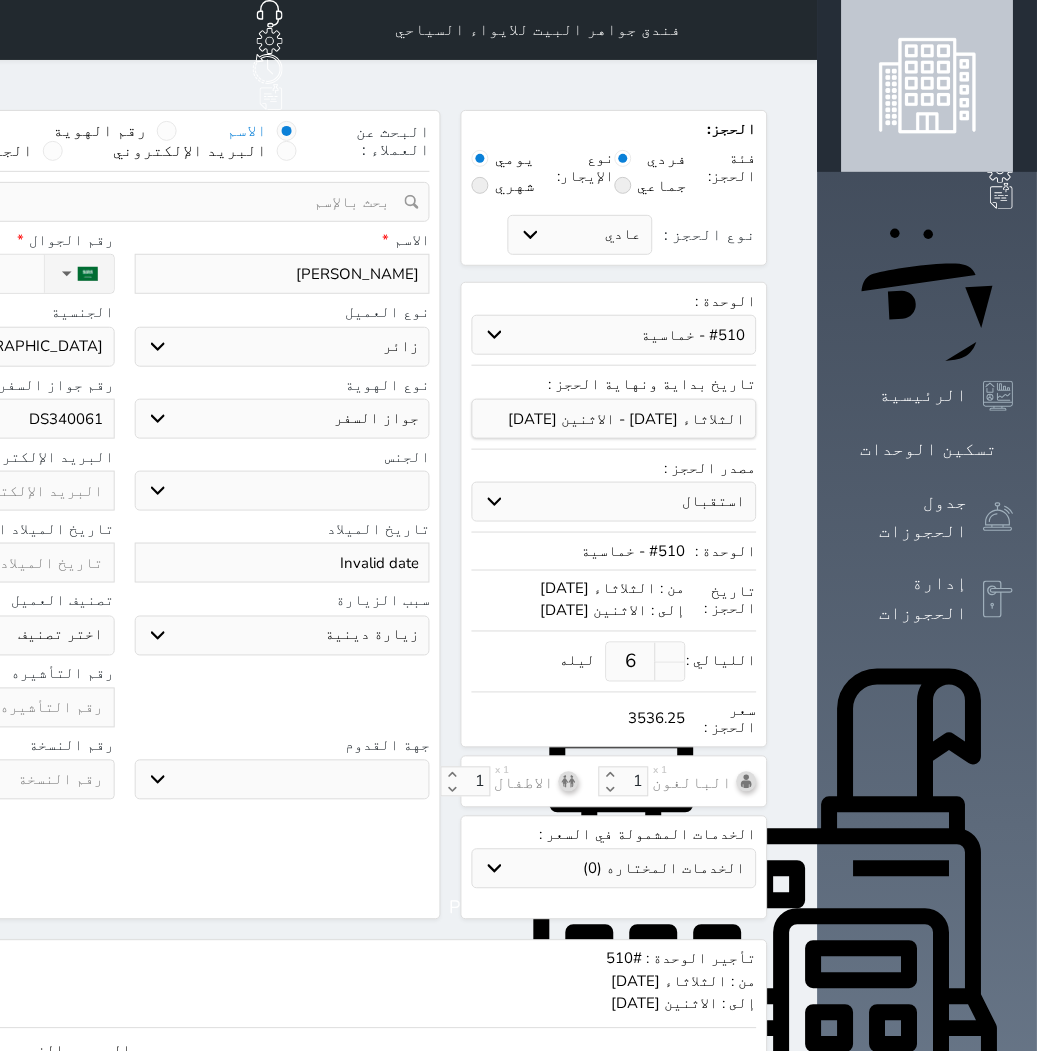 type on "DS340061" 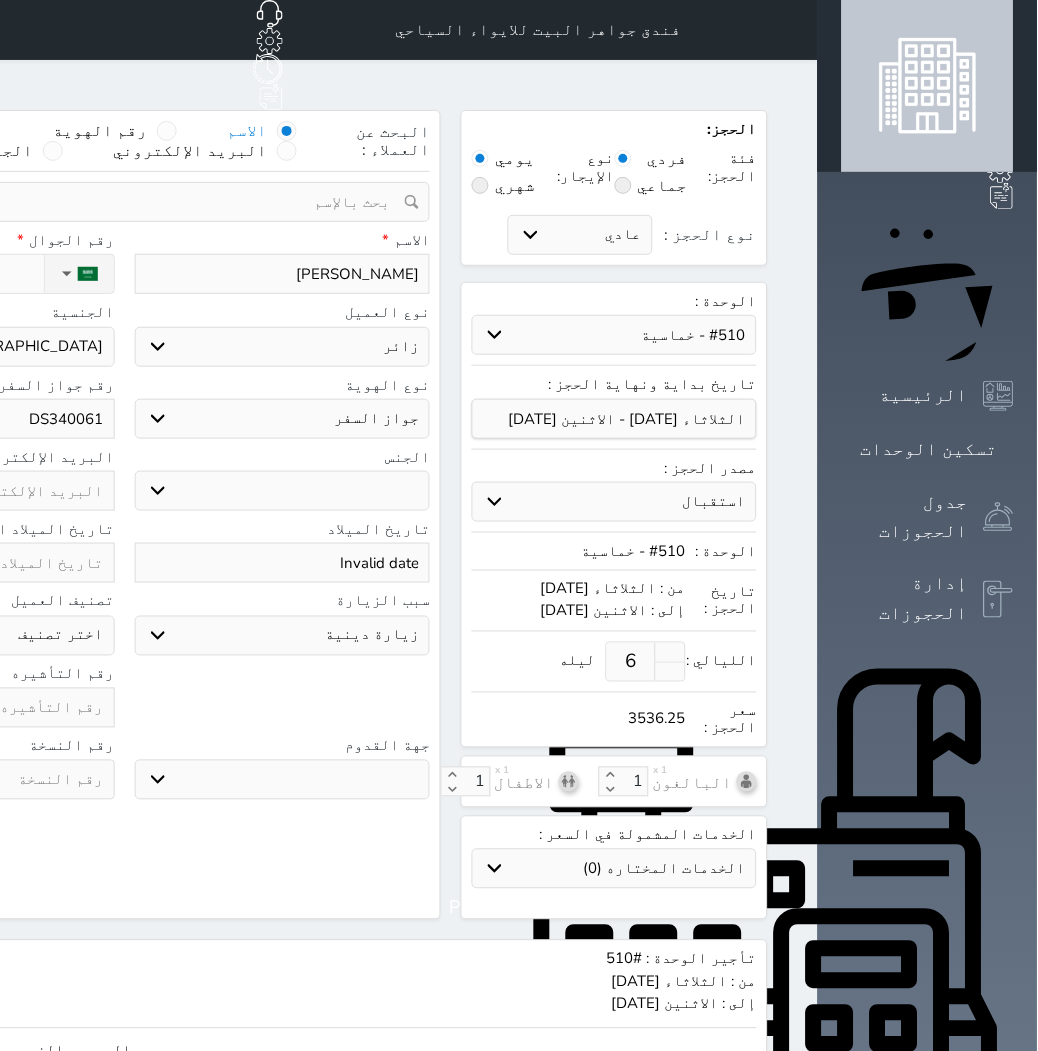 click at bounding box center (-33, 708) 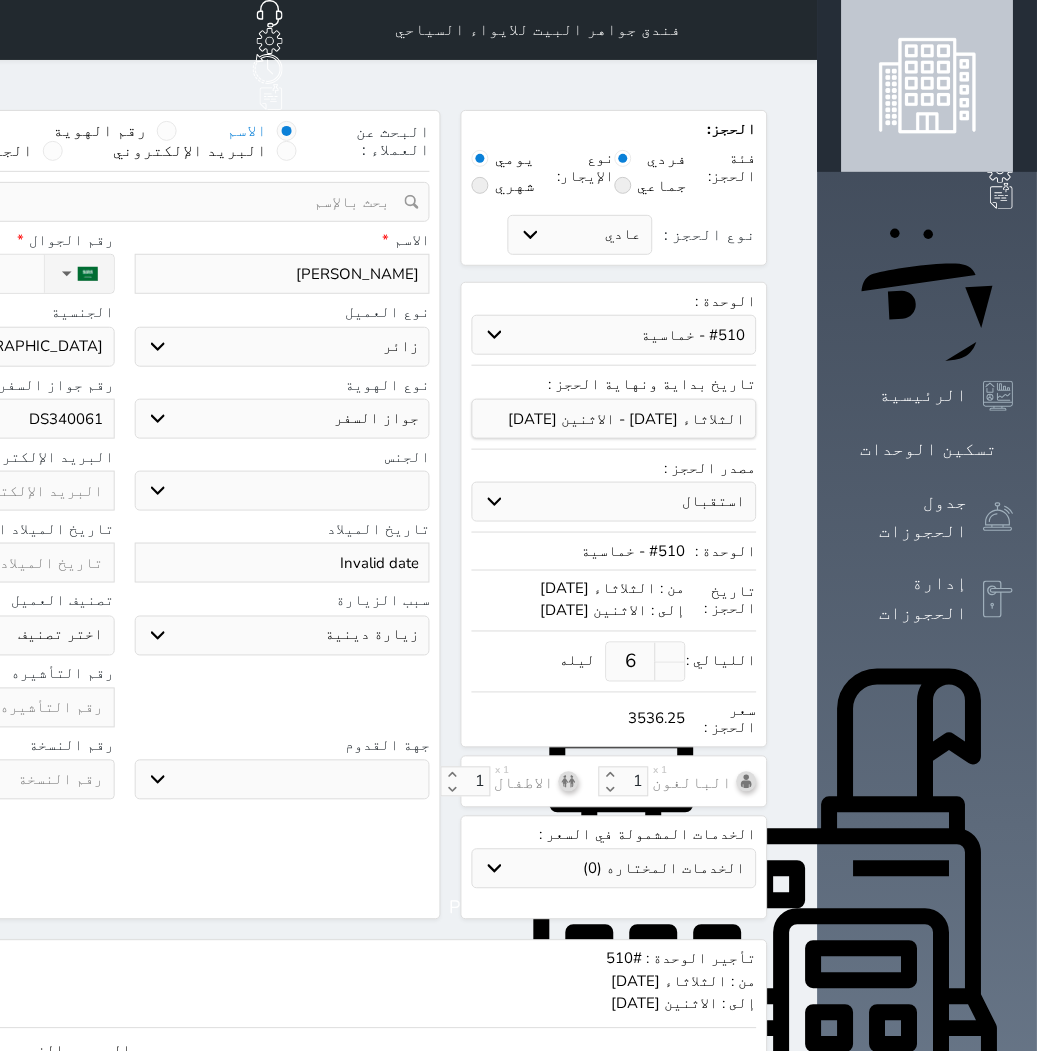 select 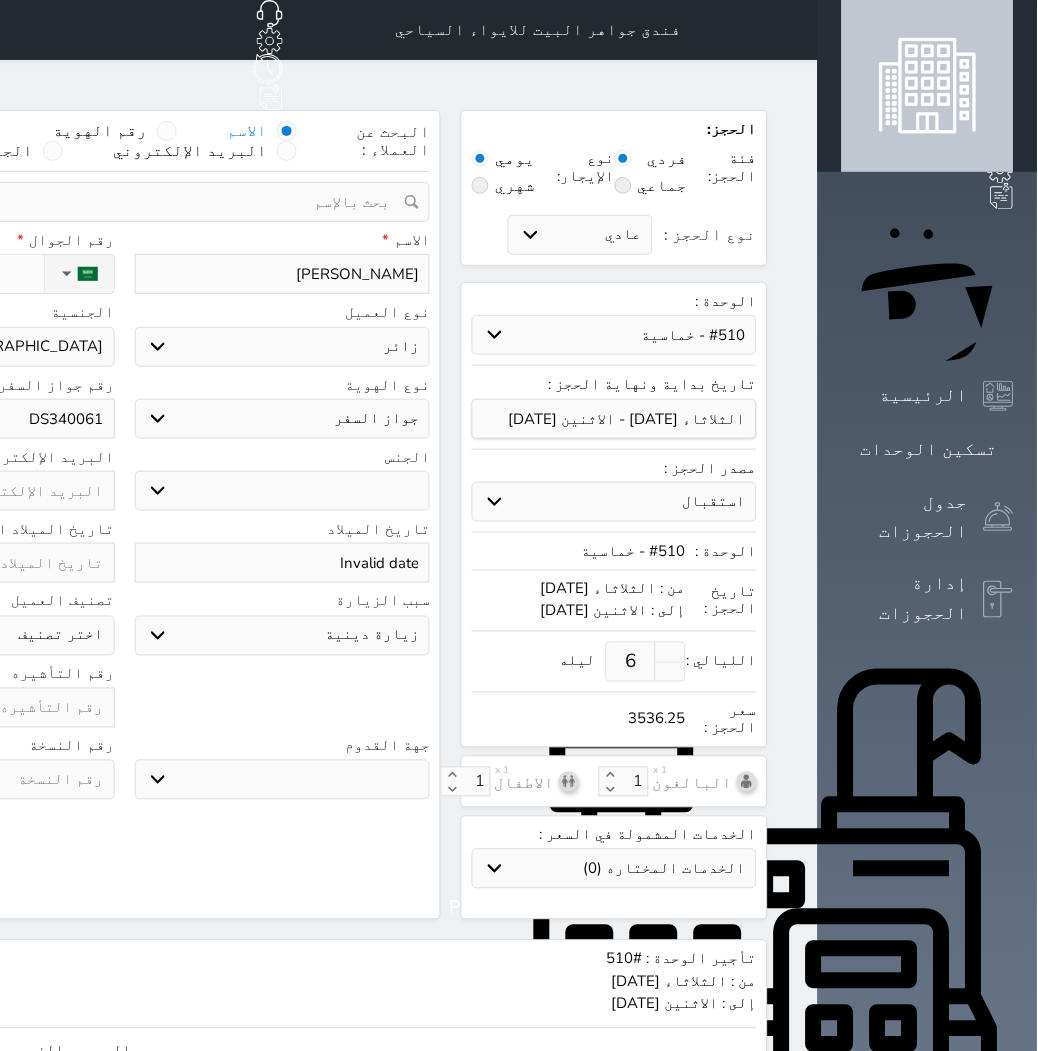 type on "6" 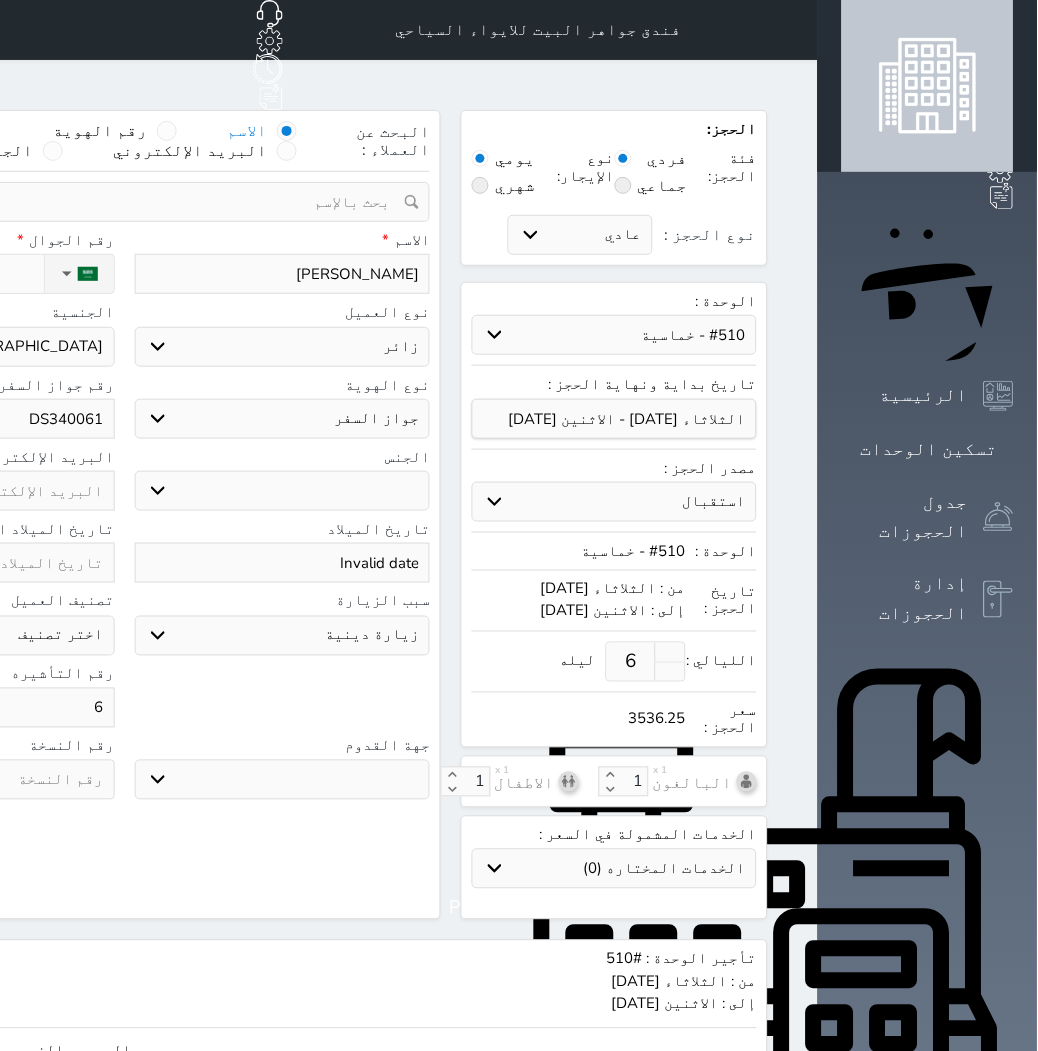 select 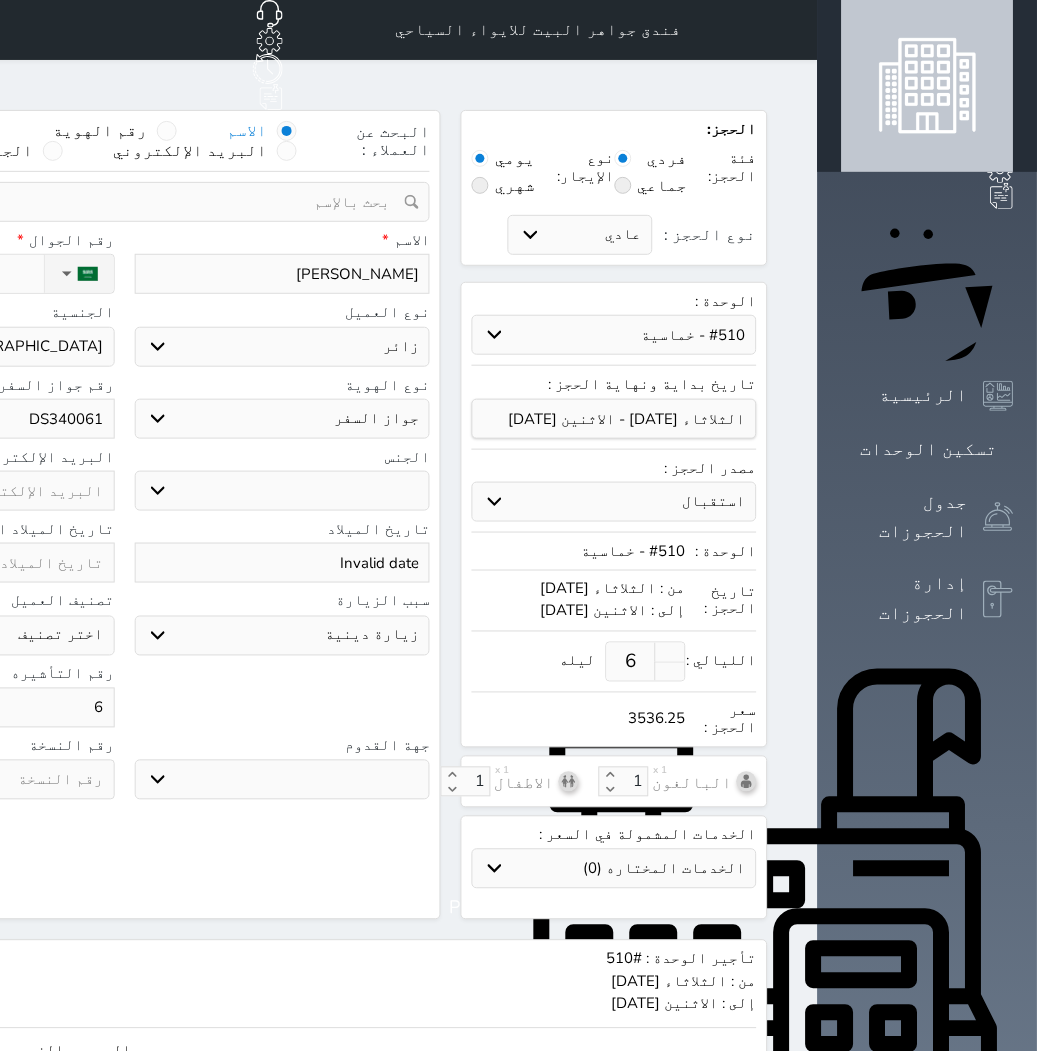type on "61" 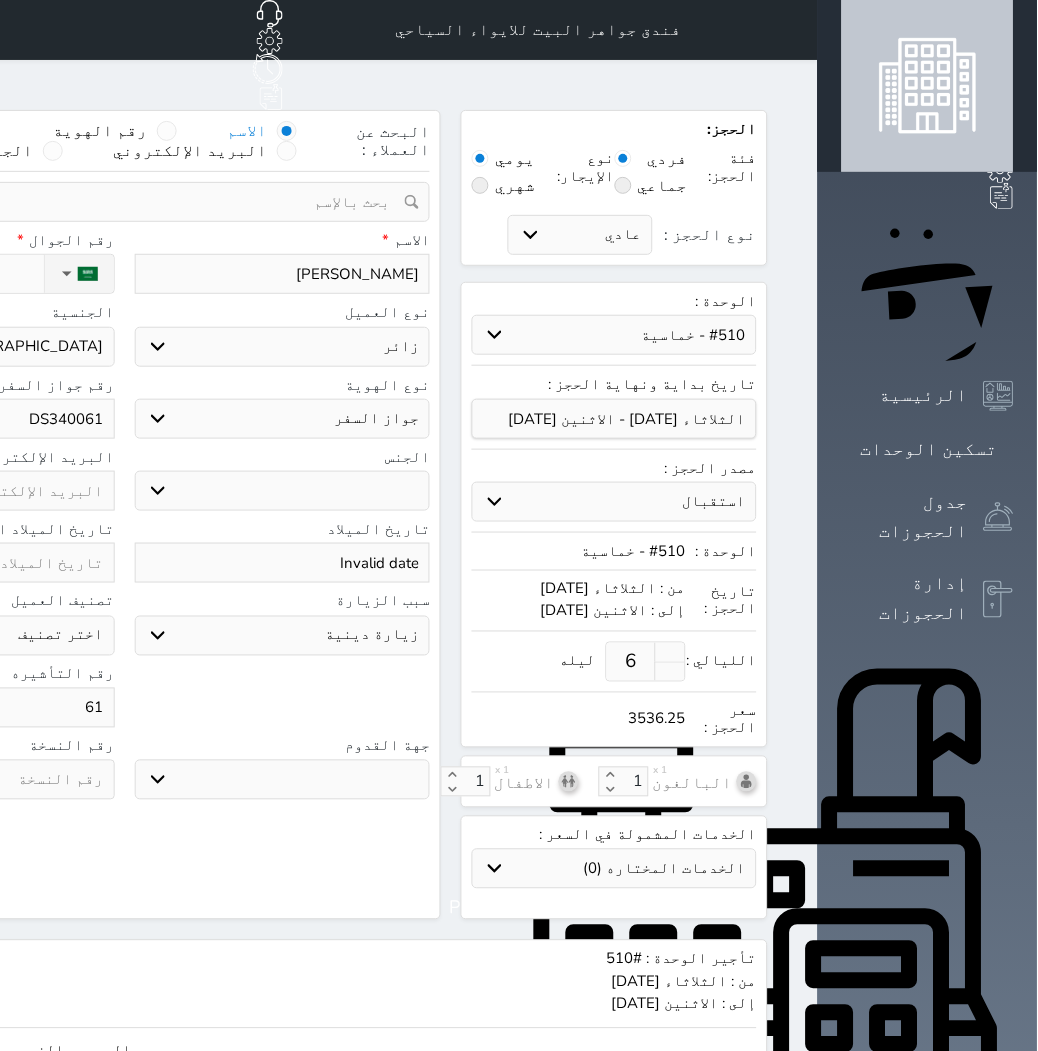 select 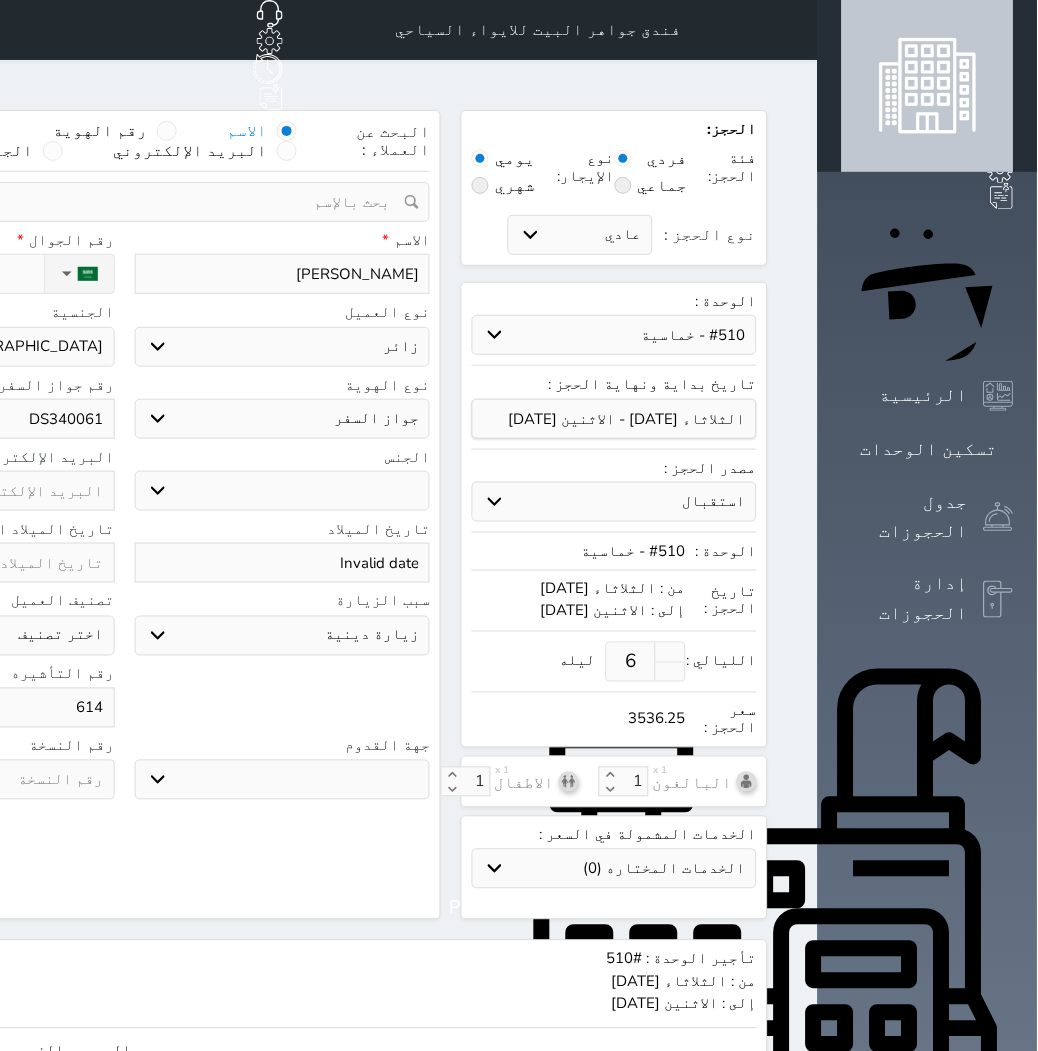 select 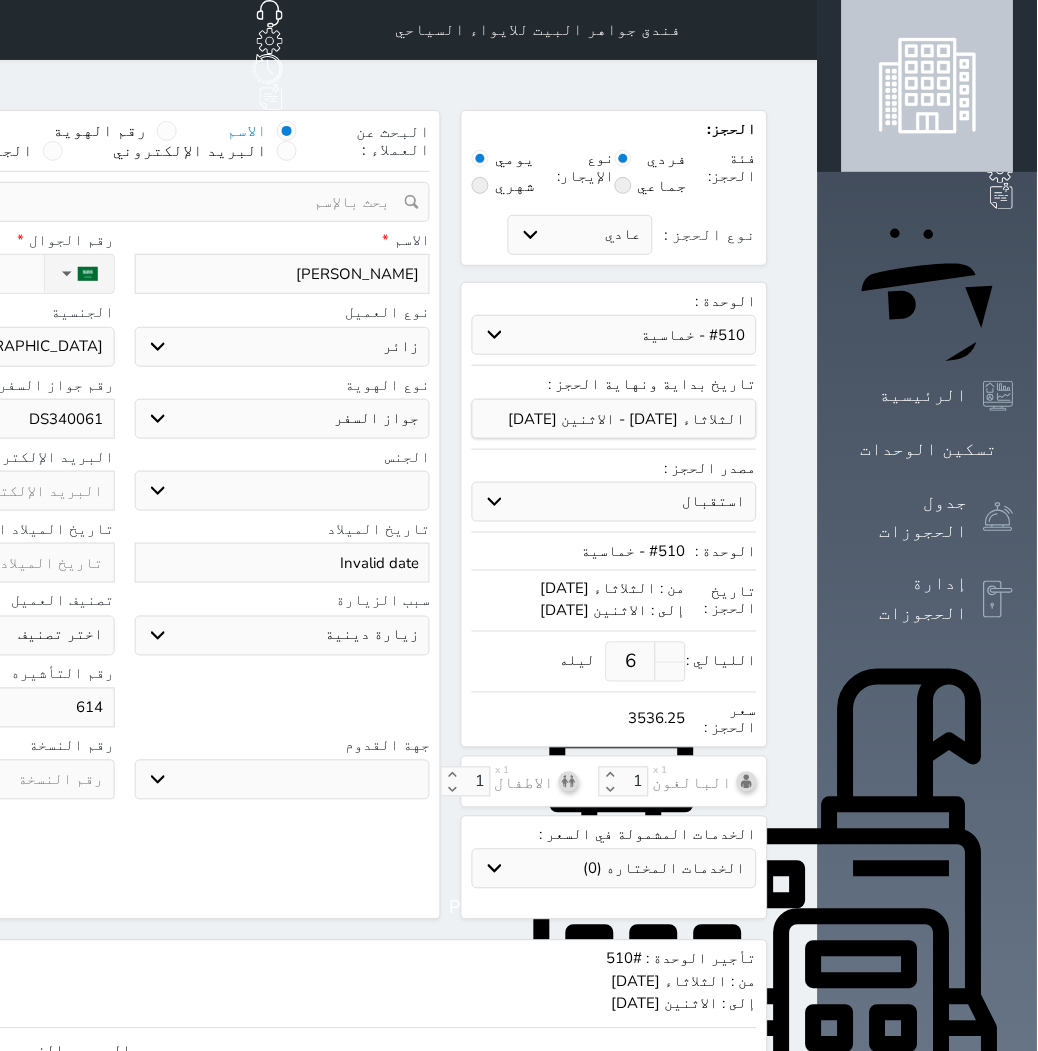 type on "6144" 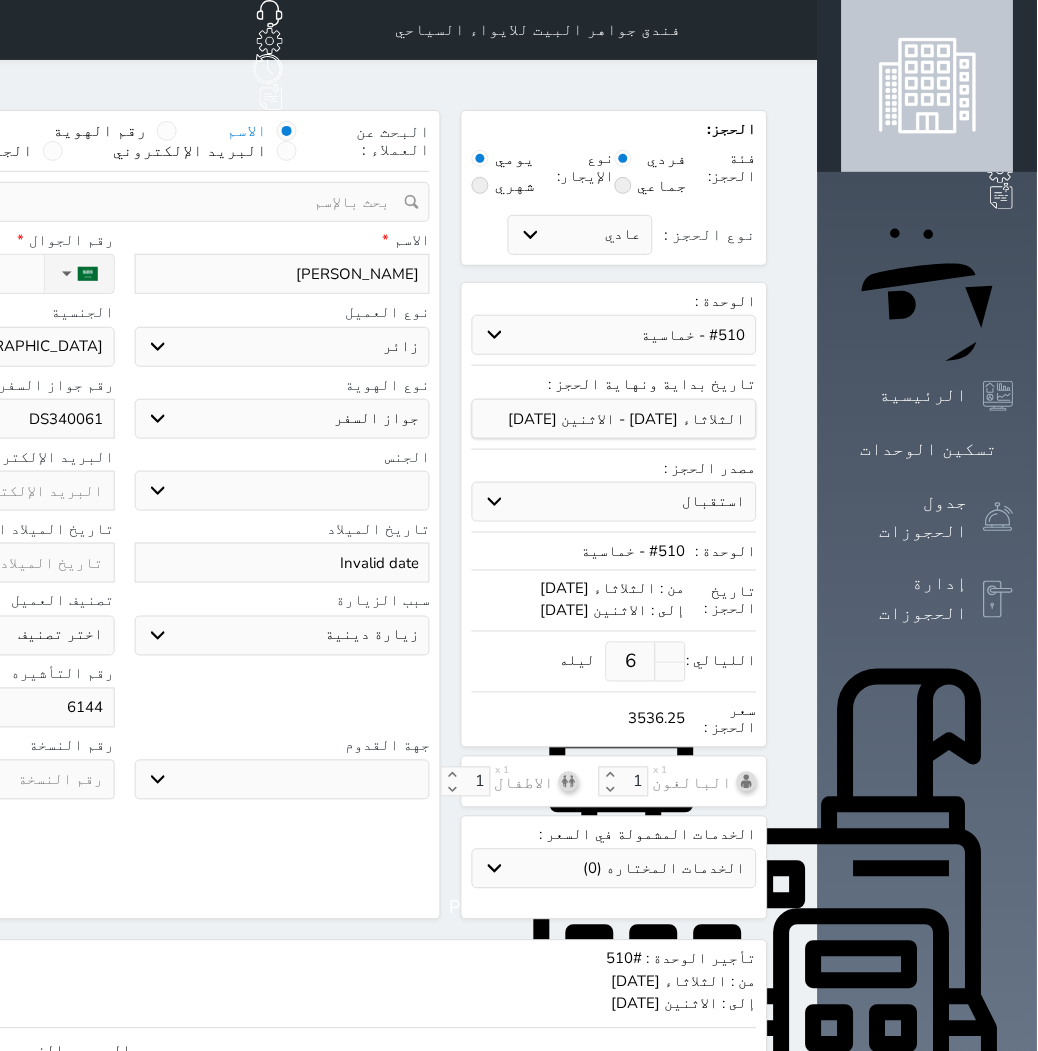 select 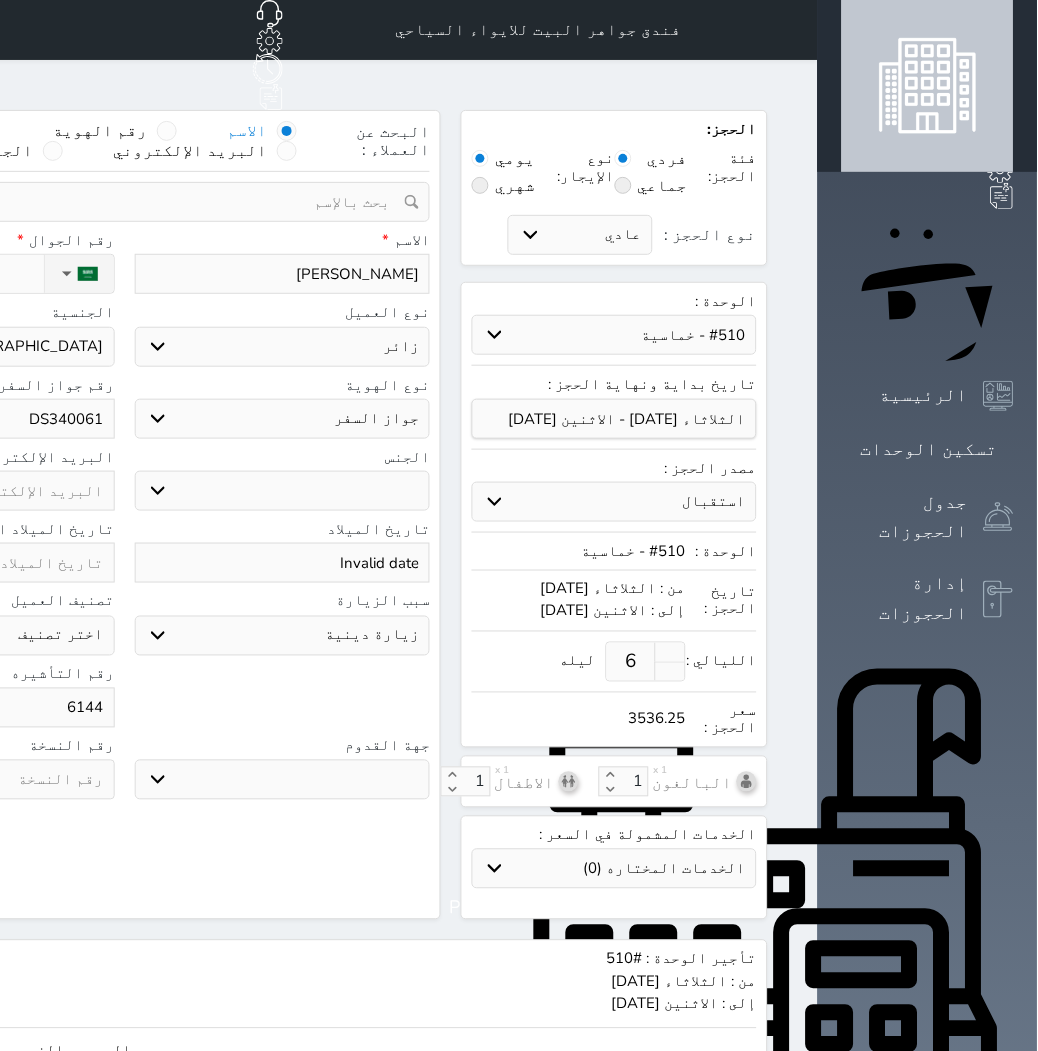 type on "61448" 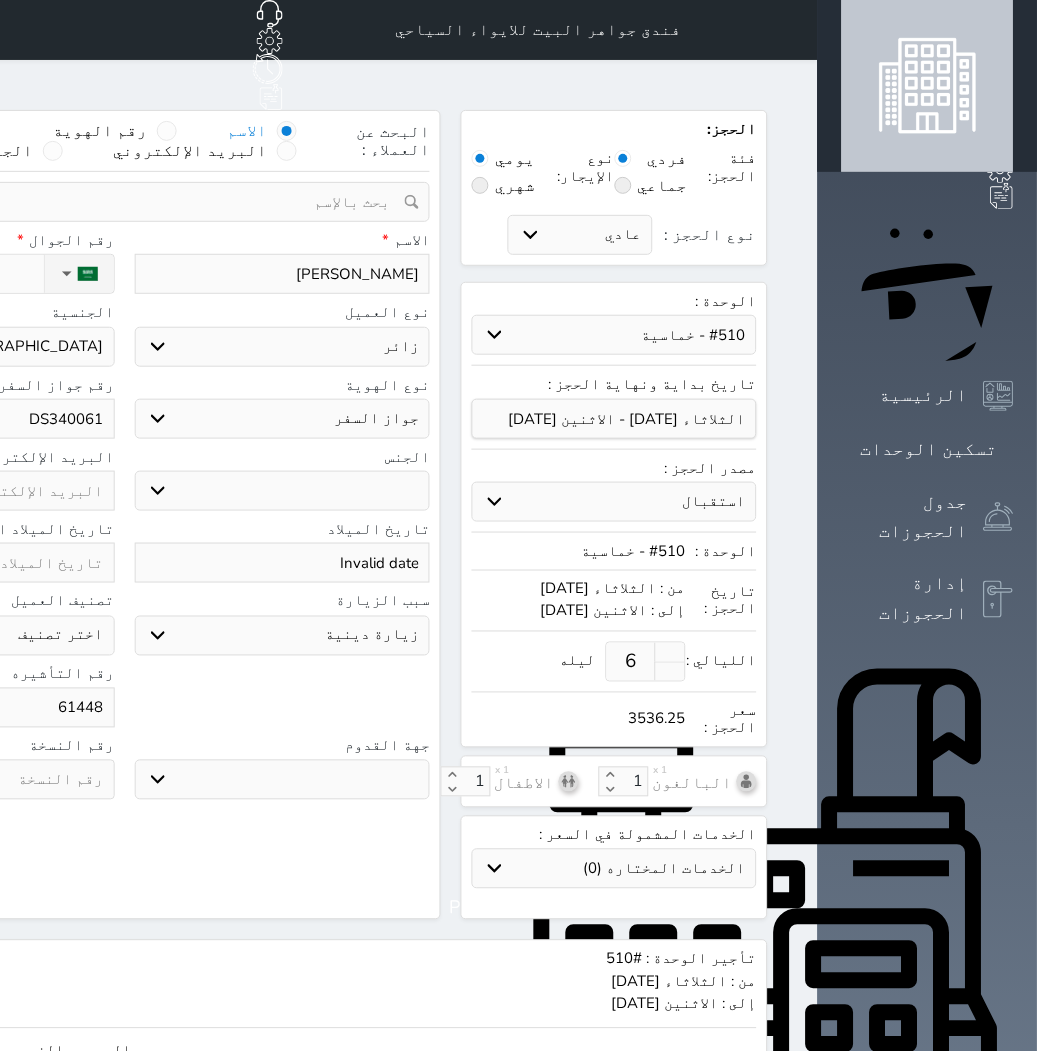select 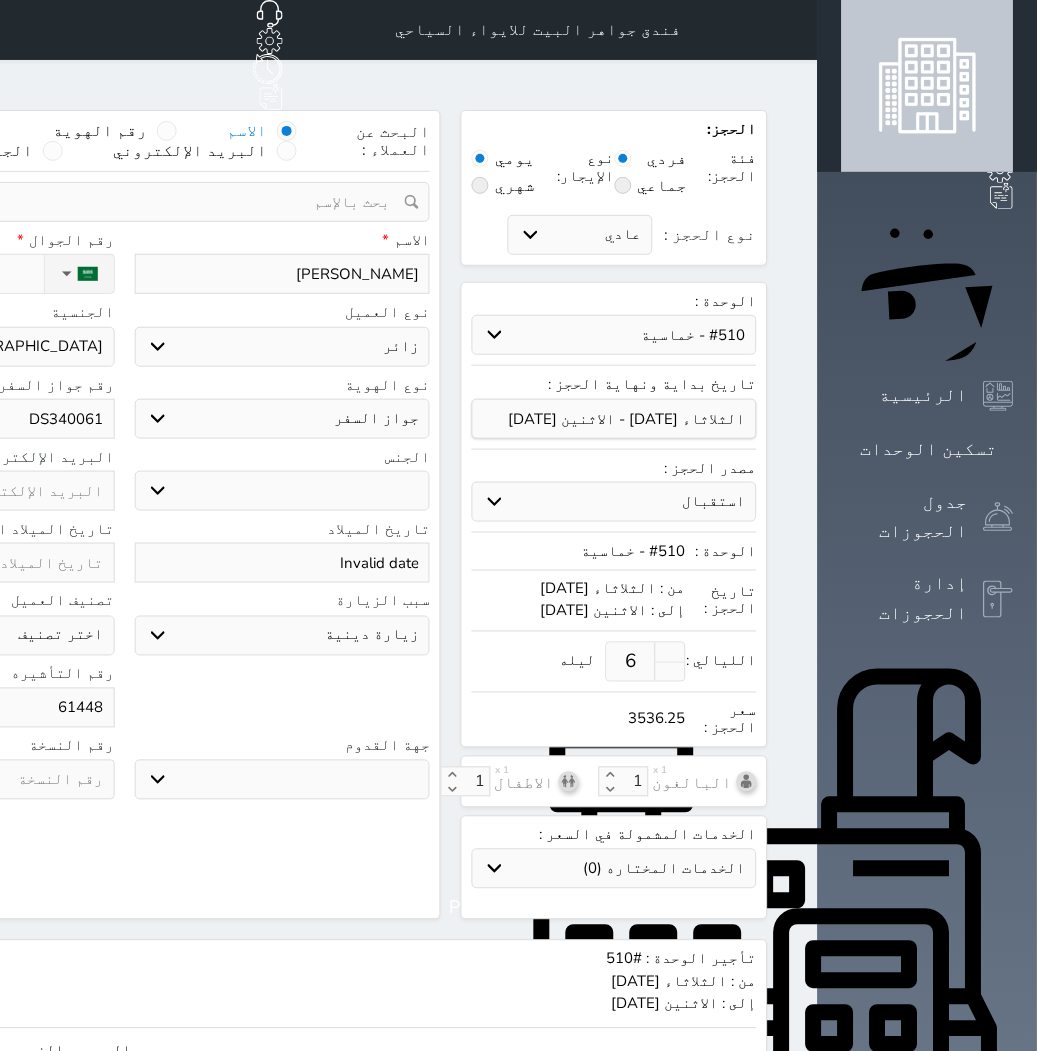 type on "614485" 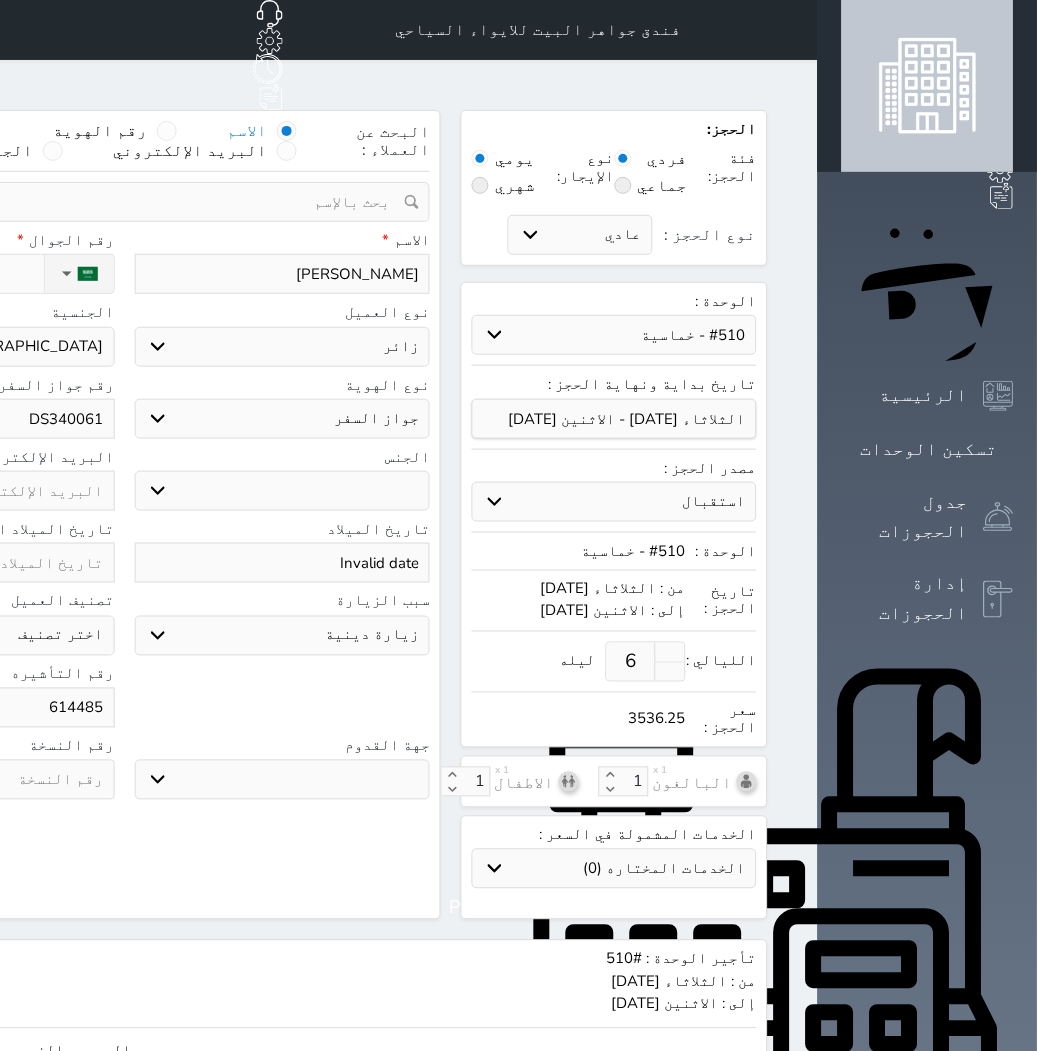 select 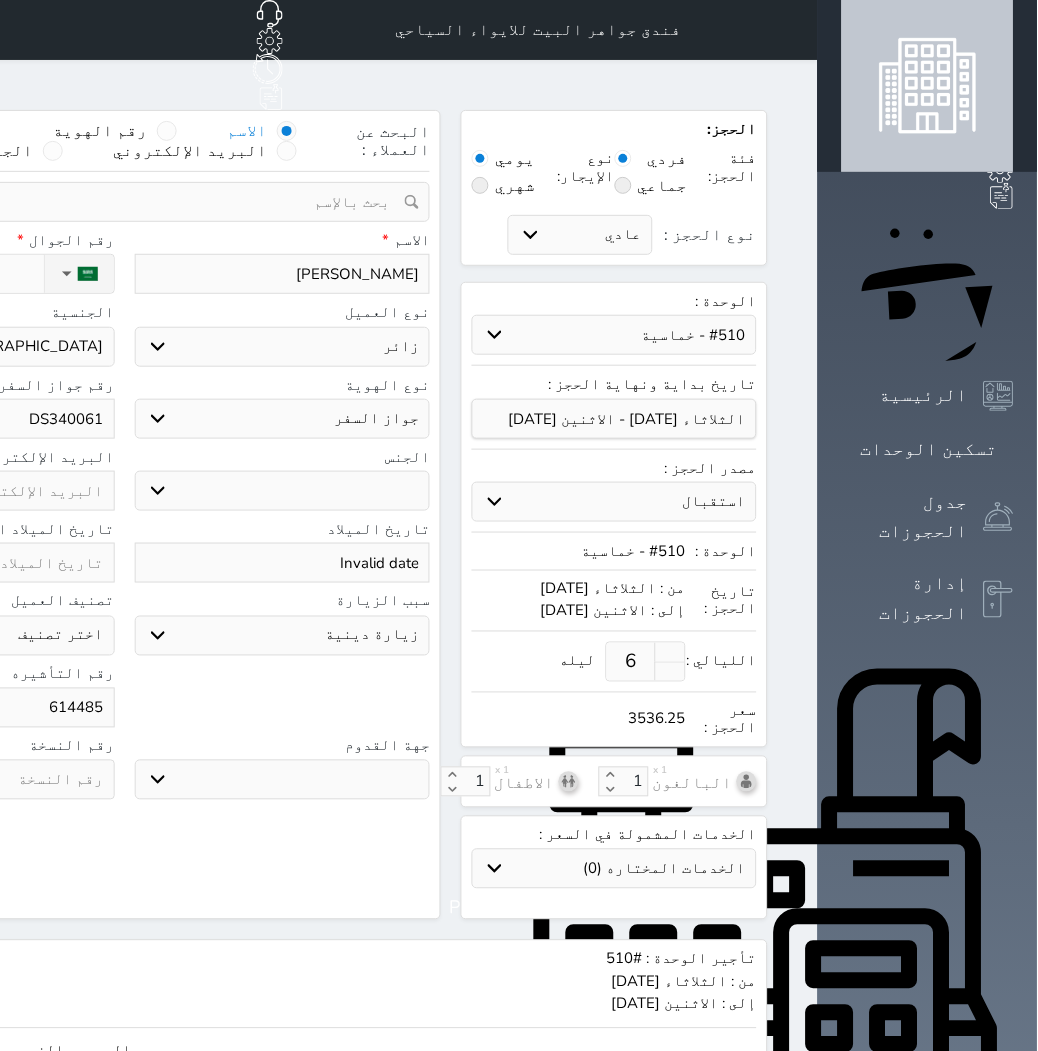 type on "6144858" 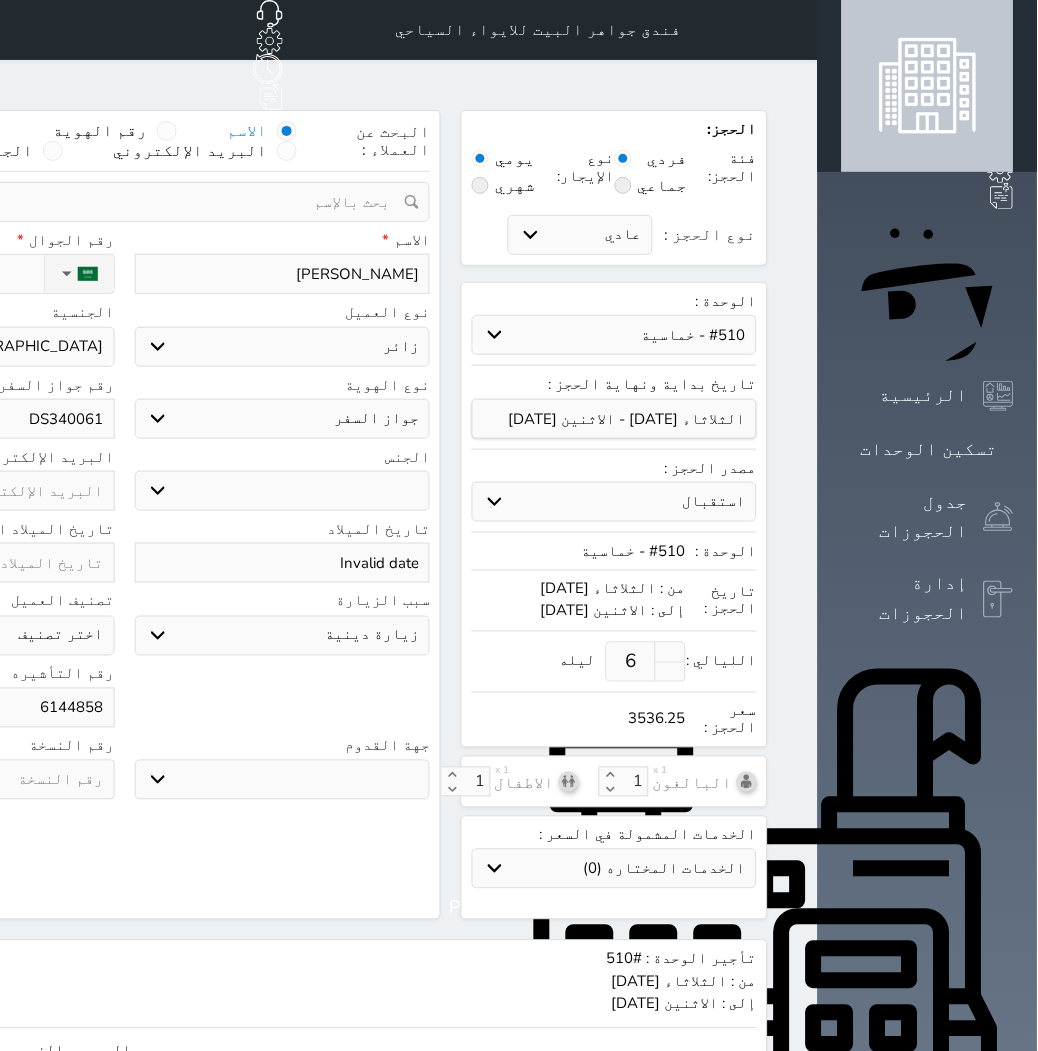 select 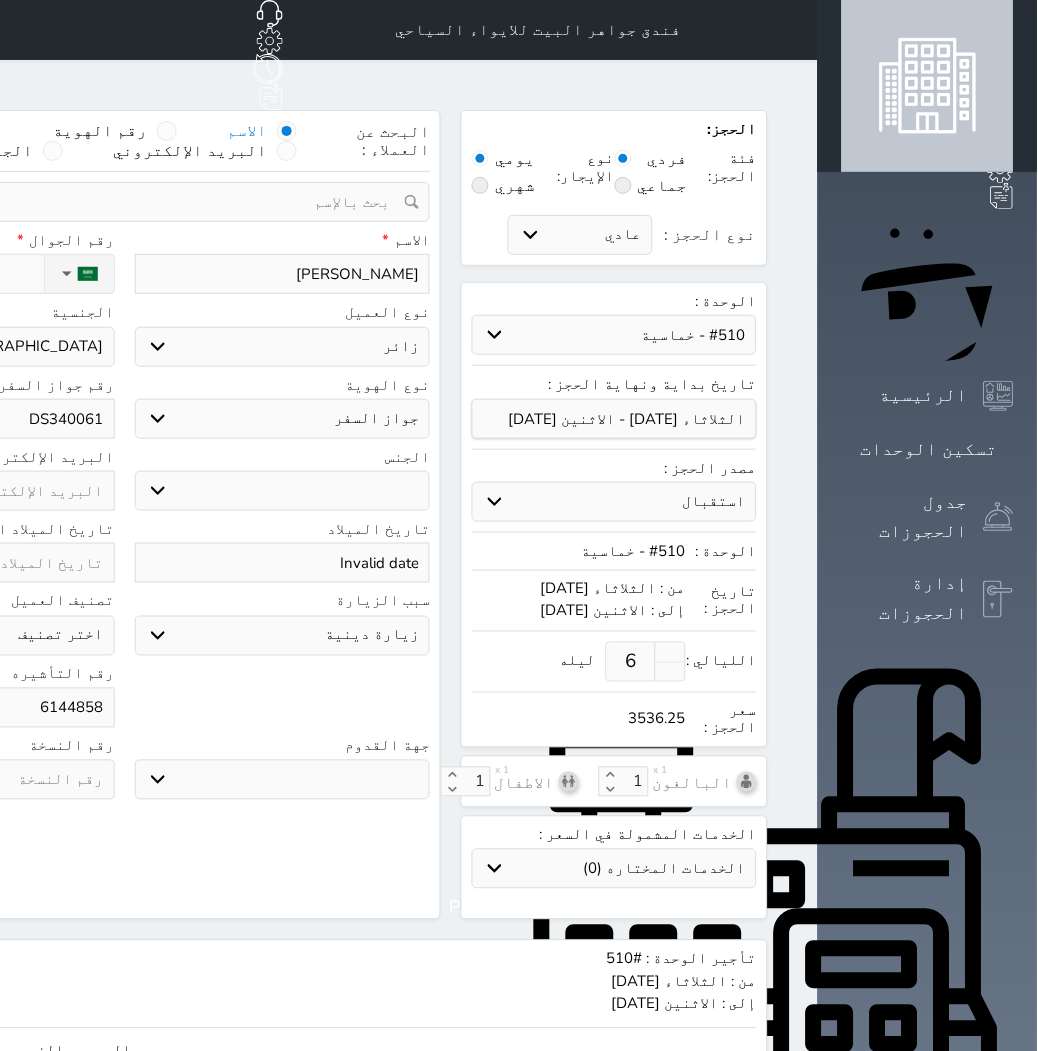 type on "61448587" 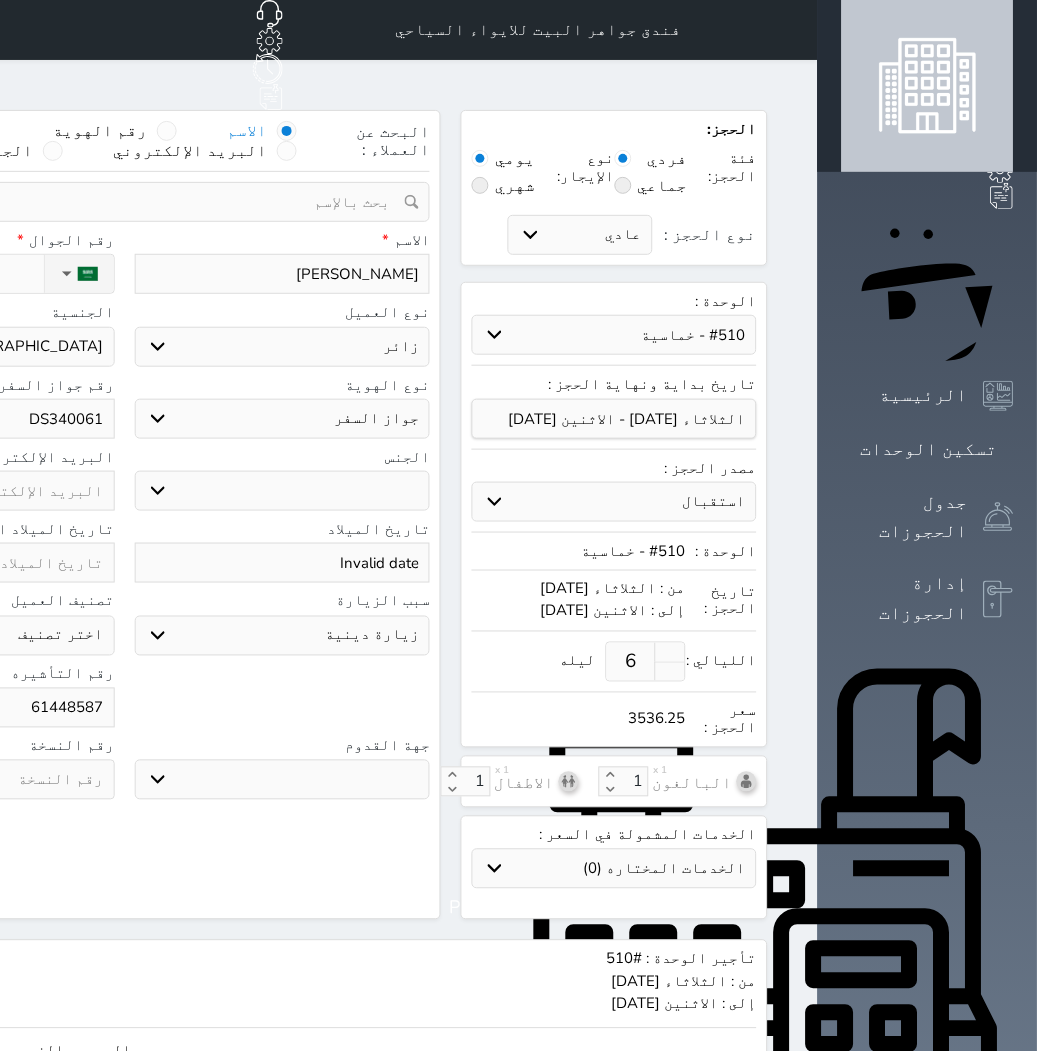 select 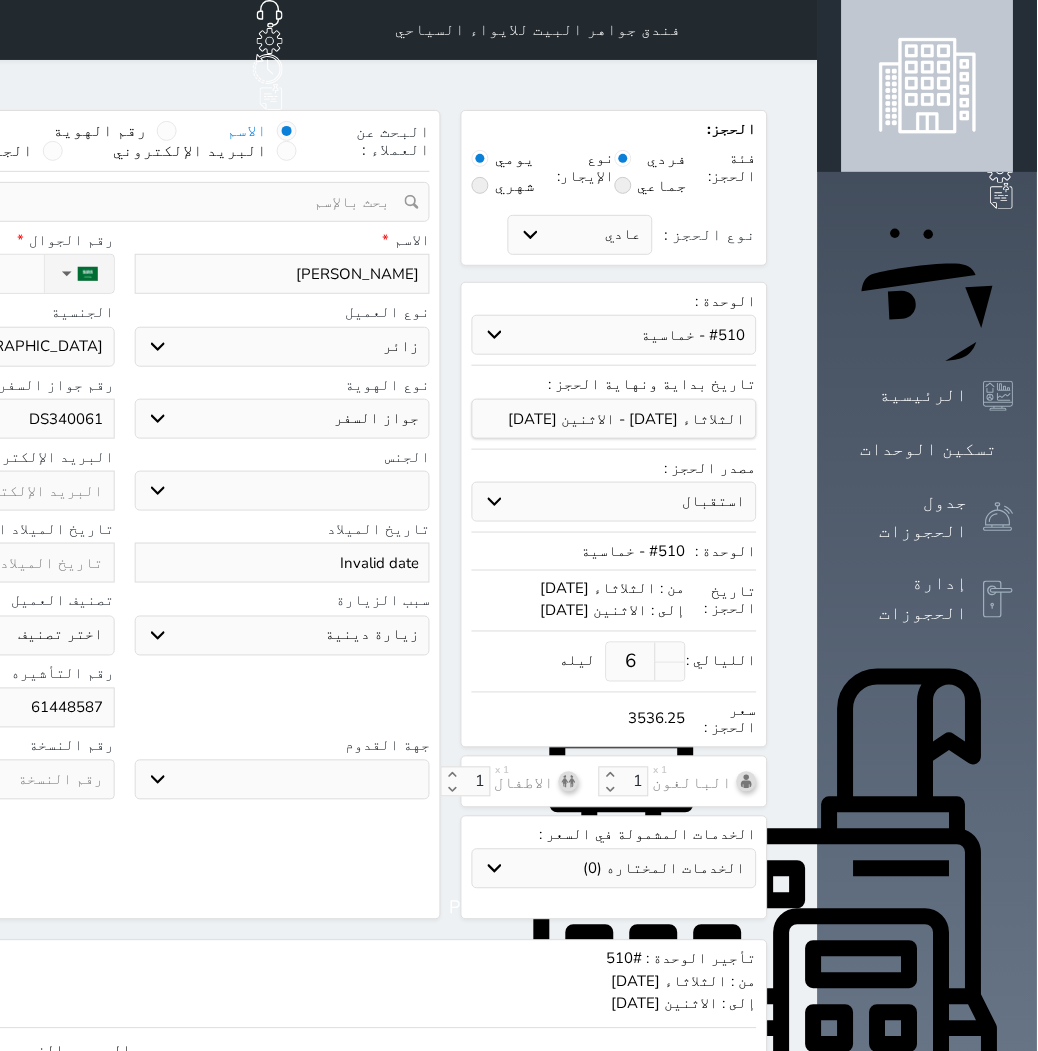 type on "614485875" 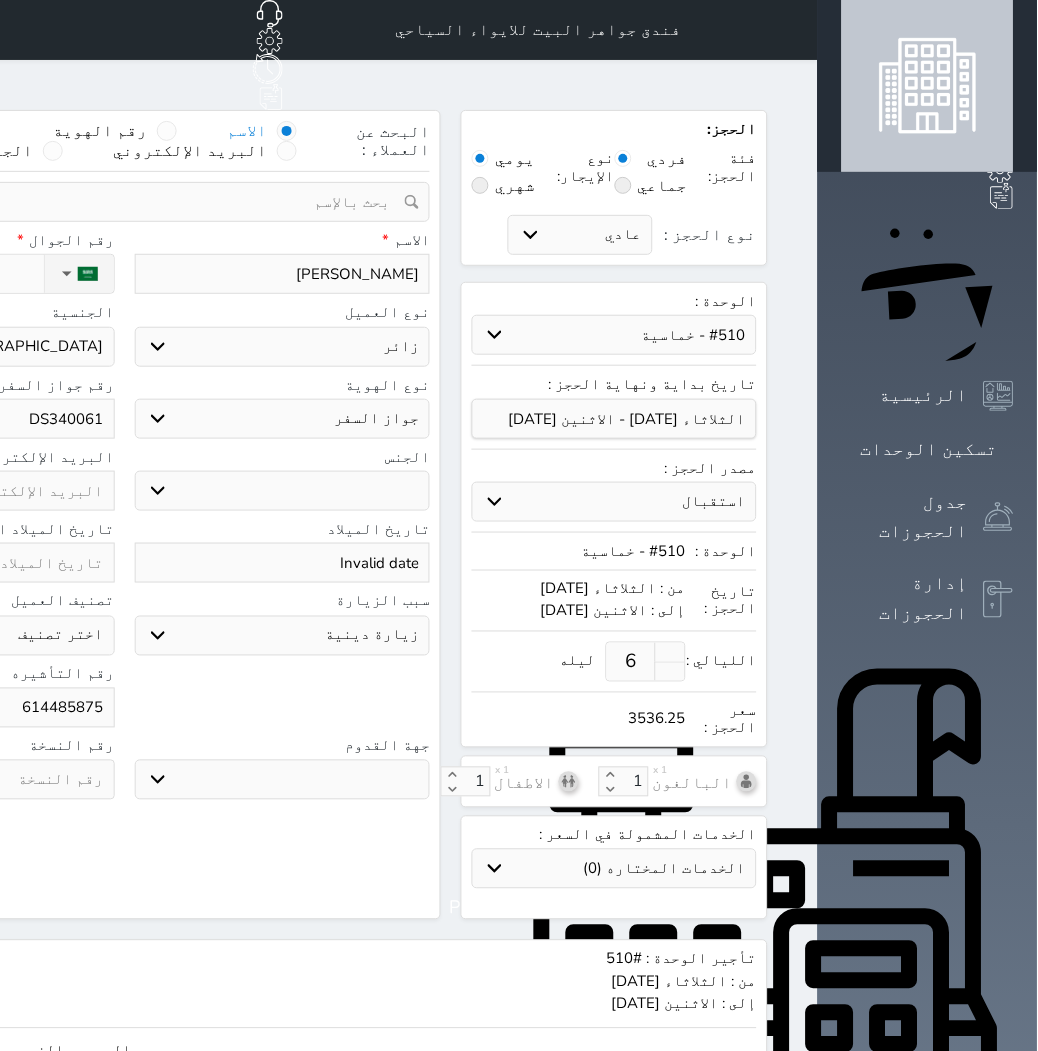 select 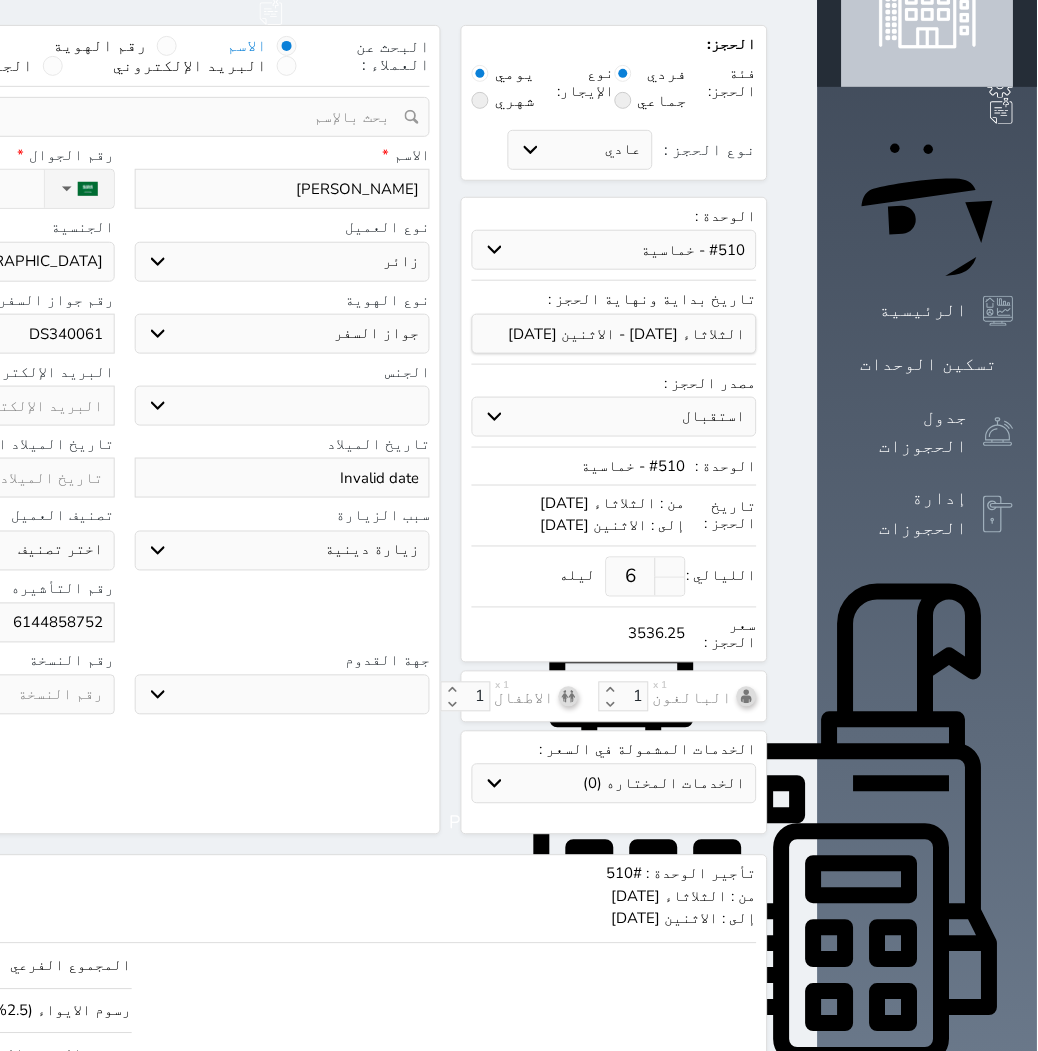 scroll, scrollTop: 111, scrollLeft: 0, axis: vertical 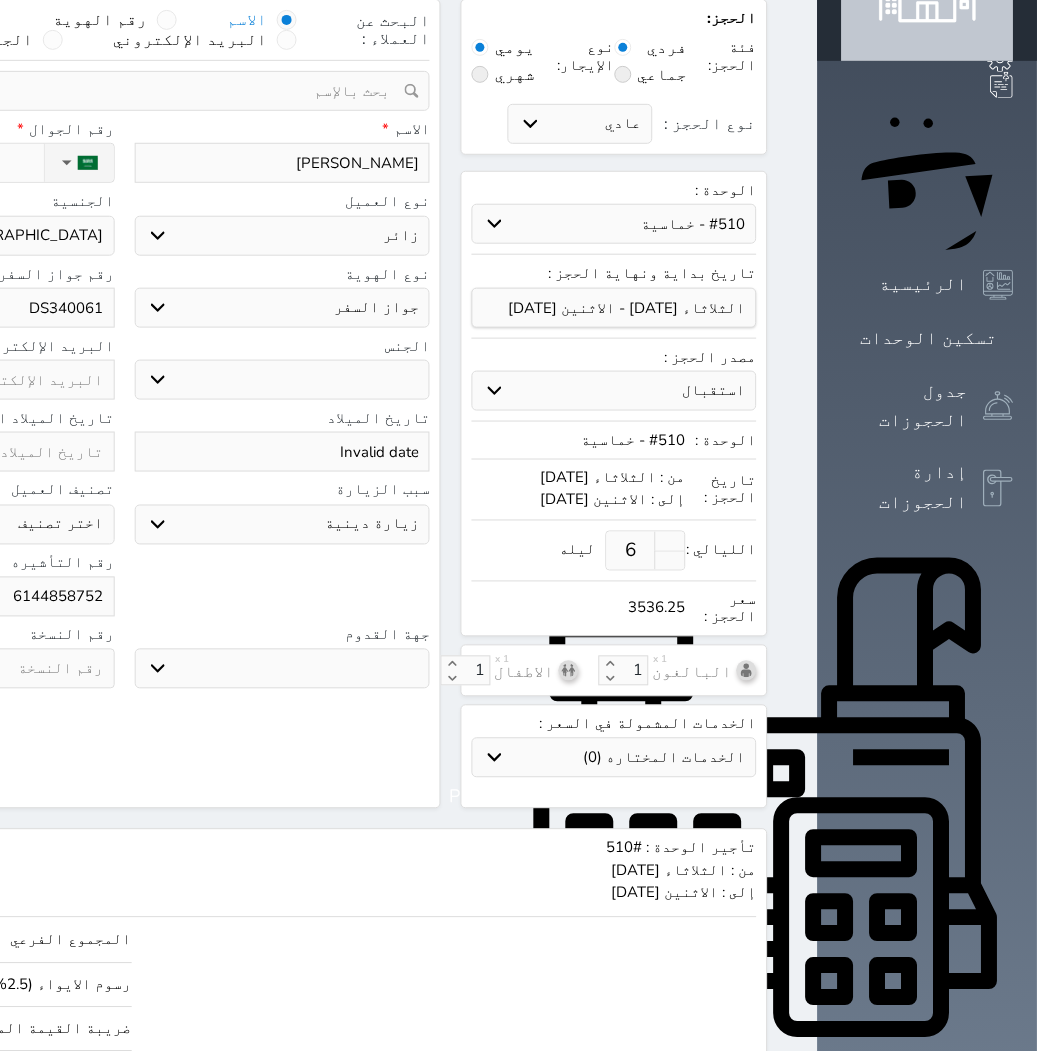 type on "6144858752" 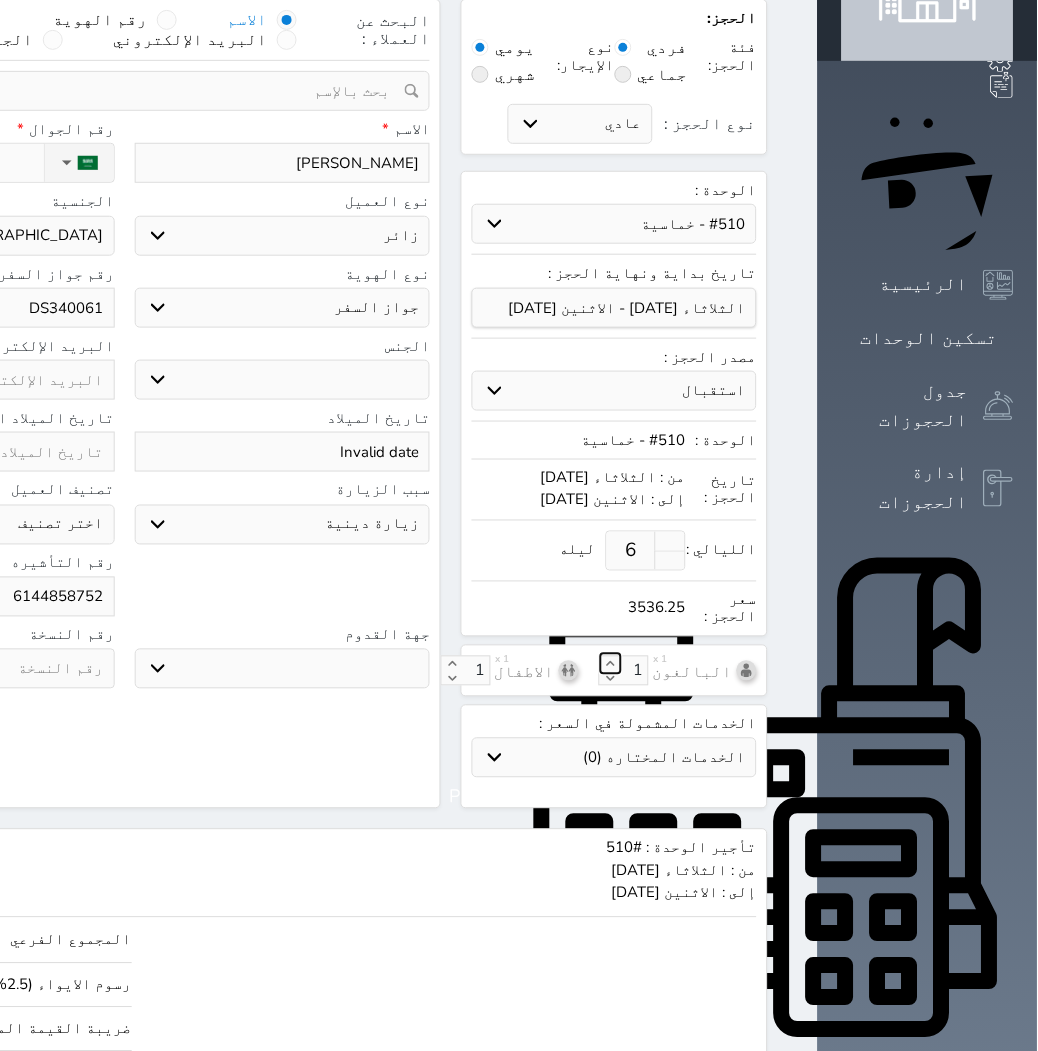 click 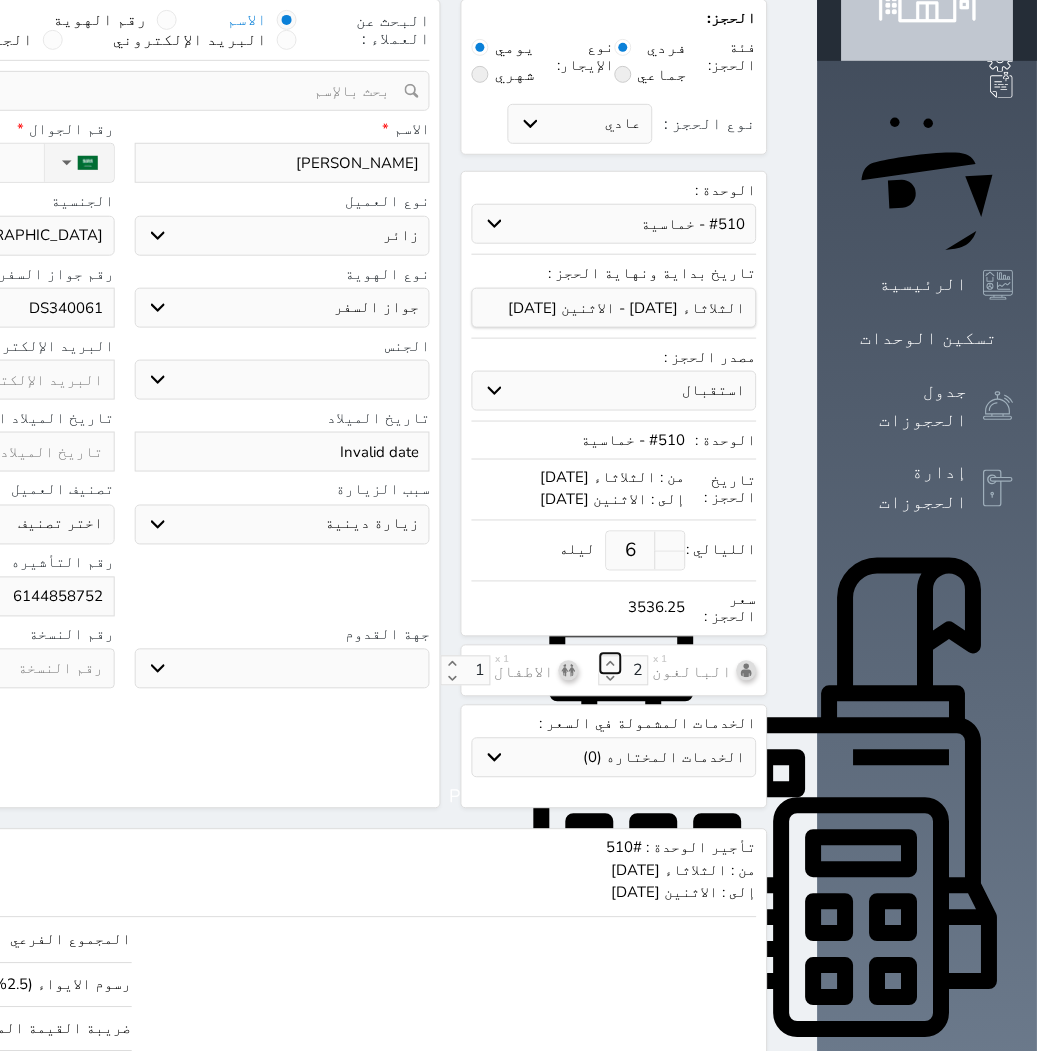 click 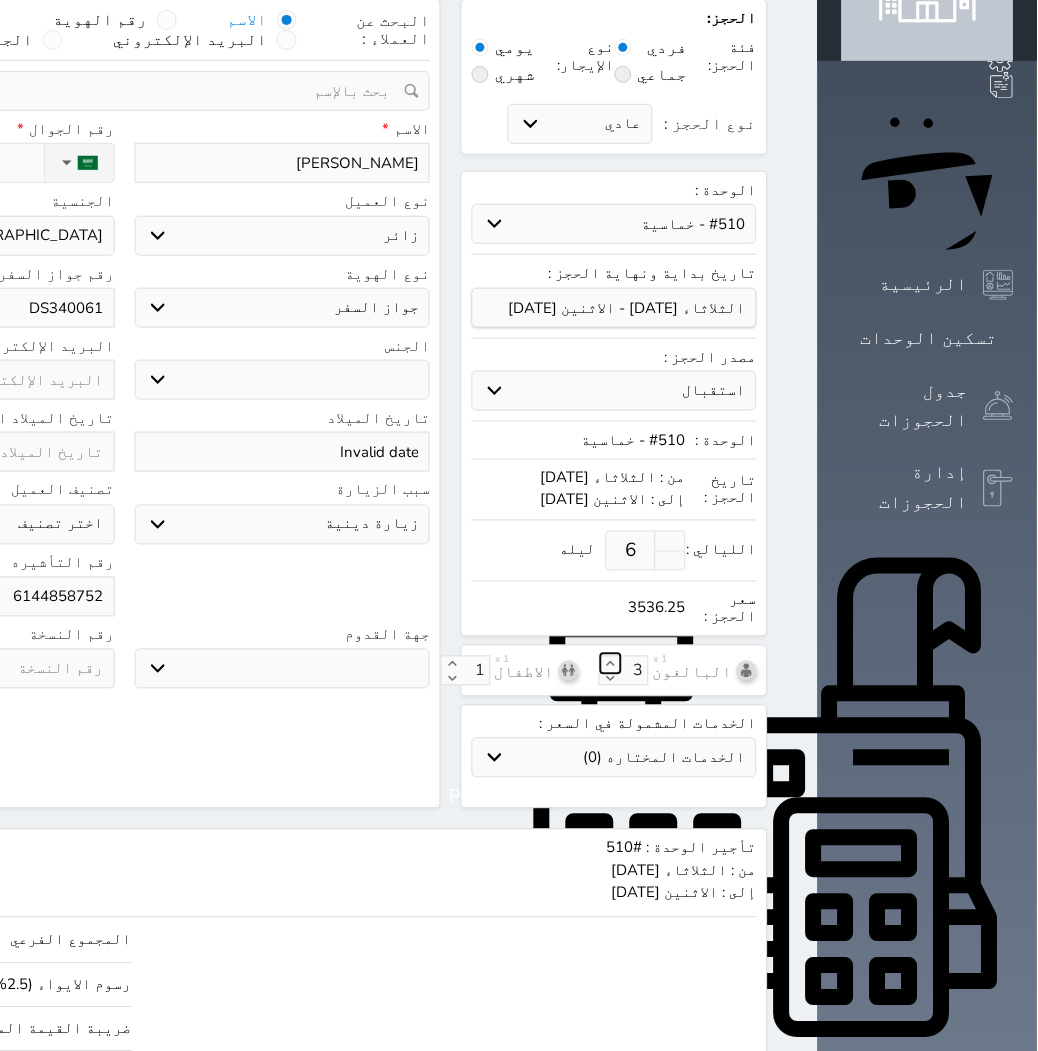 click 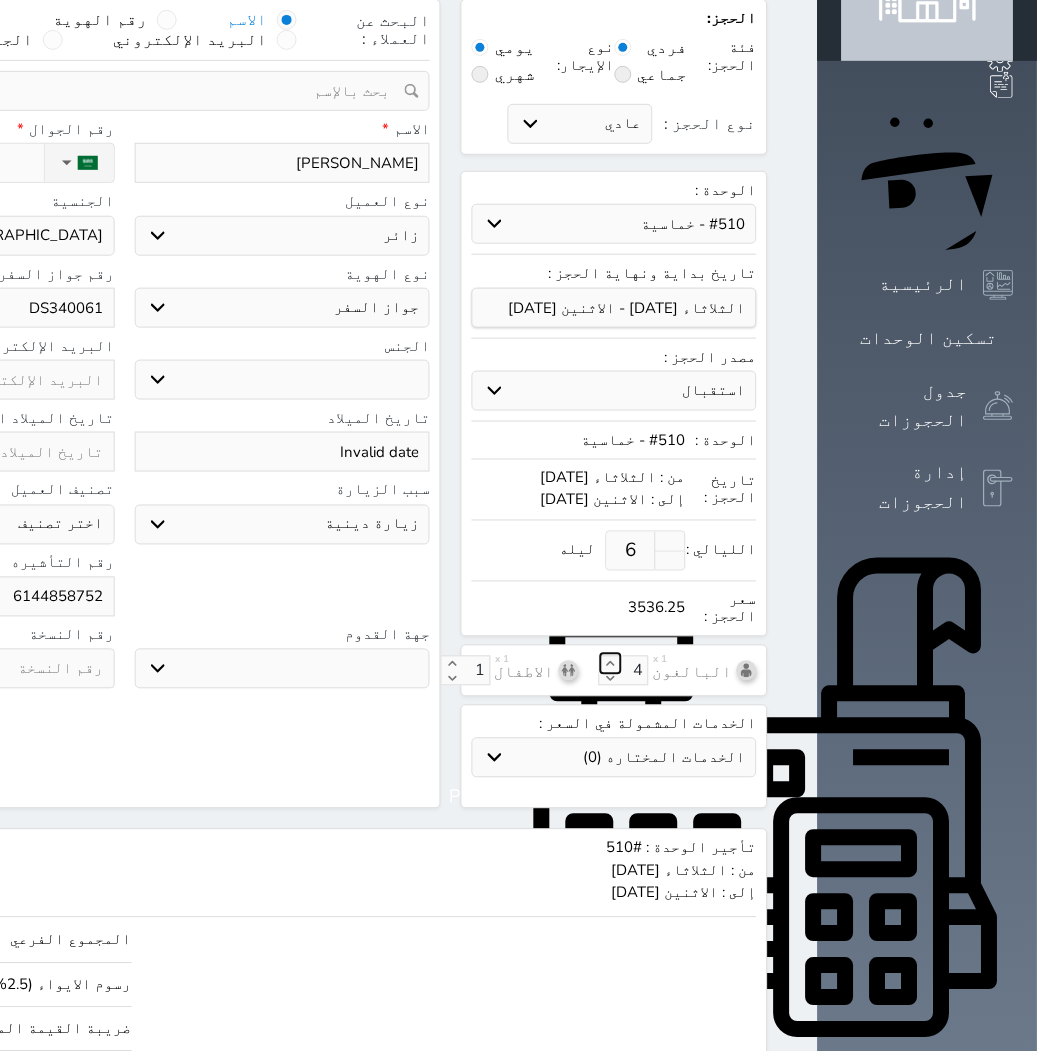 click 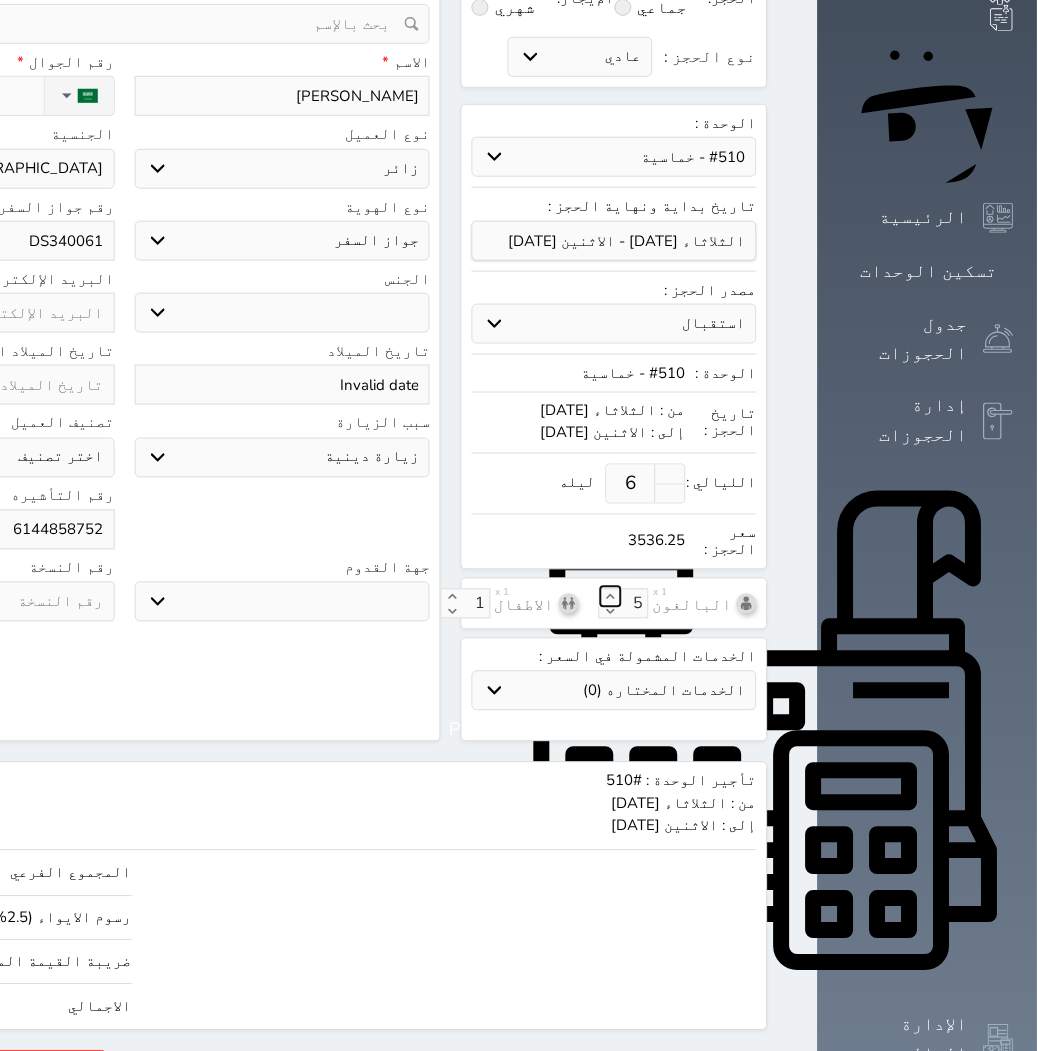 scroll, scrollTop: 207, scrollLeft: 0, axis: vertical 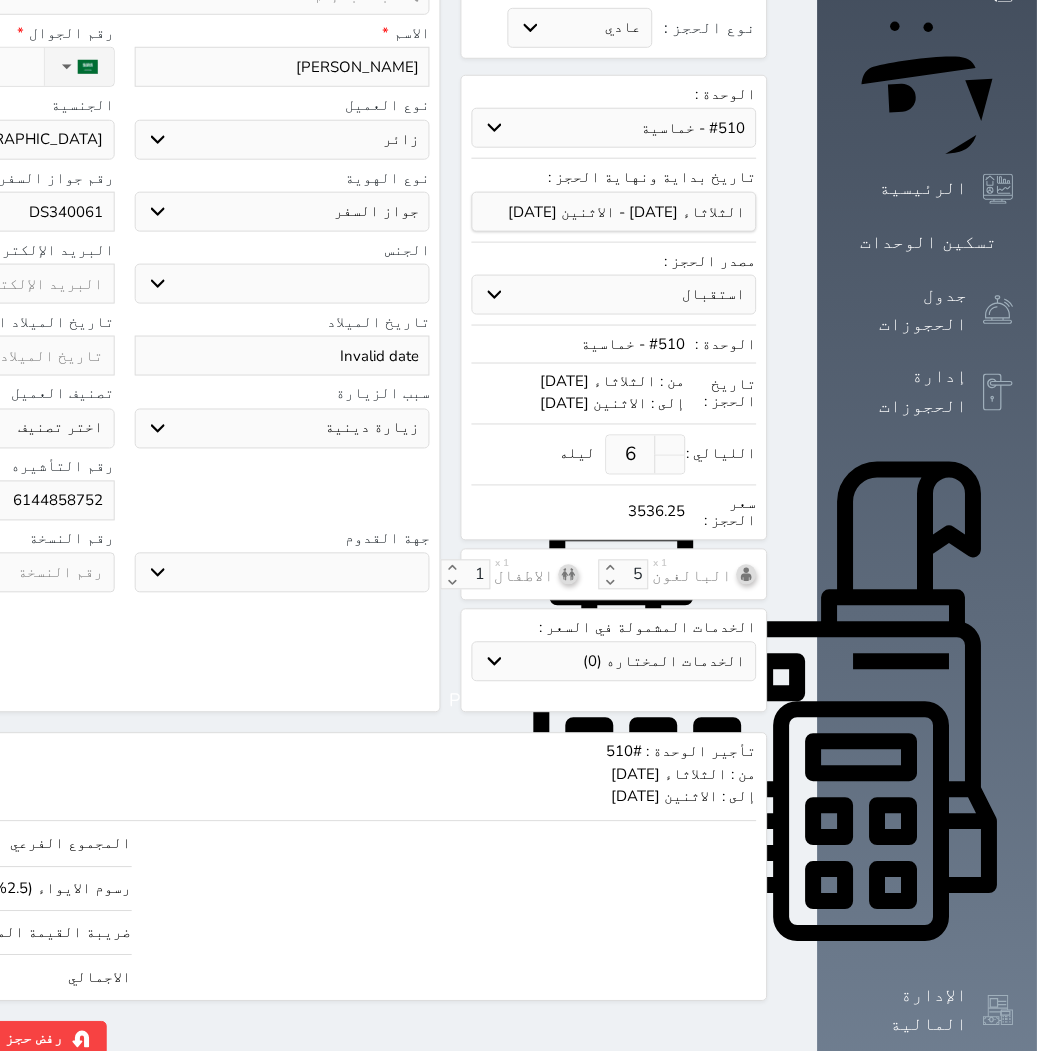 click on "حجز" at bounding box center (-104, 1039) 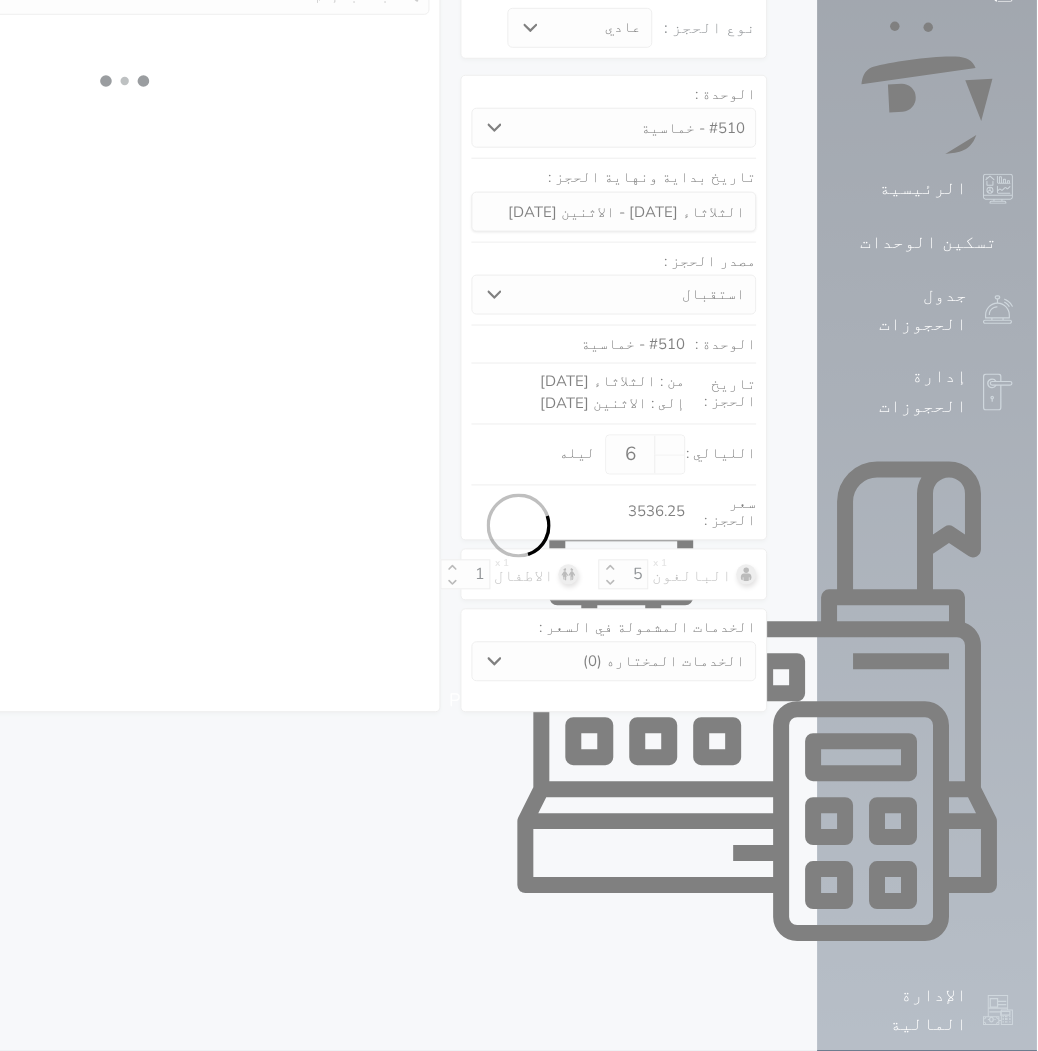 select on "3" 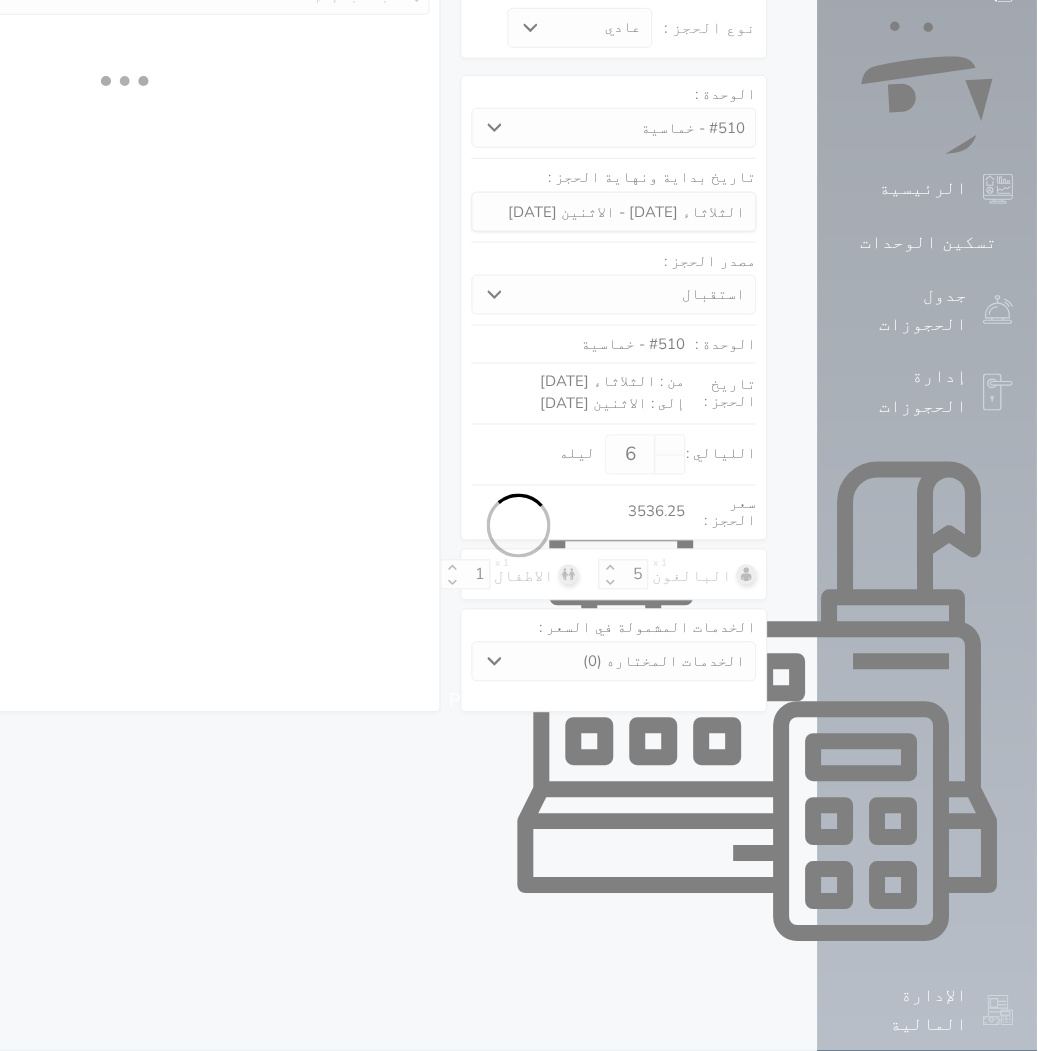 select on "304" 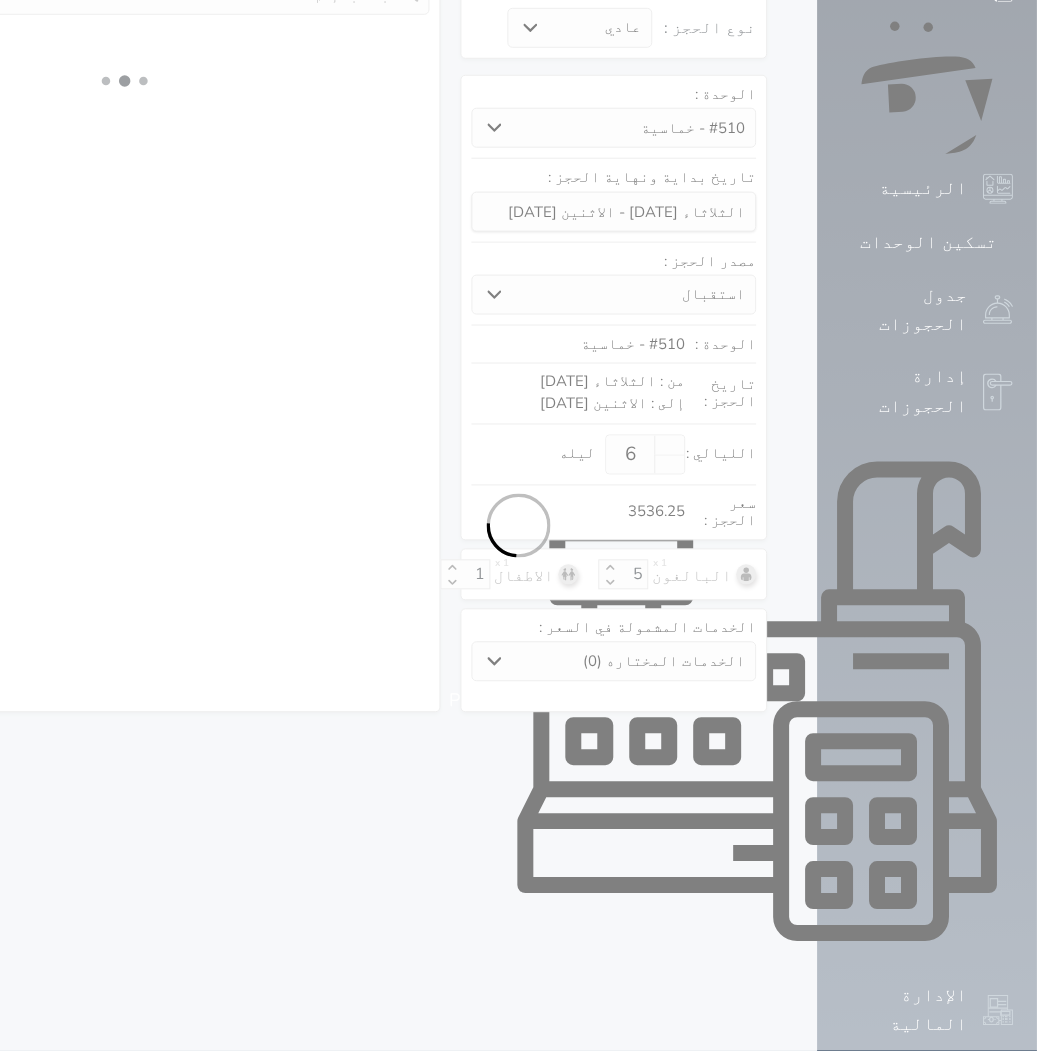 select on "5" 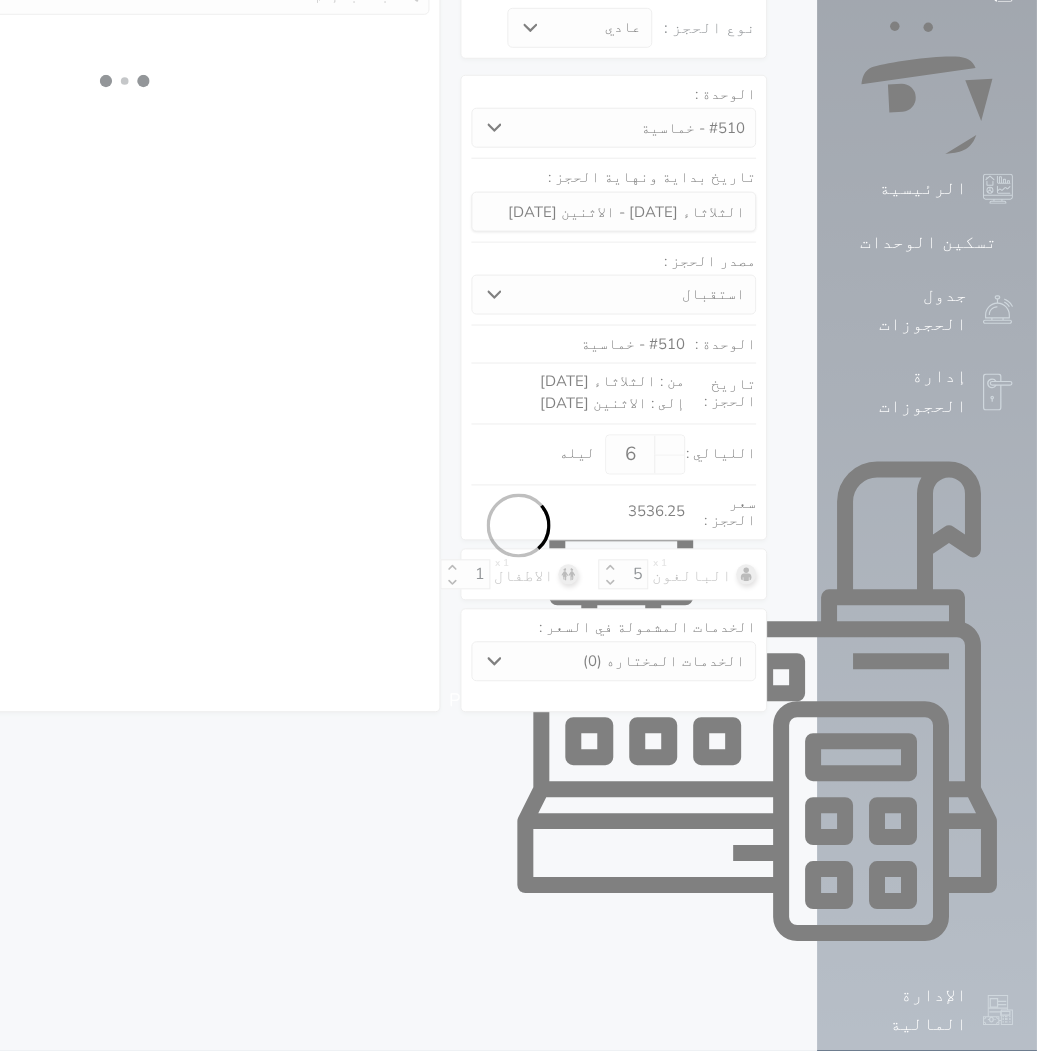select on "3" 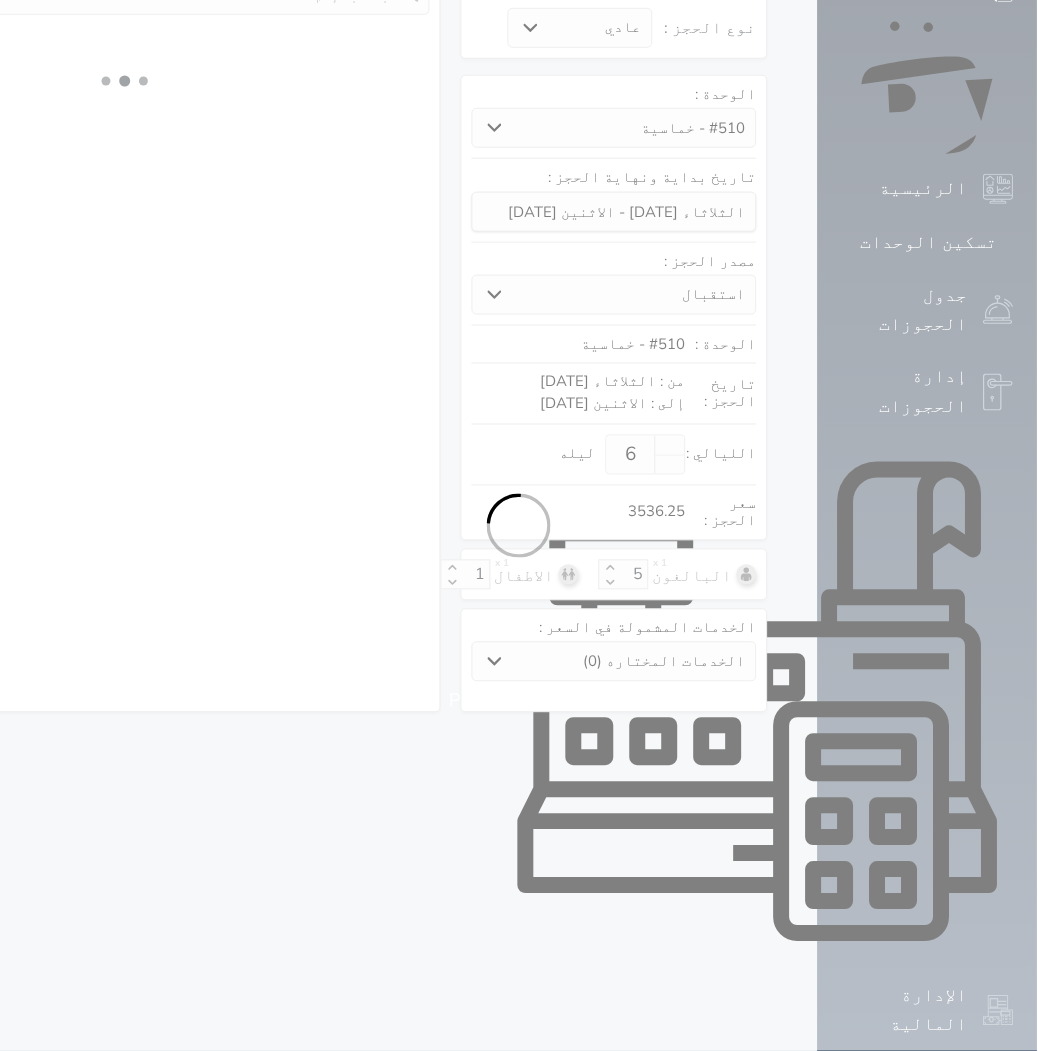 select 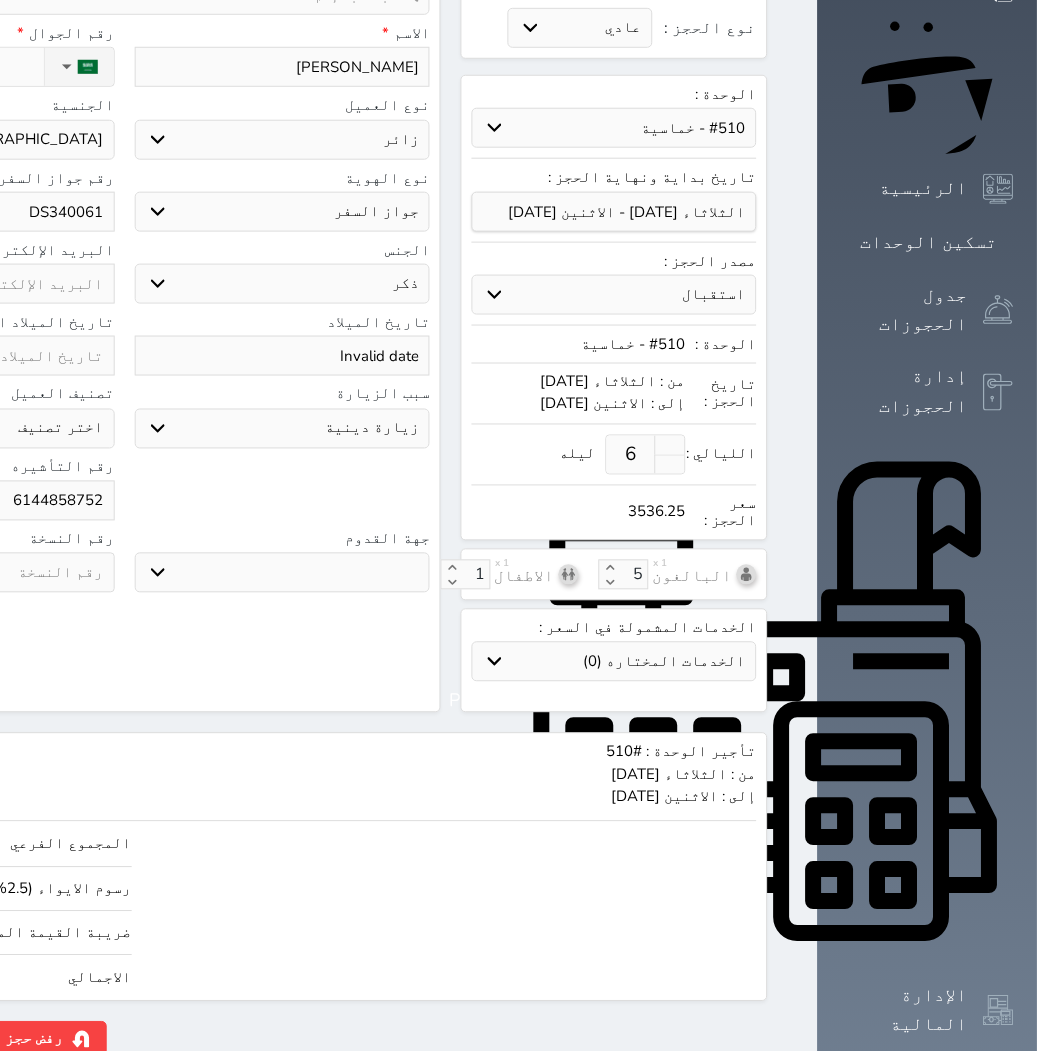 drag, startPoint x: 158, startPoint y: 991, endPoint x: 163, endPoint y: 1001, distance: 11.18034 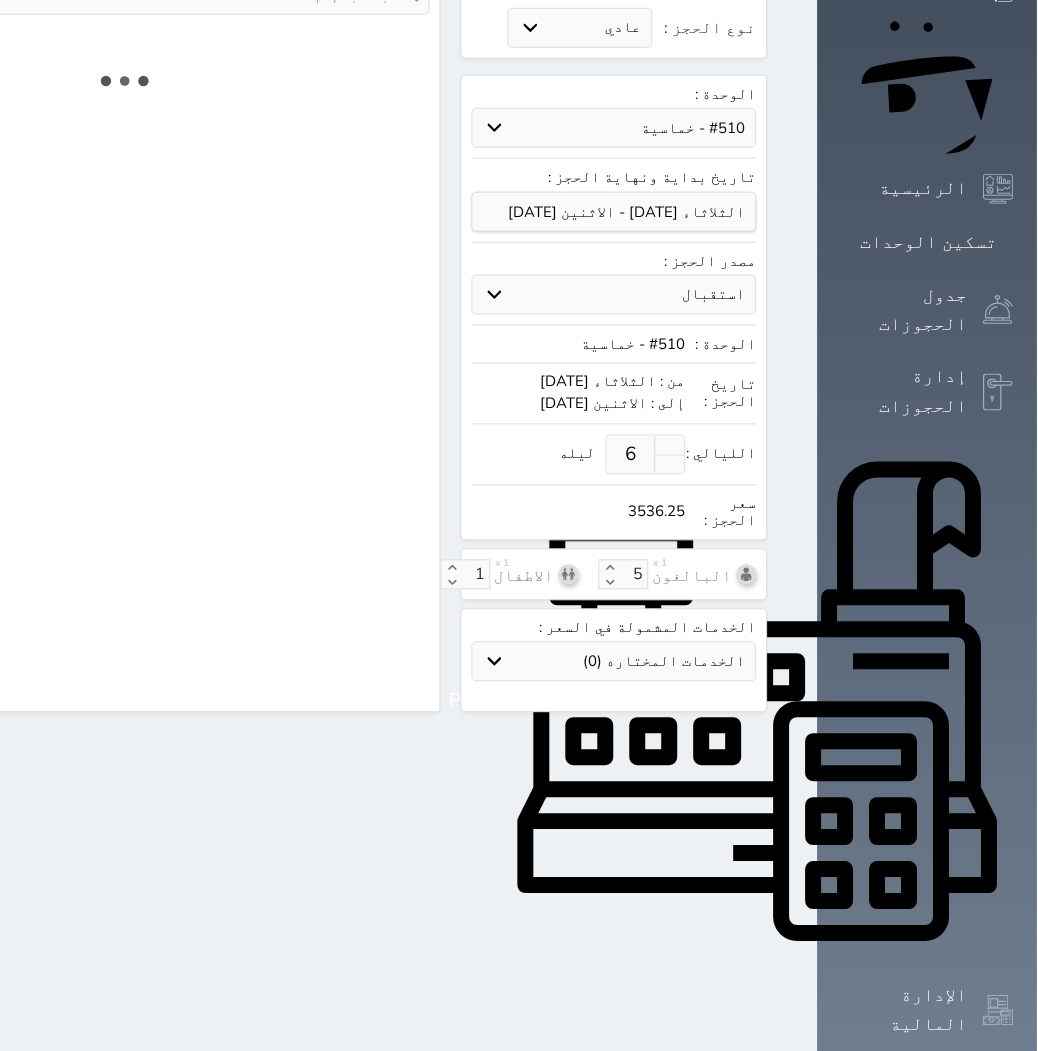click at bounding box center [519, 525] 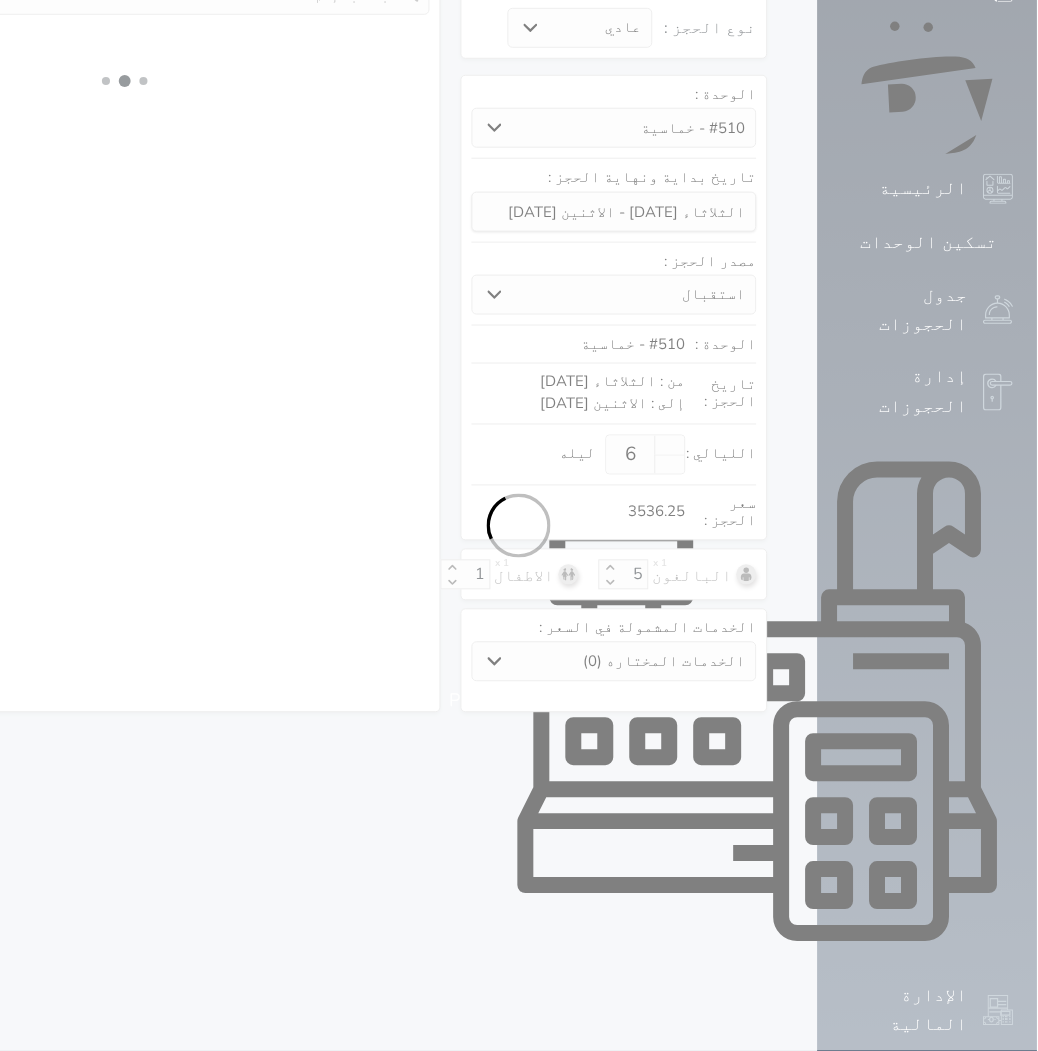 select on "3" 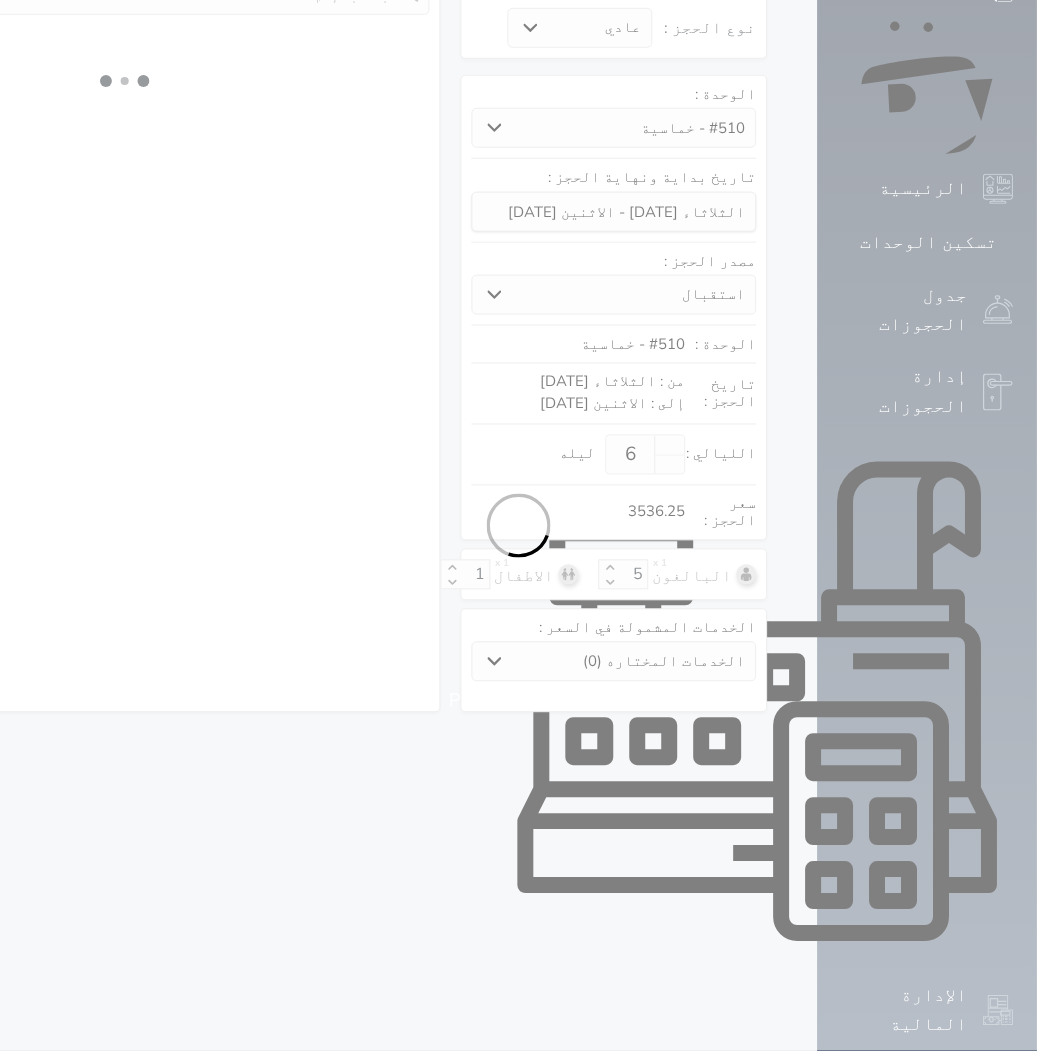 select on "304" 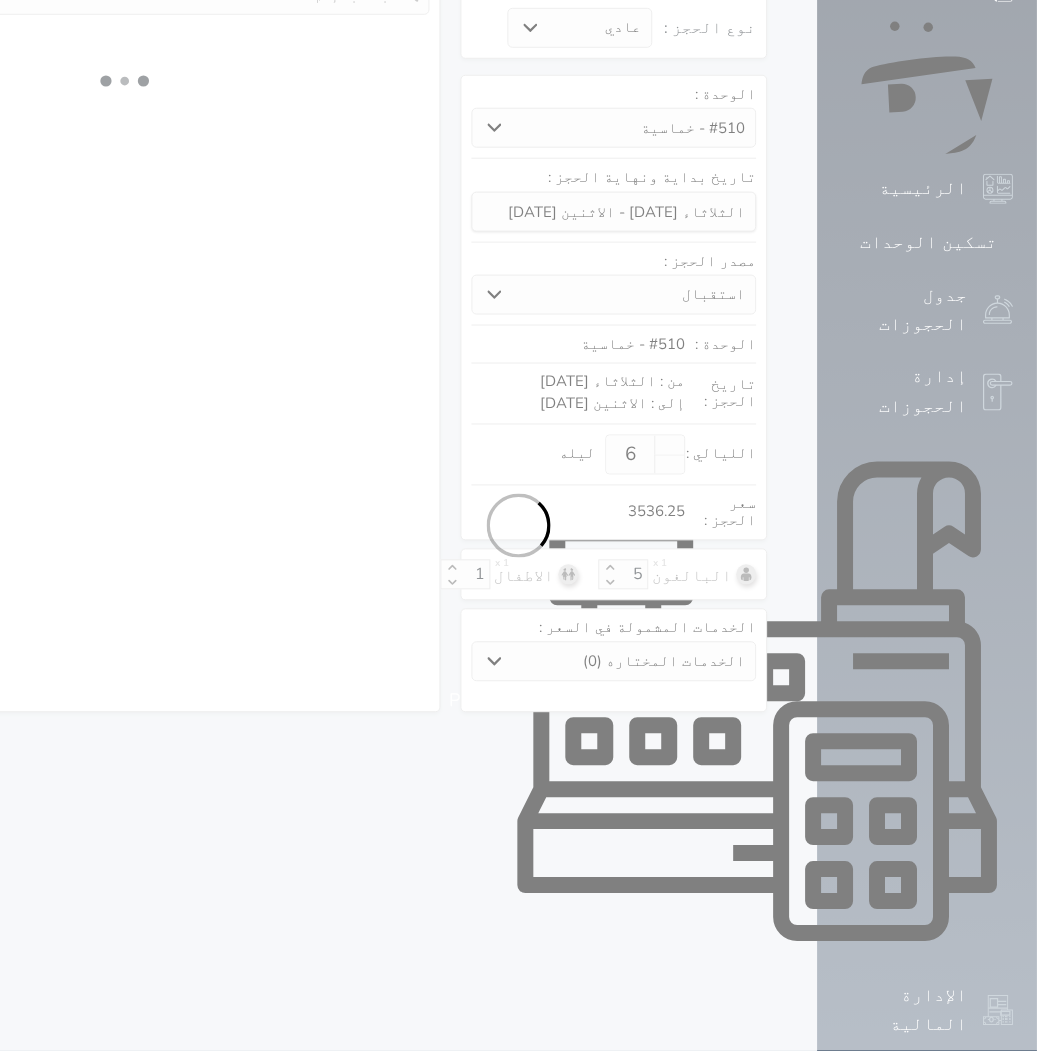 select on "5" 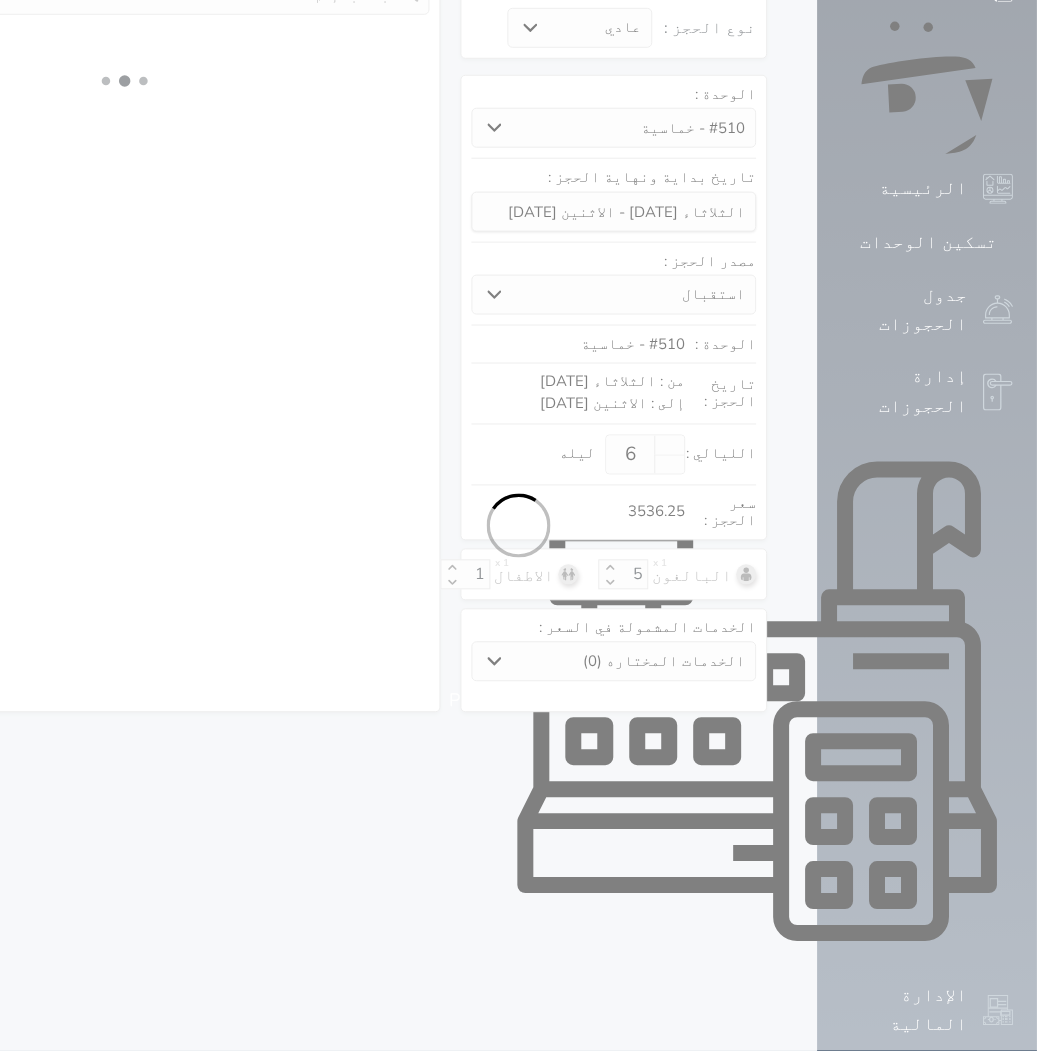 select on "3" 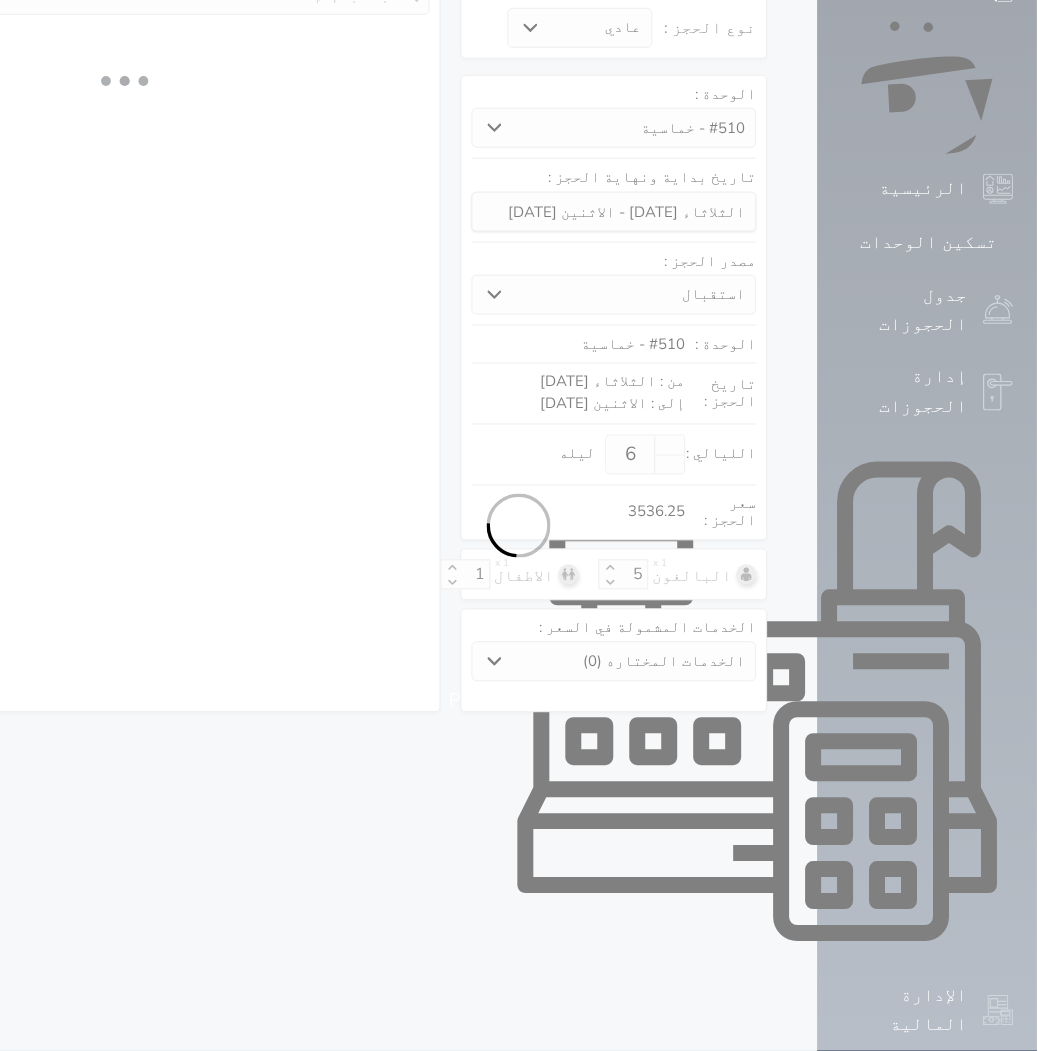 select 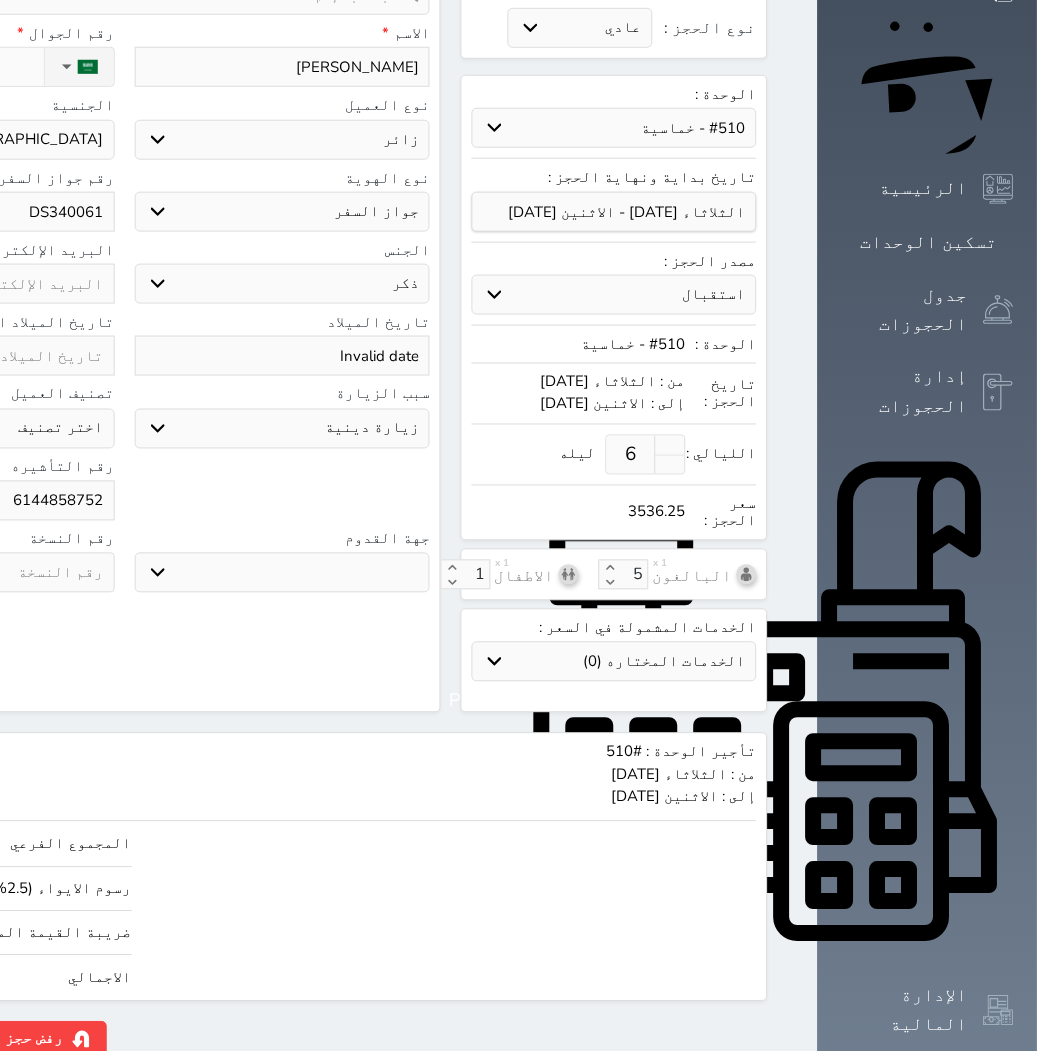 click on "الحجز:   فئة الحجز:       فردي       جماعي   نوع الإيجار:       يومي       شهري     نوع الحجز :
عادي
إقامة مجانية
إستخدام داخلي
إستخدام يومي
الوحدة :   حدد الوحدة
#940 - رباعية
#939 - ثلاثية
#937 - رباعية
#936 - خماسية
#935 - ثلاثية
#934 - خماسية
#933 - خماسية
#932 - ثلاثية
#931 - خماسية
#930 - رباعية
#928 - ثلاثية" at bounding box center (288, 480) 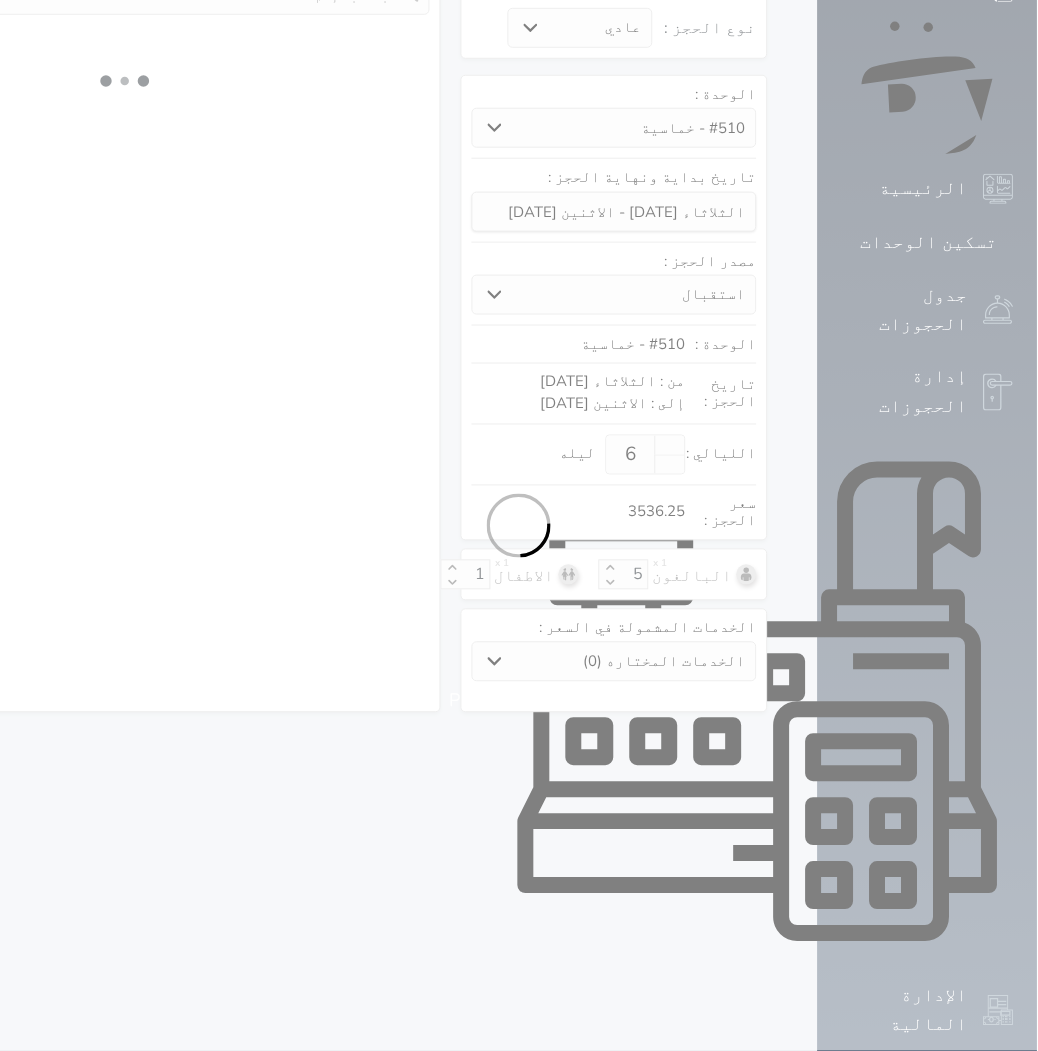 select on "3" 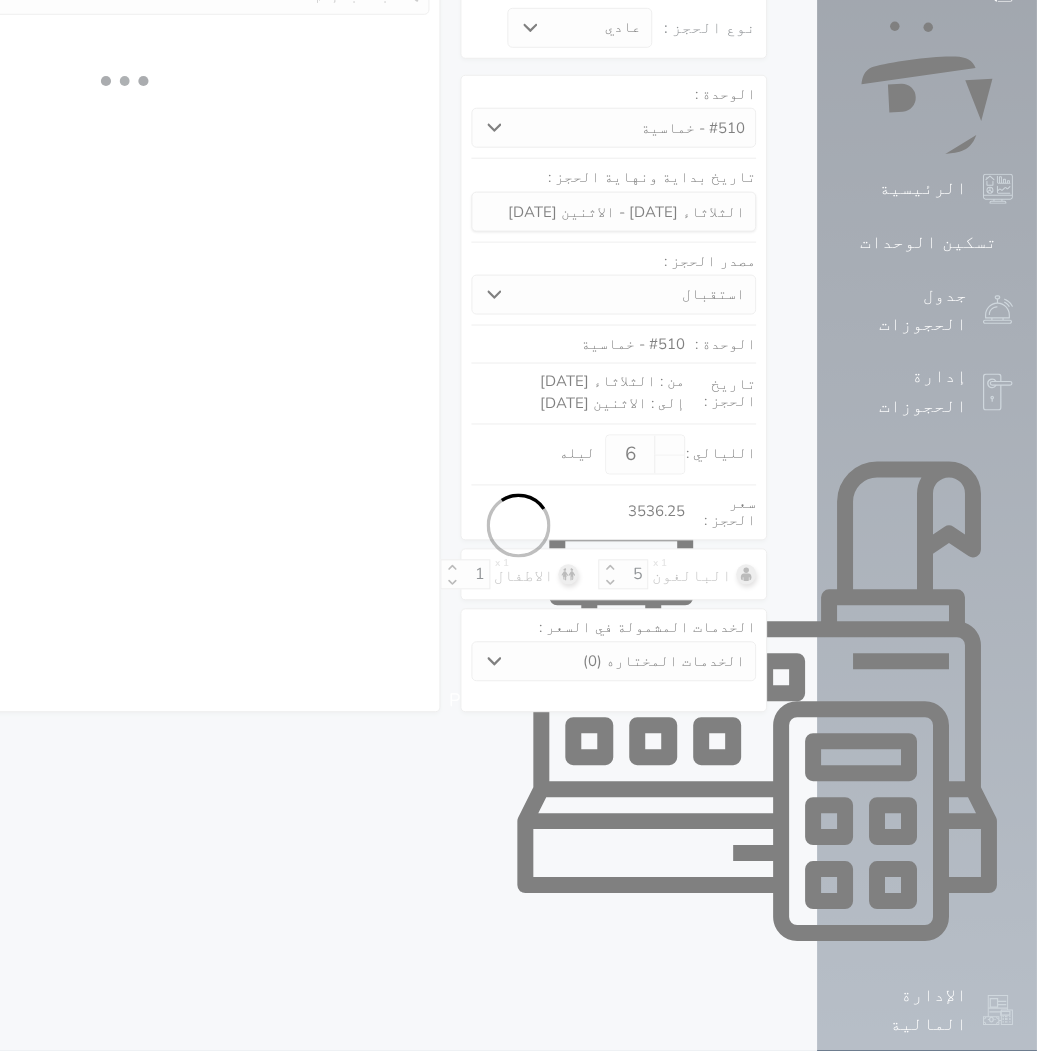 select on "304" 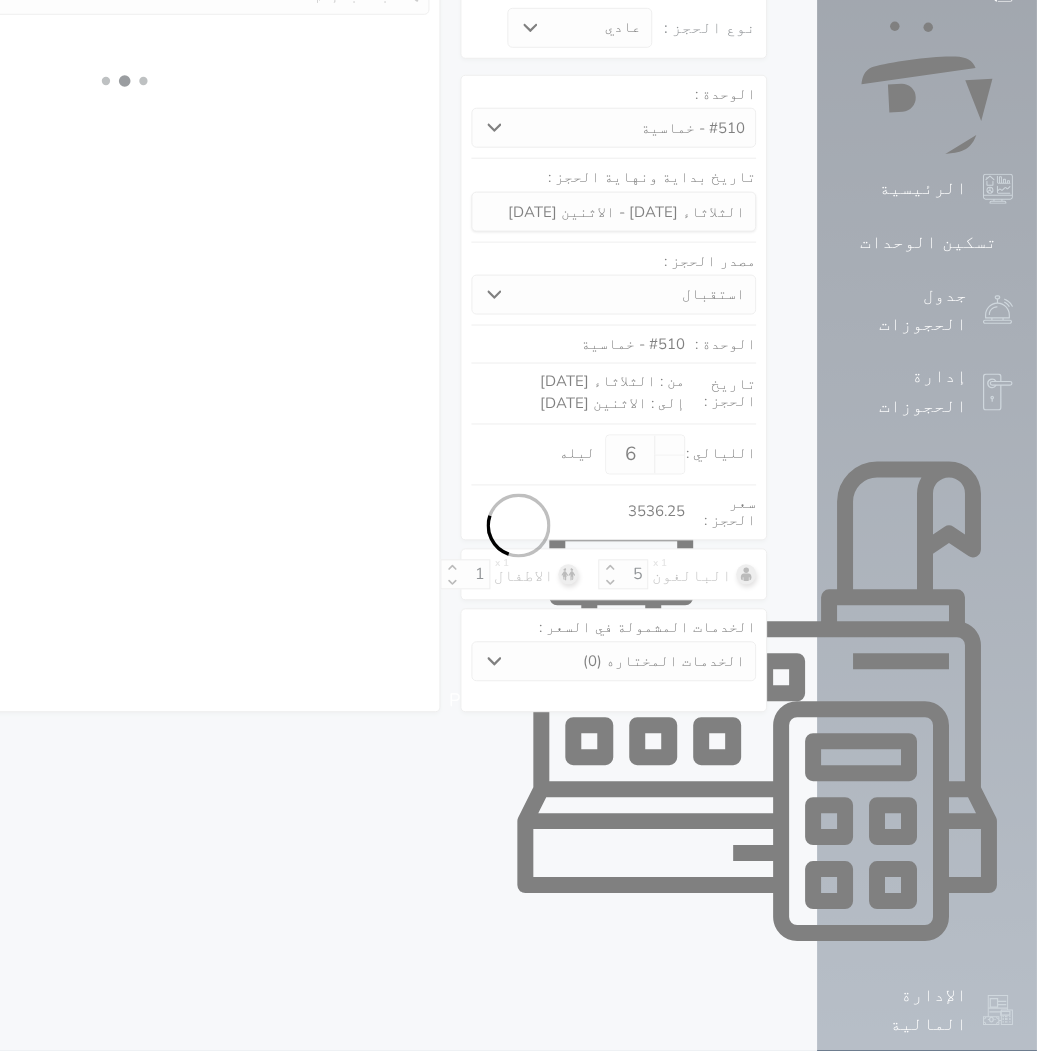 select on "5" 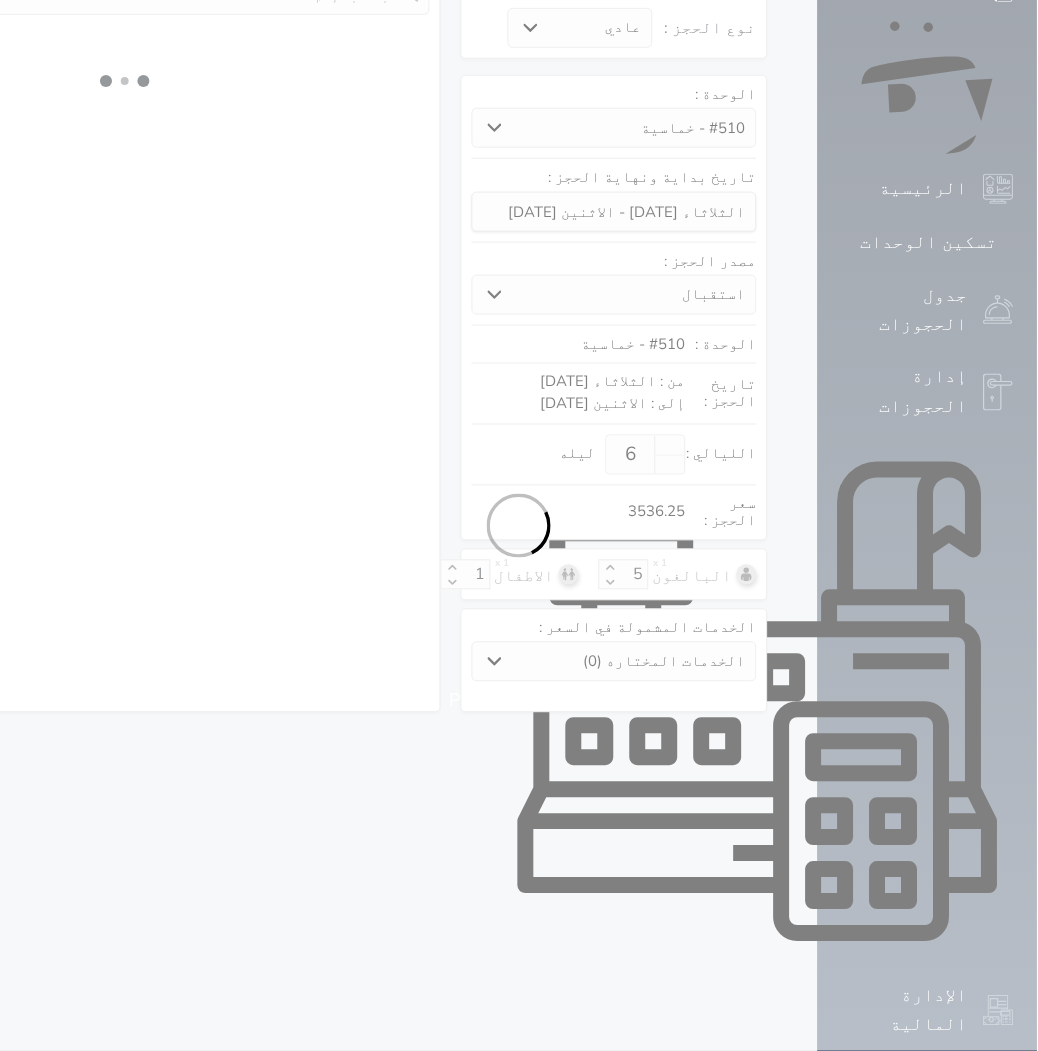 select on "3" 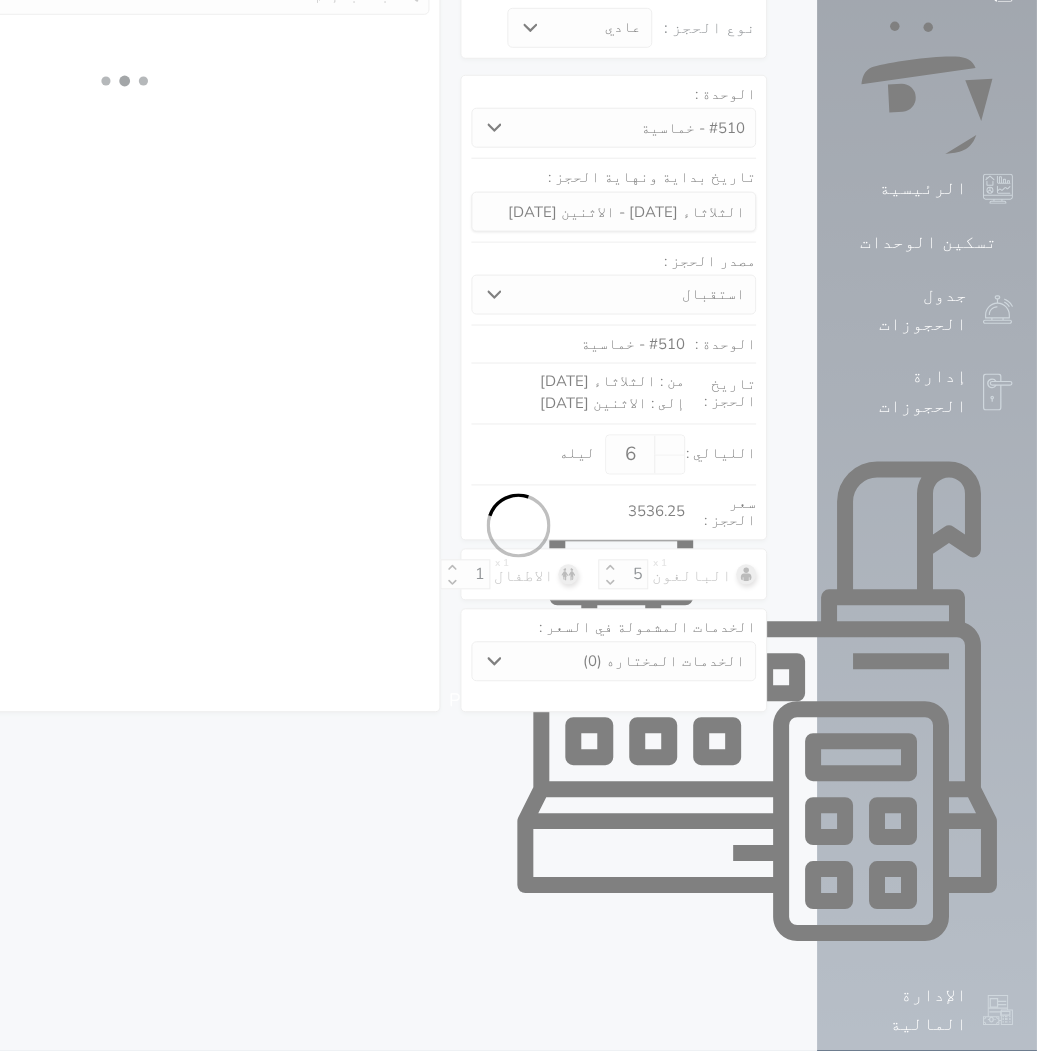 select 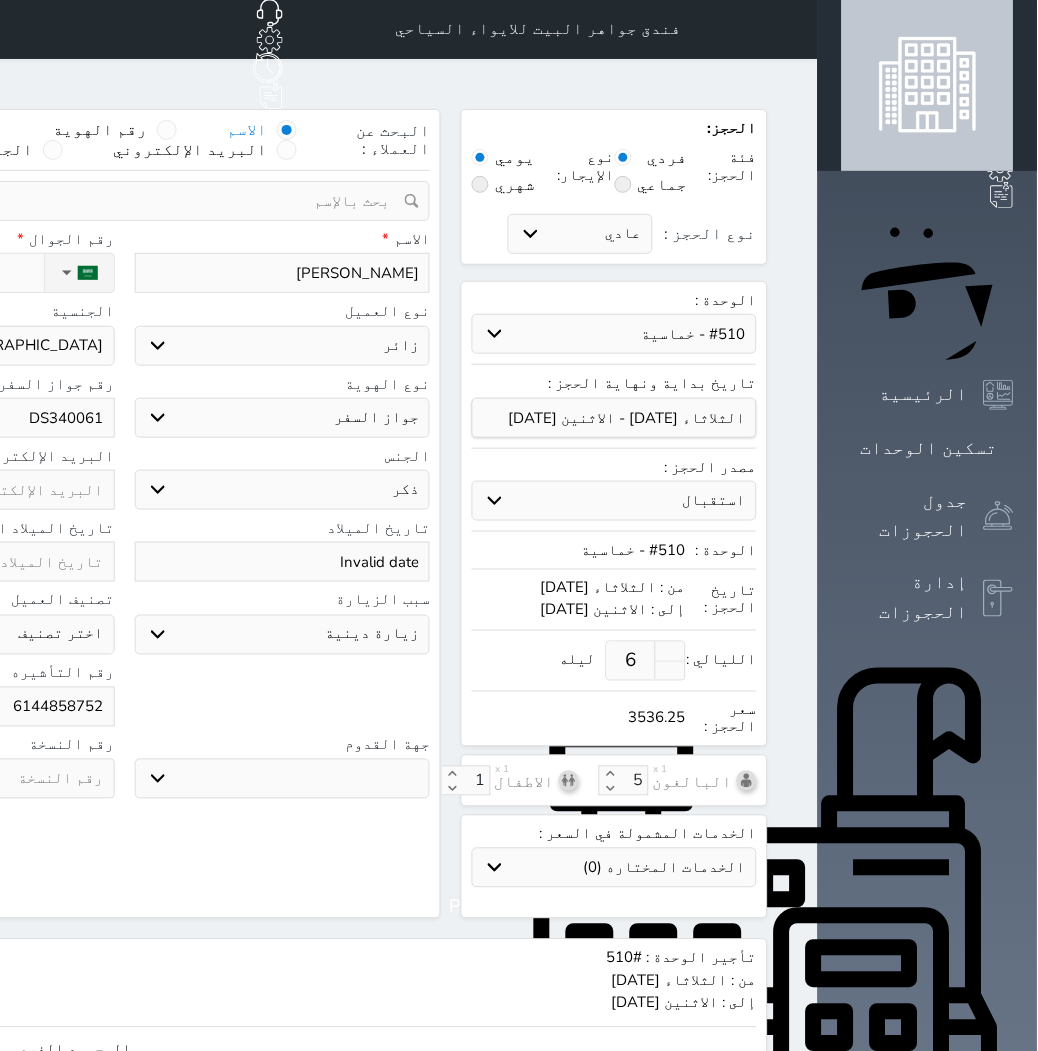 scroll, scrollTop: 0, scrollLeft: 0, axis: both 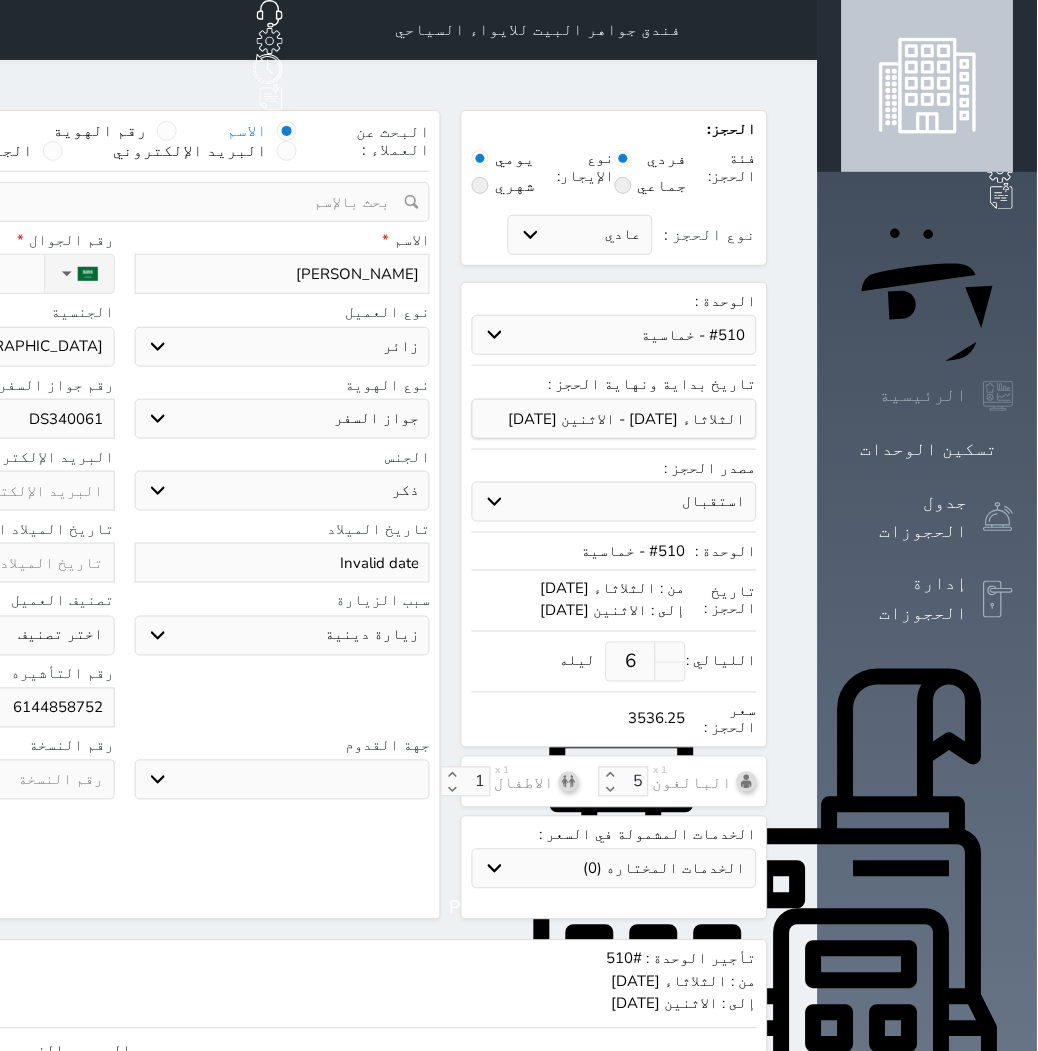 click on "الرئيسية" at bounding box center [924, 395] 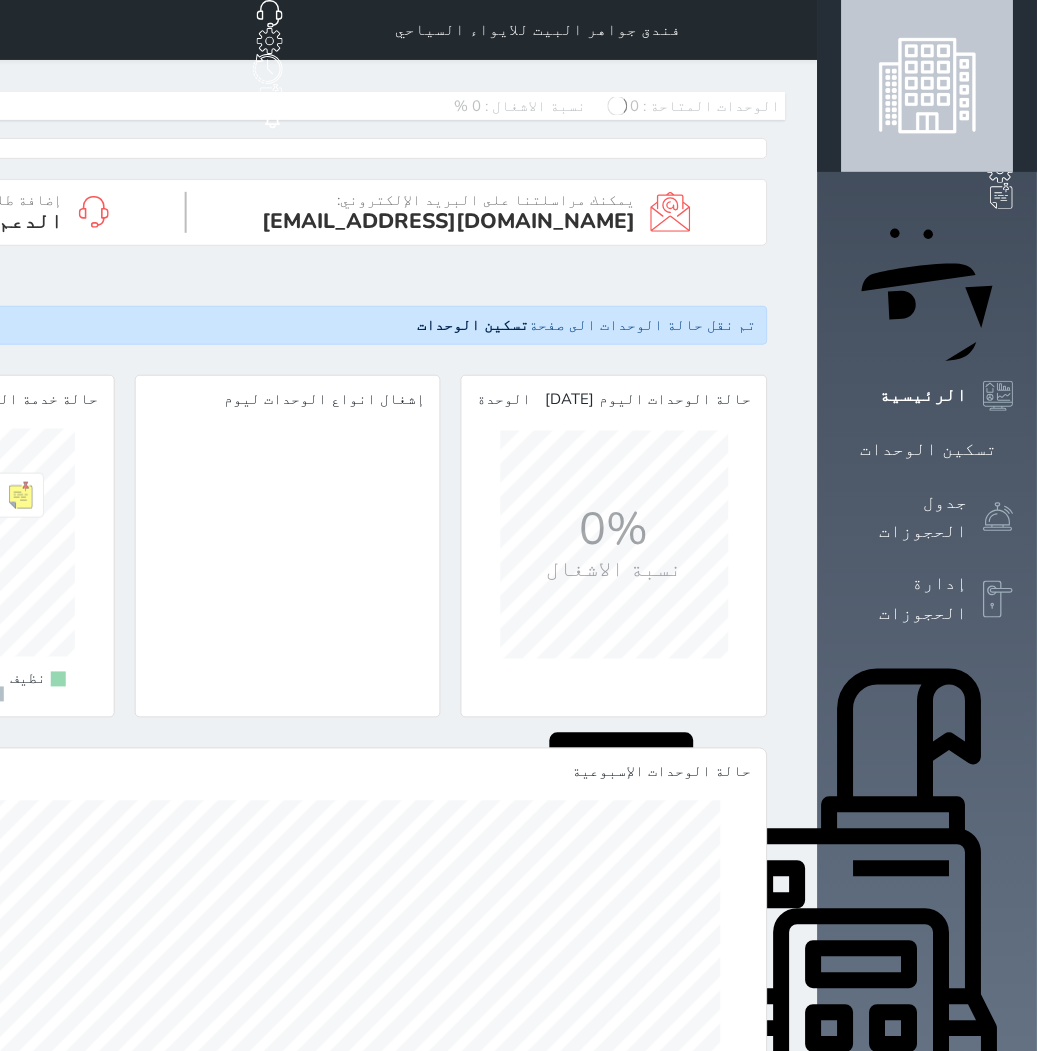 scroll, scrollTop: 999772, scrollLeft: 999745, axis: both 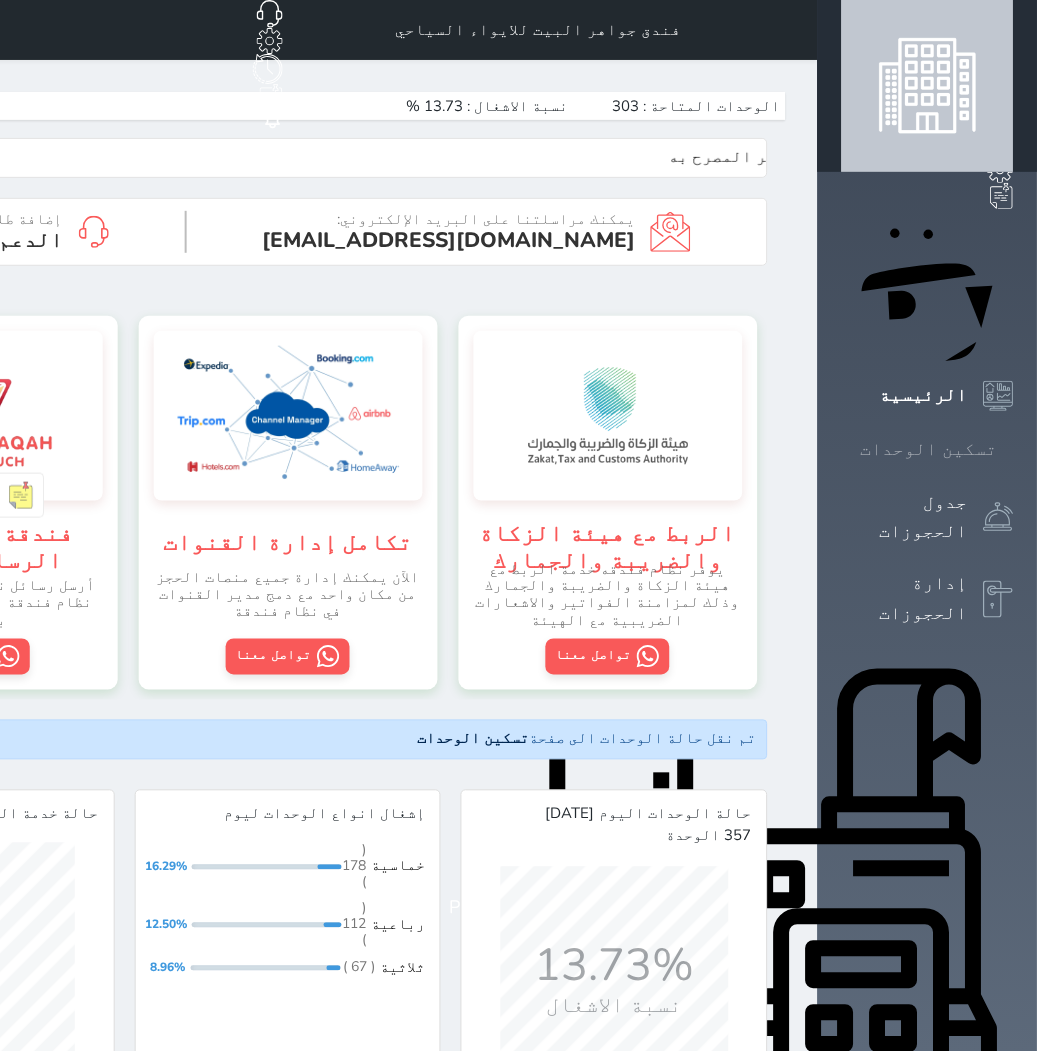click on "تسكين الوحدات" at bounding box center [929, 449] 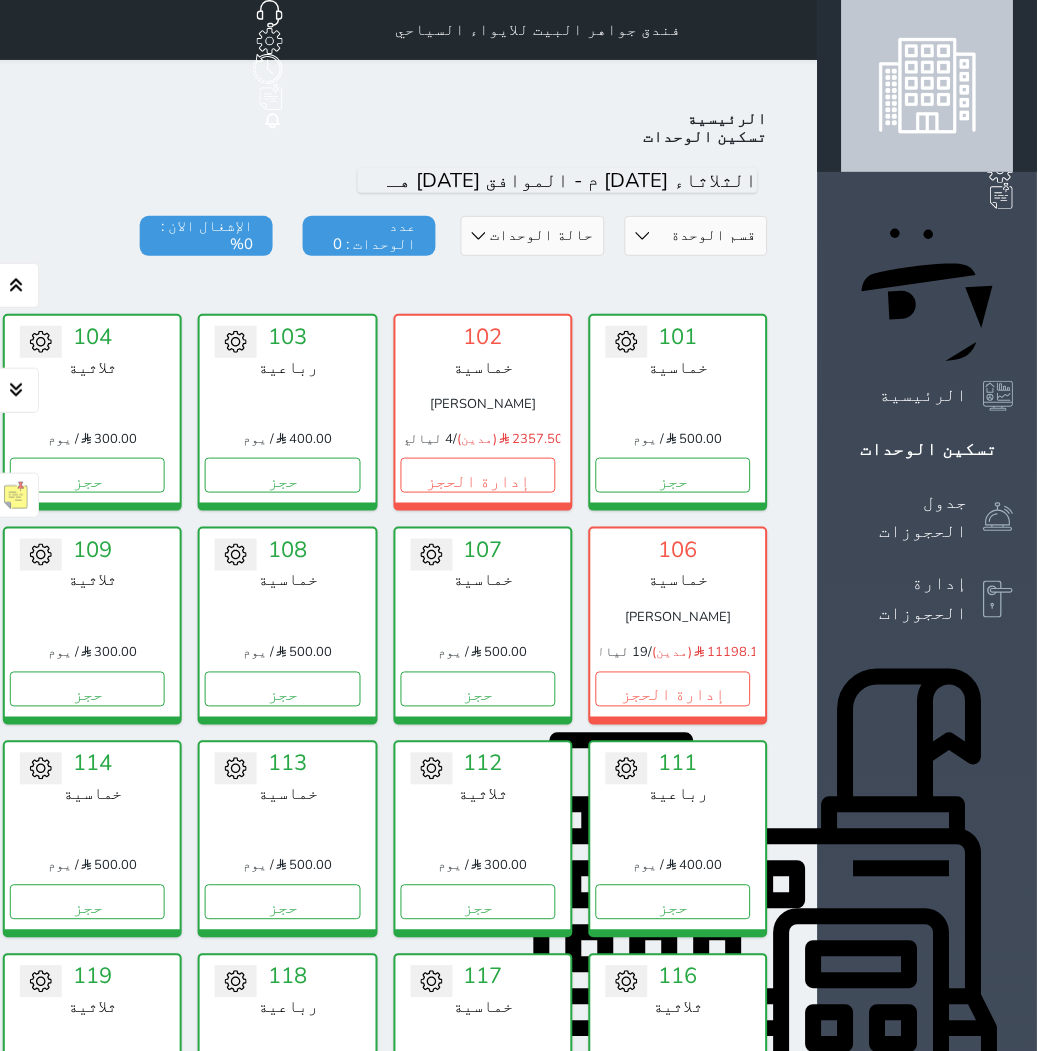 click on "حالة الوحدات متاح تحت التنظيف تحت الصيانة سجل دخول  لم يتم تسجيل الدخول" at bounding box center (532, 236) 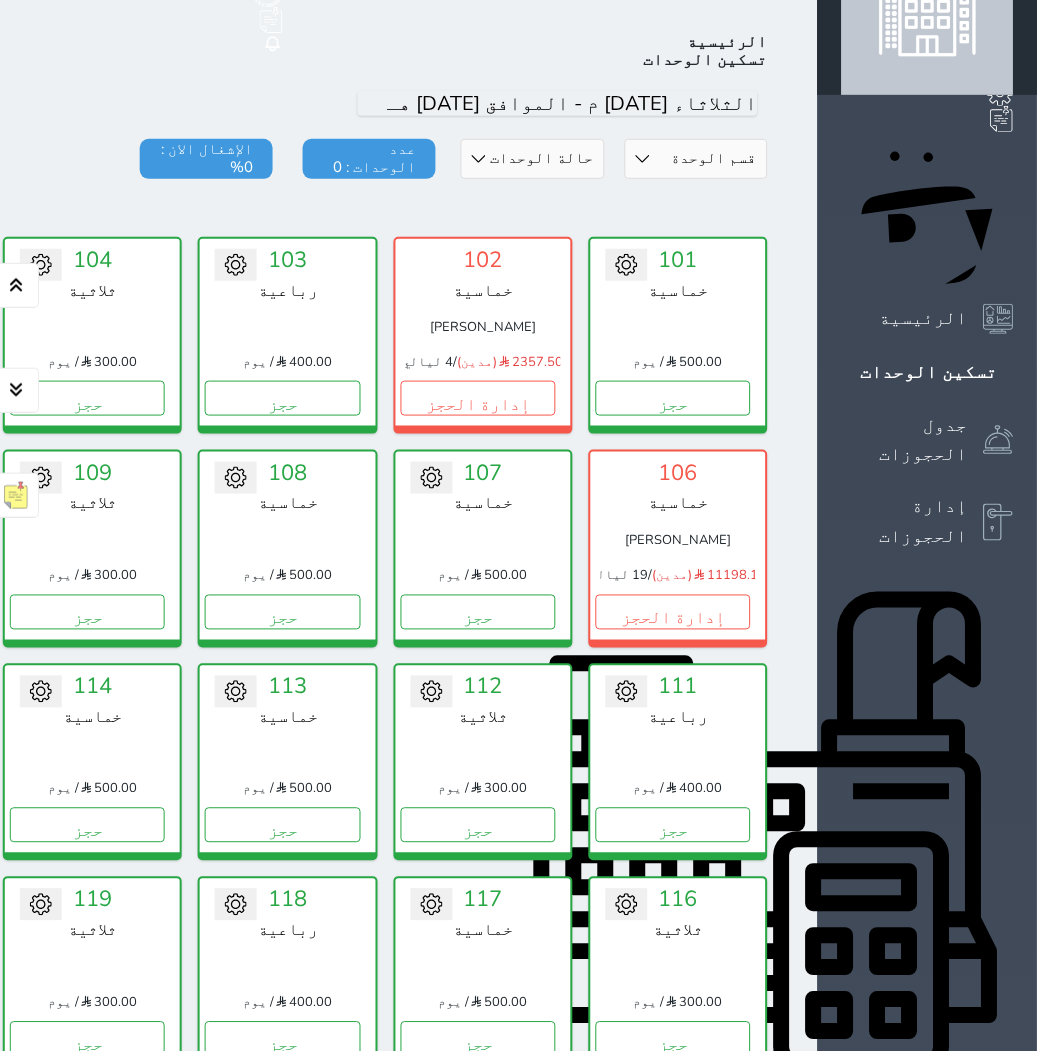 click on "حالة الوحدات متاح تحت التنظيف تحت الصيانة سجل دخول  لم يتم تسجيل الدخول" at bounding box center (532, 159) 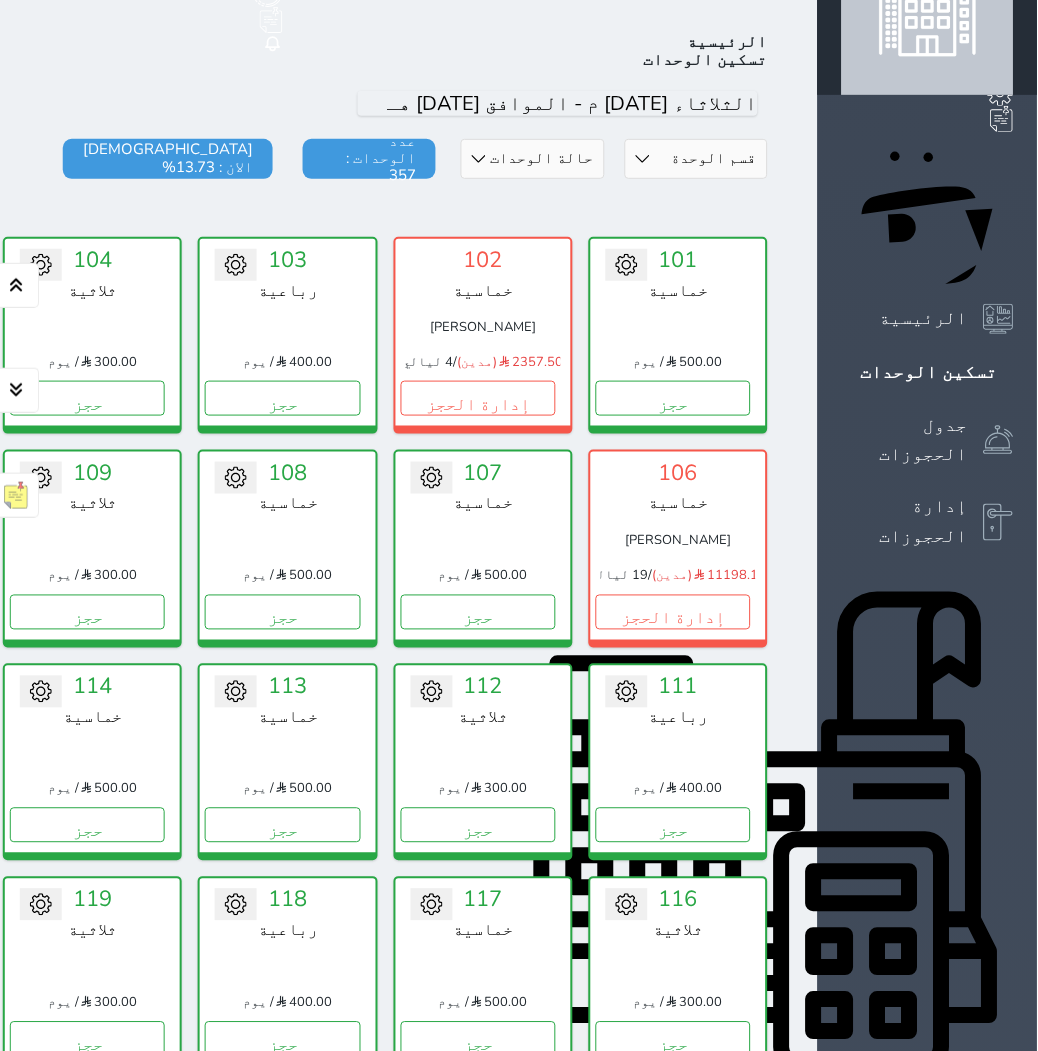 click on "حالة الوحدات متاح تحت التنظيف تحت الصيانة سجل دخول  لم يتم تسجيل الدخول" at bounding box center [532, 159] 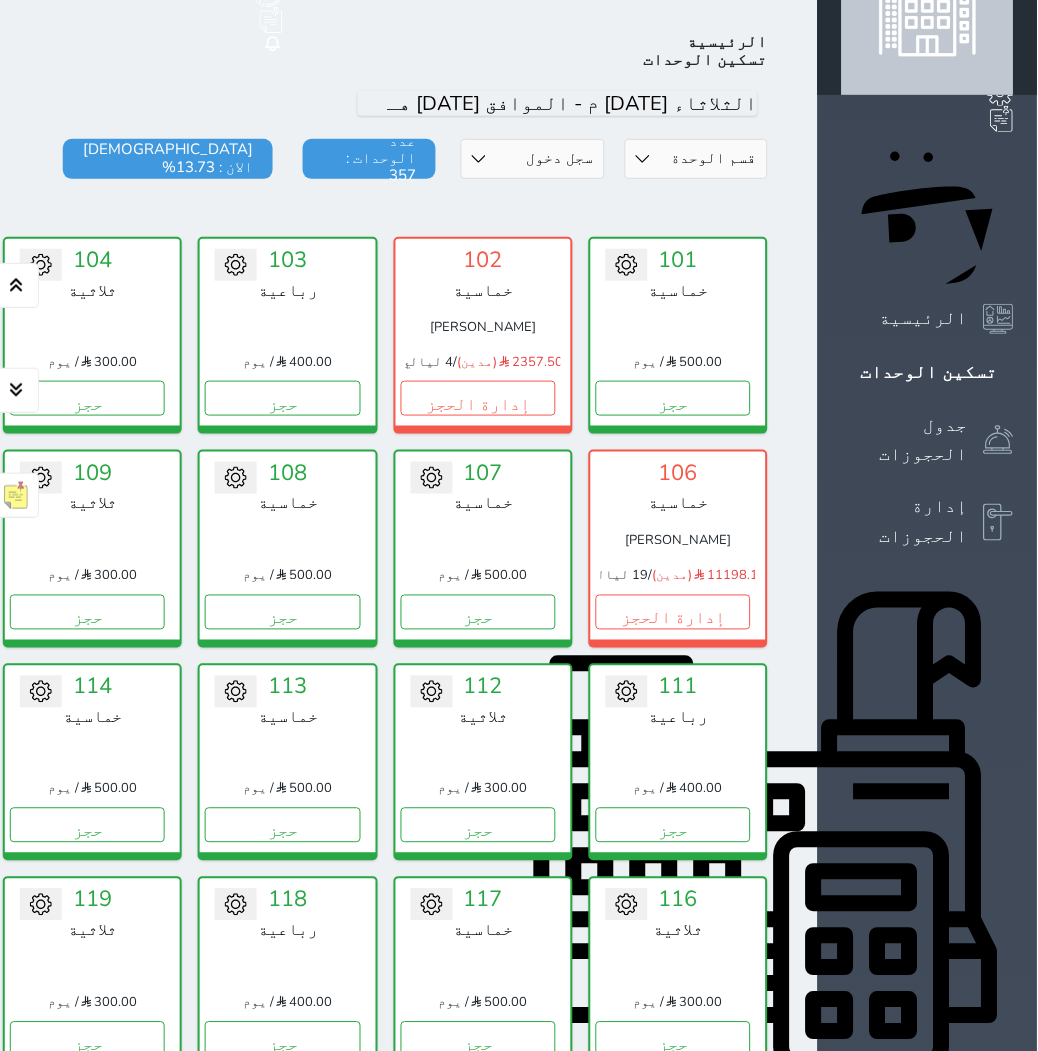 click on "حالة الوحدات متاح تحت التنظيف تحت الصيانة سجل دخول  لم يتم تسجيل الدخول" at bounding box center (532, 159) 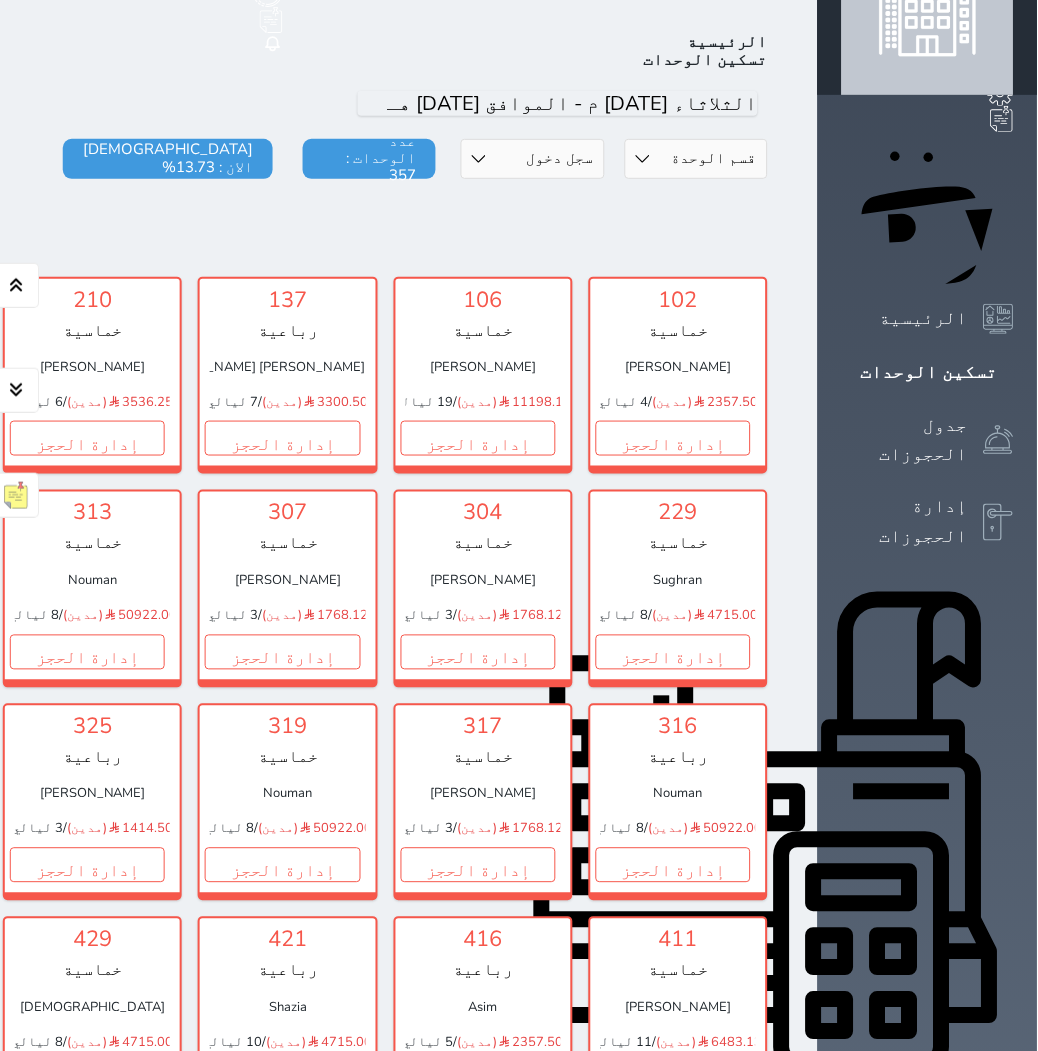 click on "حالة الوحدات متاح تحت التنظيف تحت الصيانة سجل دخول  لم يتم تسجيل الدخول" at bounding box center [532, 159] 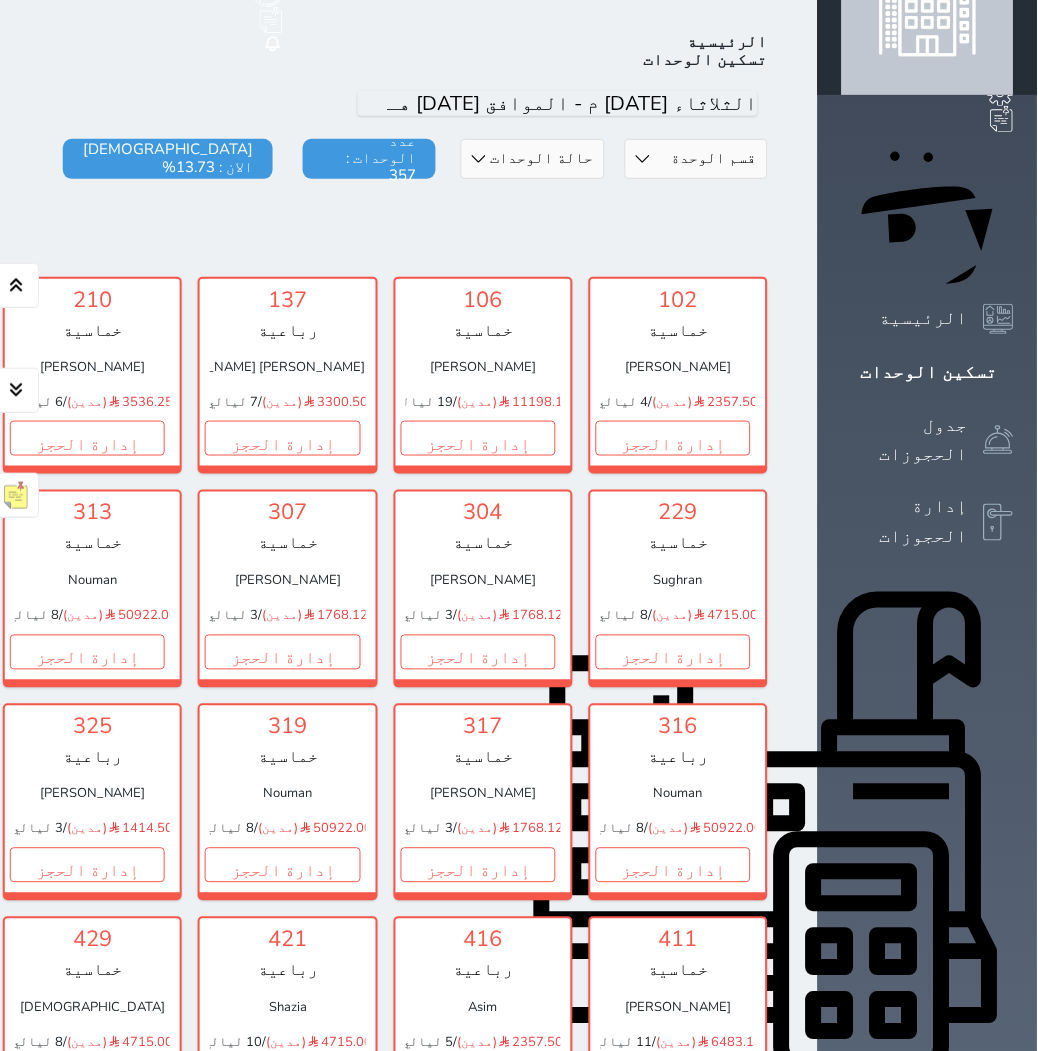 click on "حالة الوحدات متاح تحت التنظيف تحت الصيانة سجل دخول  لم يتم تسجيل الدخول" at bounding box center (532, 159) 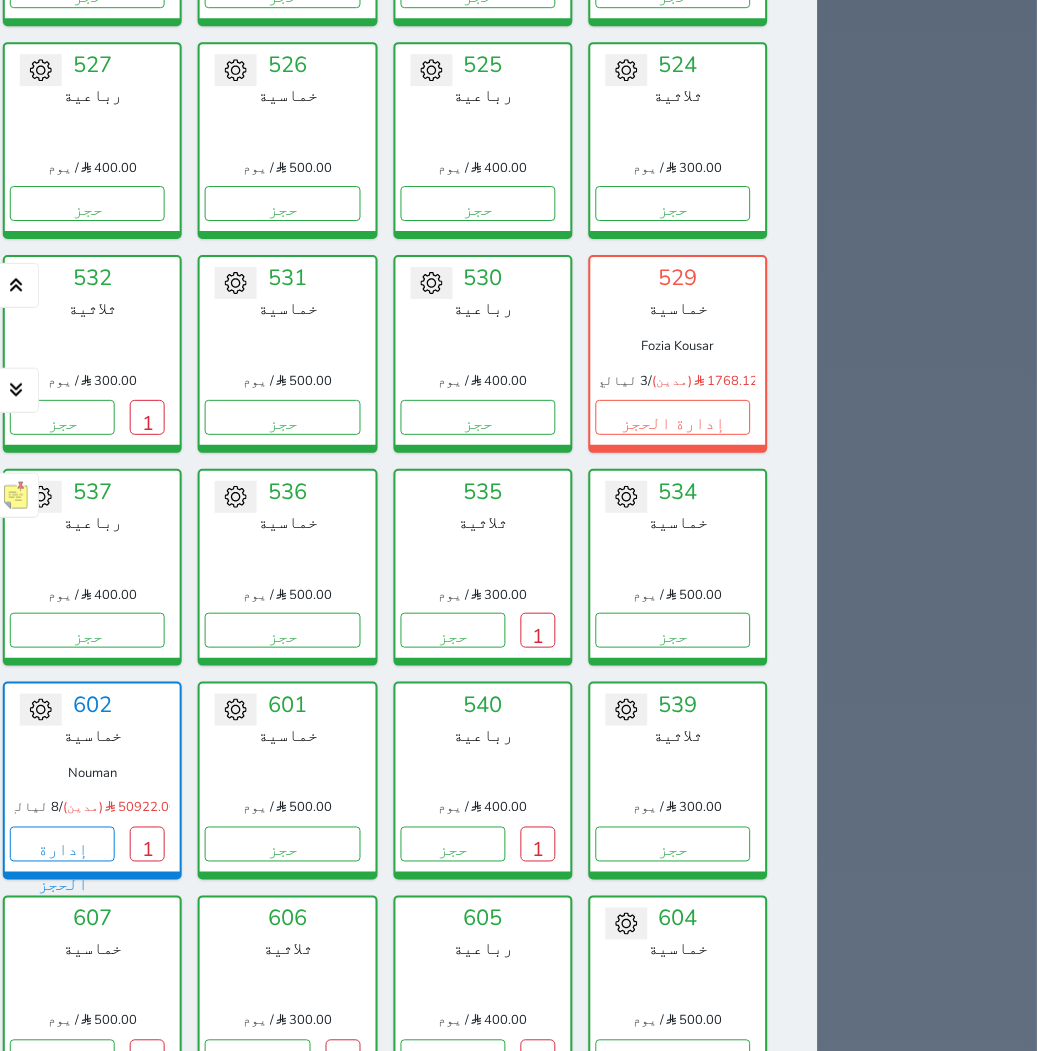 scroll, scrollTop: 8178, scrollLeft: 0, axis: vertical 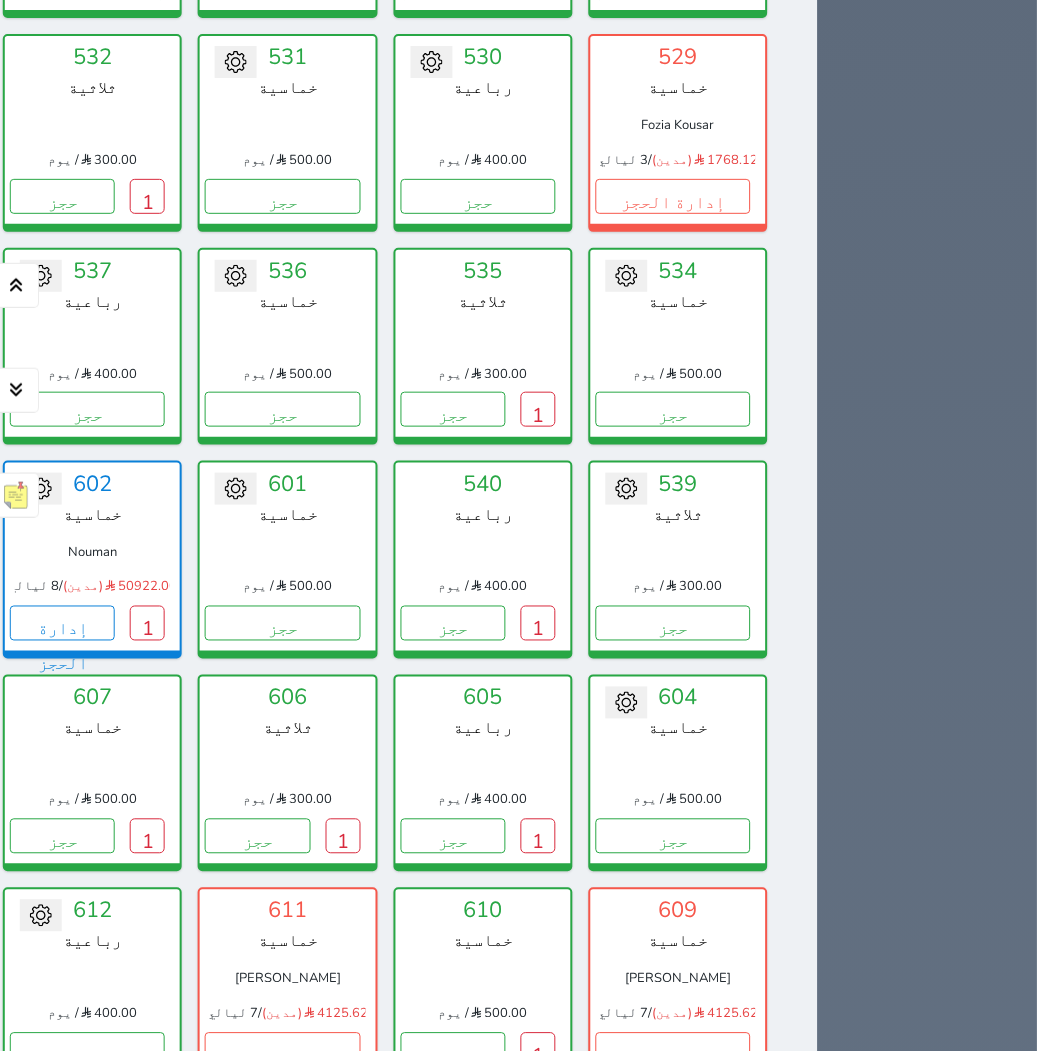 click 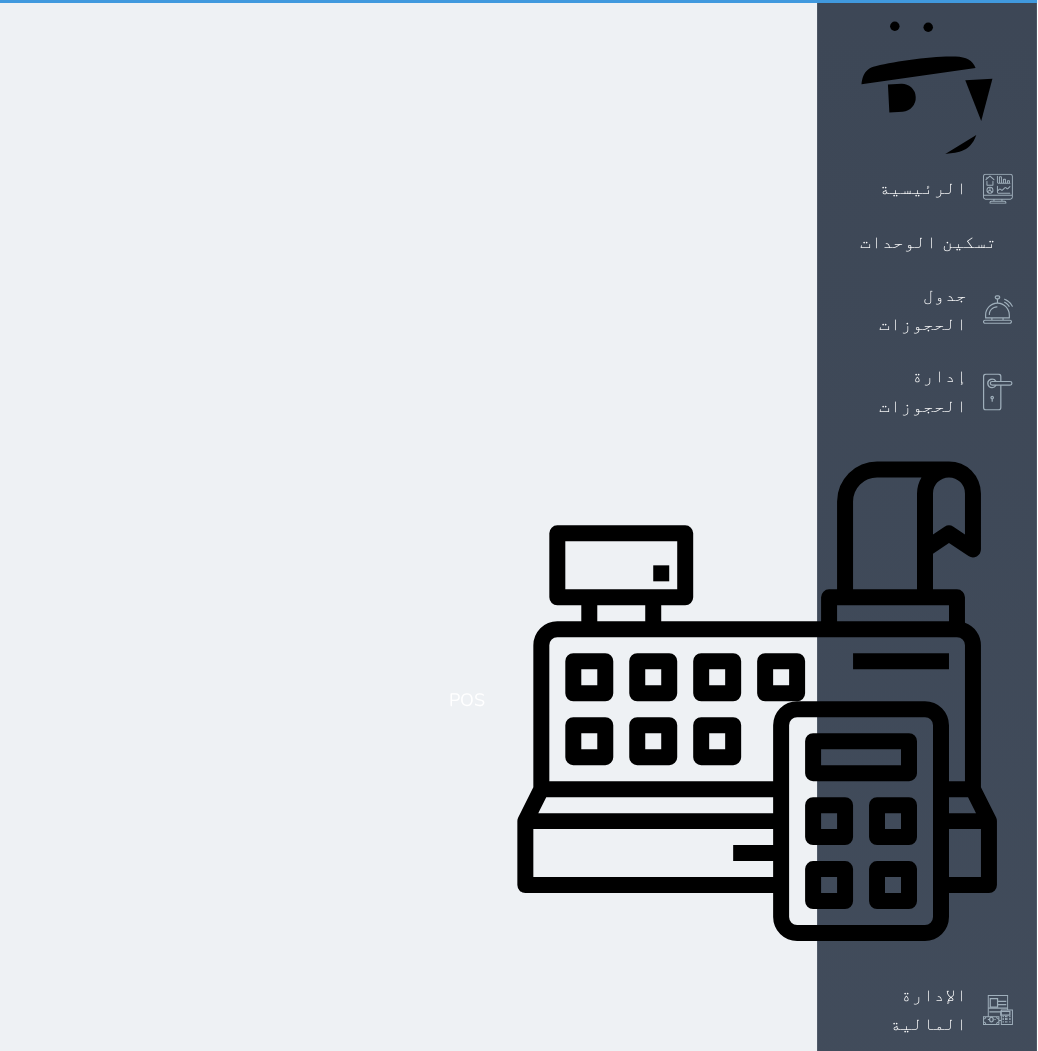 select on "1" 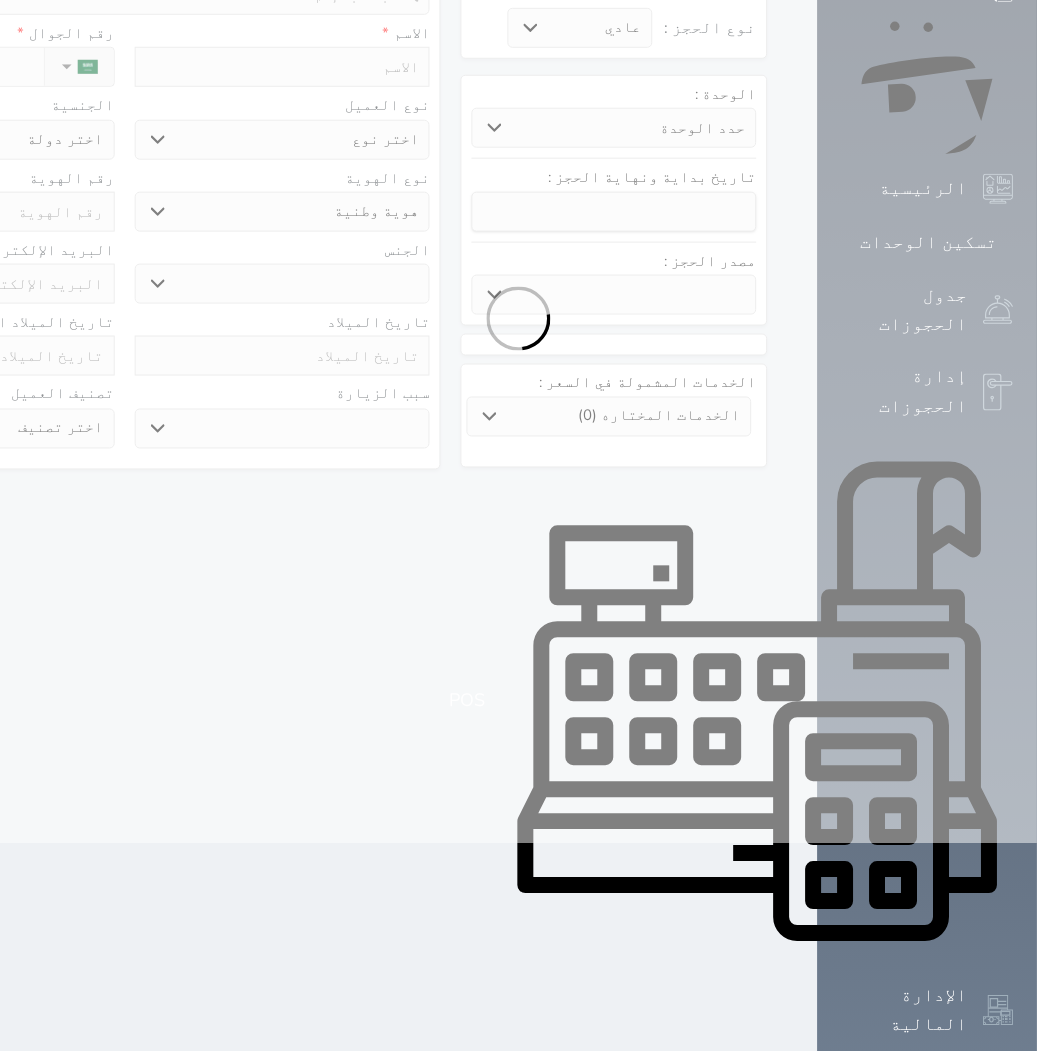 select 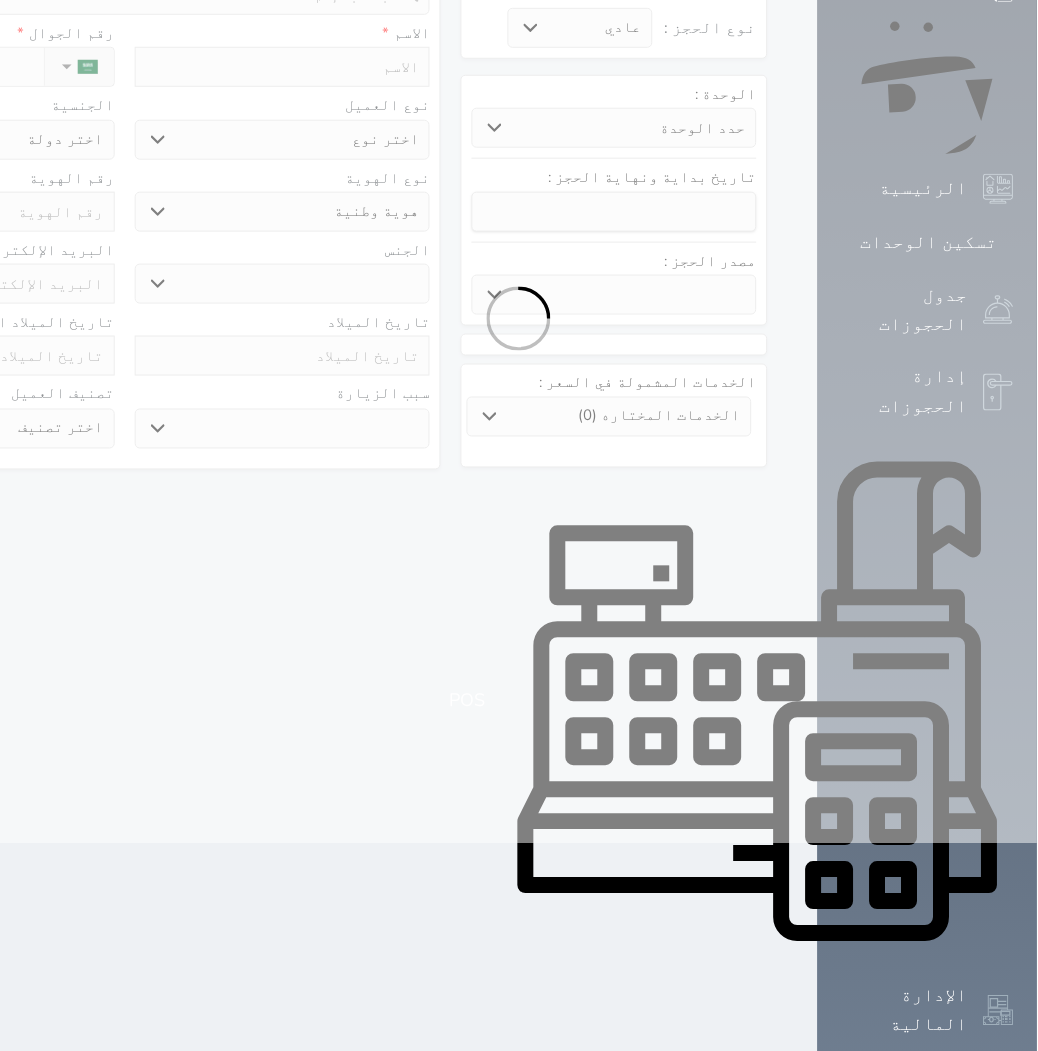 select 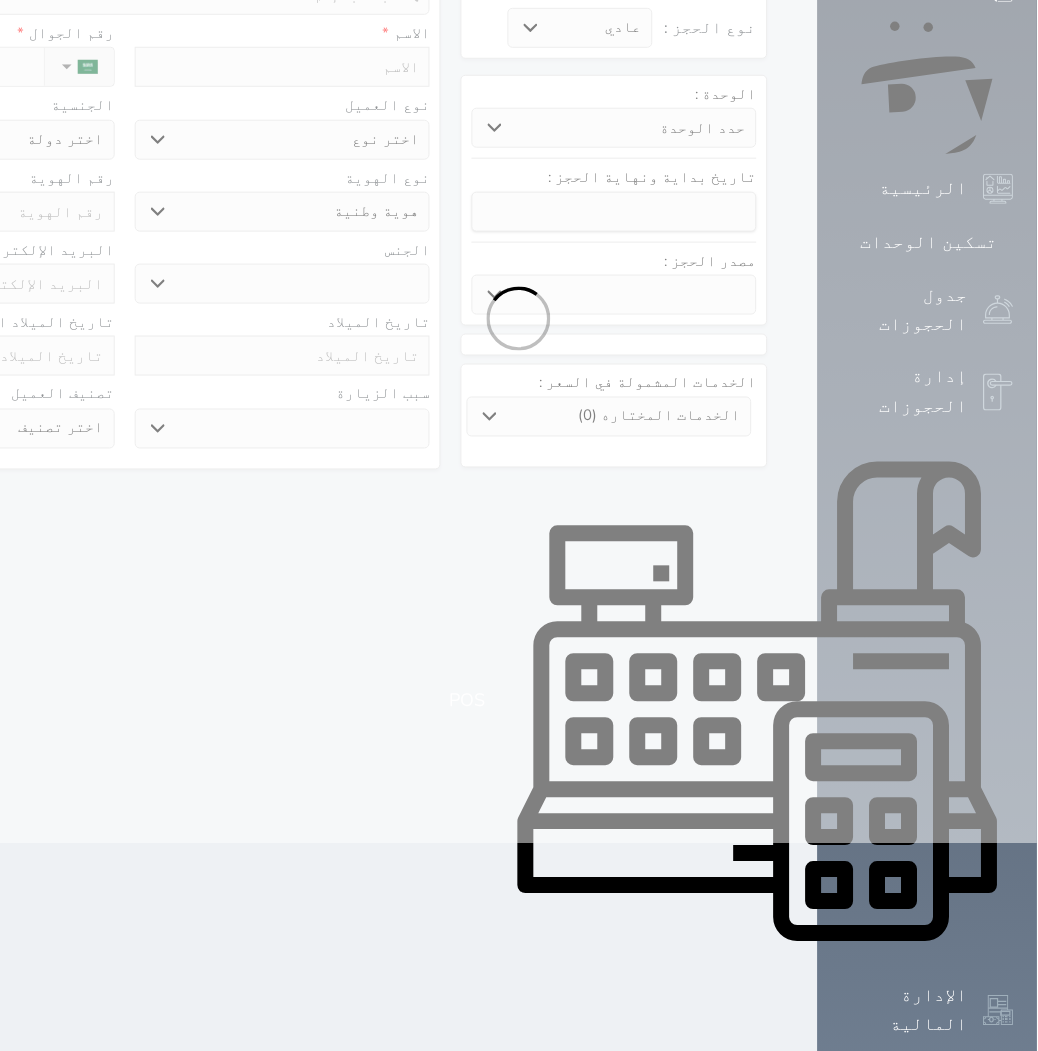 select 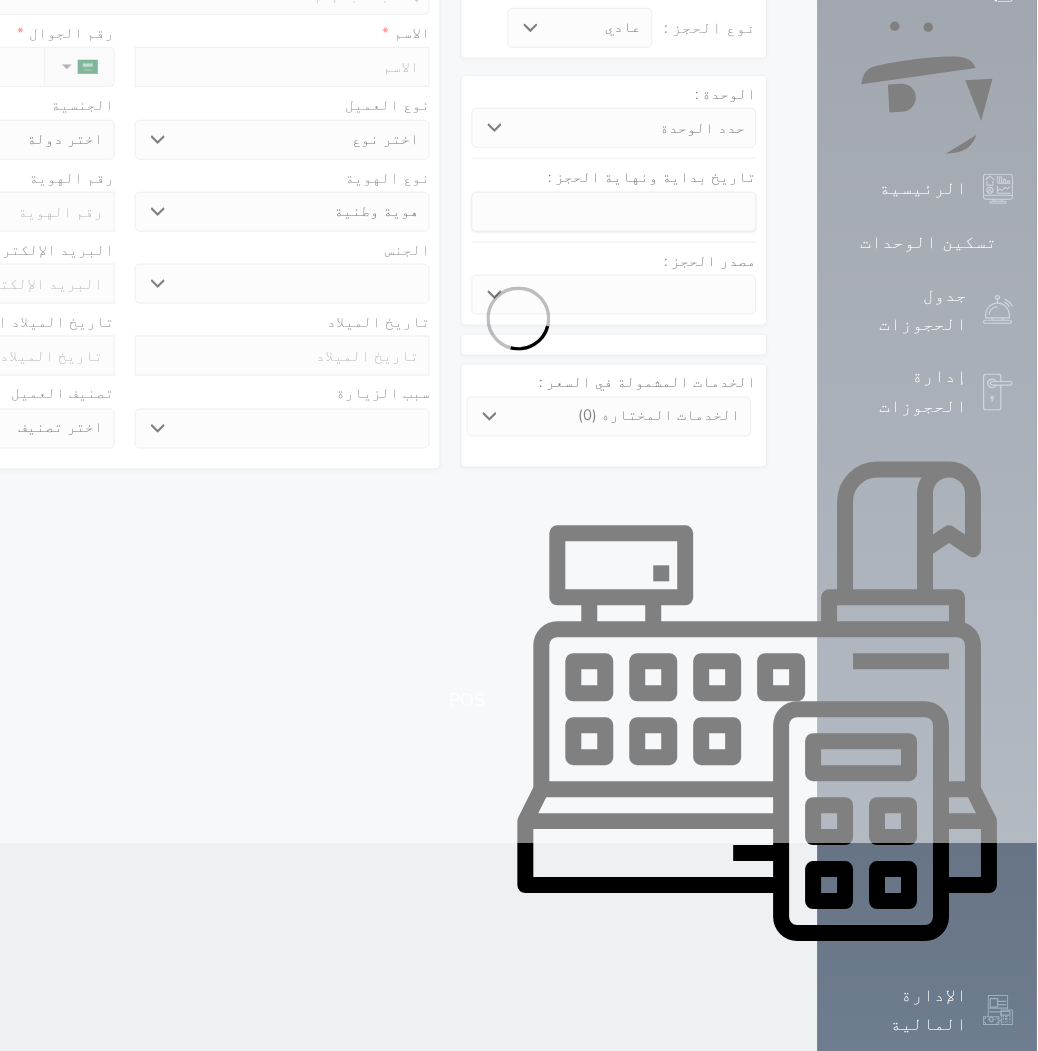 select 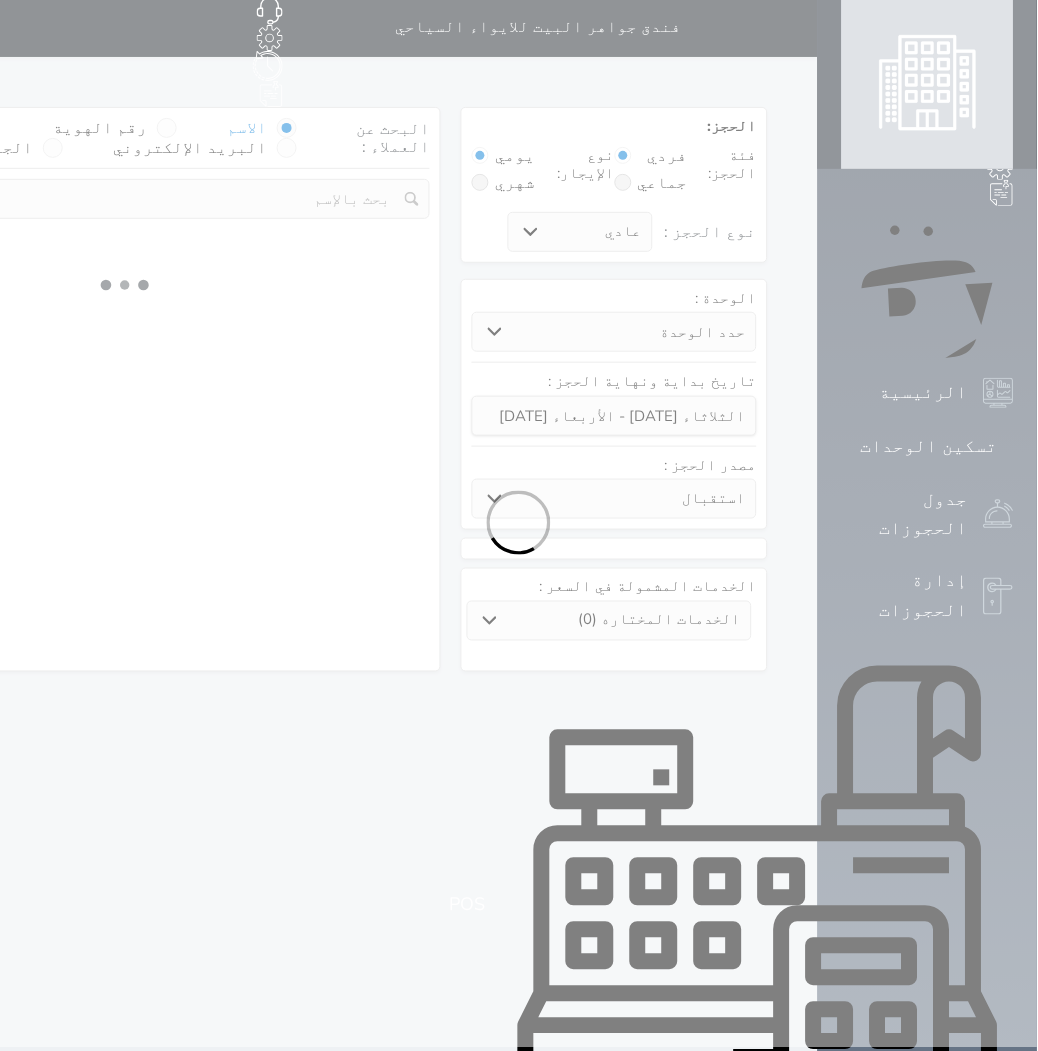 scroll, scrollTop: 0, scrollLeft: 0, axis: both 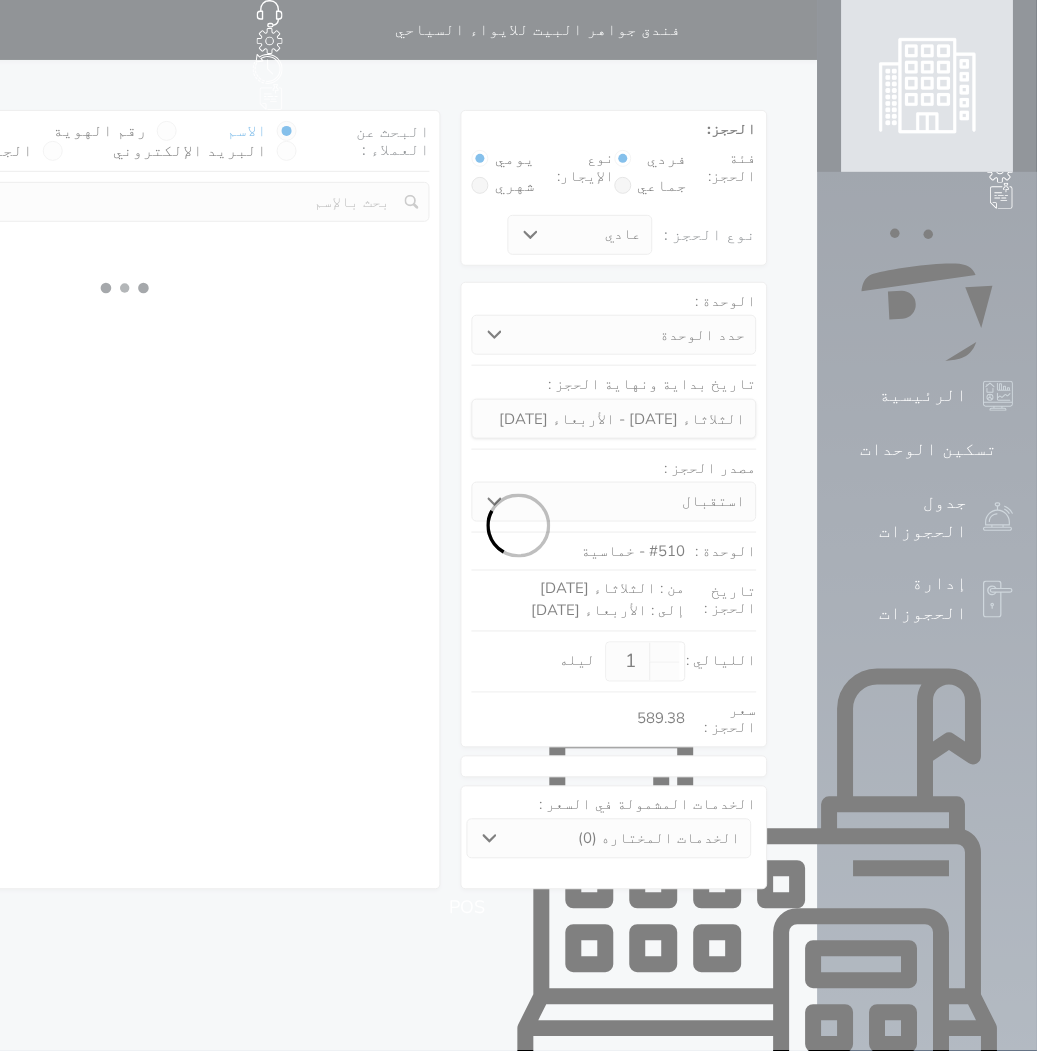 select 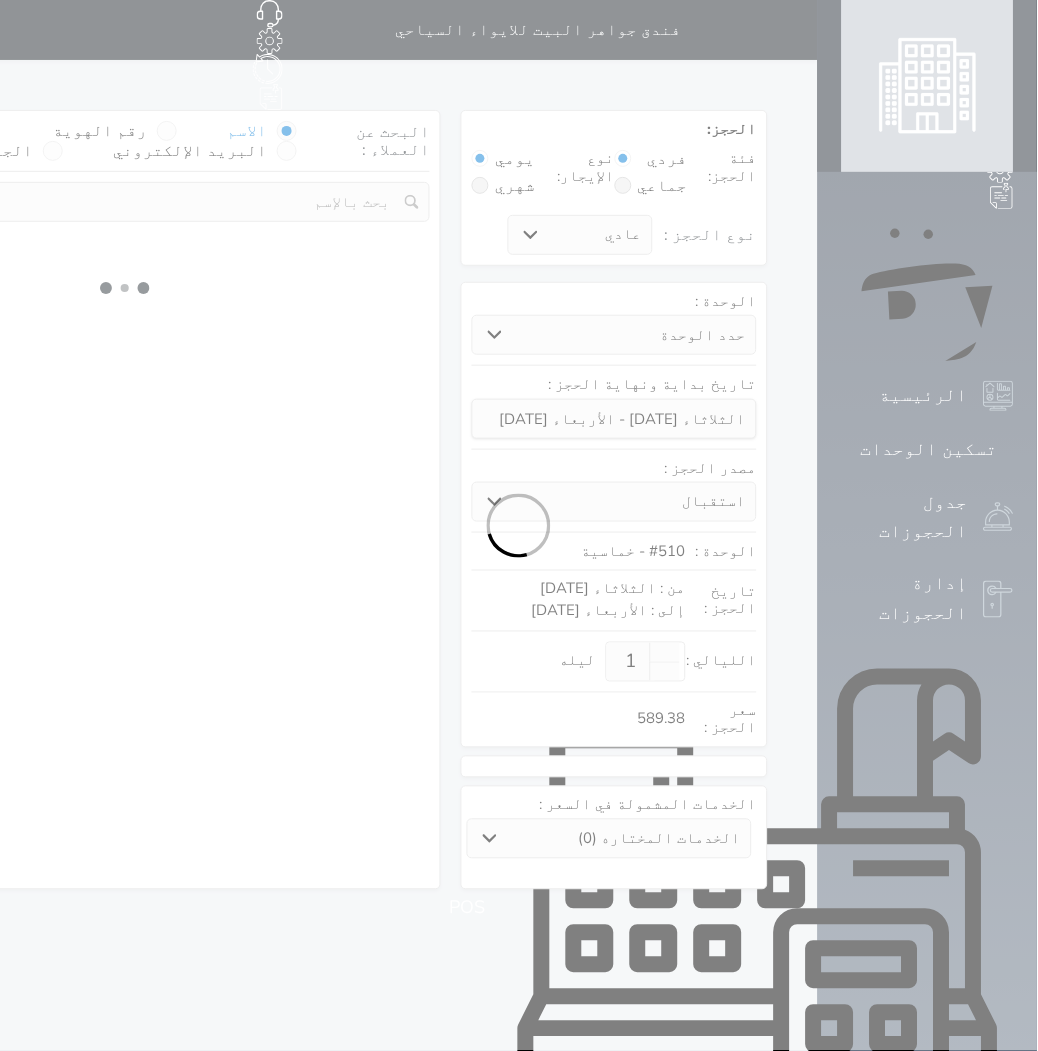 select on "113" 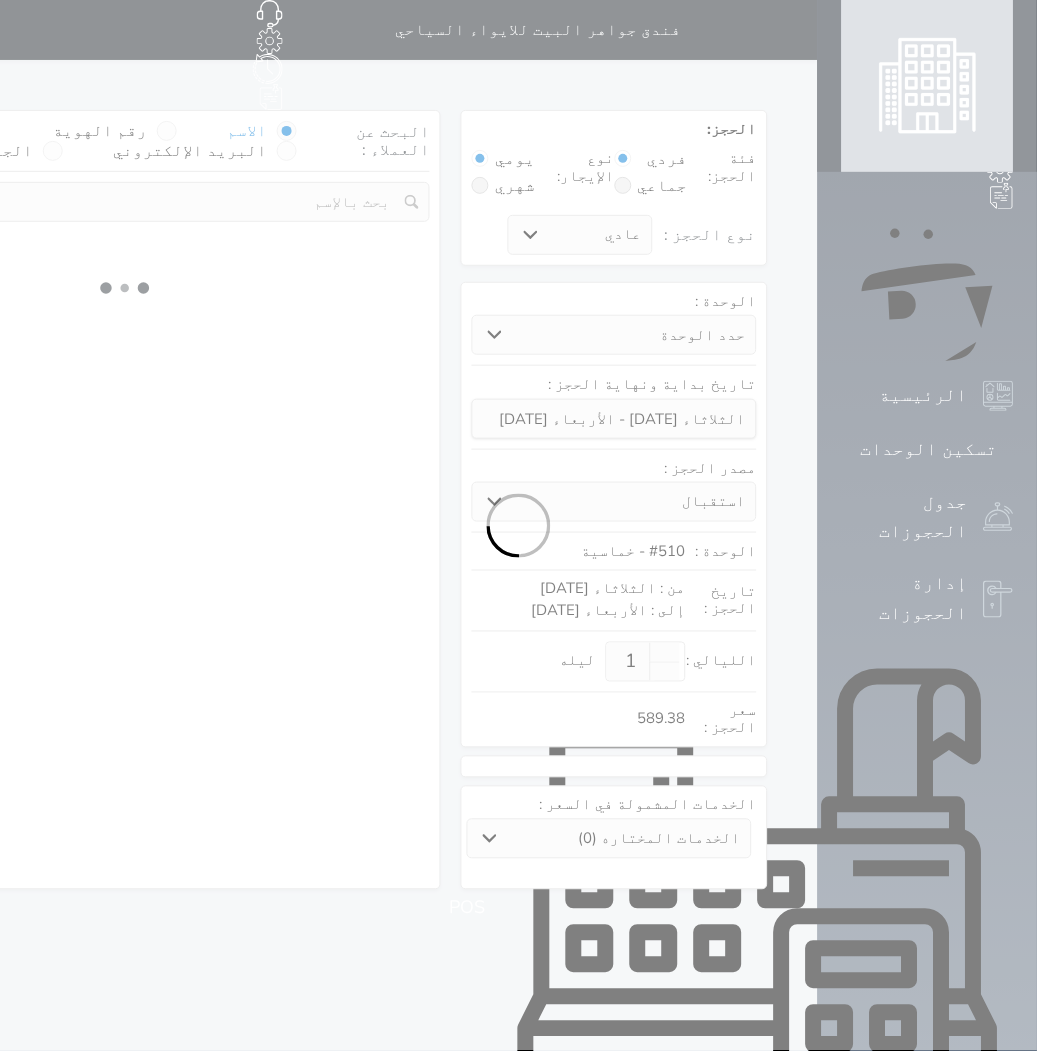 select on "1" 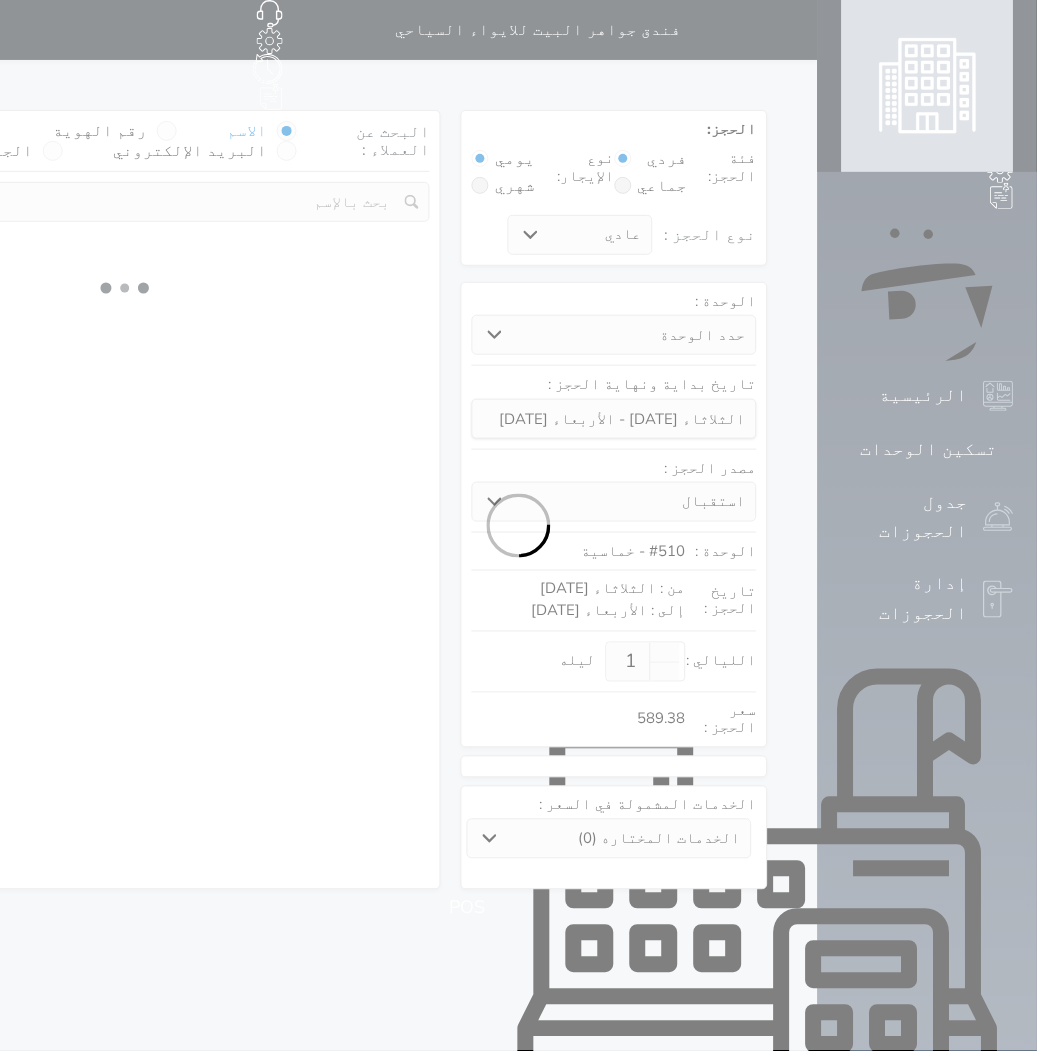 select 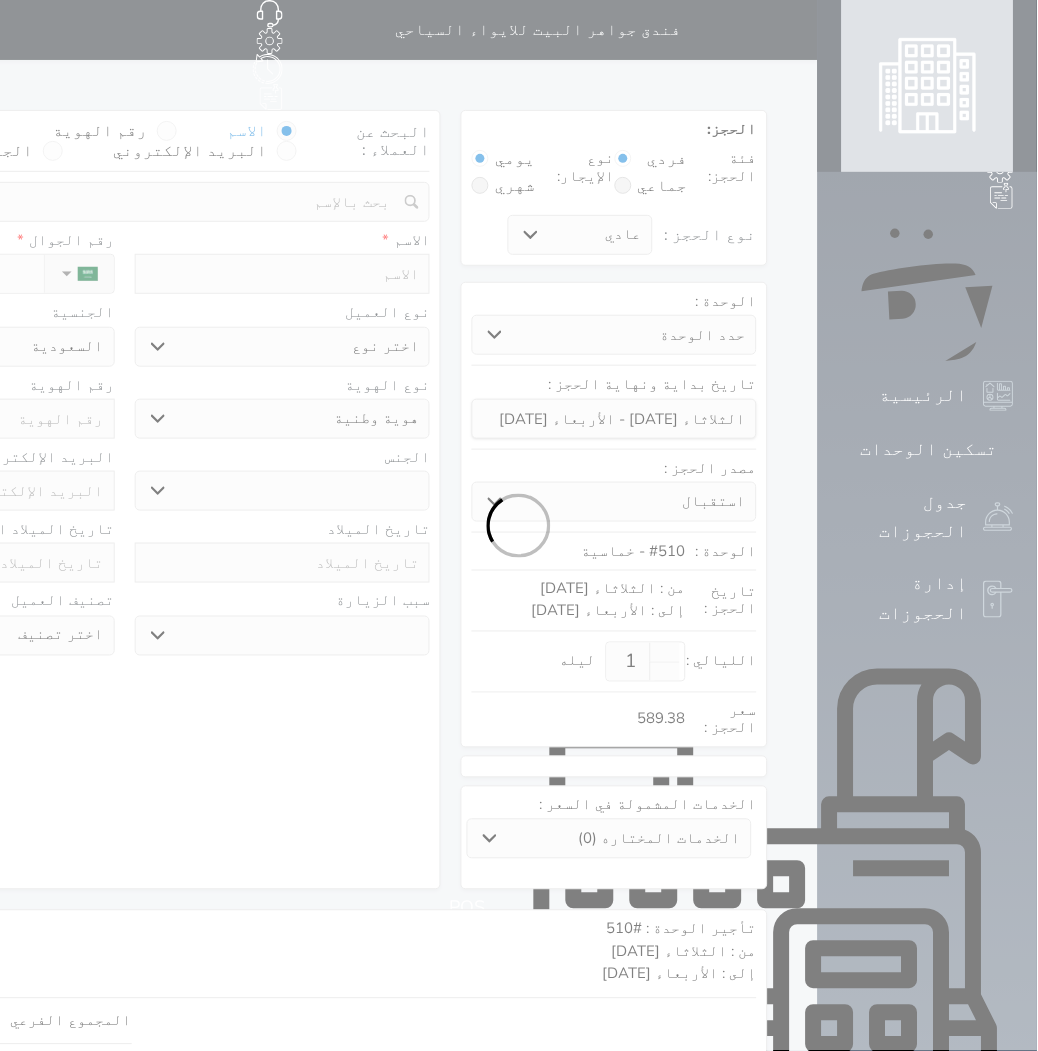 select 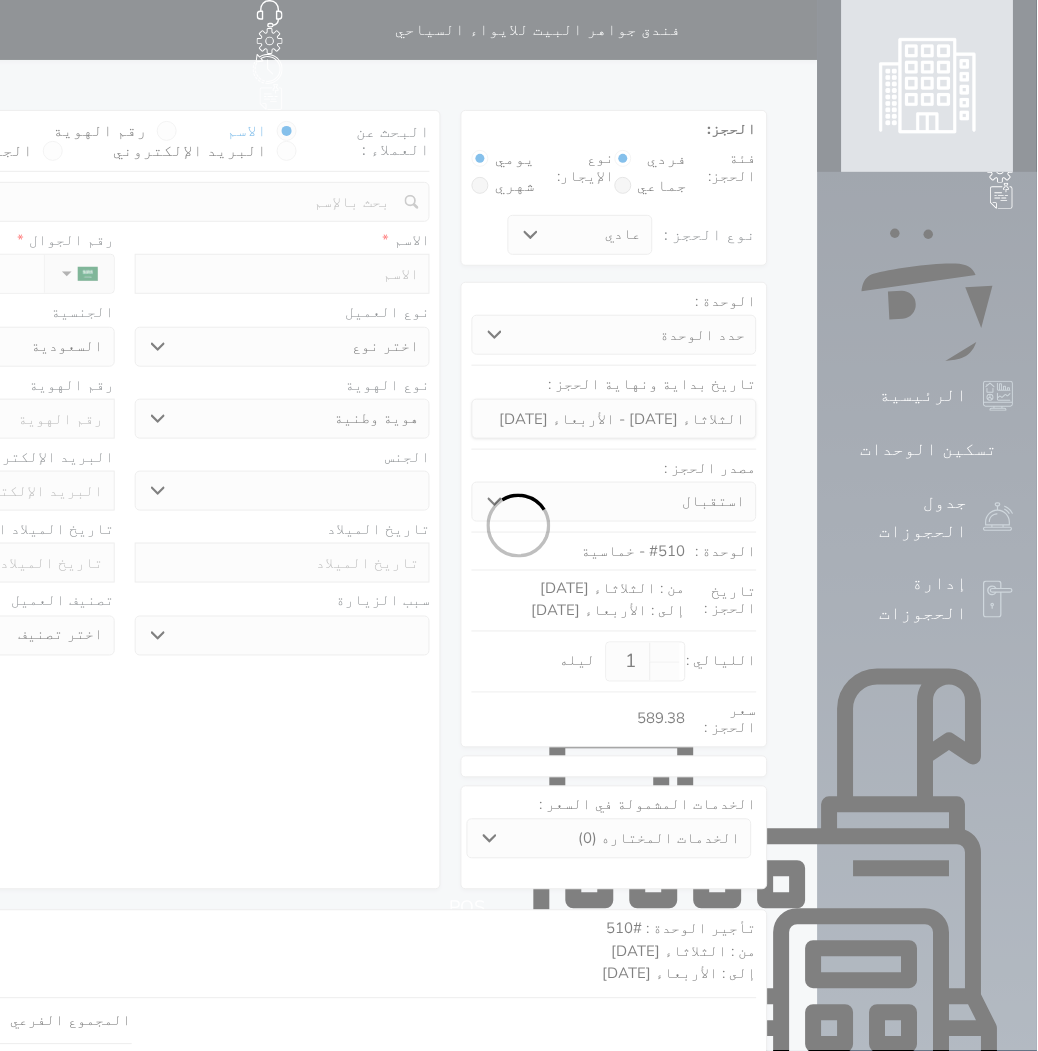 select 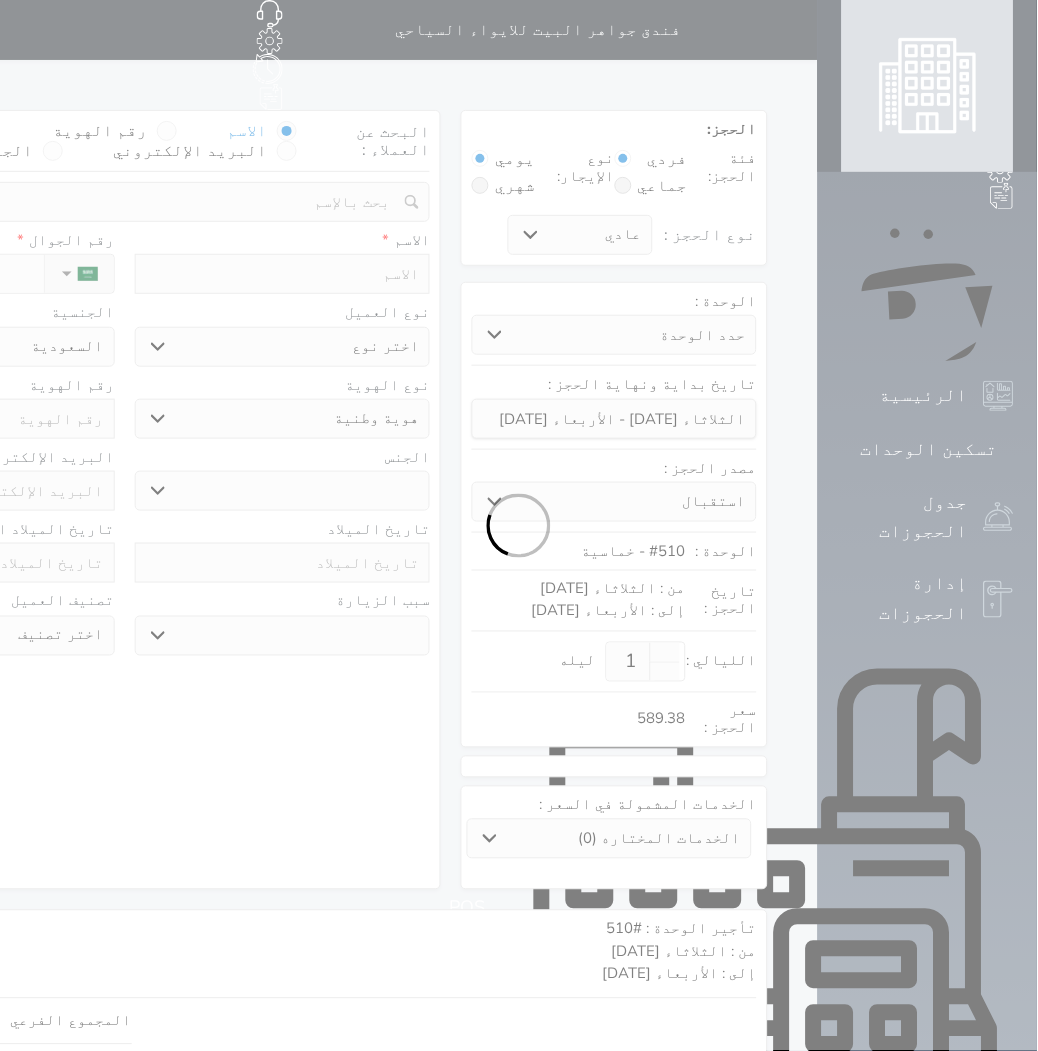 select 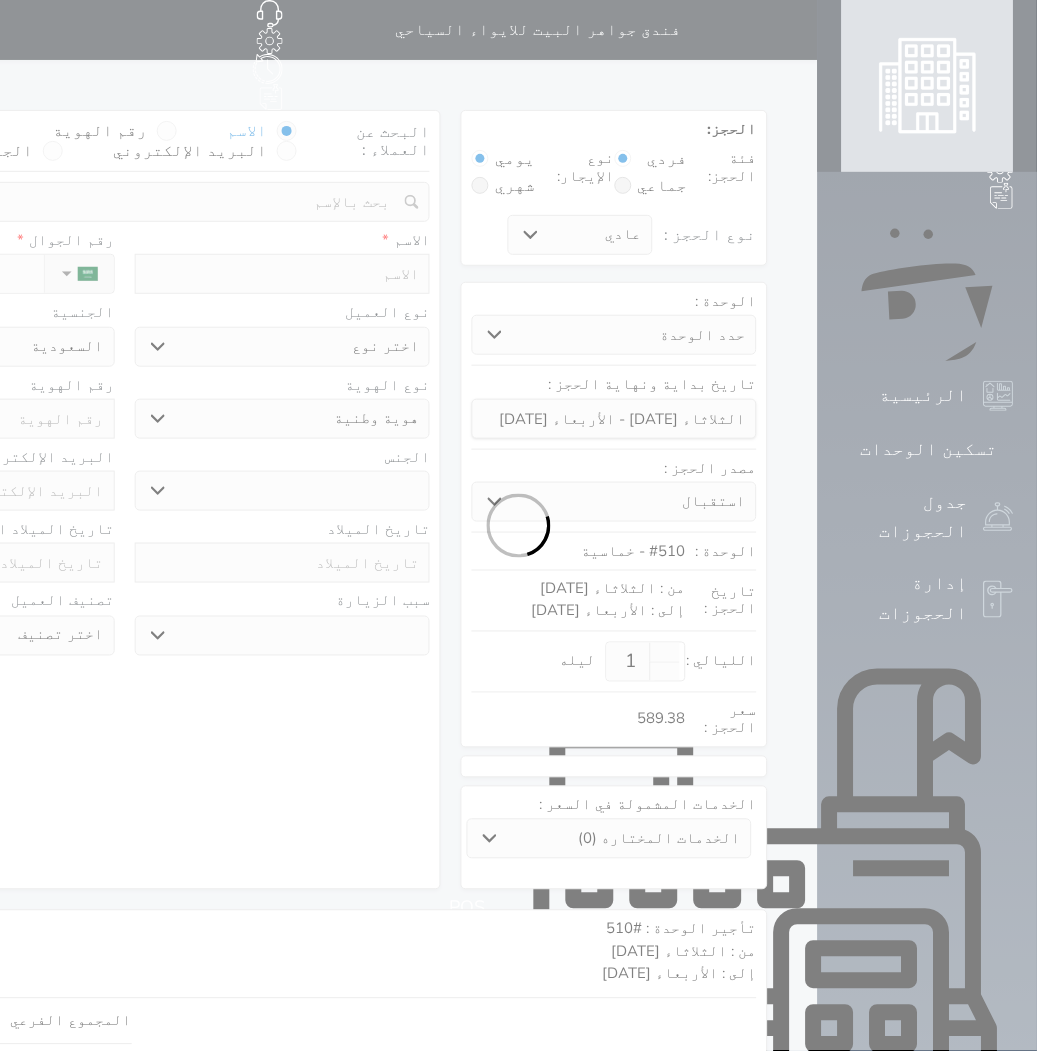 click at bounding box center (519, 525) 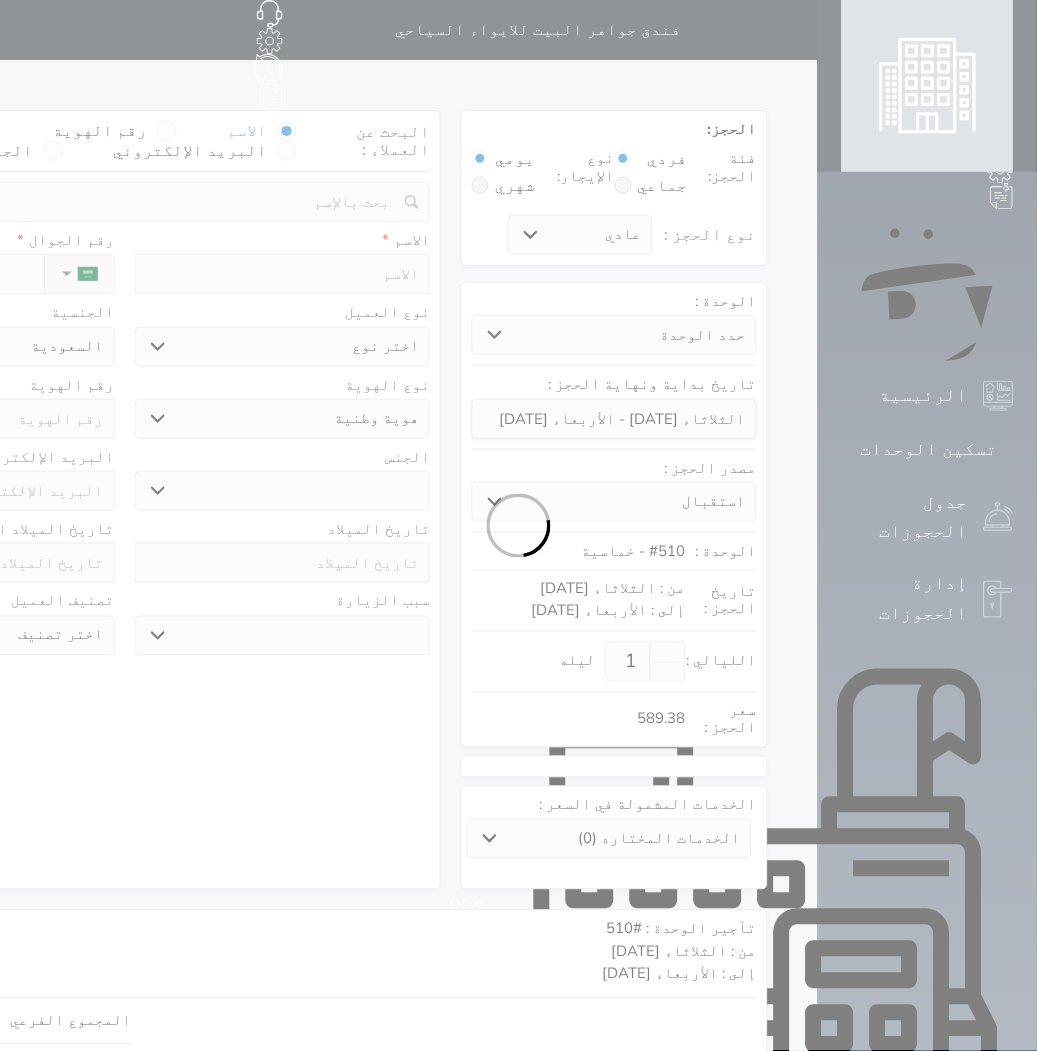 select 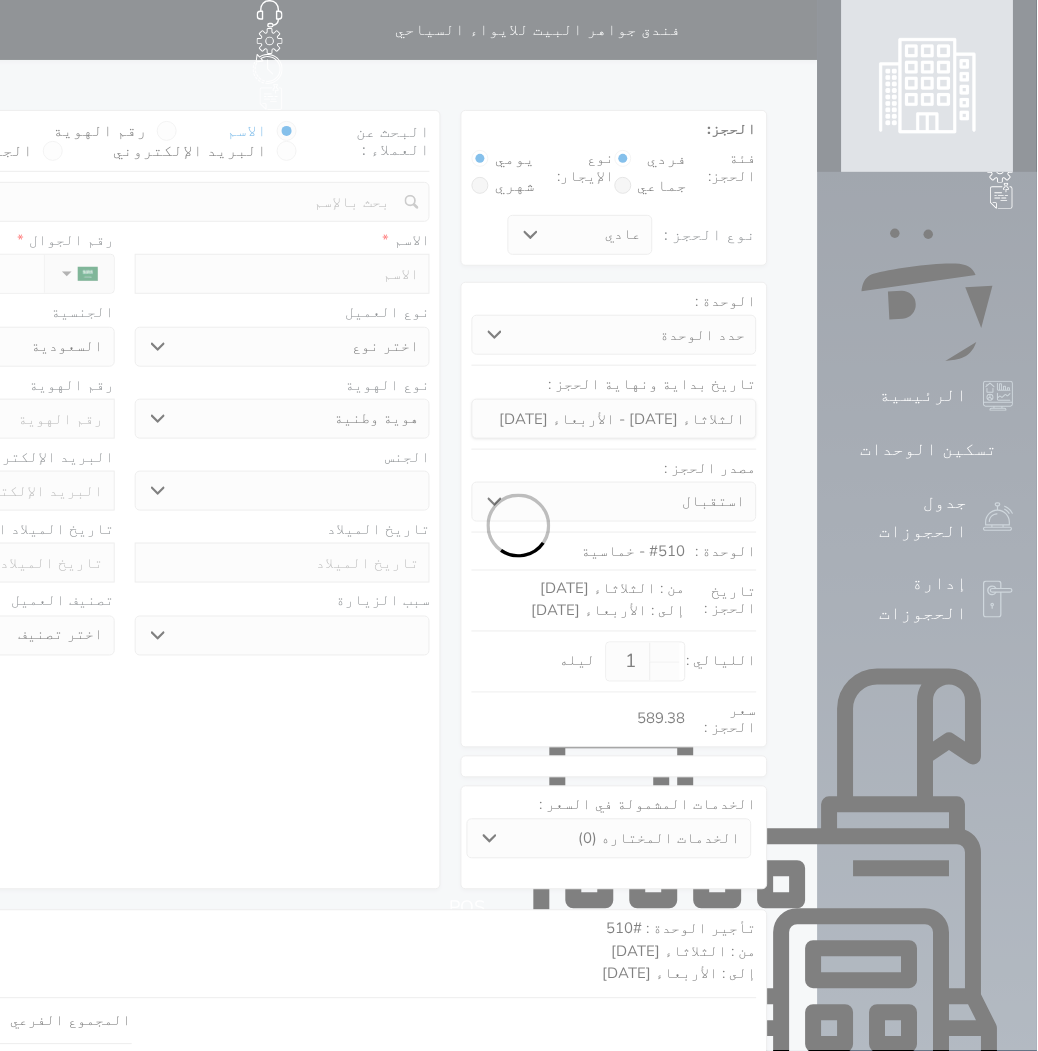 select 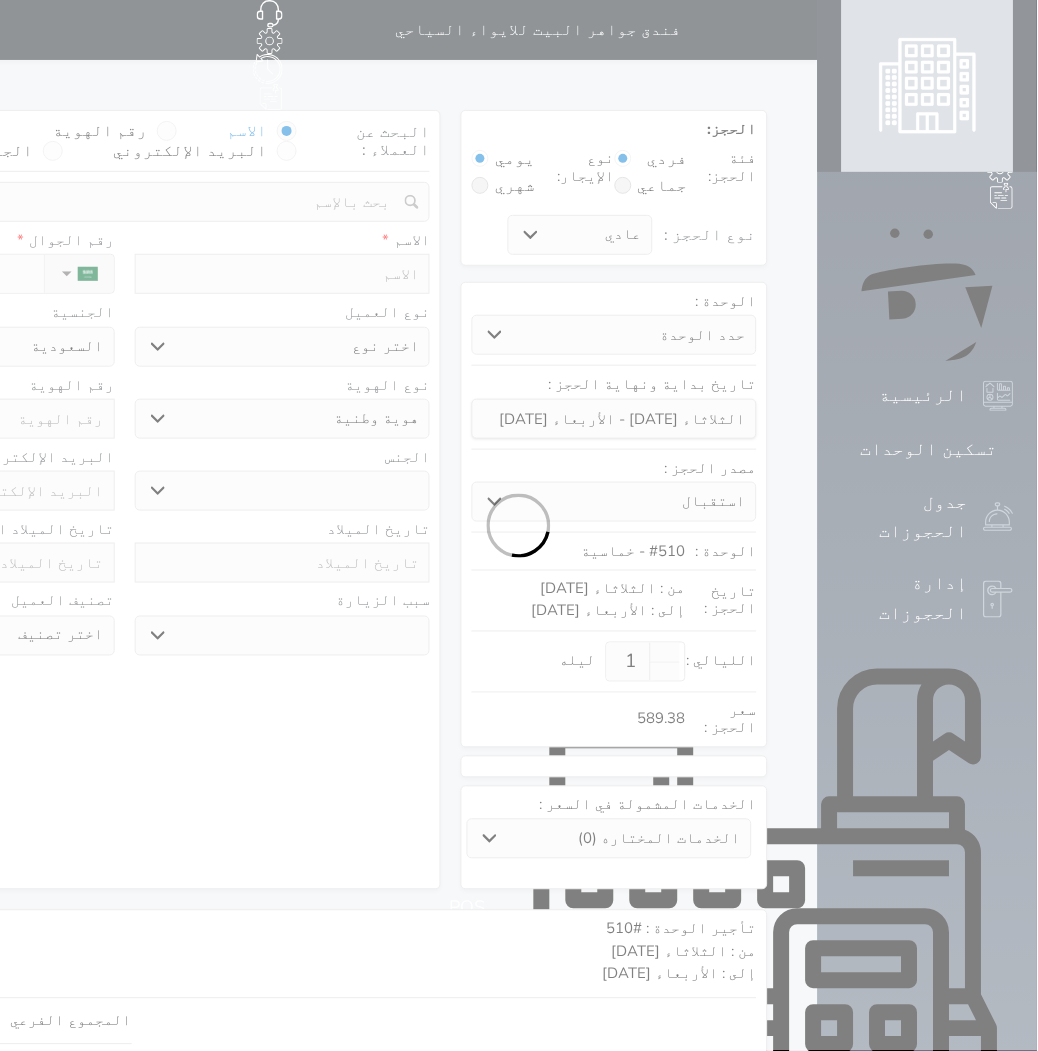 select 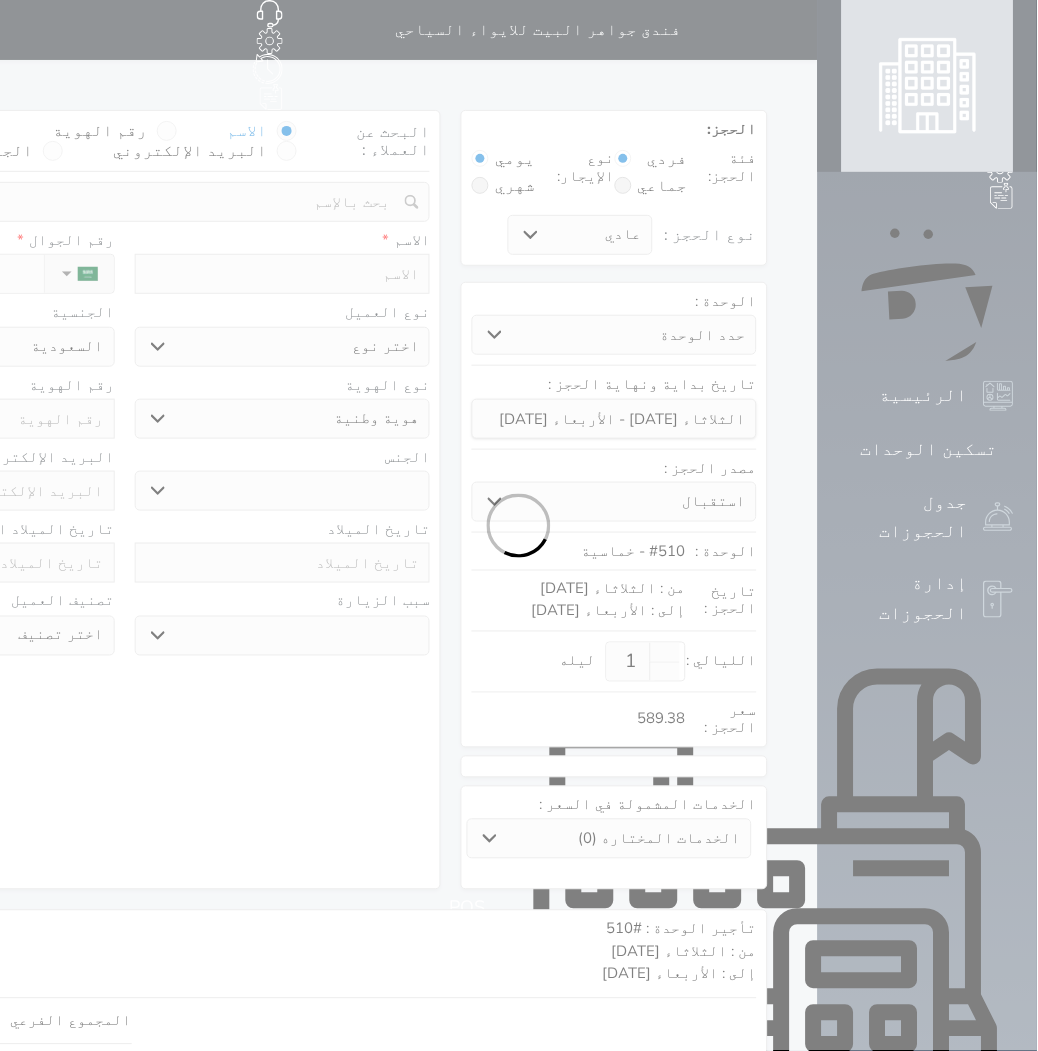 select 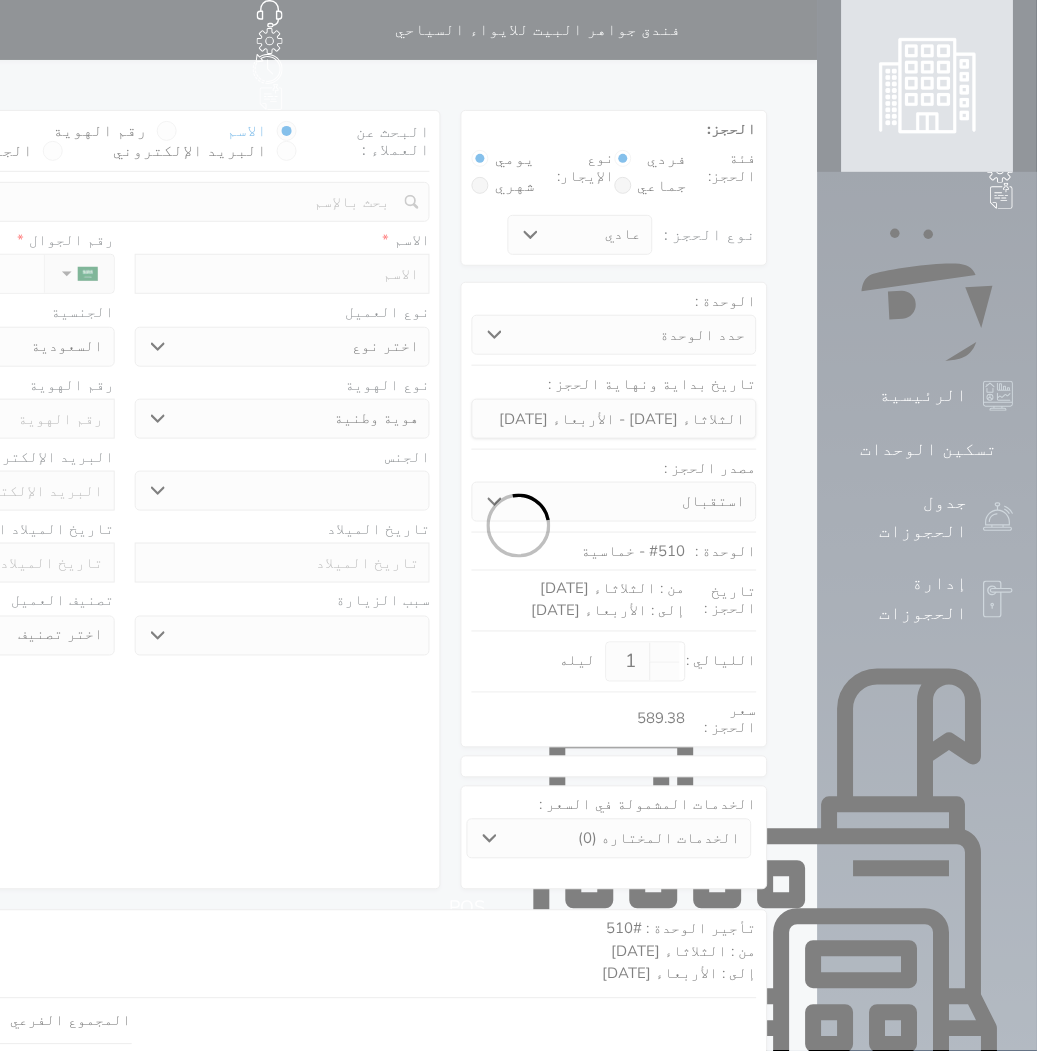 select on "1" 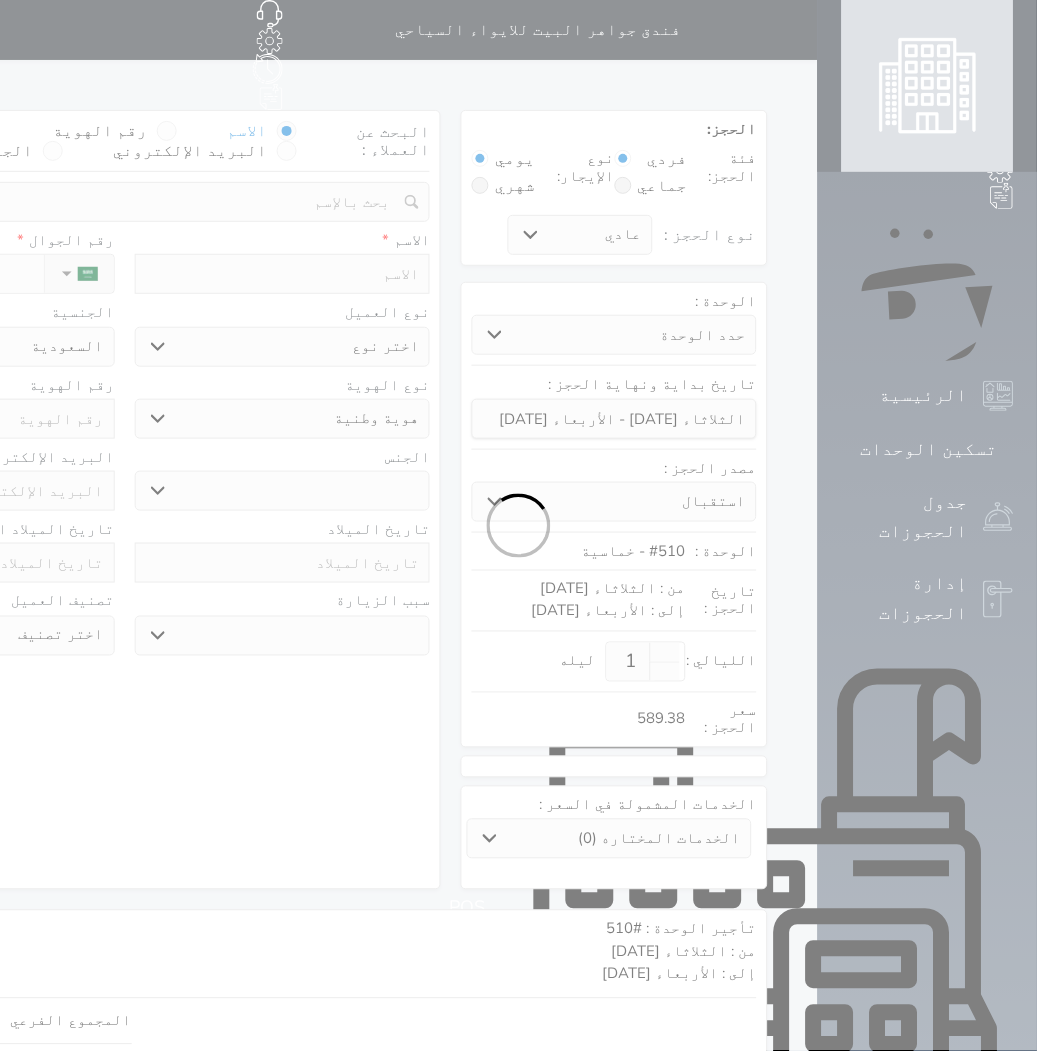 select on "7" 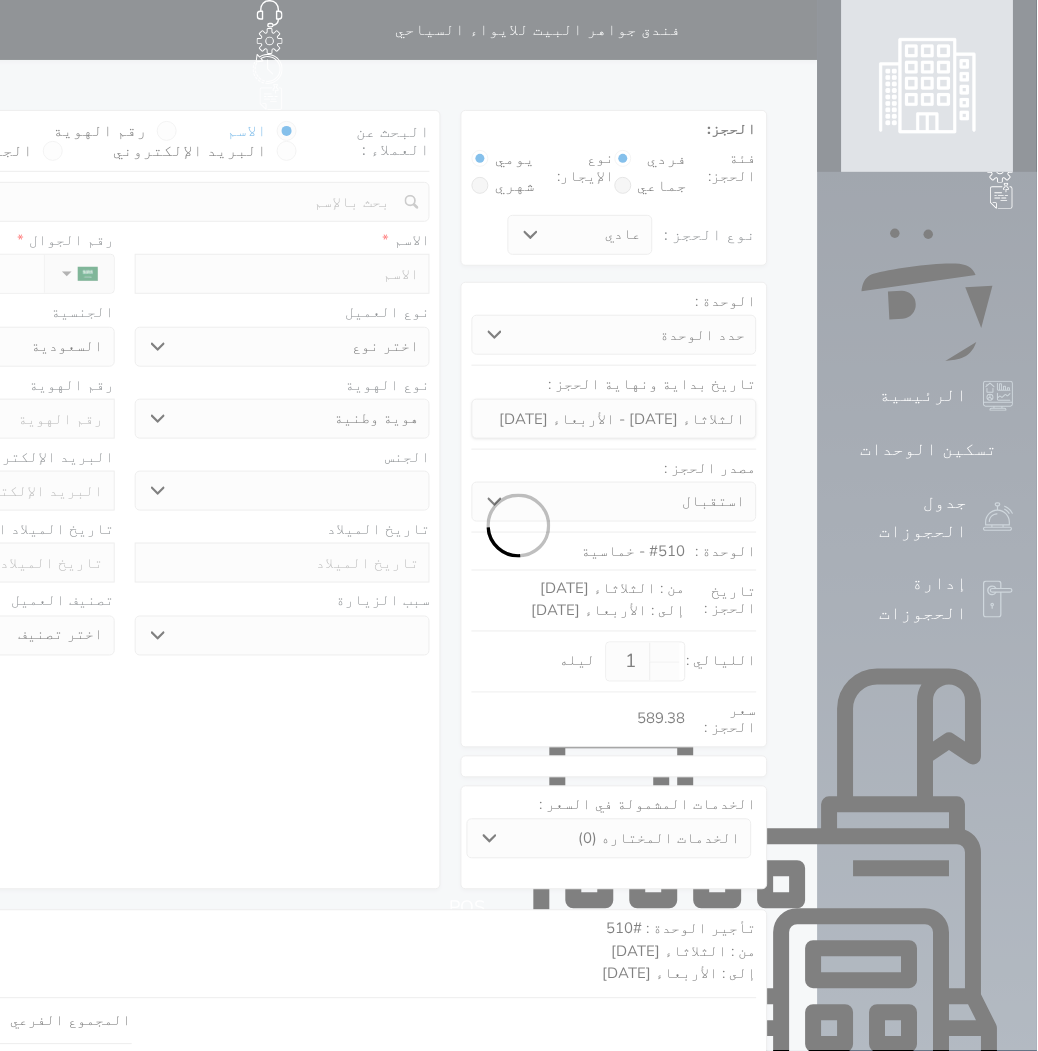 select 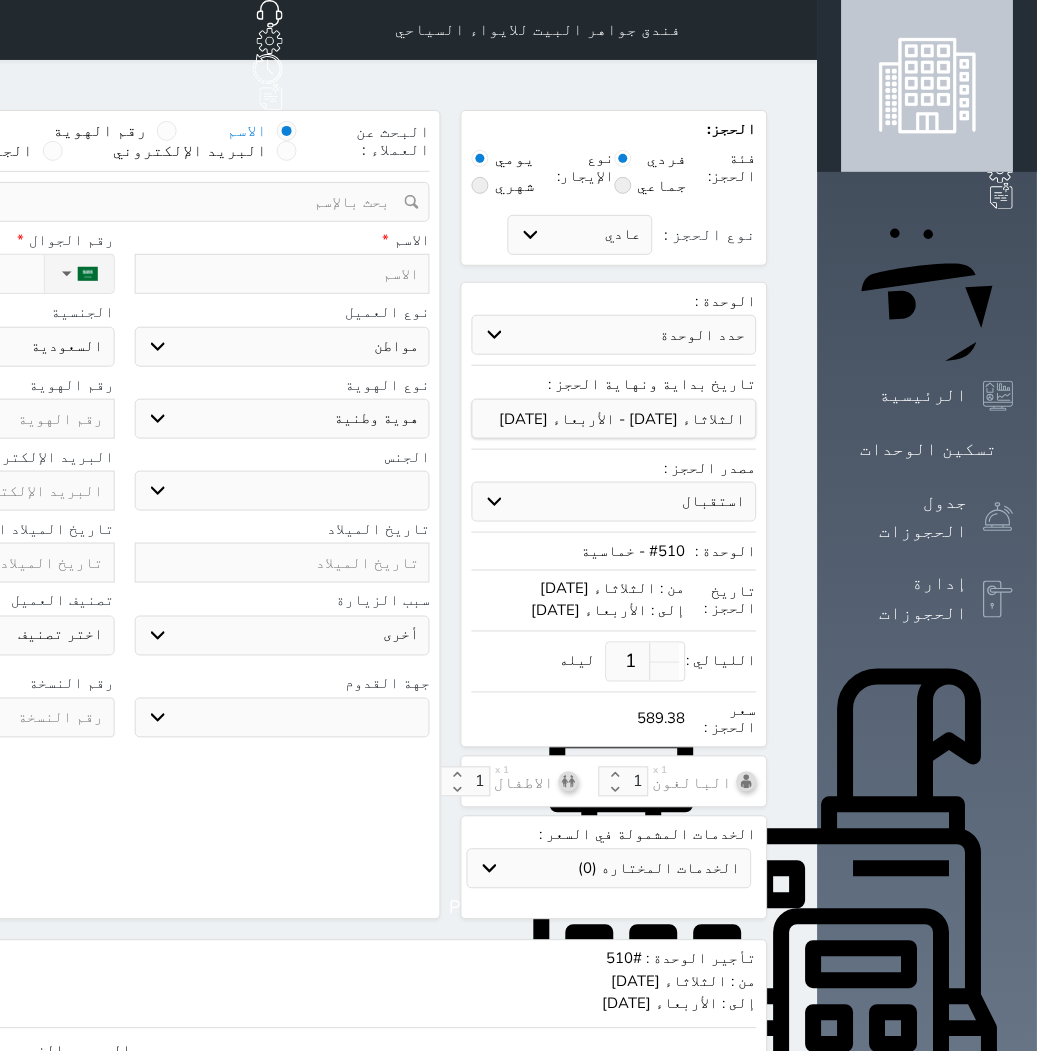 click on "1" at bounding box center (631, 662) 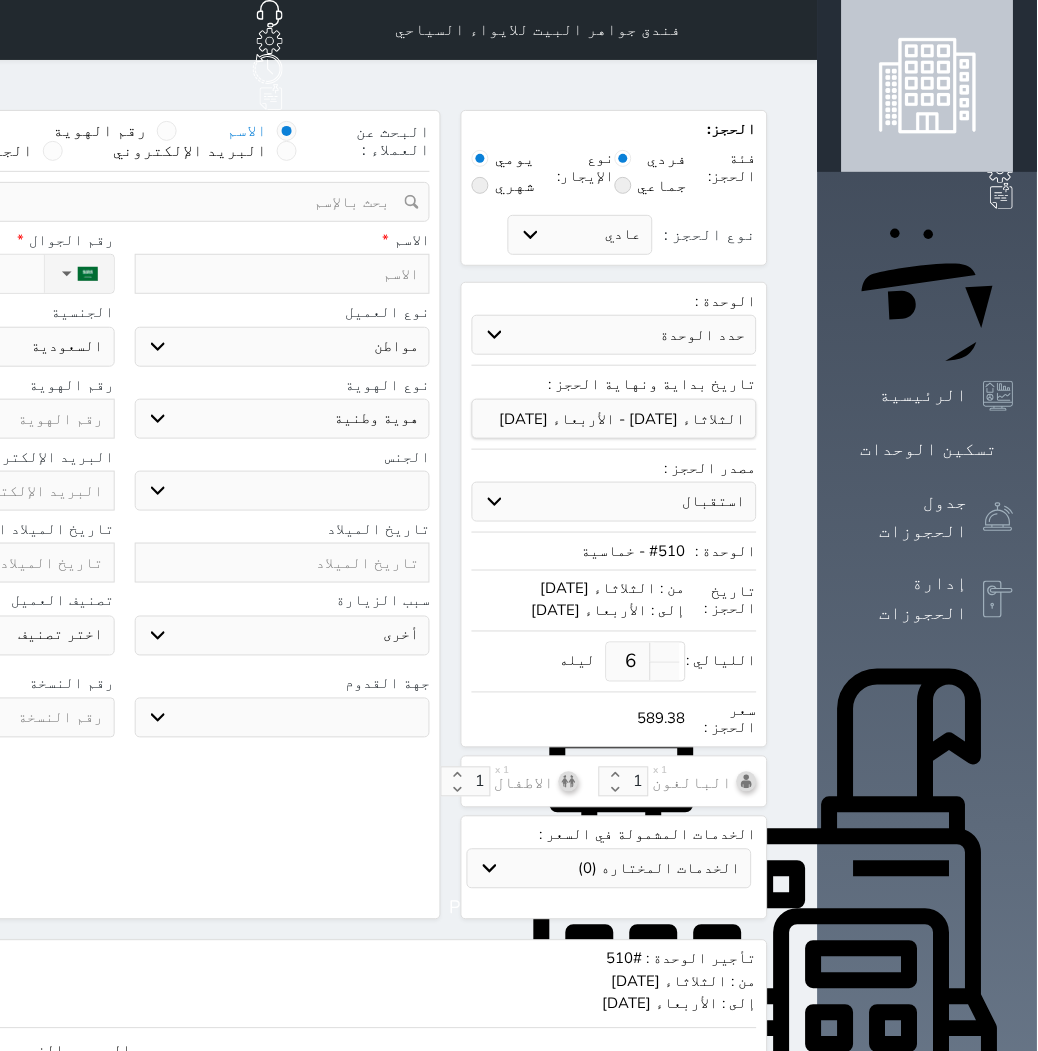 type on "6" 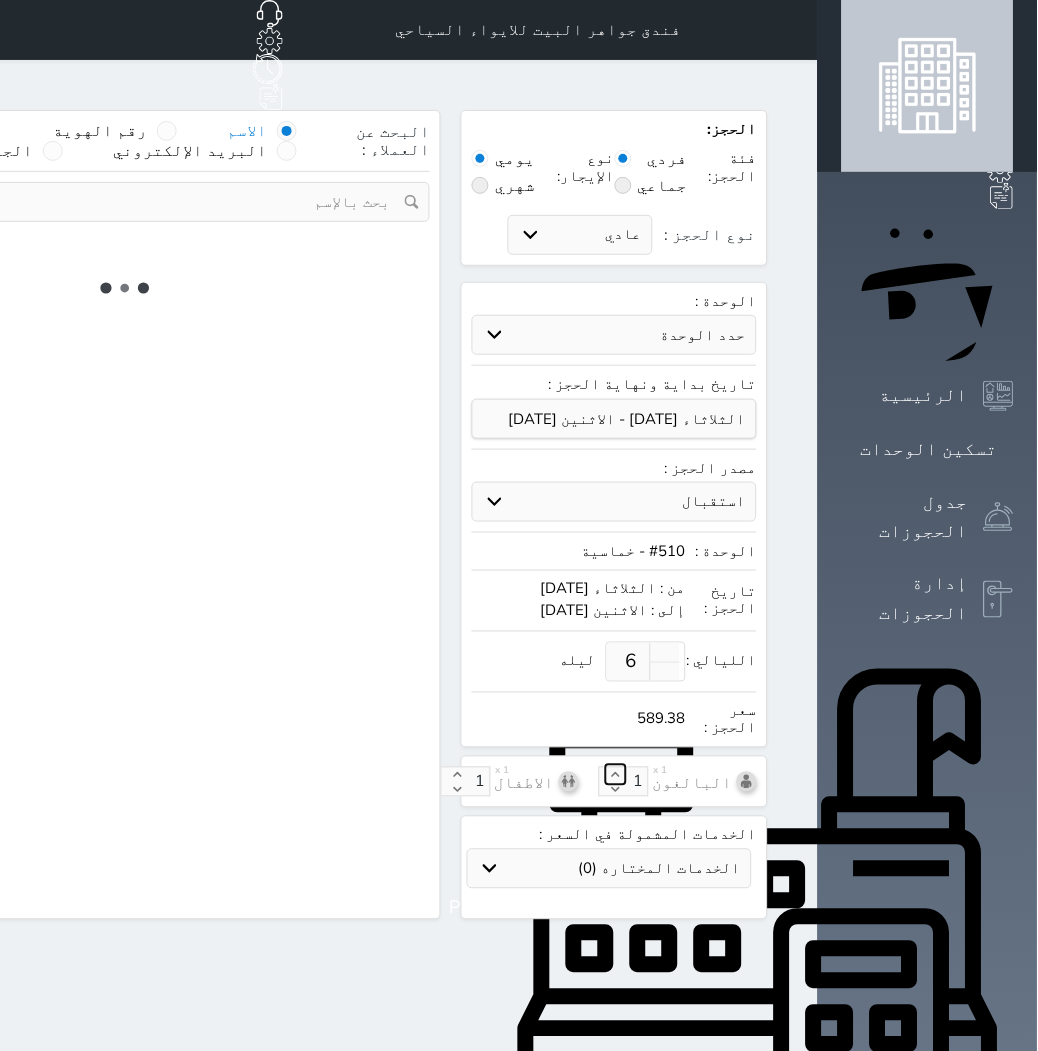 click 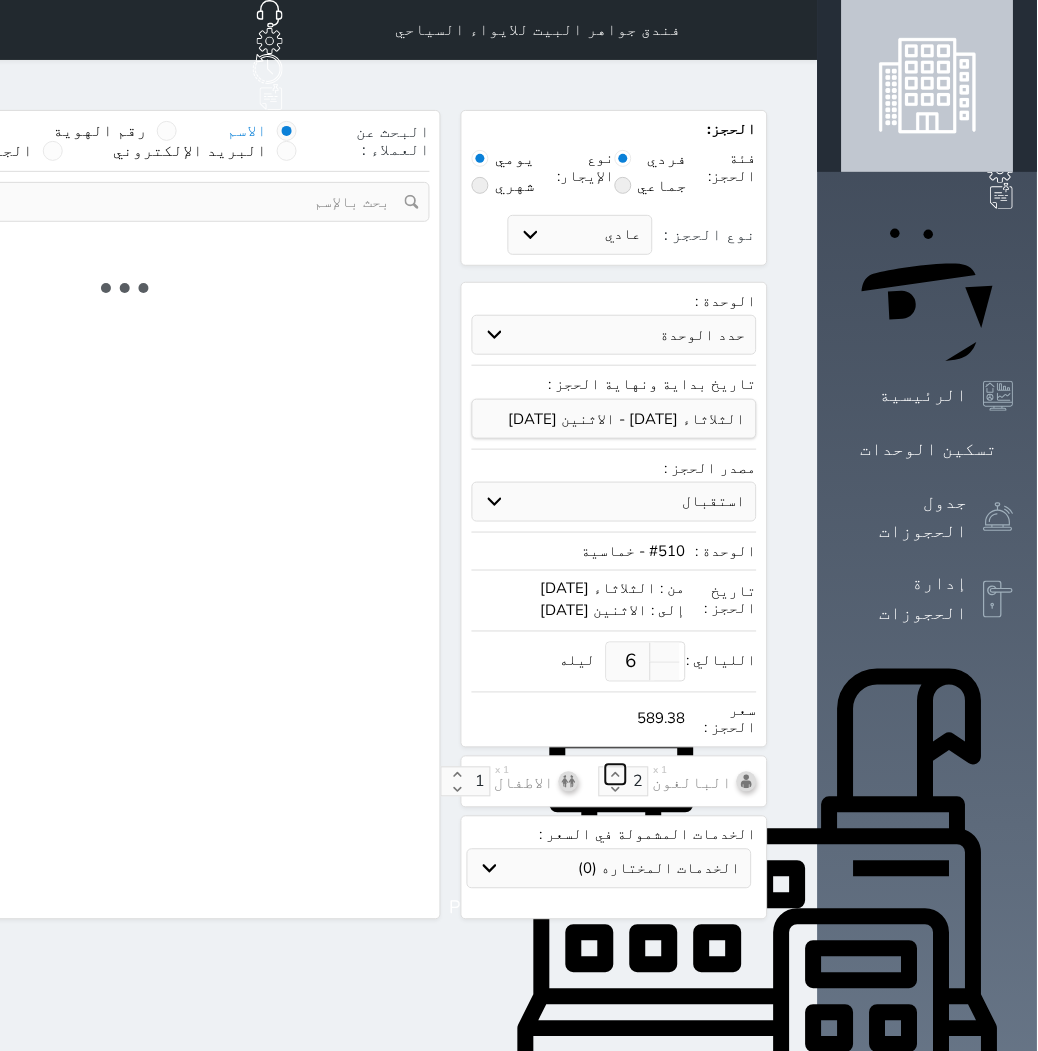 click 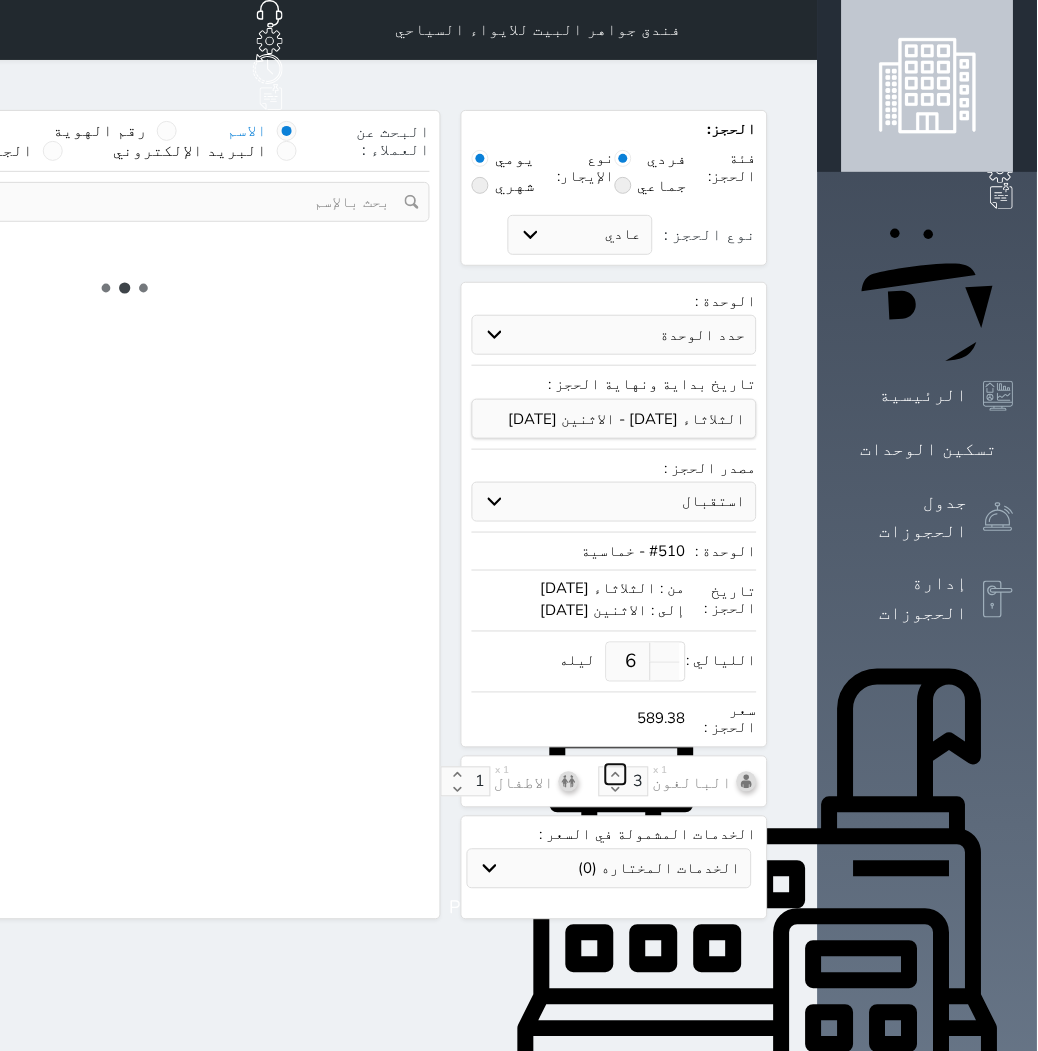 click 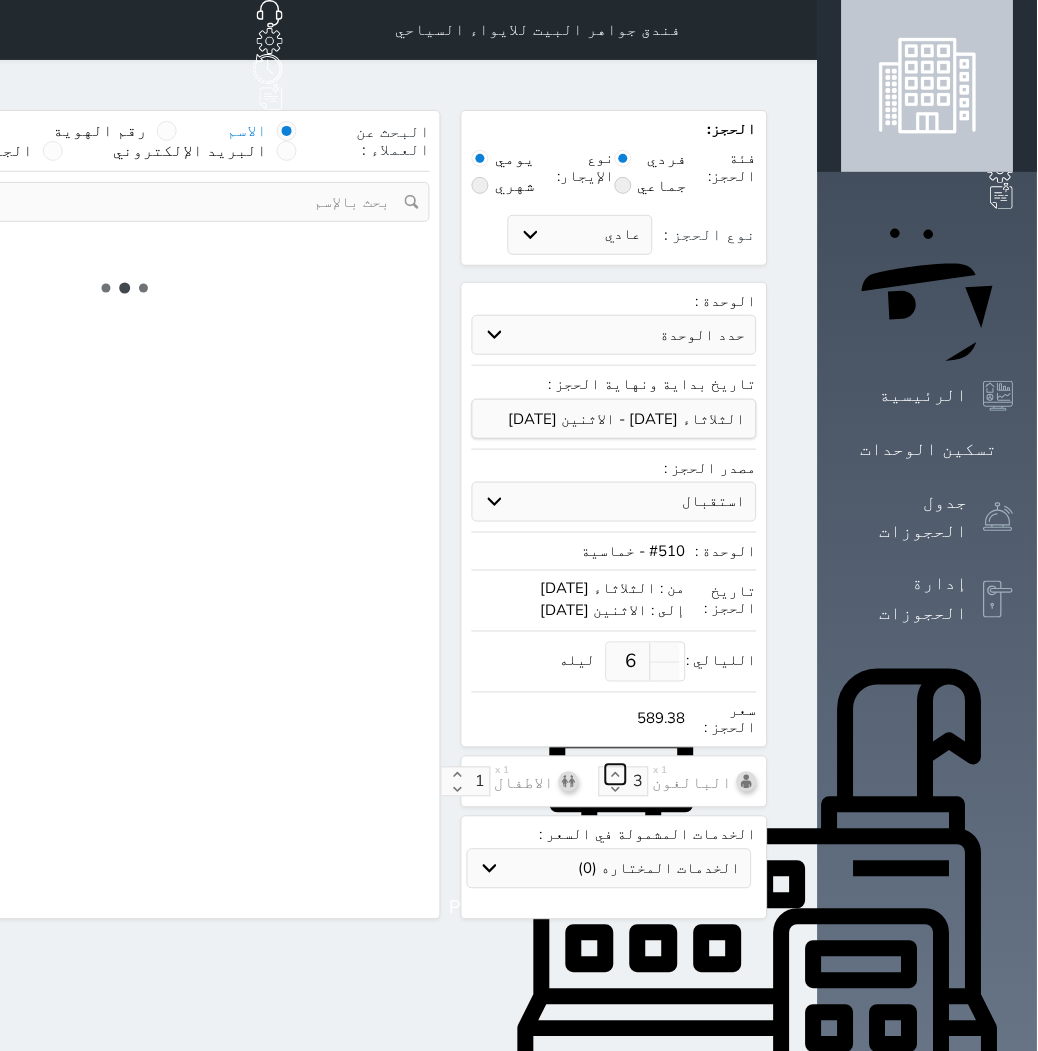 type on "4" 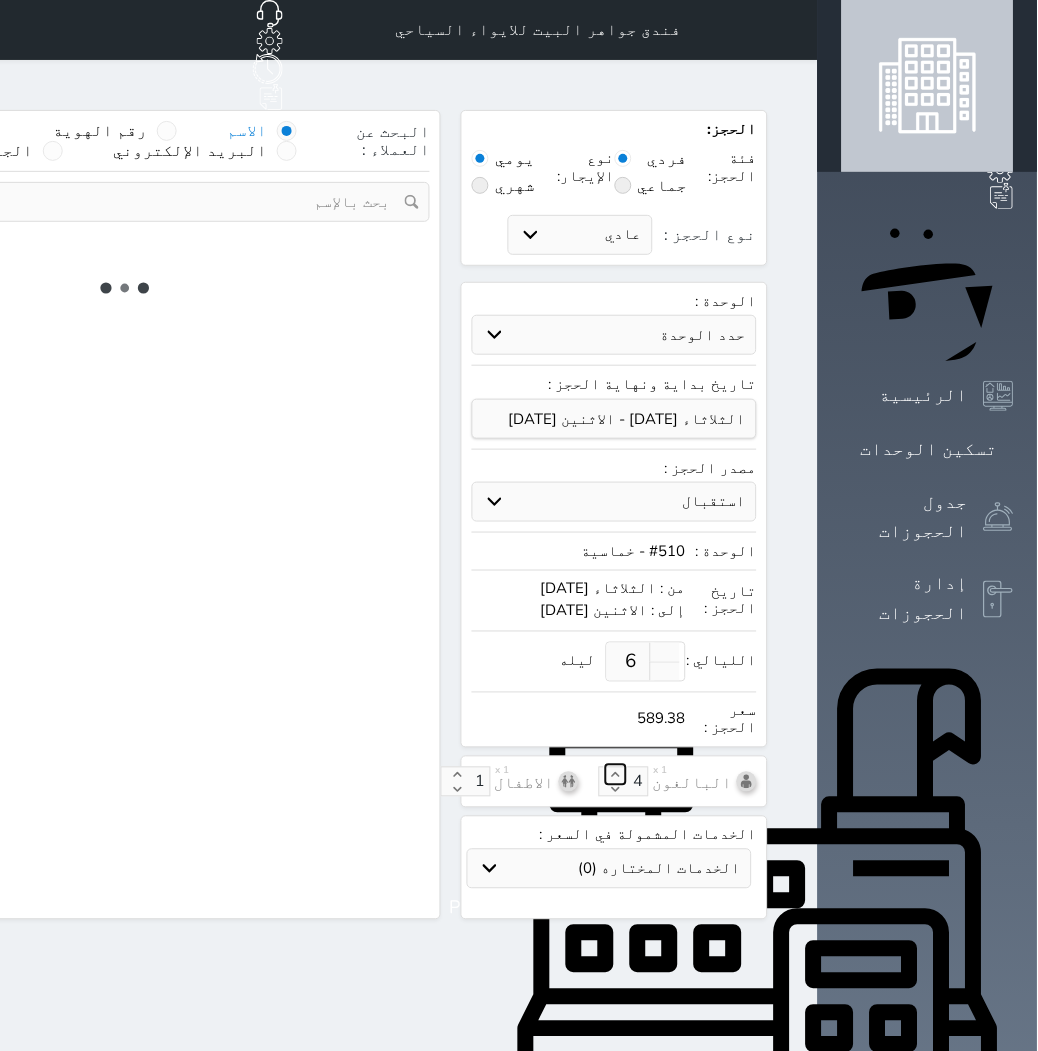 select on "1" 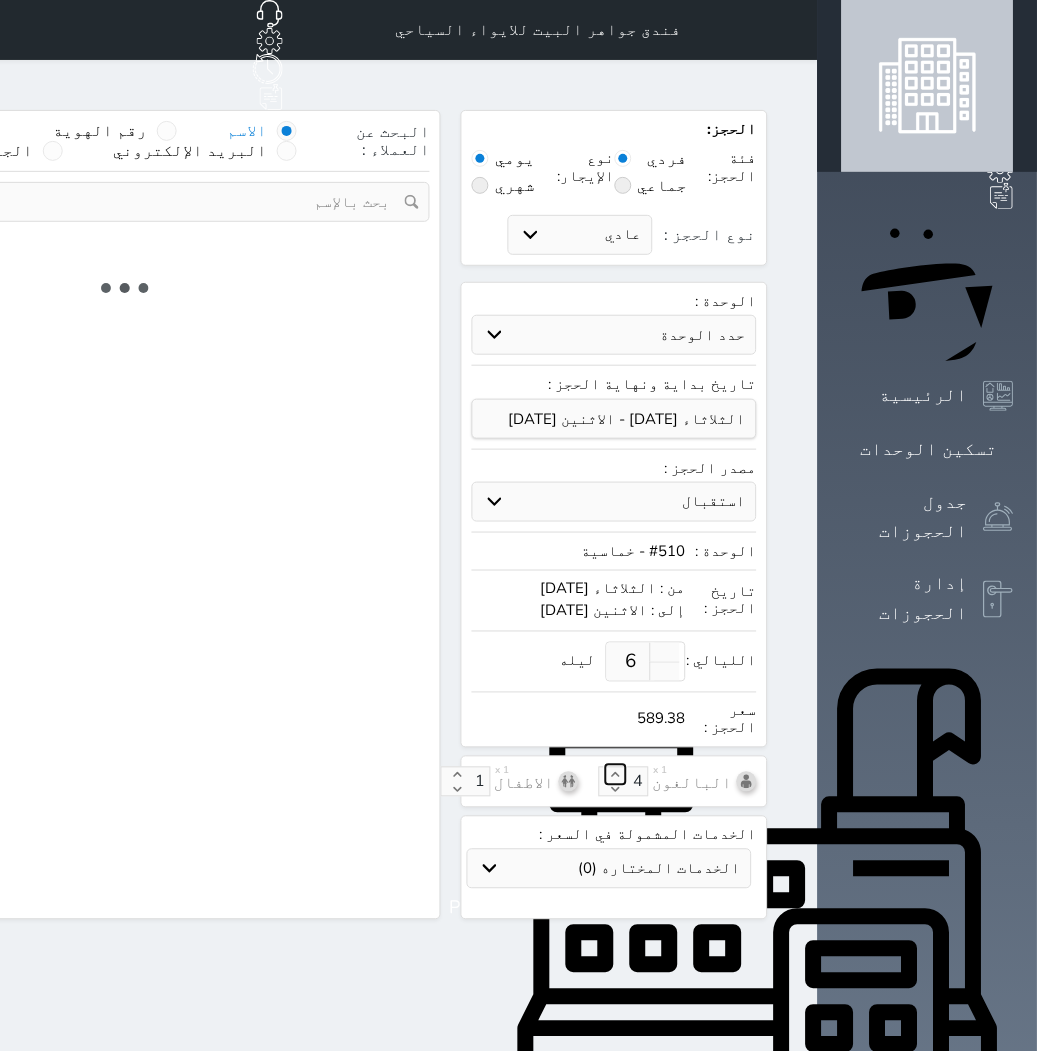 select on "113" 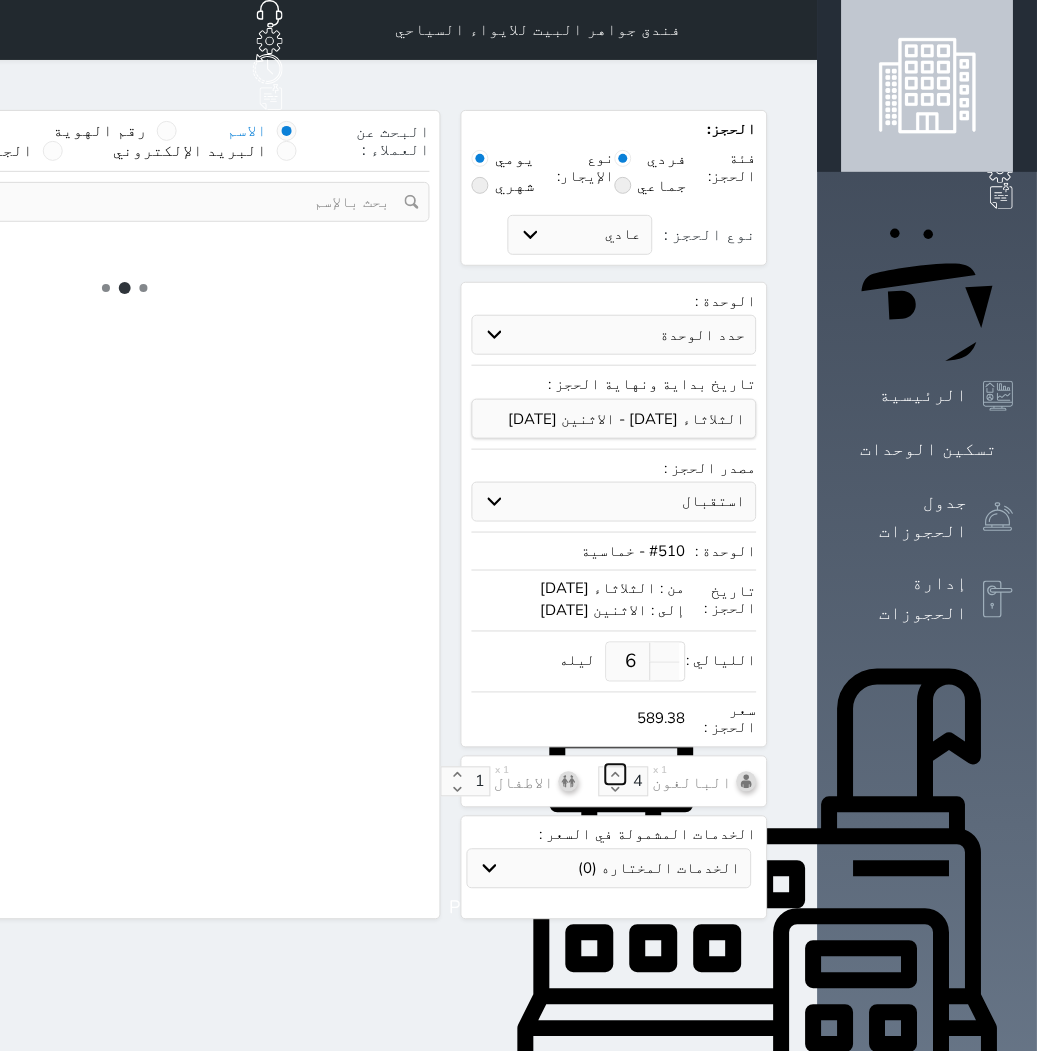 select on "1" 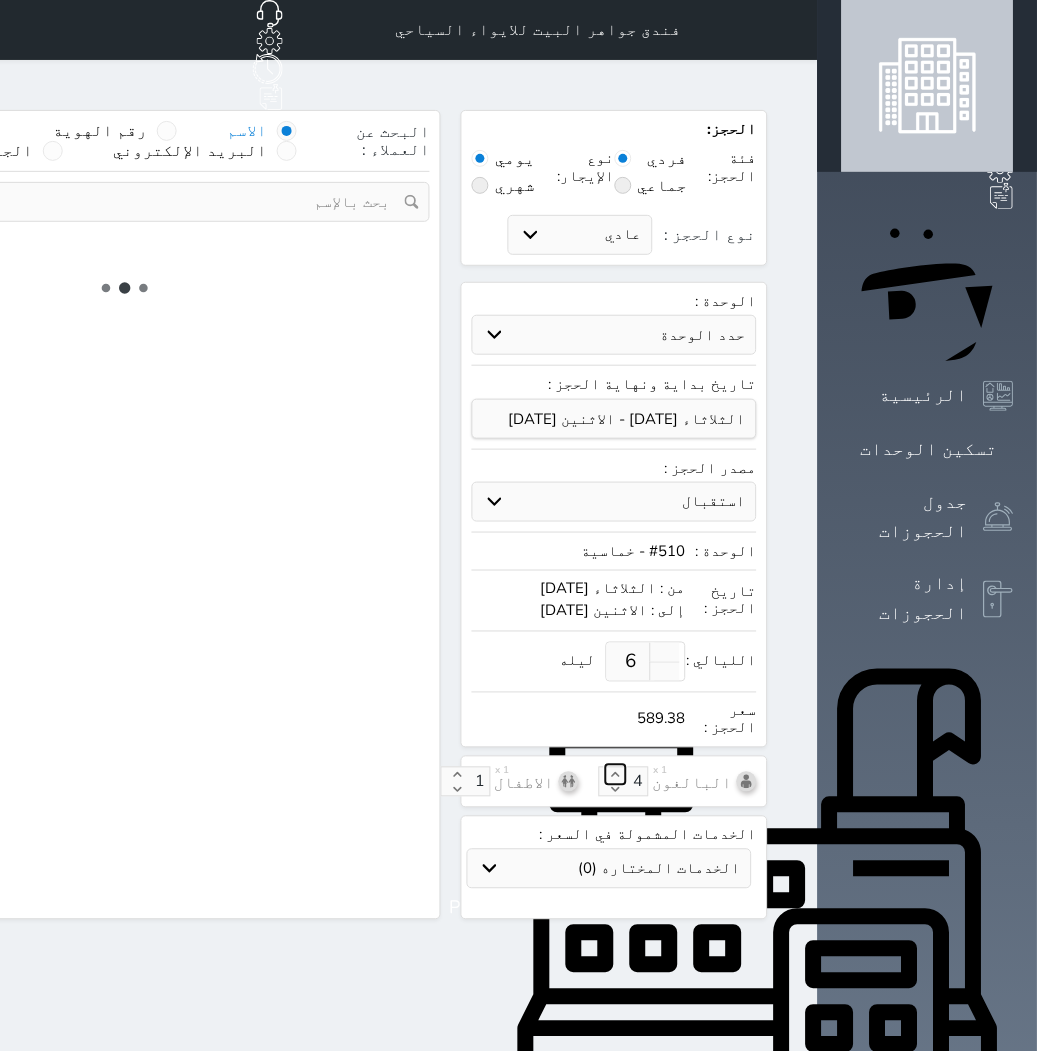 select 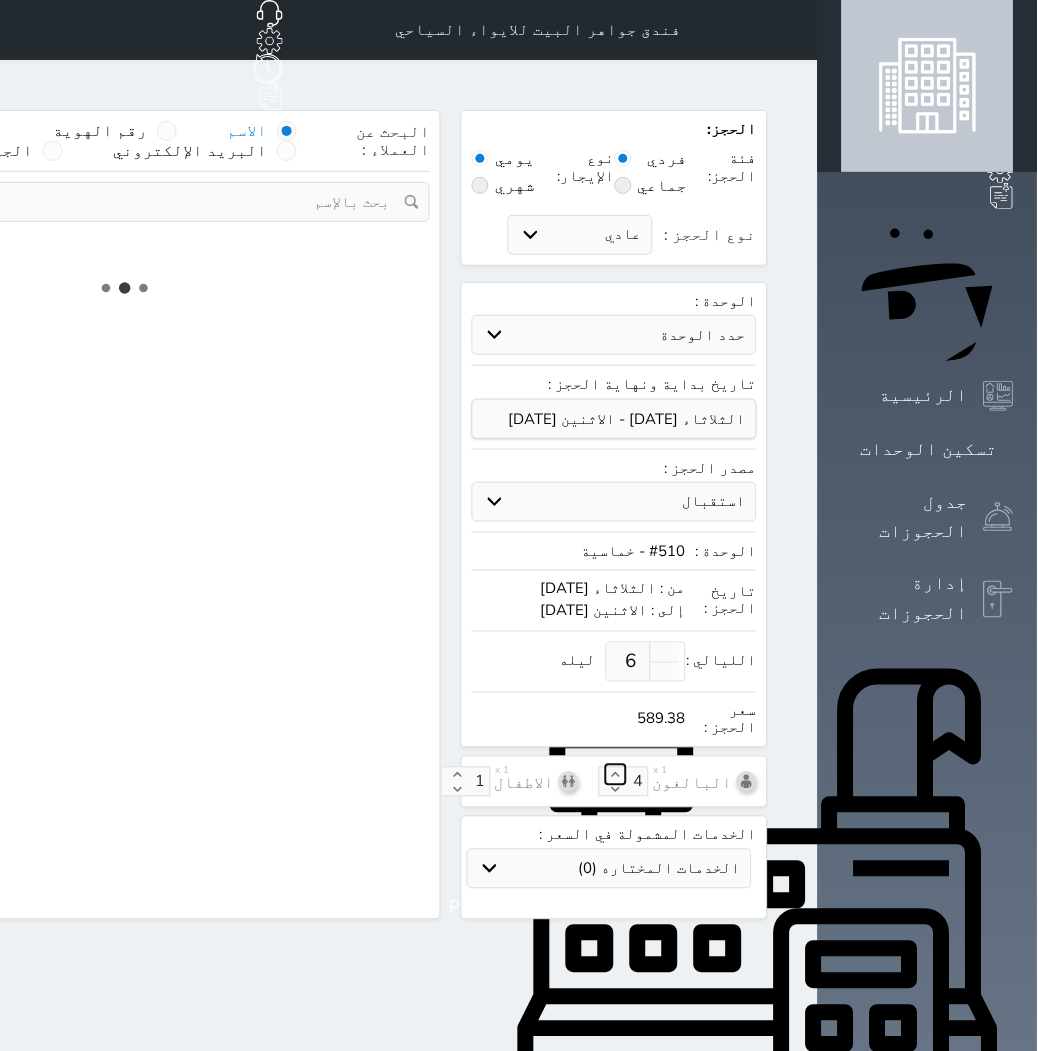 select on "7" 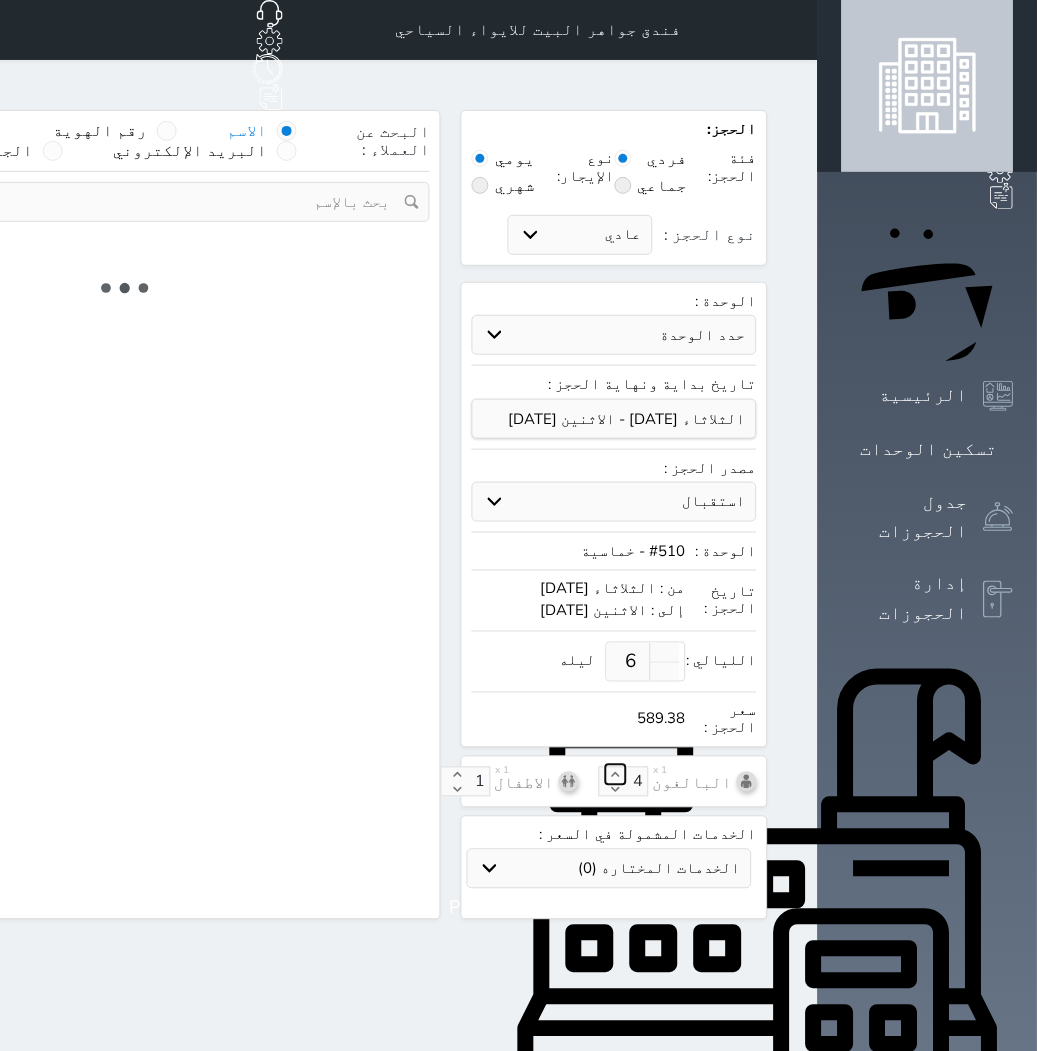 select 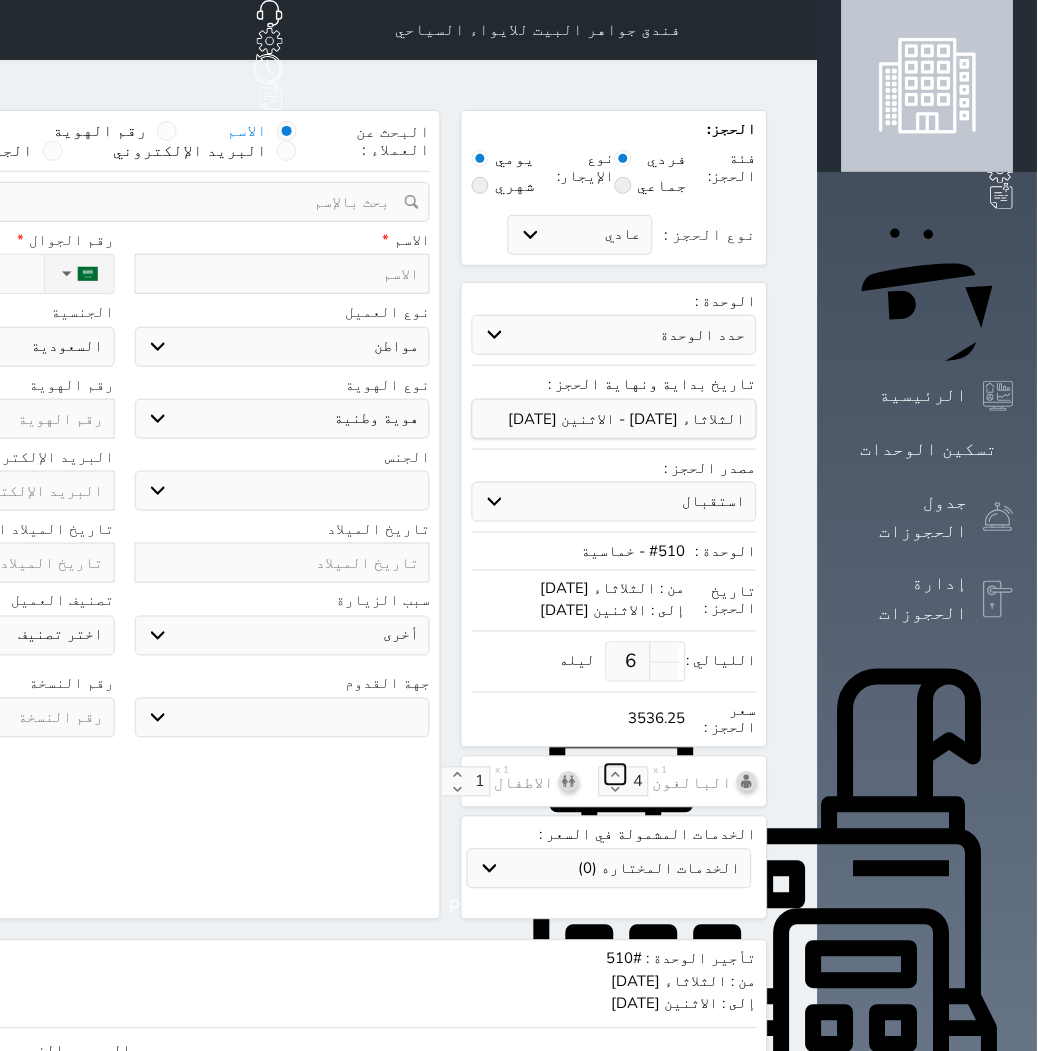 click 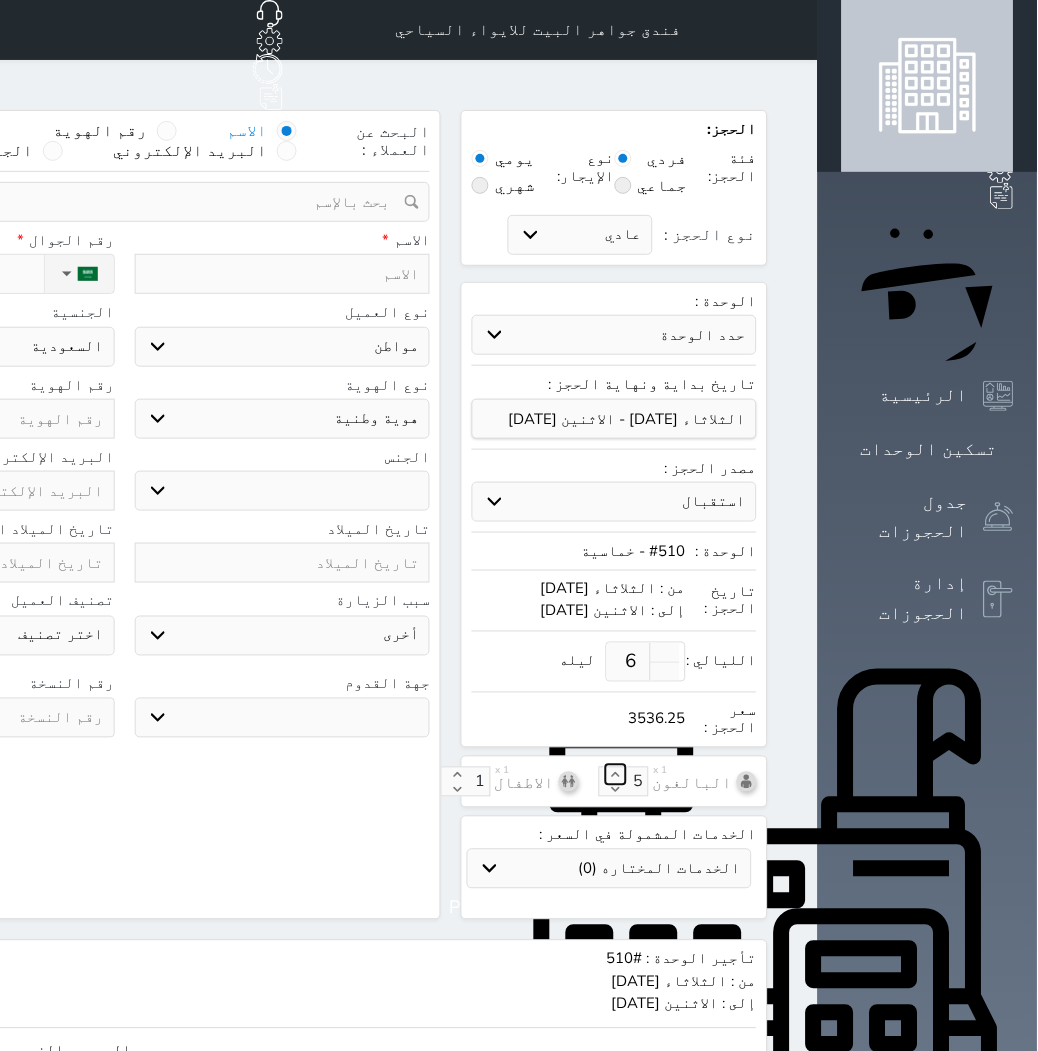 select 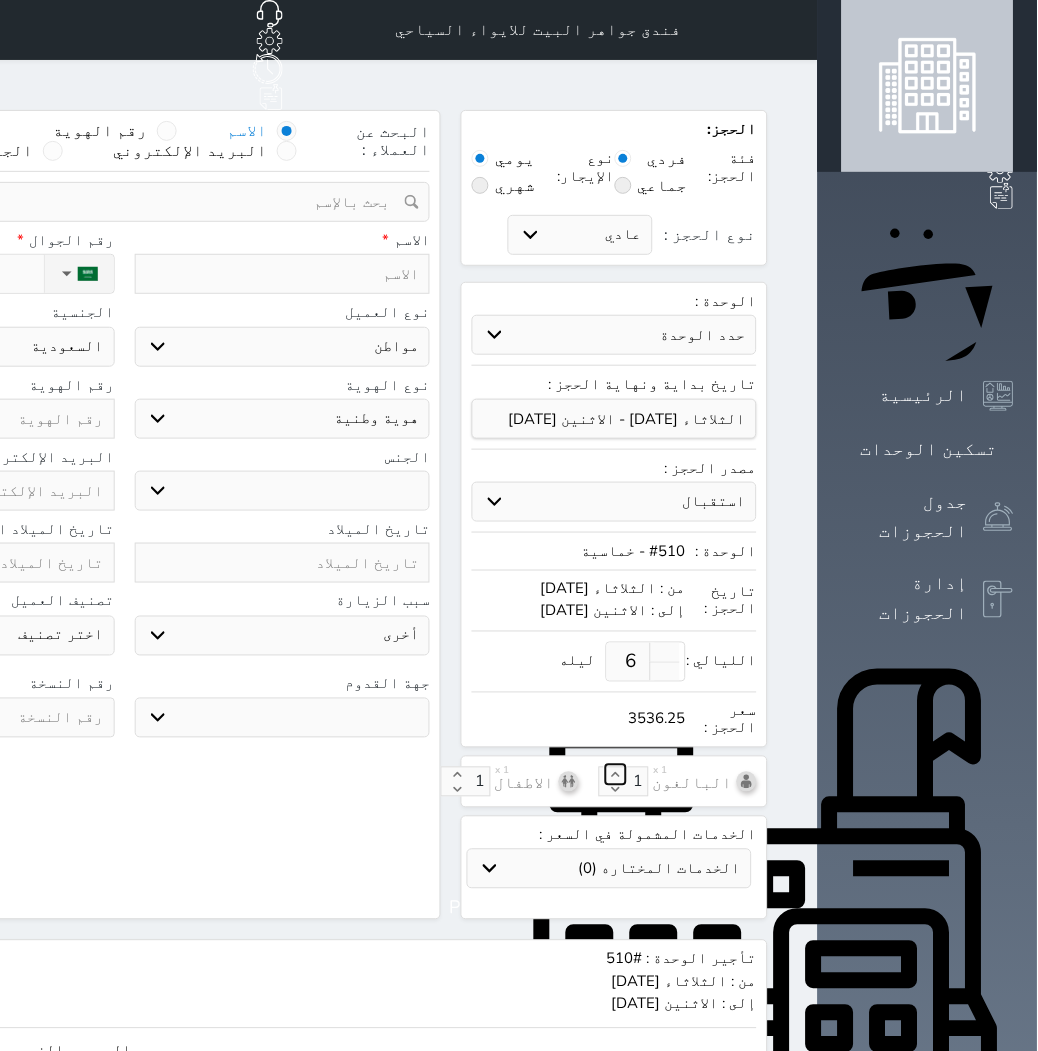 select 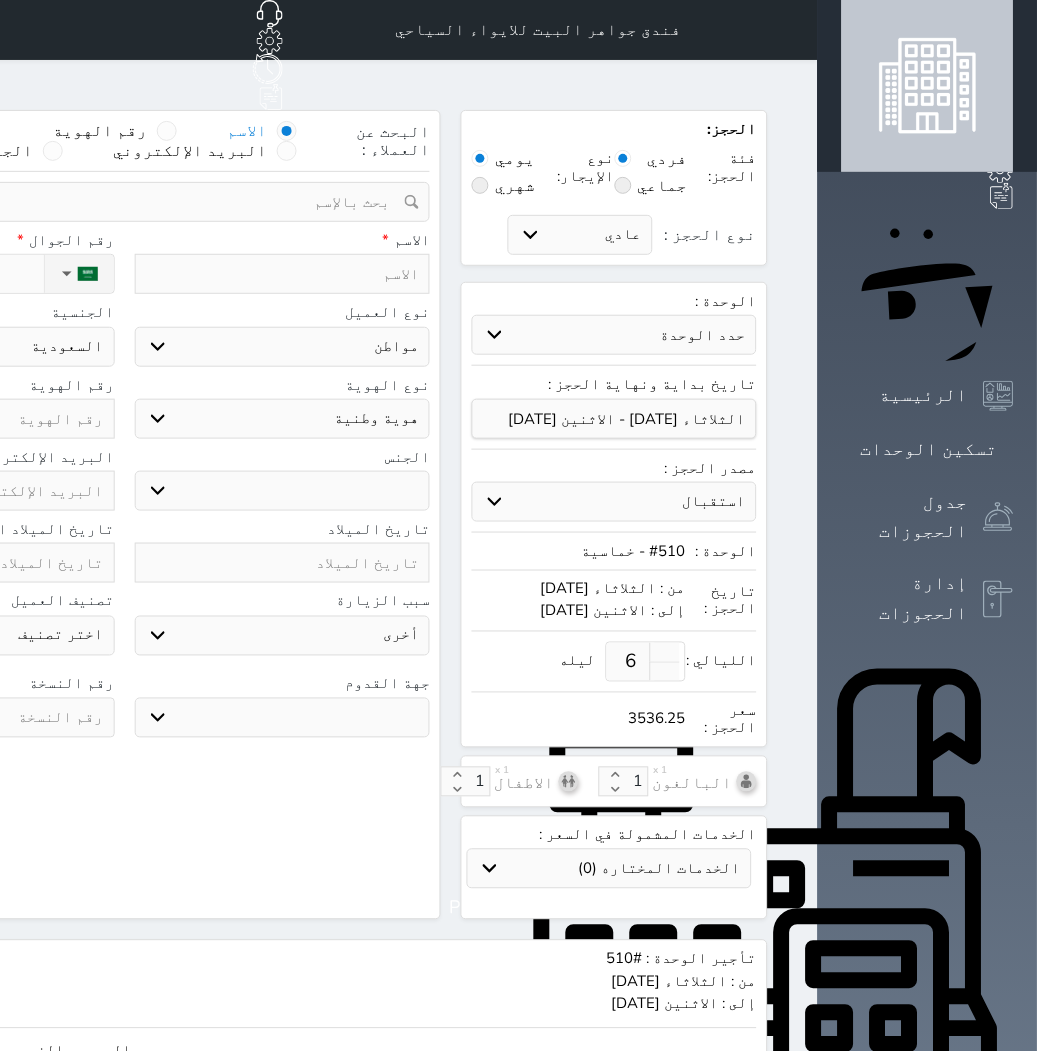 click at bounding box center (283, 274) 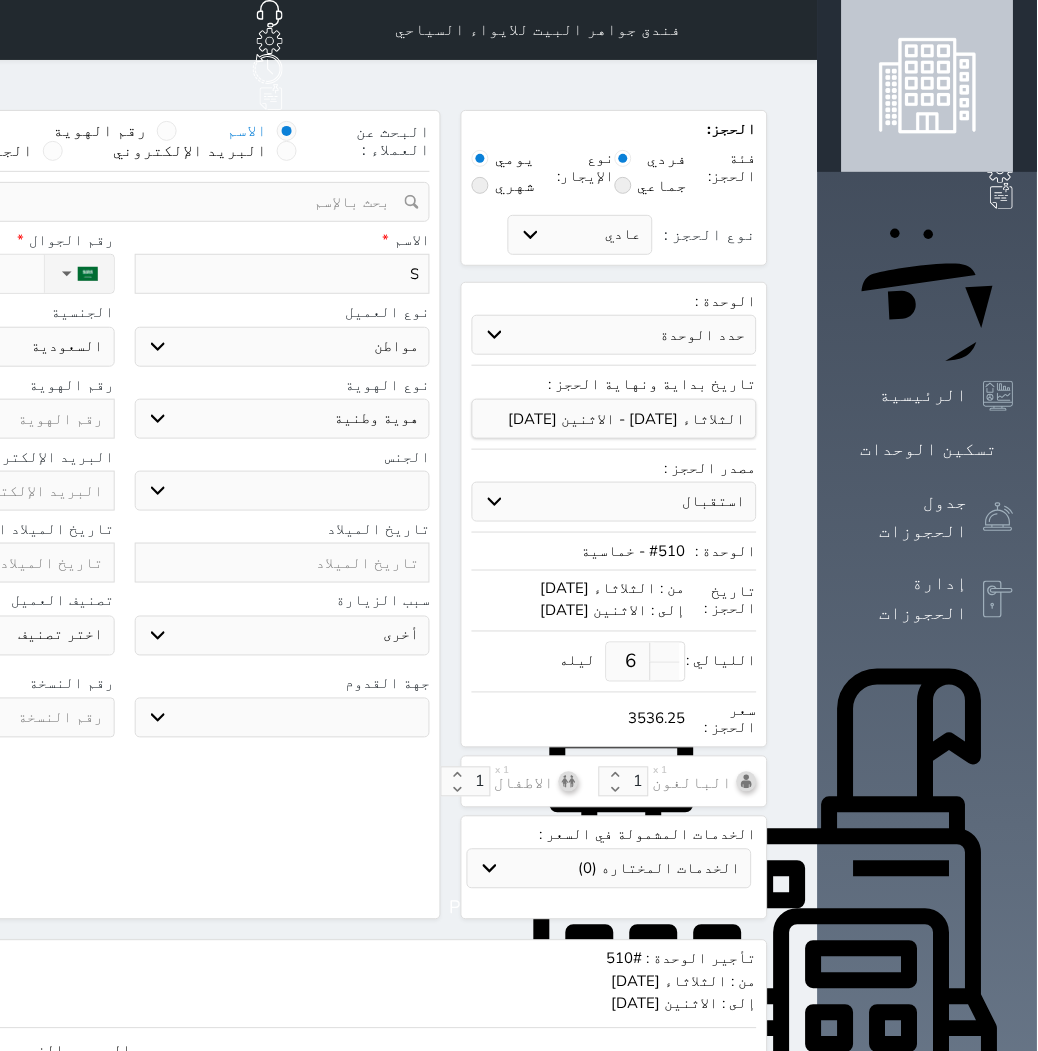 type on "Sa" 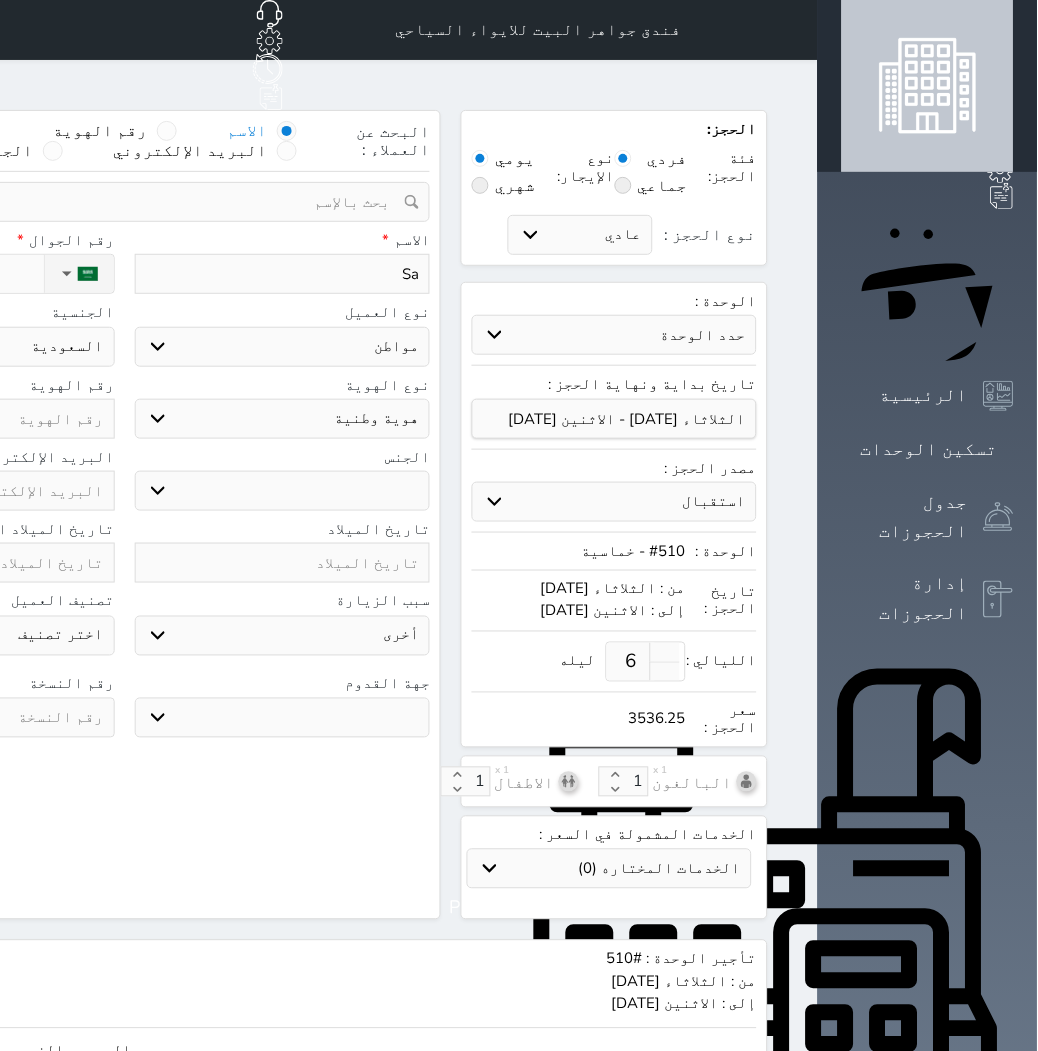 select 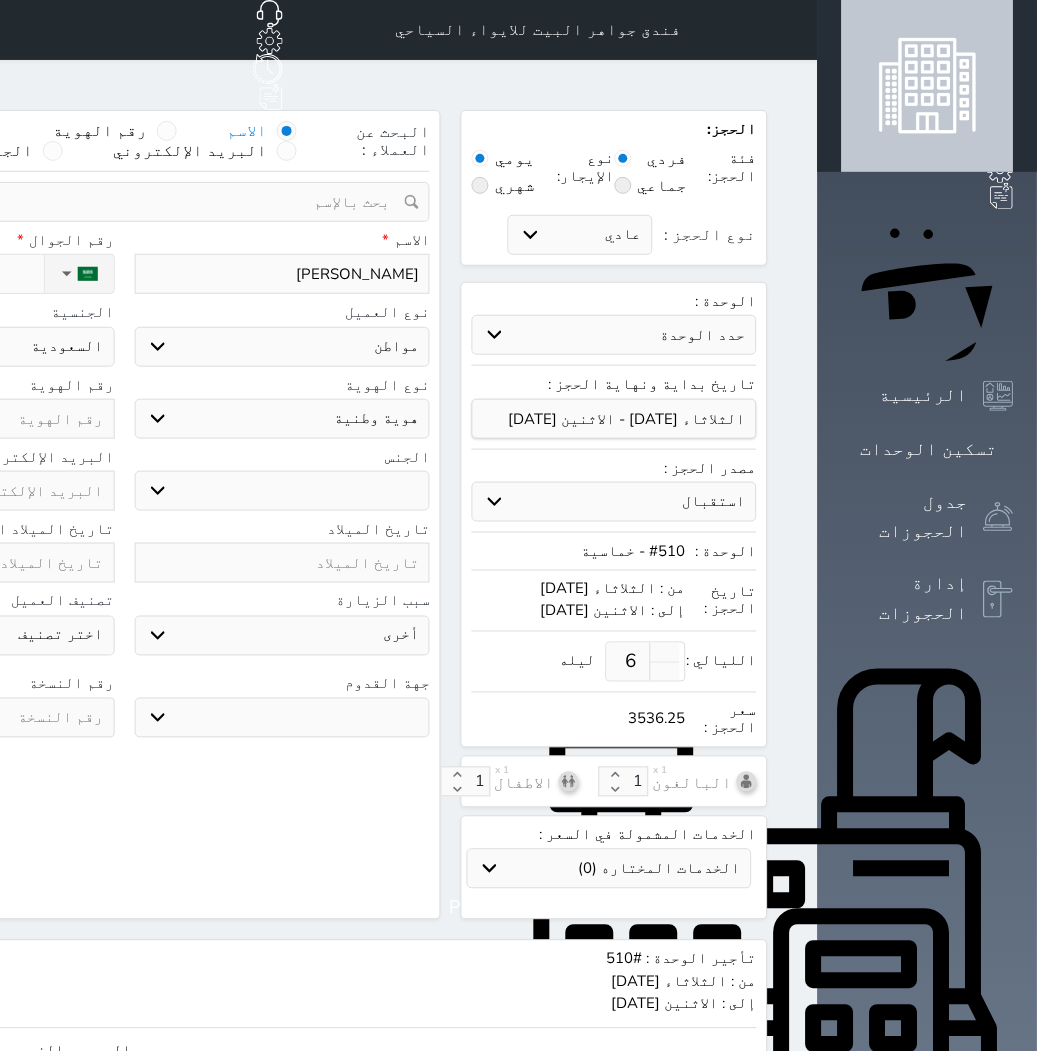 type 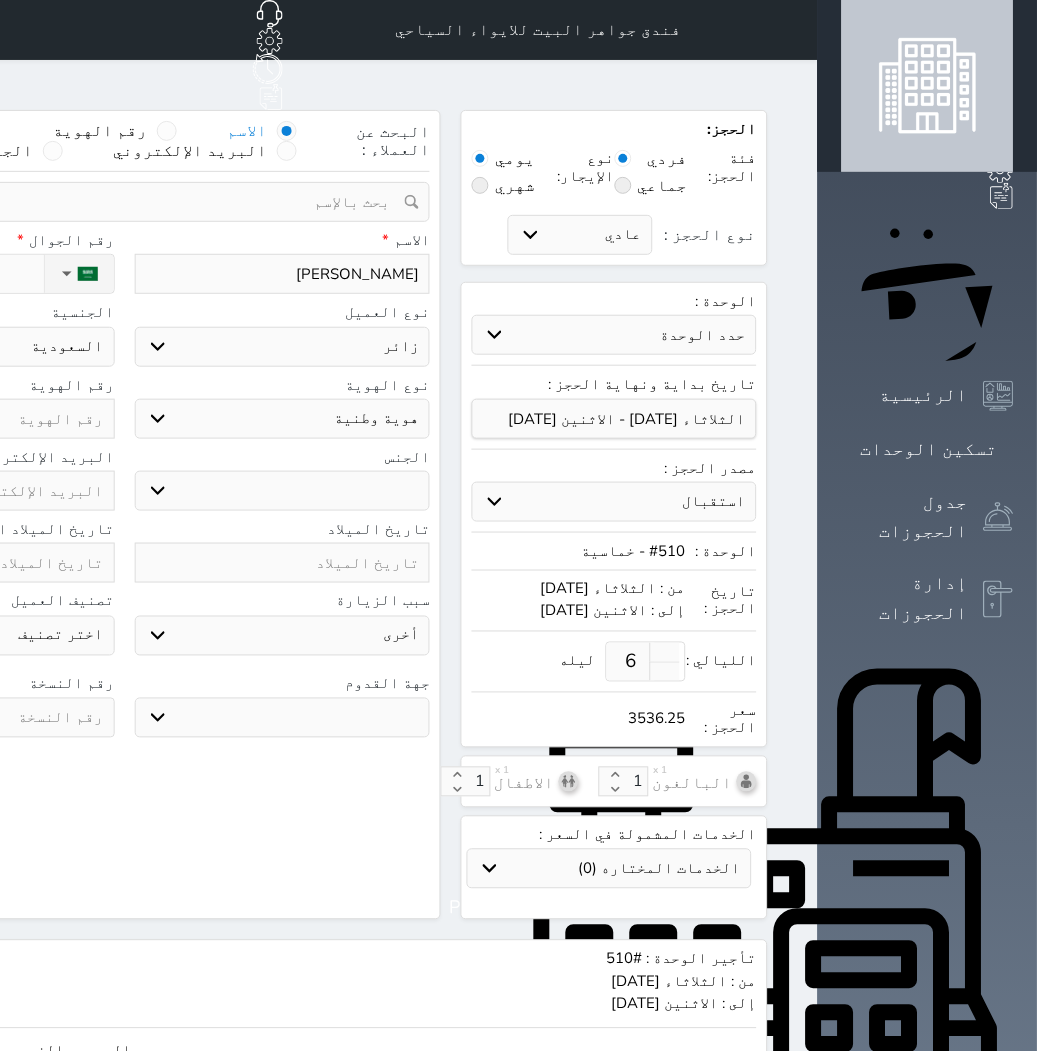 click on "اختر نوع   مواطن مواطن خليجي زائر مقيم" at bounding box center (283, 347) 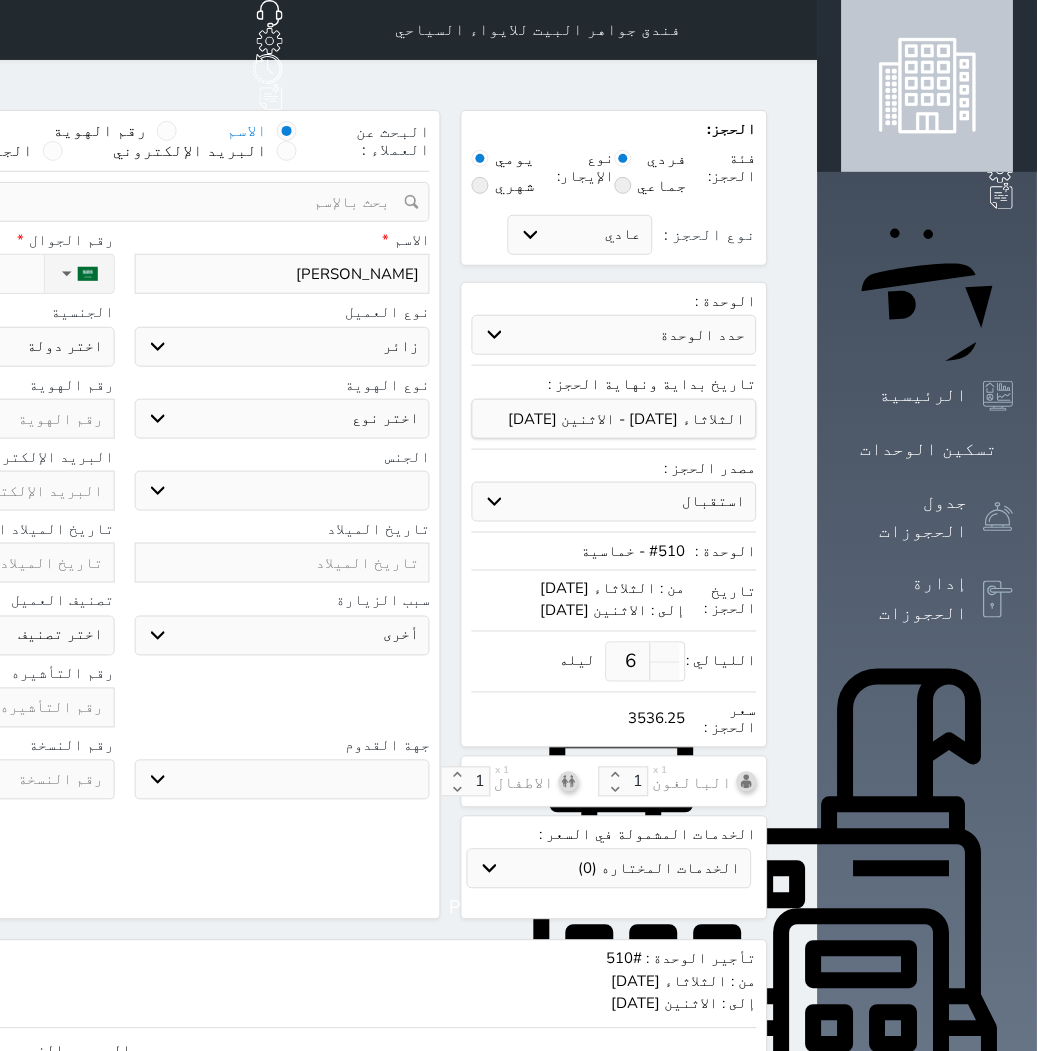 click on "اختر نوع   جواز السفر هوية زائر" at bounding box center (283, 419) 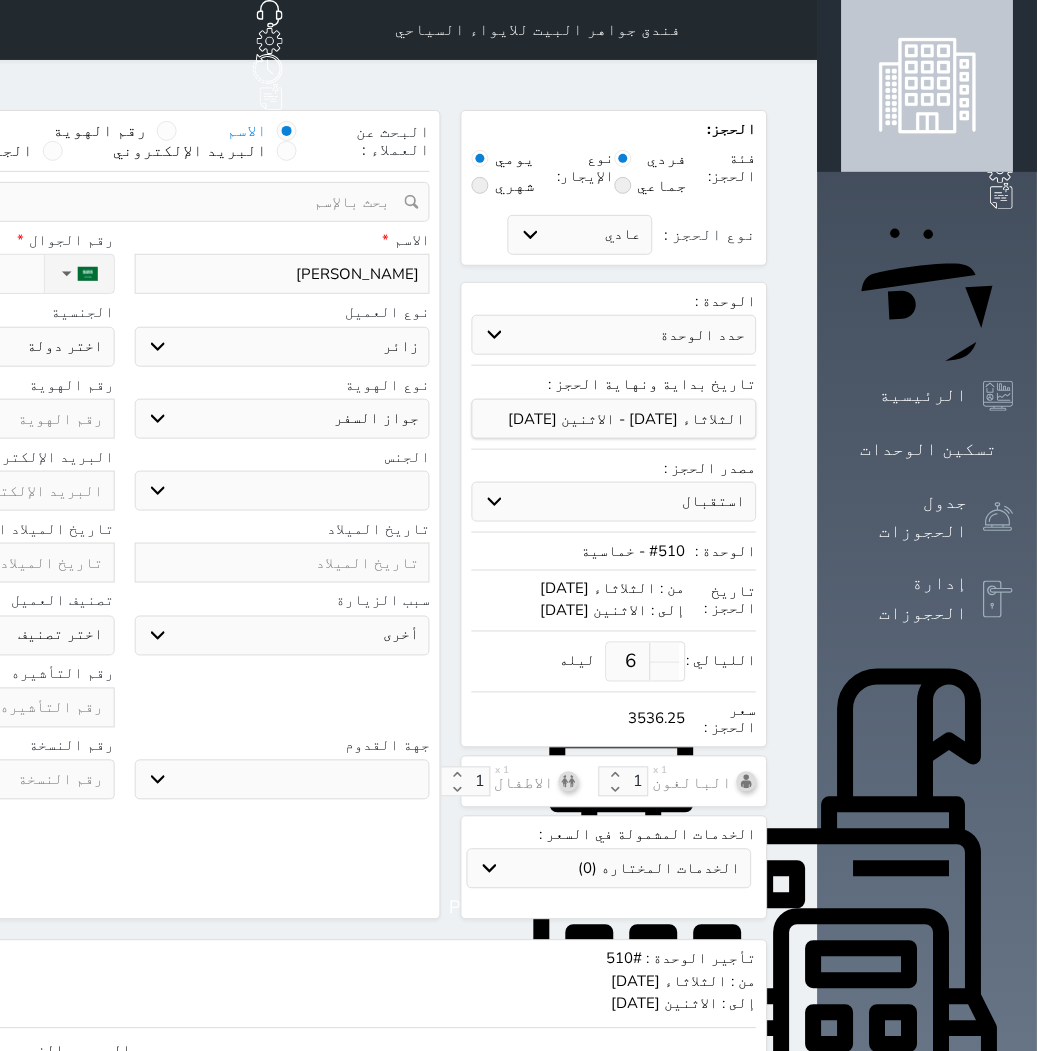 click on "اختر نوع   جواز السفر هوية زائر" at bounding box center (283, 419) 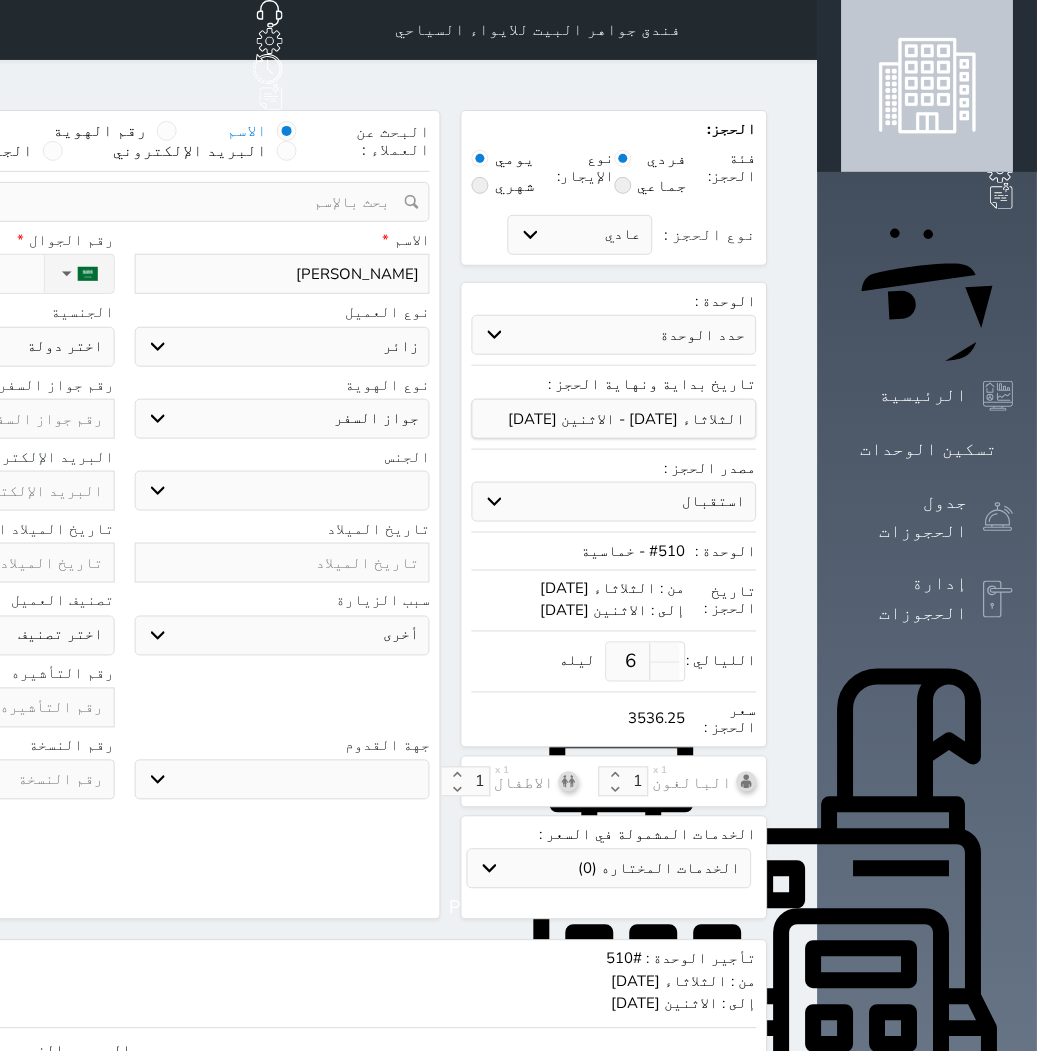 click on "ذكر   انثى" at bounding box center [283, 491] 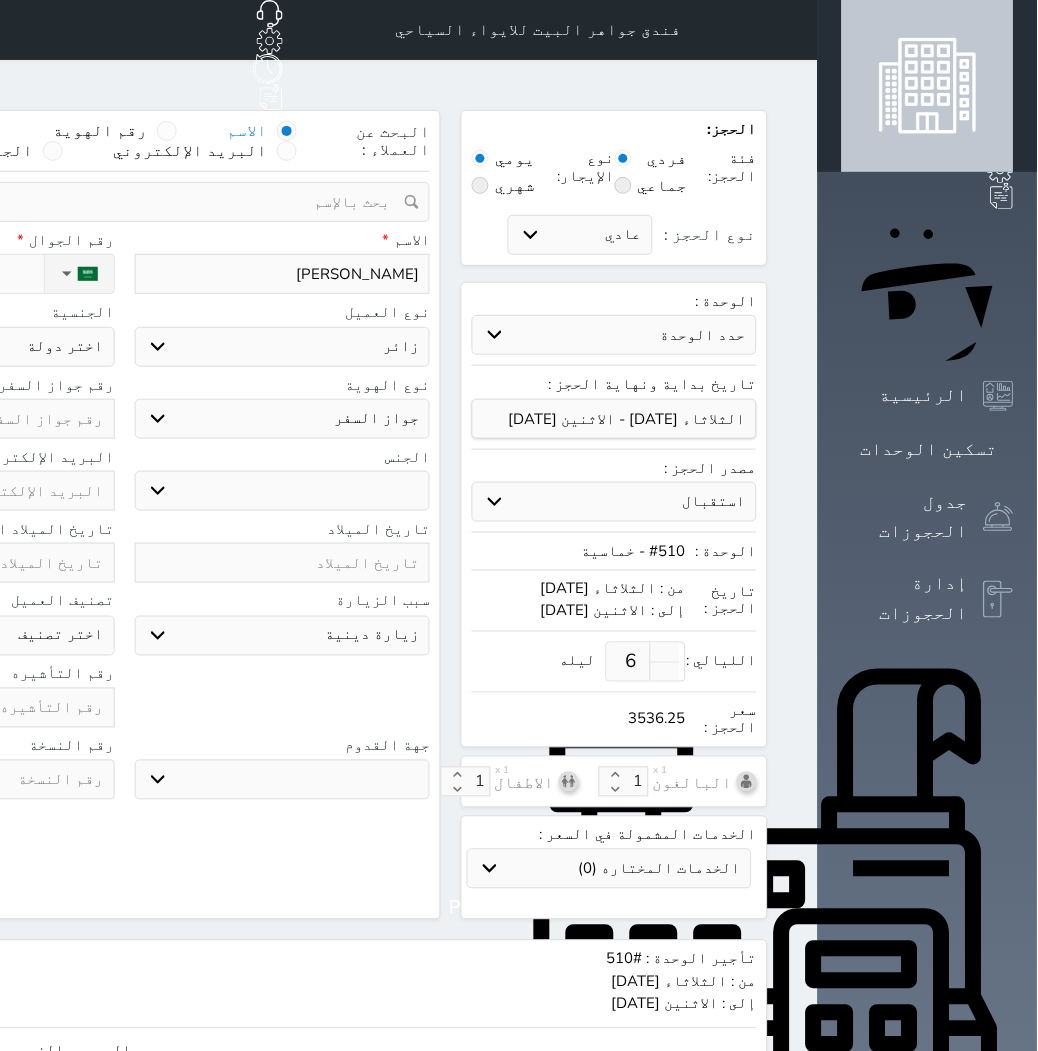 click on "سياحة زيارة الاهل والاصدقاء زيارة دينية زيارة عمل زيارة رياضية زيارة ترفيهية أخرى موظف ديوان عمل نزيل حجر موظف وزارة الصحة" at bounding box center (283, 636) 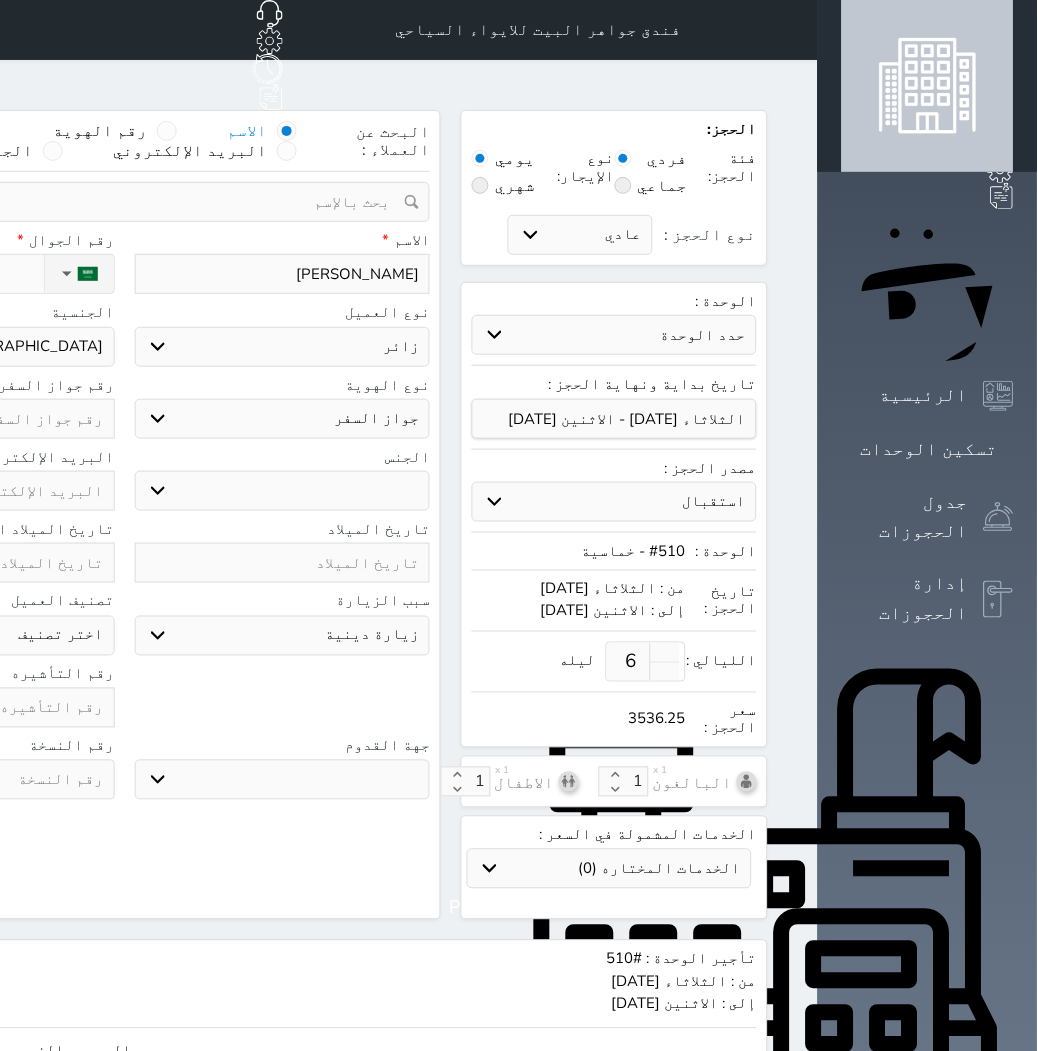 click on "اختر دولة
اثيوبيا
اجنبي بجواز [DEMOGRAPHIC_DATA]
اخرى
[GEOGRAPHIC_DATA]
[GEOGRAPHIC_DATA]
[GEOGRAPHIC_DATA]
[GEOGRAPHIC_DATA]
[GEOGRAPHIC_DATA]
[GEOGRAPHIC_DATA]
[GEOGRAPHIC_DATA]" at bounding box center [-33, 347] 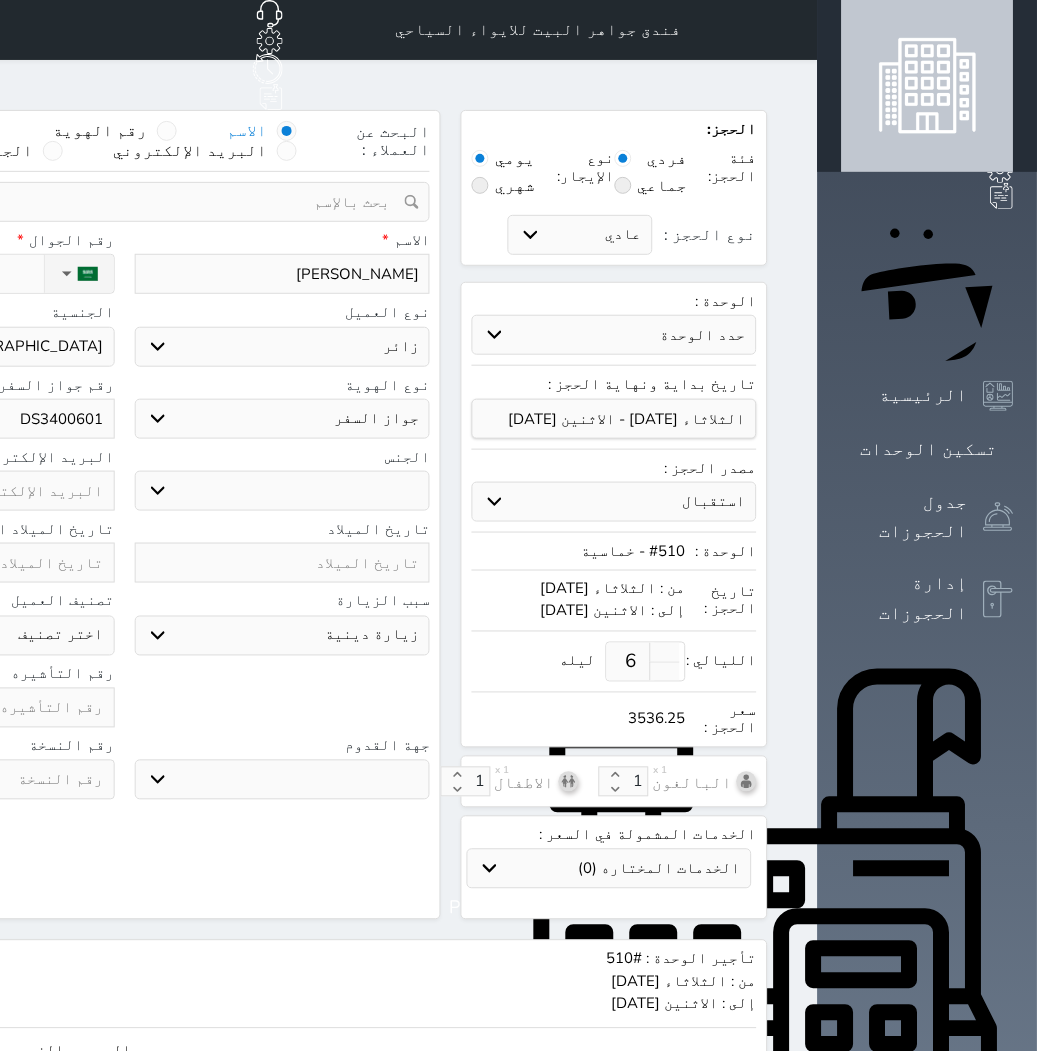 click at bounding box center (-33, 708) 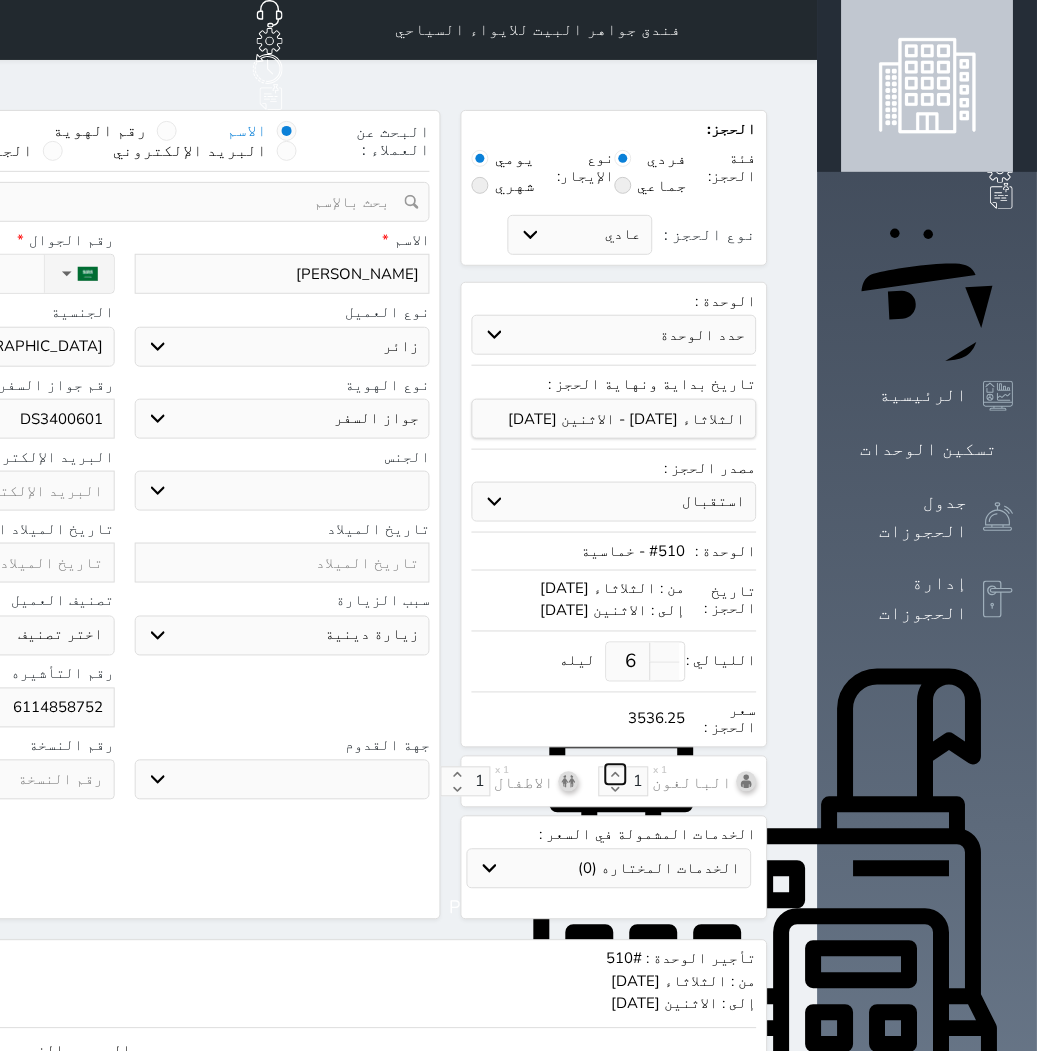 click 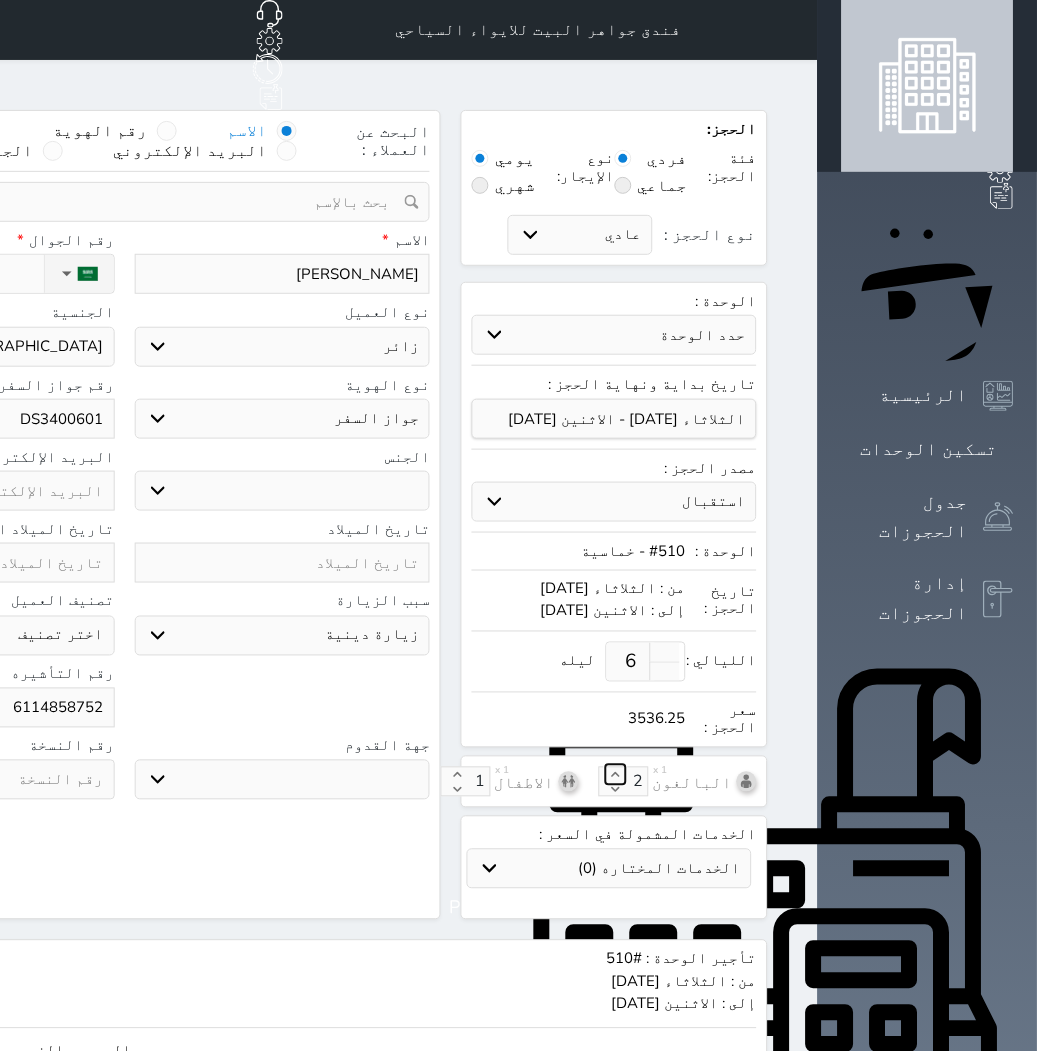 click 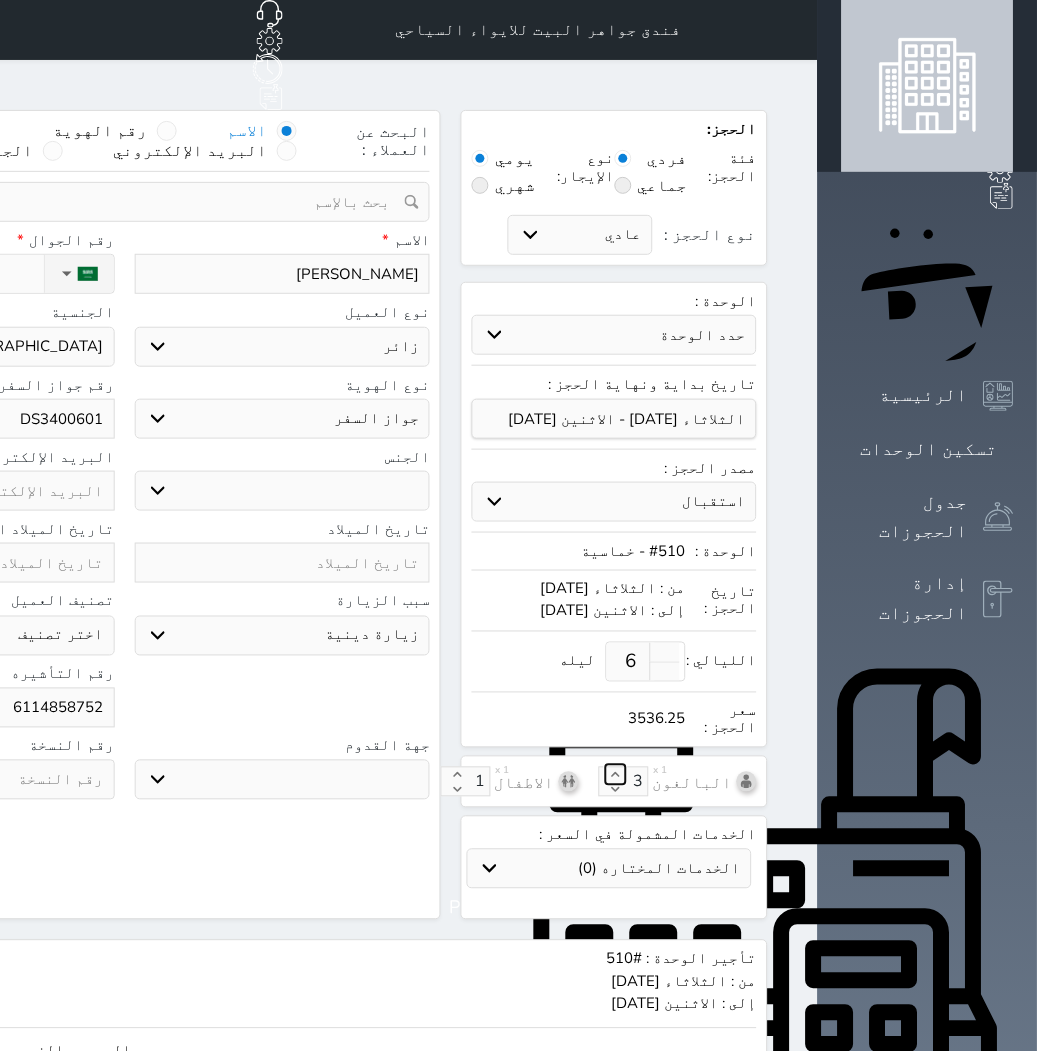 click 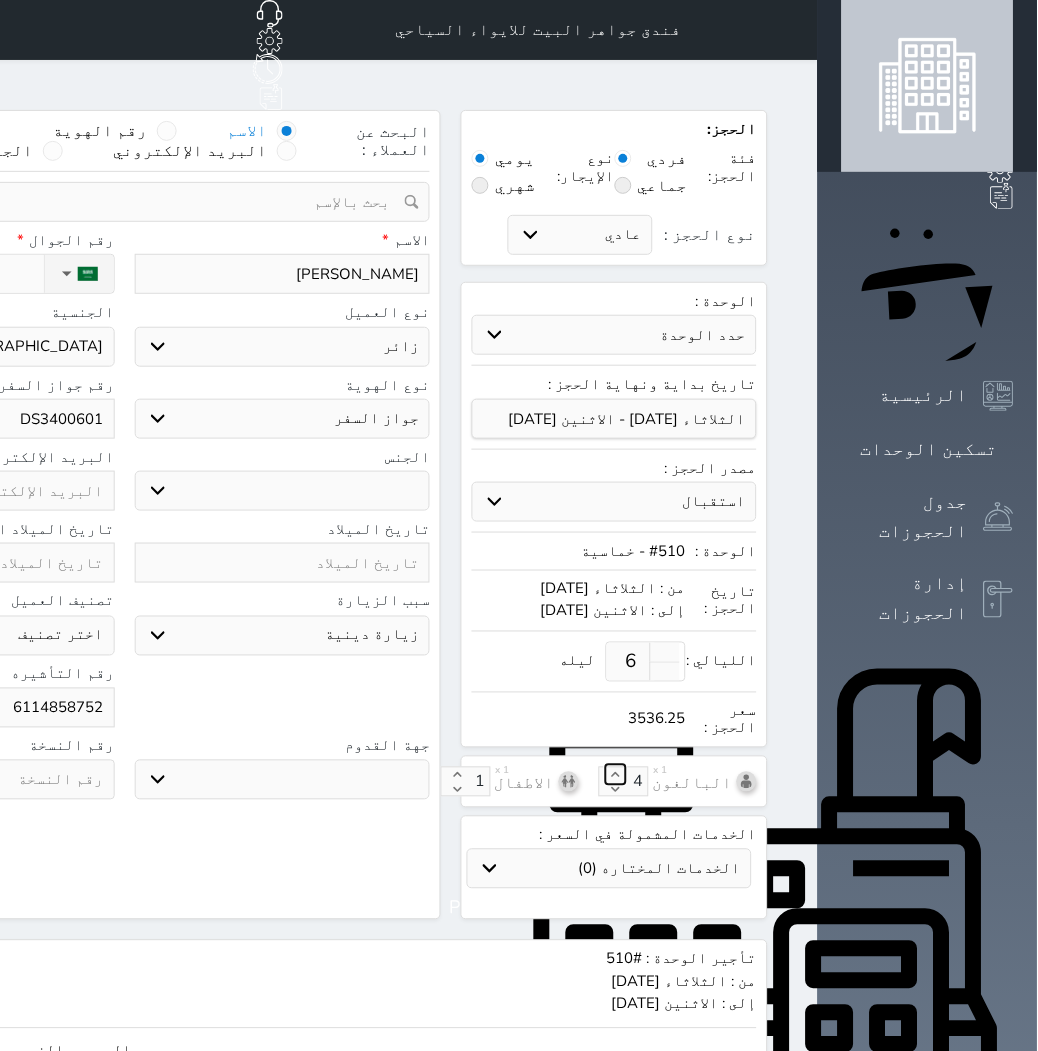 click 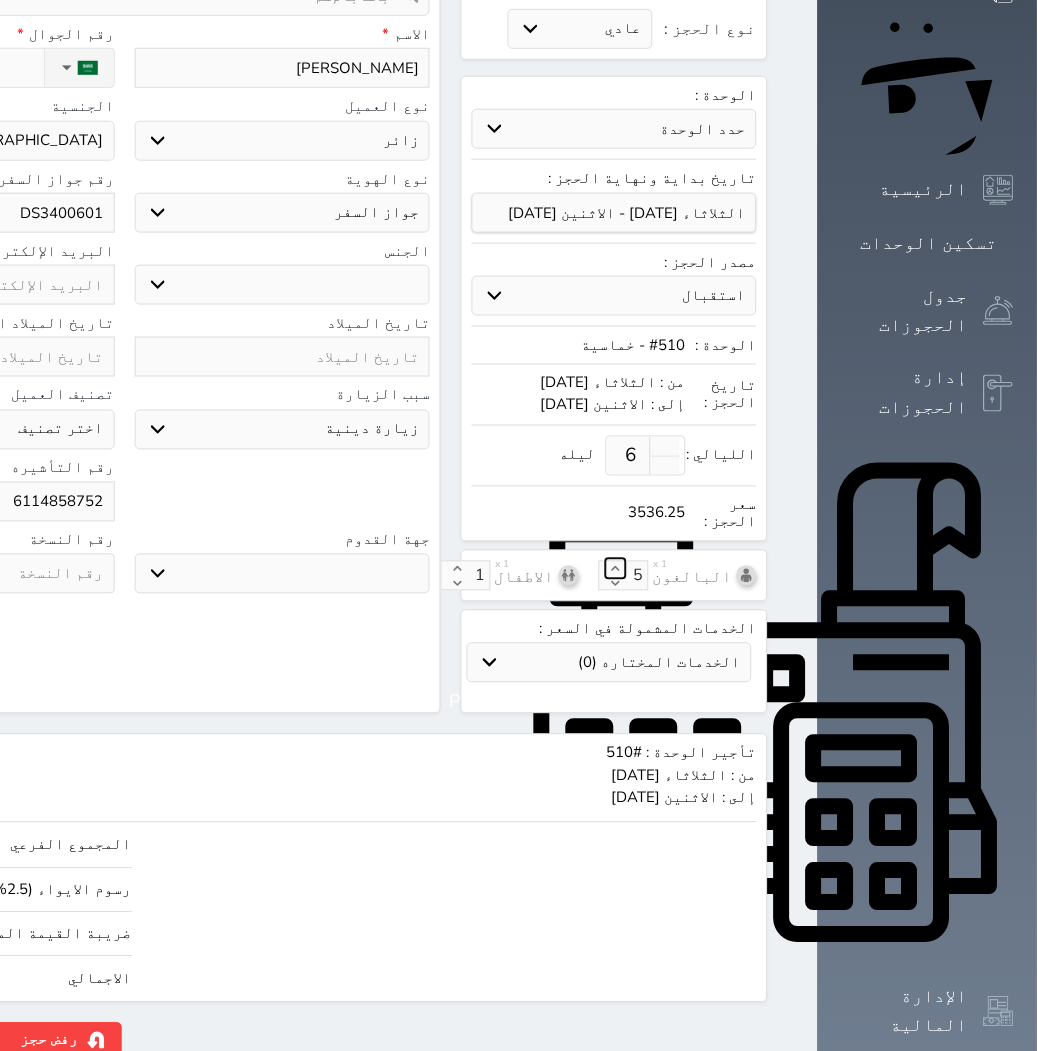 scroll, scrollTop: 207, scrollLeft: 0, axis: vertical 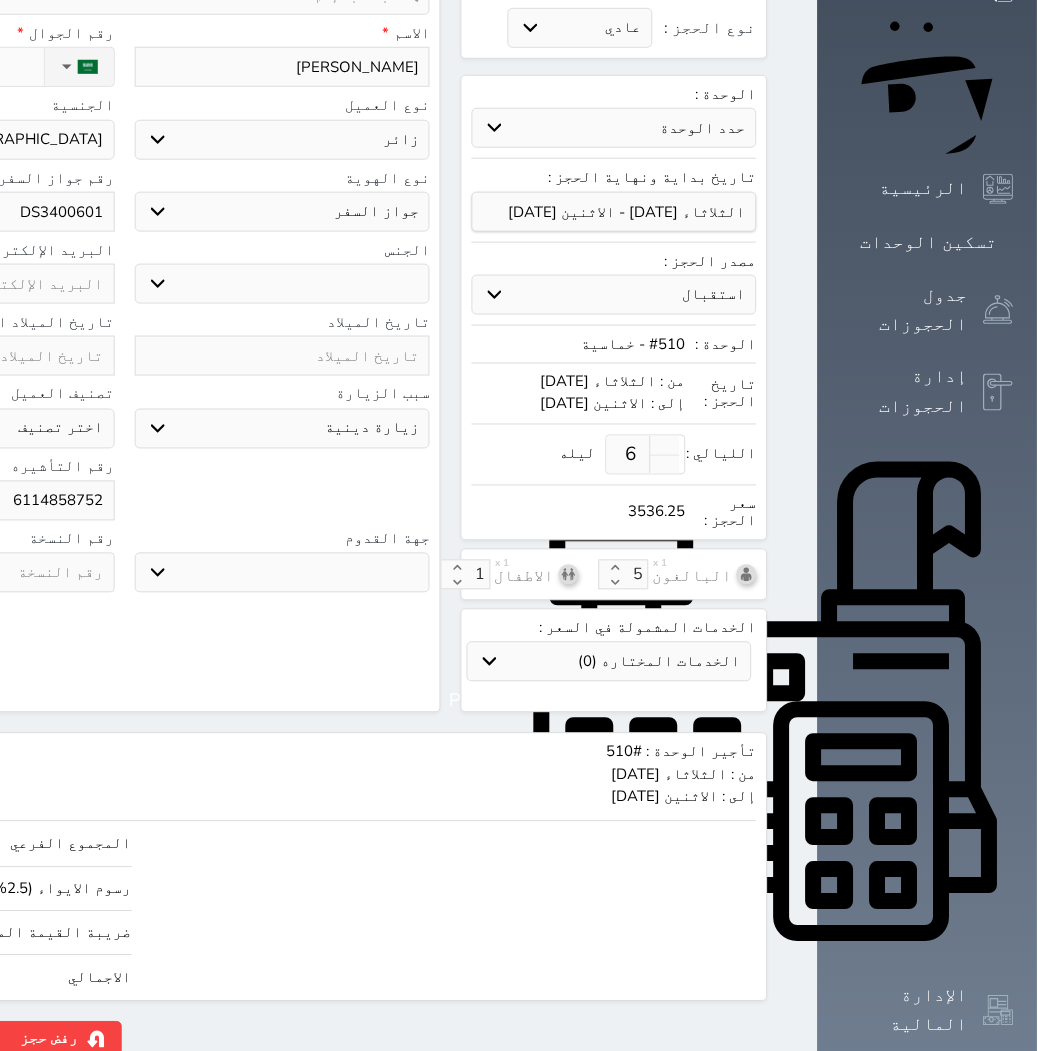 click on "حجز" at bounding box center (-99, 1039) 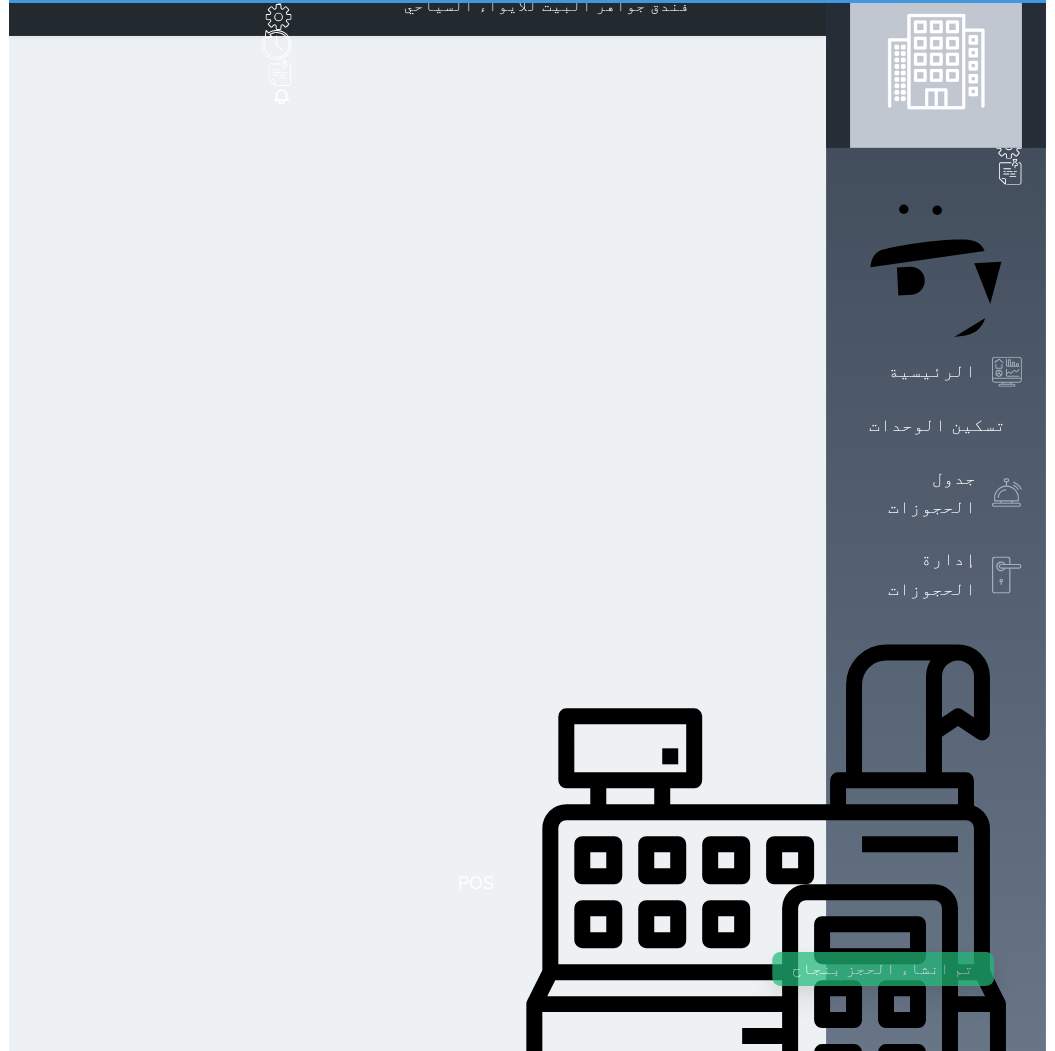 scroll, scrollTop: 0, scrollLeft: 0, axis: both 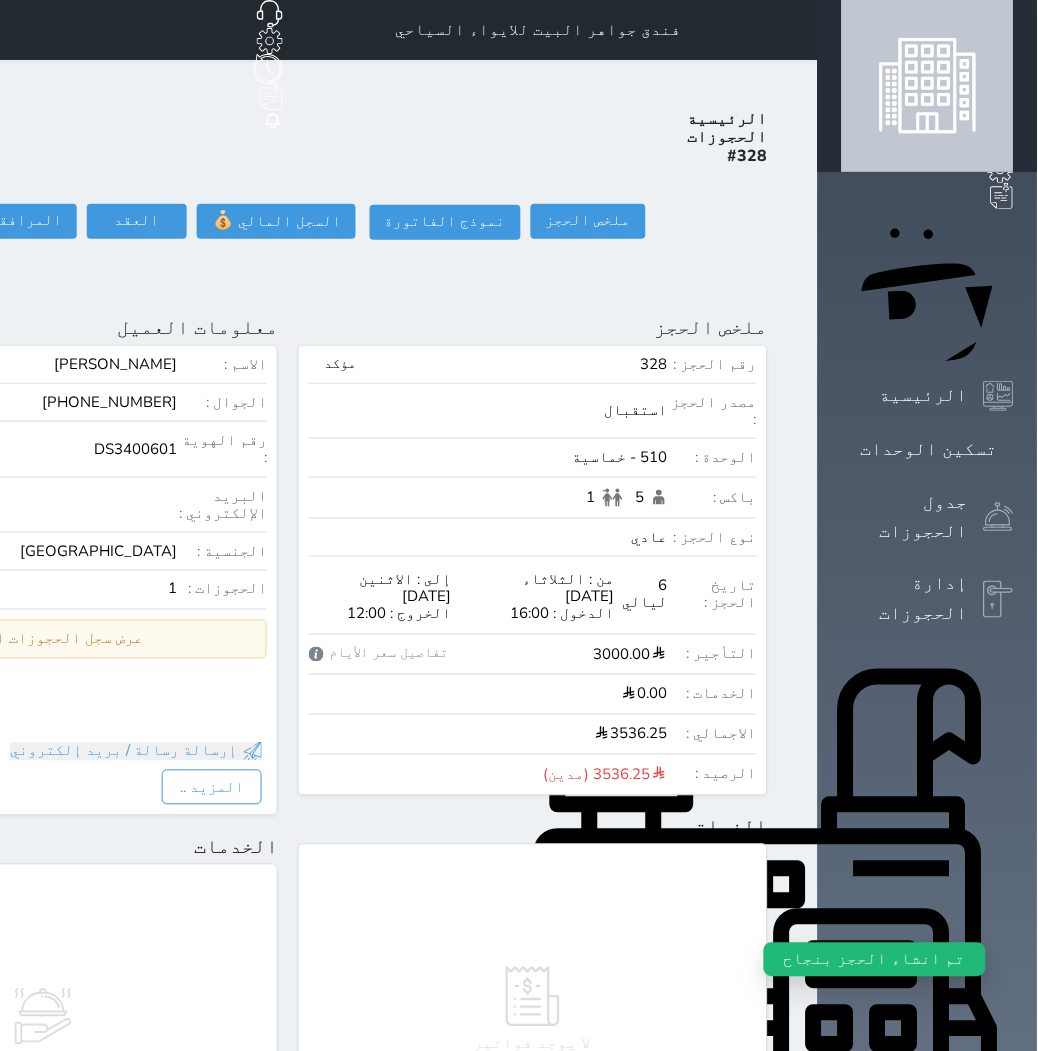 drag, startPoint x: 193, startPoint y: 144, endPoint x: 211, endPoint y: 156, distance: 21.633308 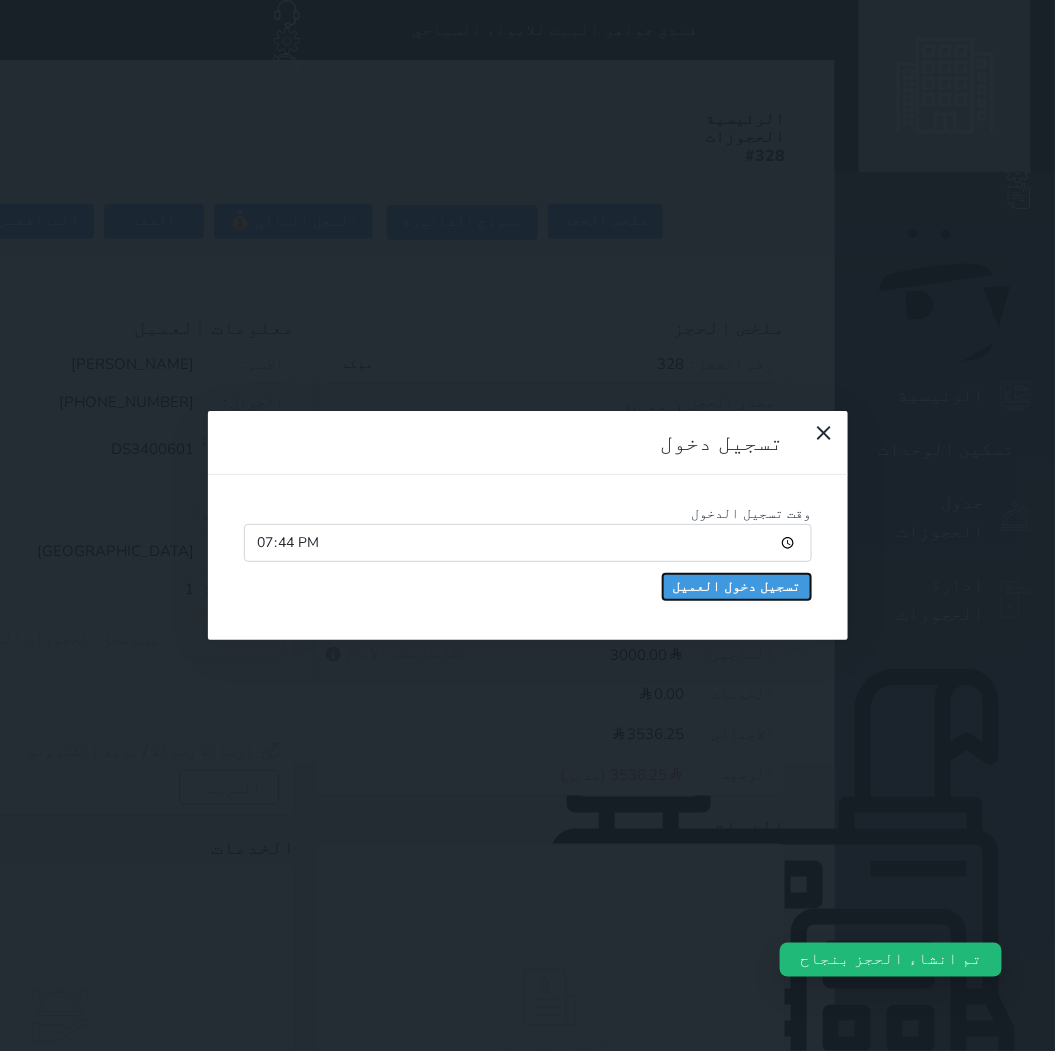 click on "وقت تسجيل الدخول    19:44   تسجيل دخول العميل" at bounding box center [528, 558] 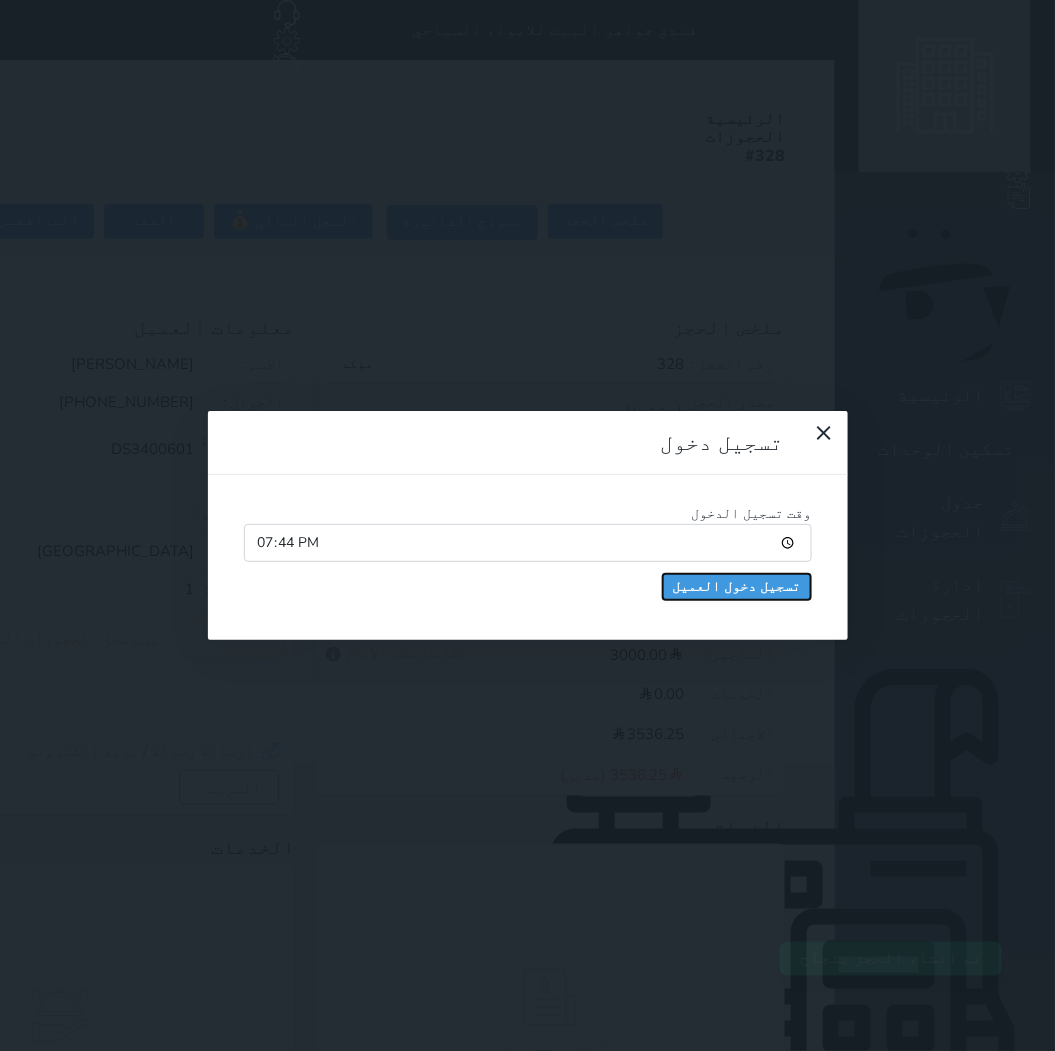 drag, startPoint x: 385, startPoint y: 186, endPoint x: 400, endPoint y: 195, distance: 17.492855 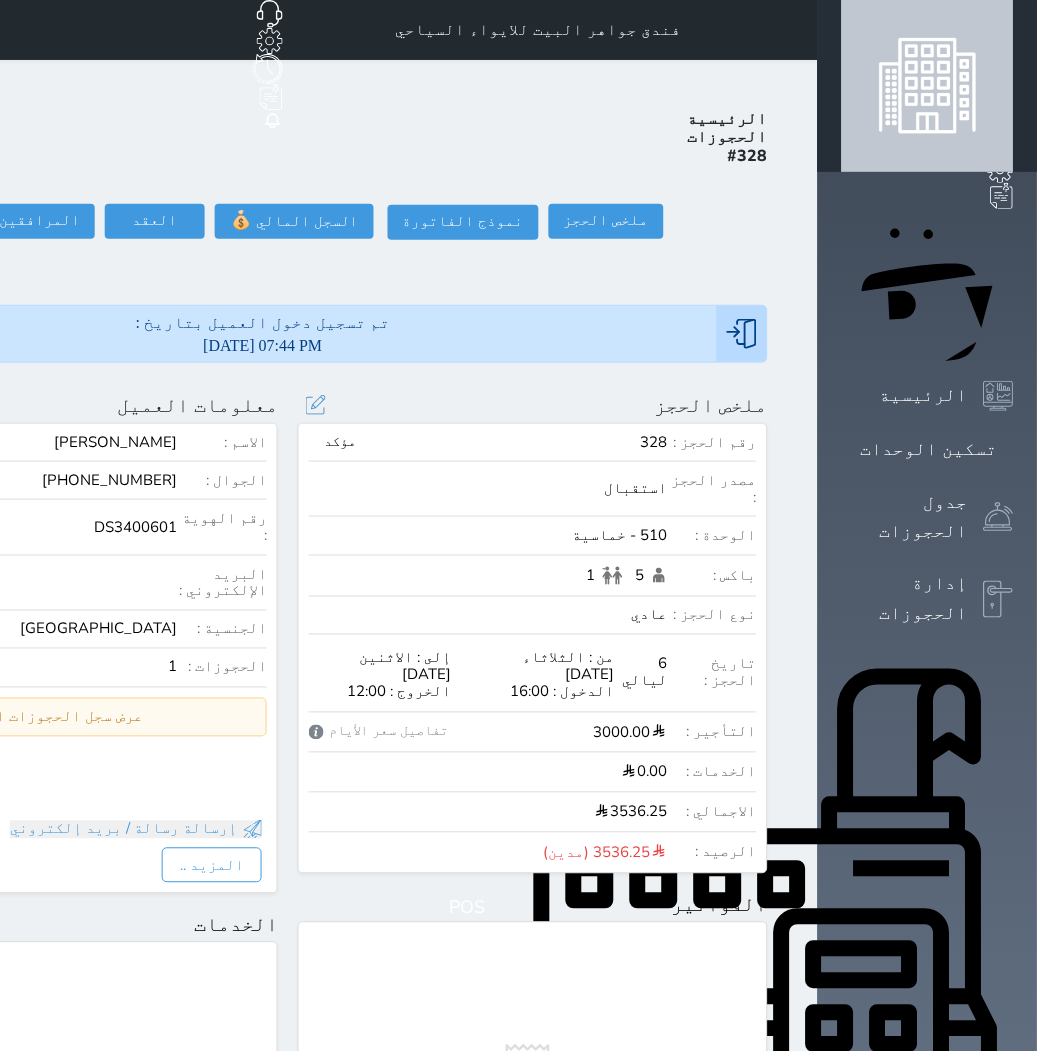 click on "مؤكد" at bounding box center (340, 442) 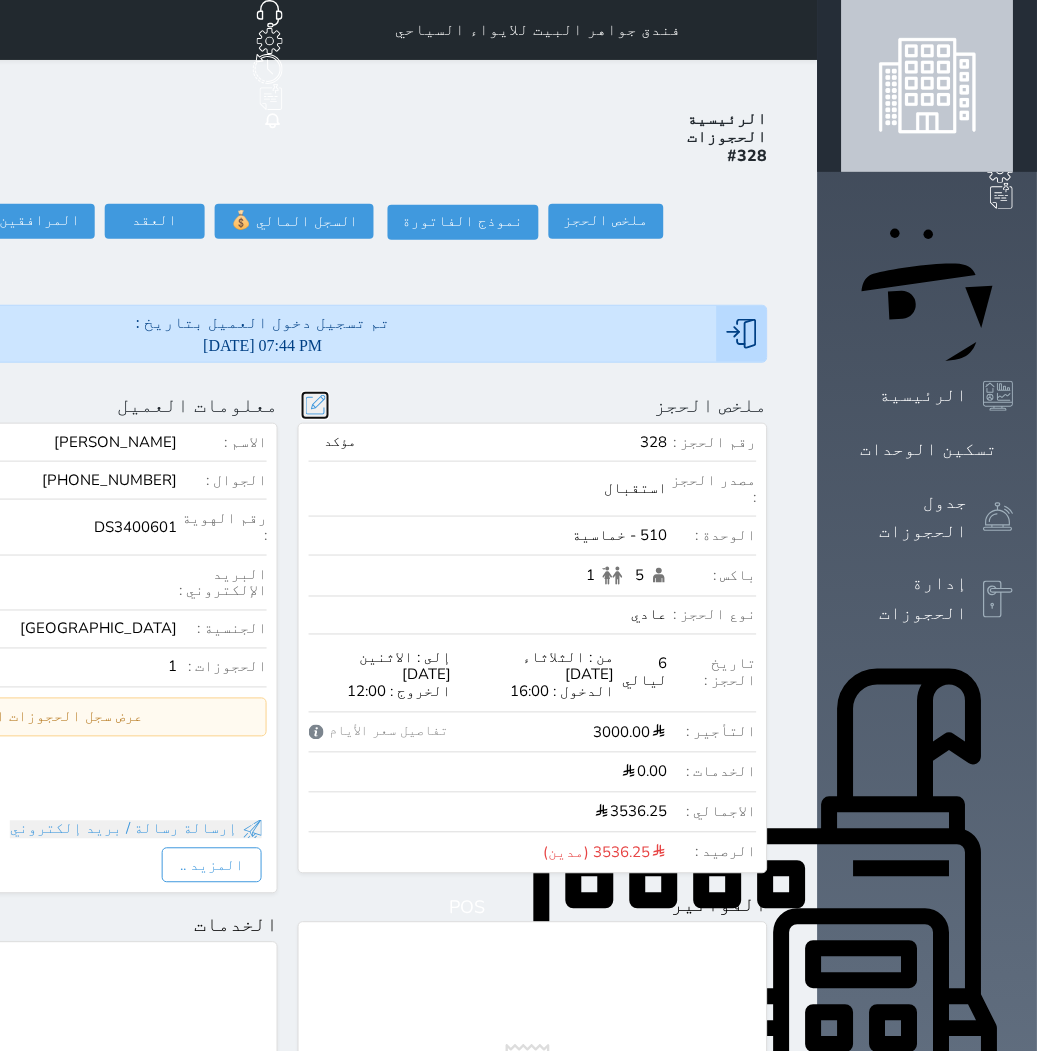 click at bounding box center [315, 405] 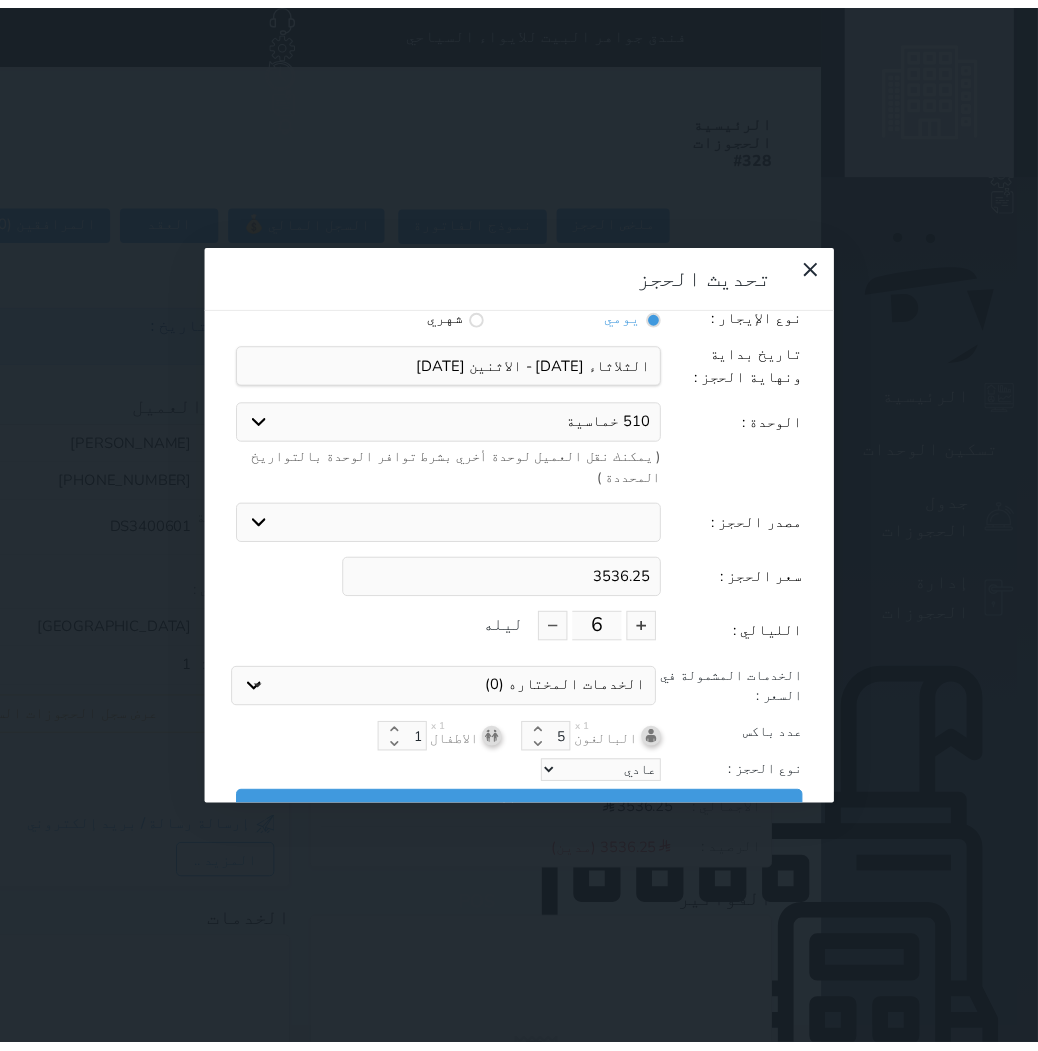 scroll, scrollTop: 44, scrollLeft: 0, axis: vertical 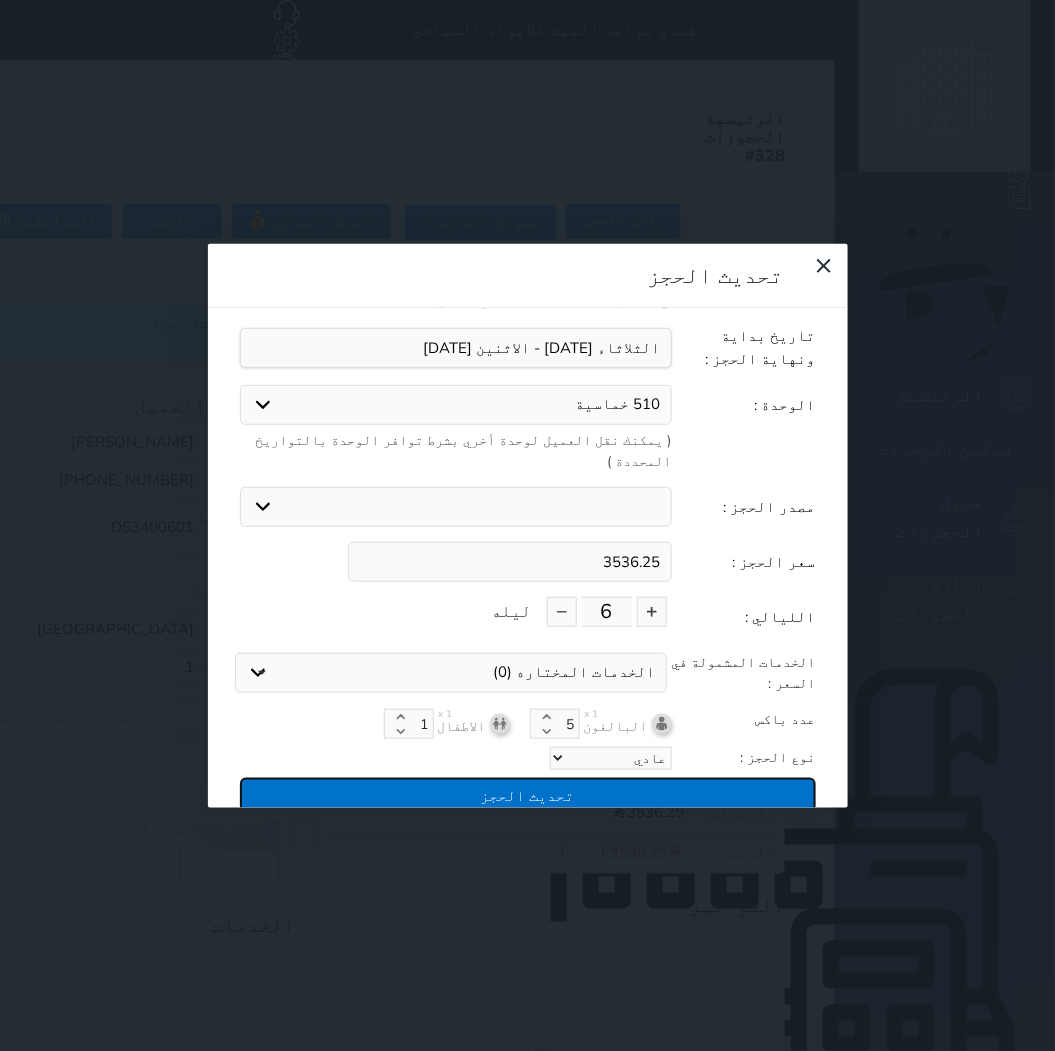click on "تحديث الحجز" at bounding box center [528, 795] 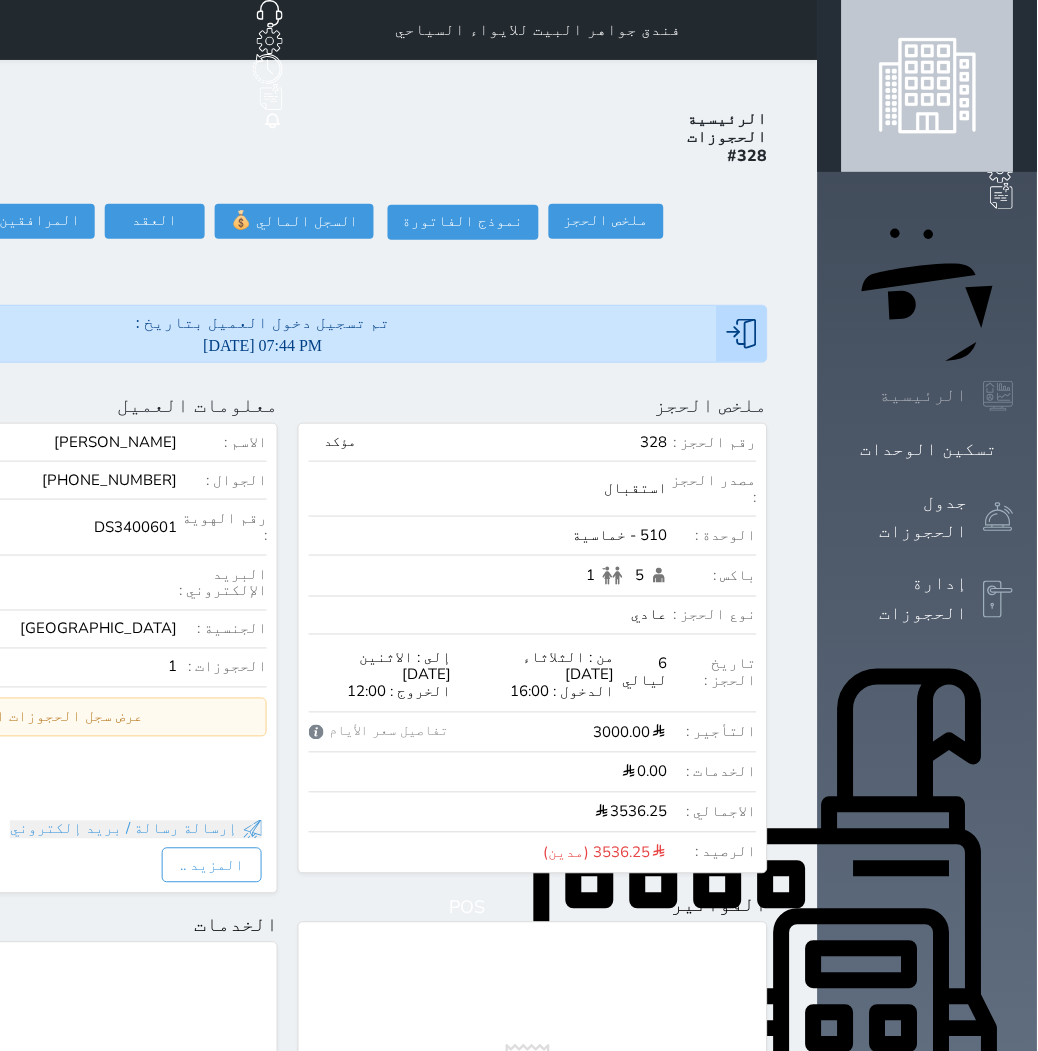 click 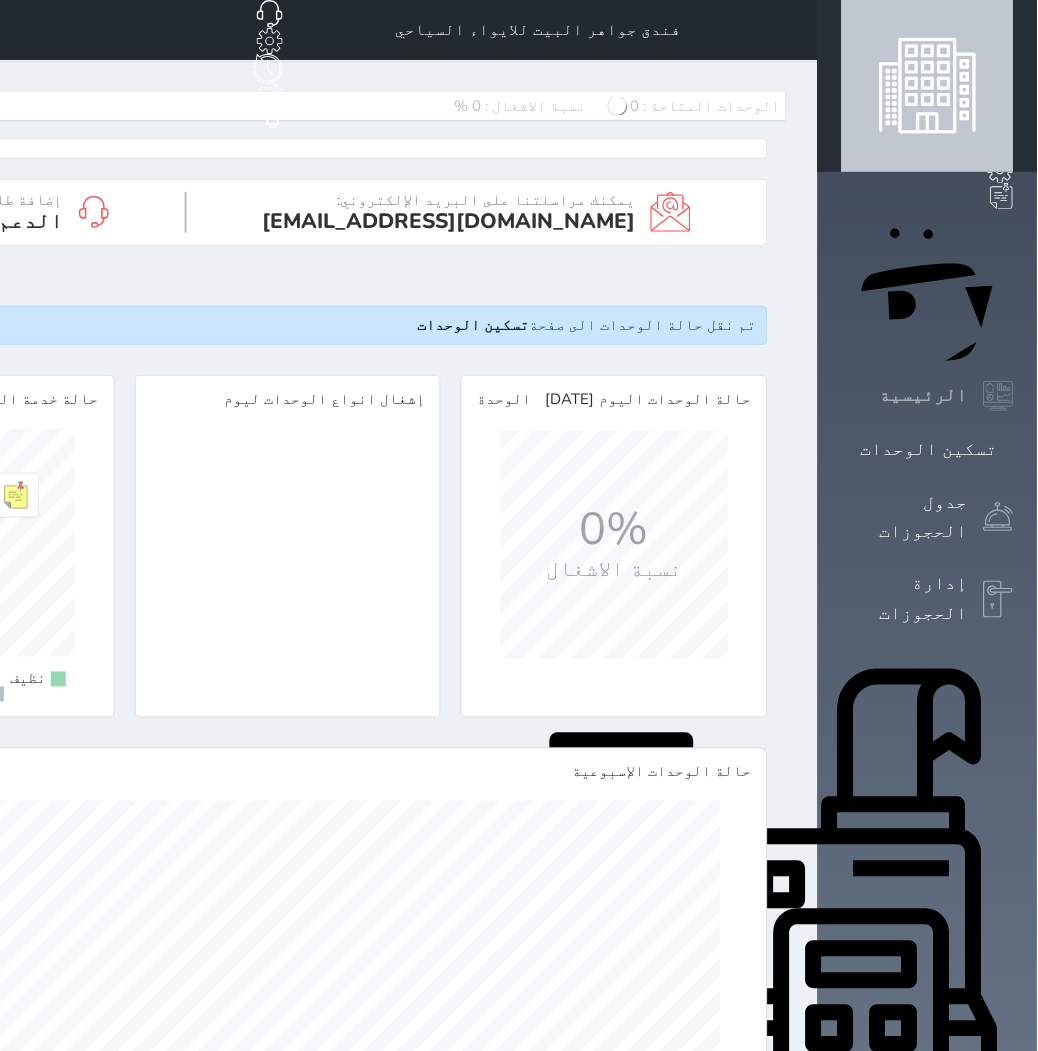 scroll, scrollTop: 999772, scrollLeft: 999745, axis: both 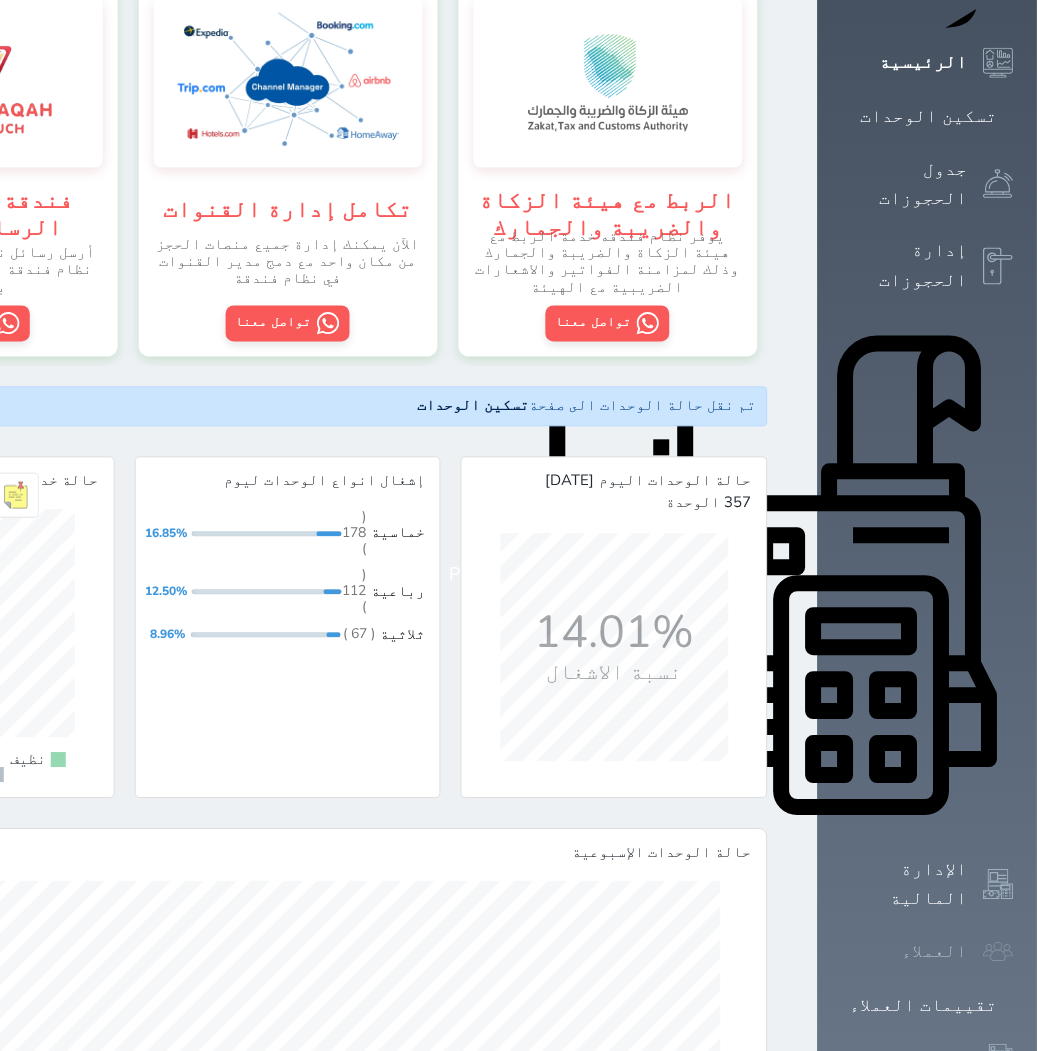 click on "العملاء" at bounding box center (935, 952) 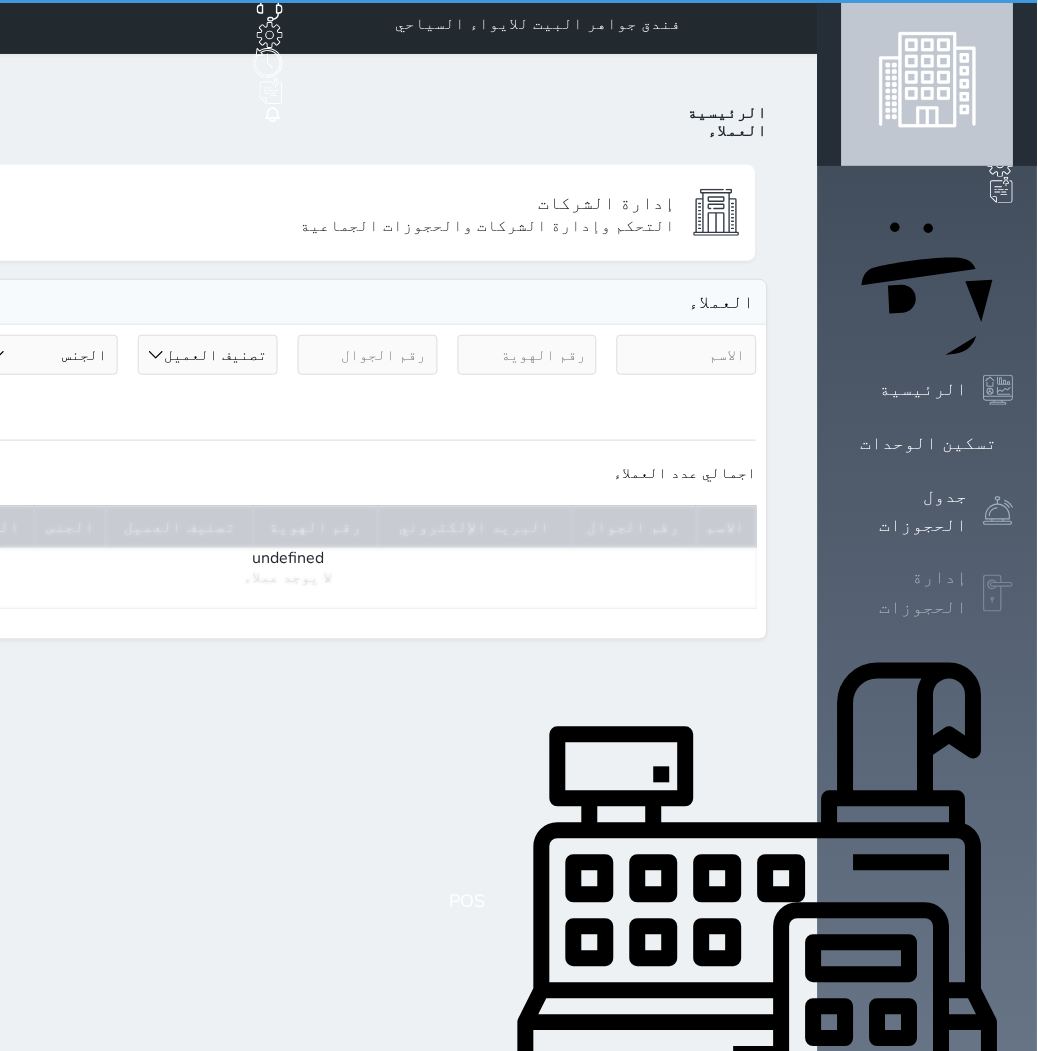 scroll, scrollTop: 0, scrollLeft: 0, axis: both 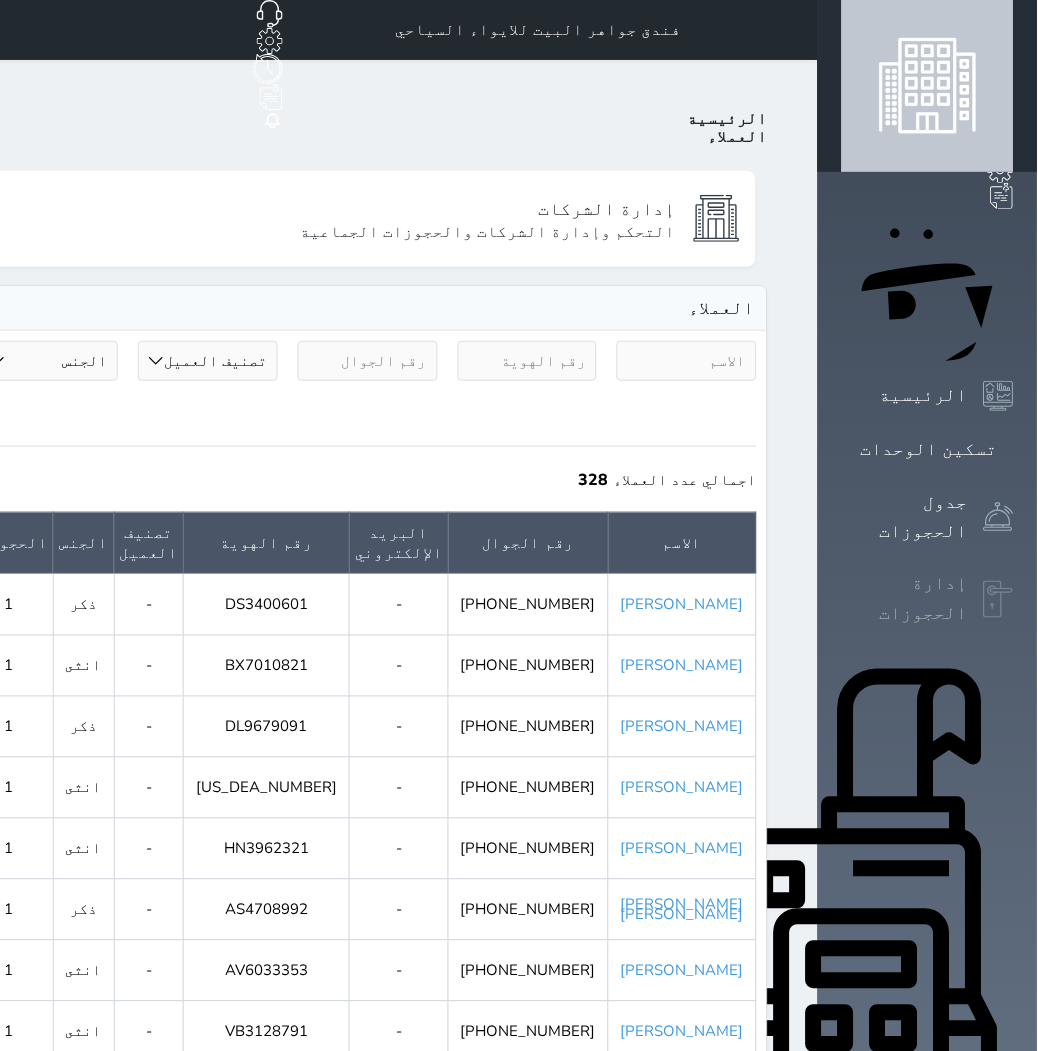 click on "إدارة الحجوزات" at bounding box center [905, 599] 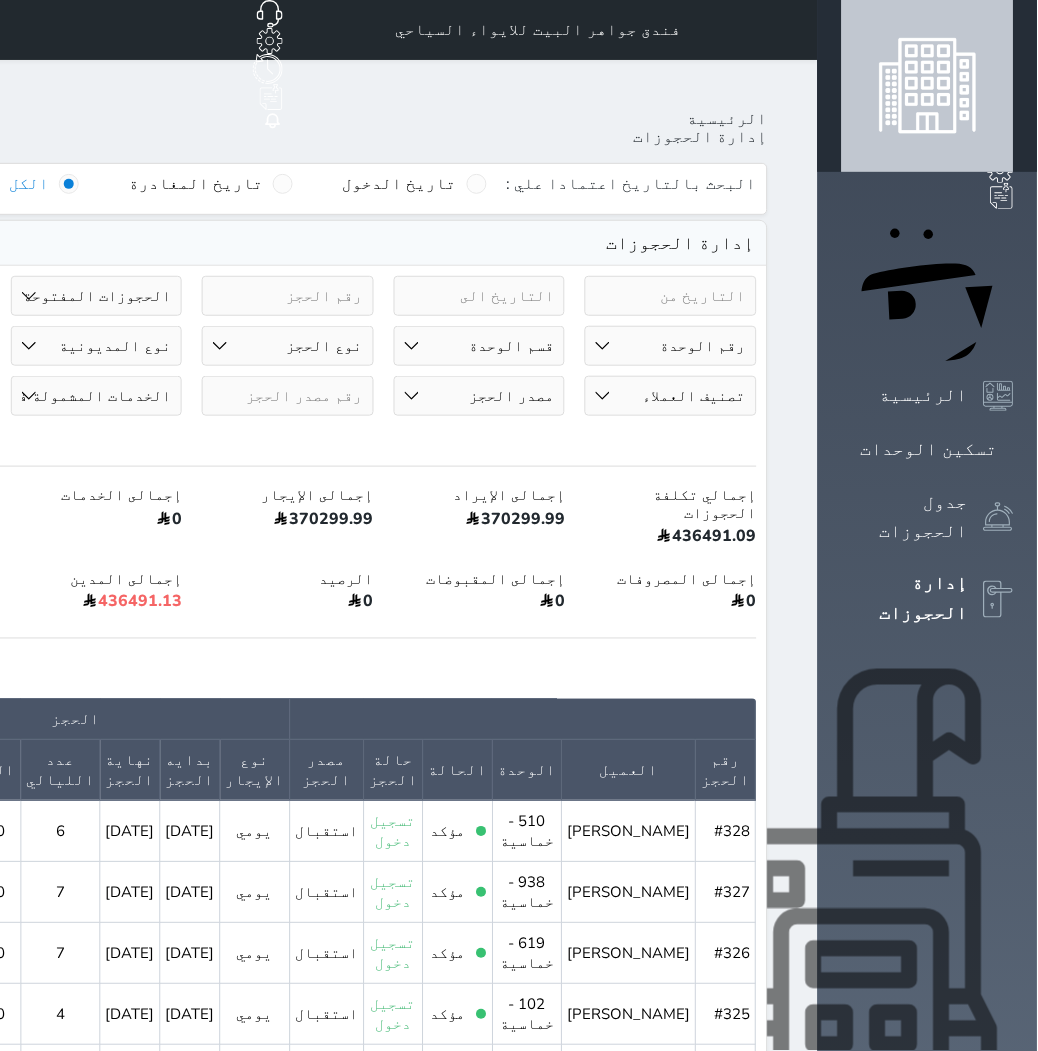 click 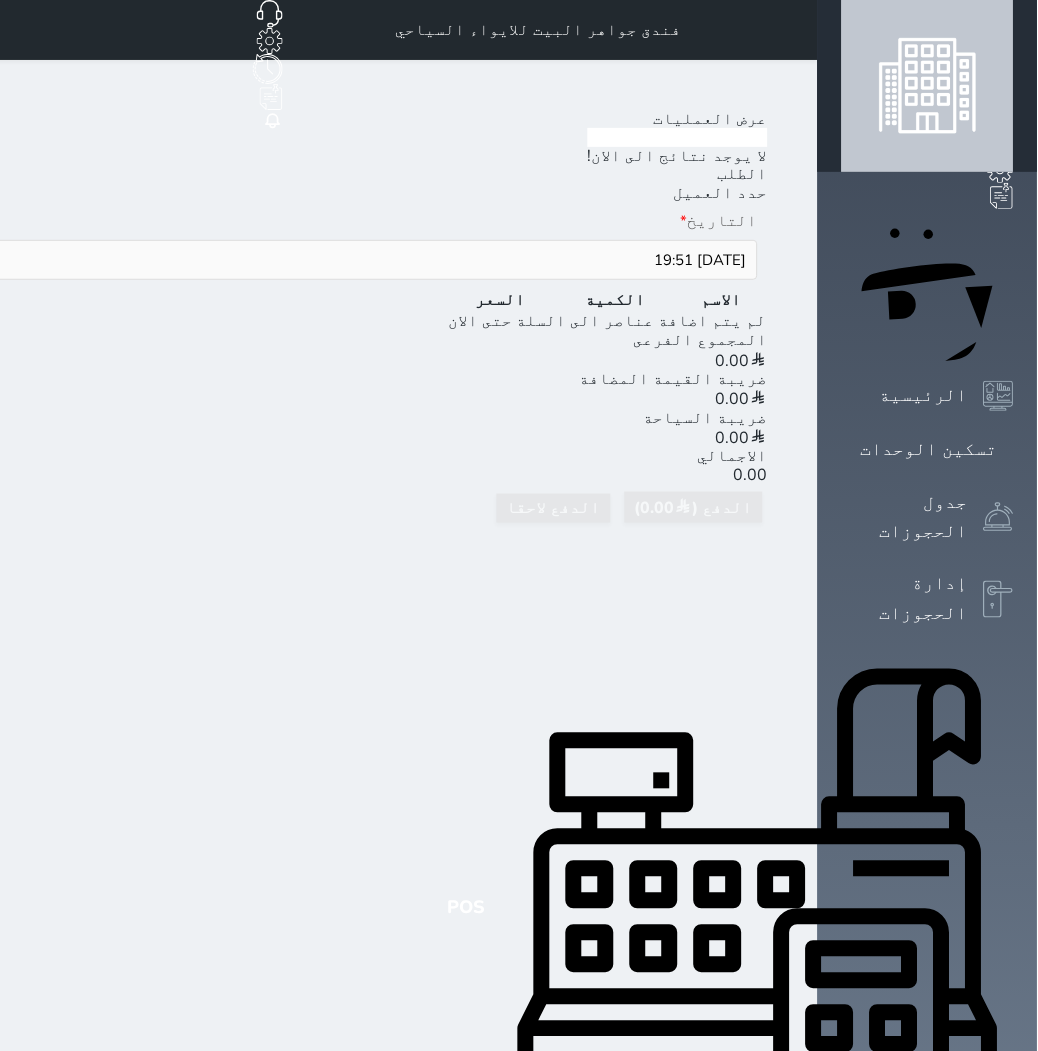 click 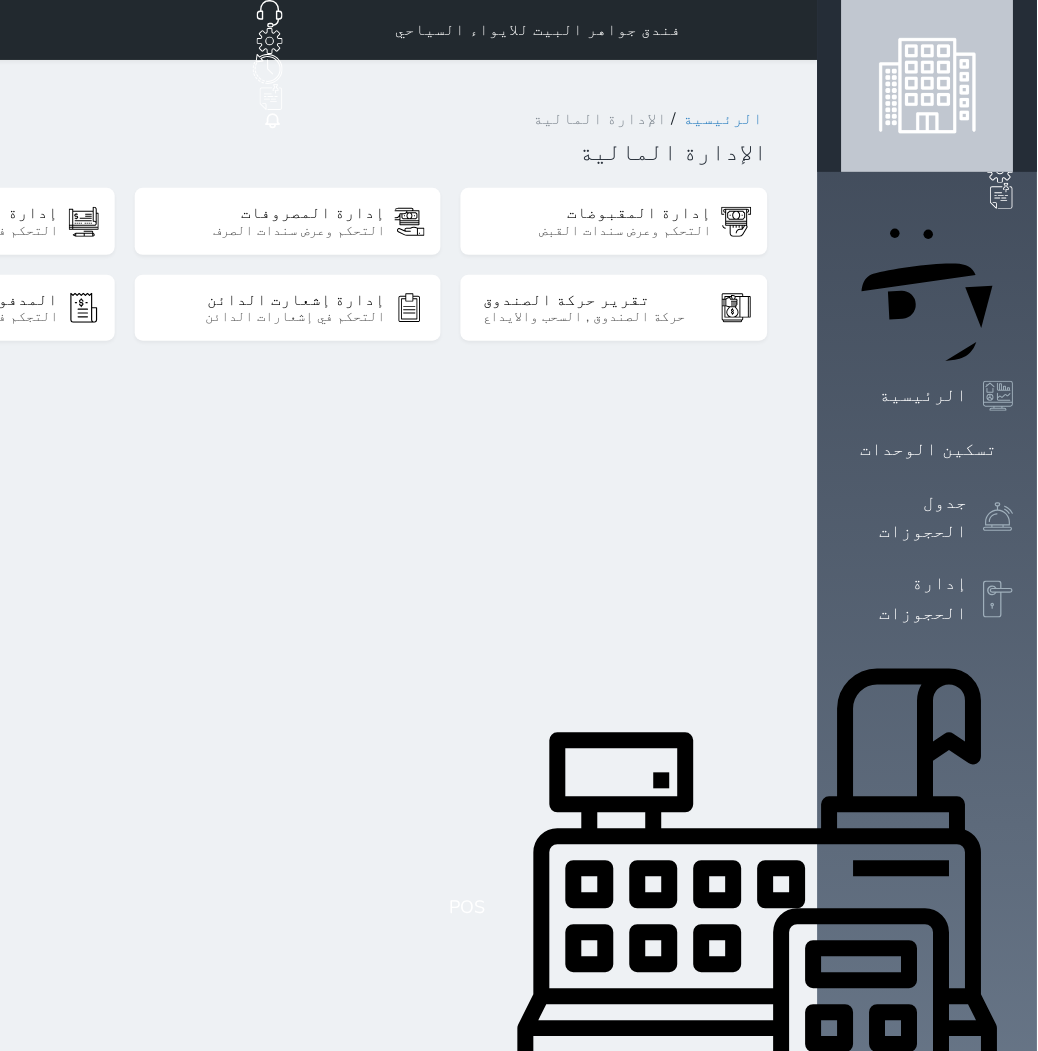 click 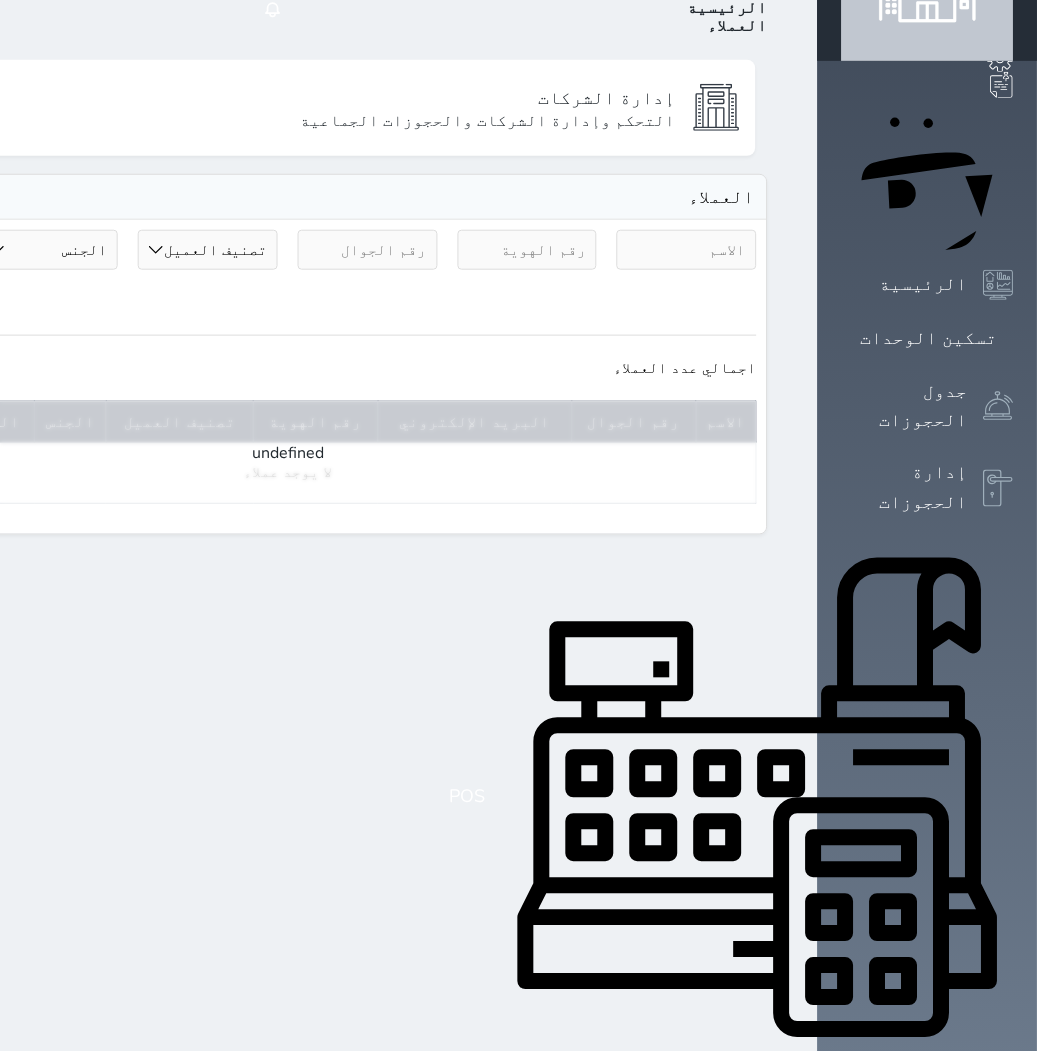 click on "تقييمات العملاء" at bounding box center [924, 1228] 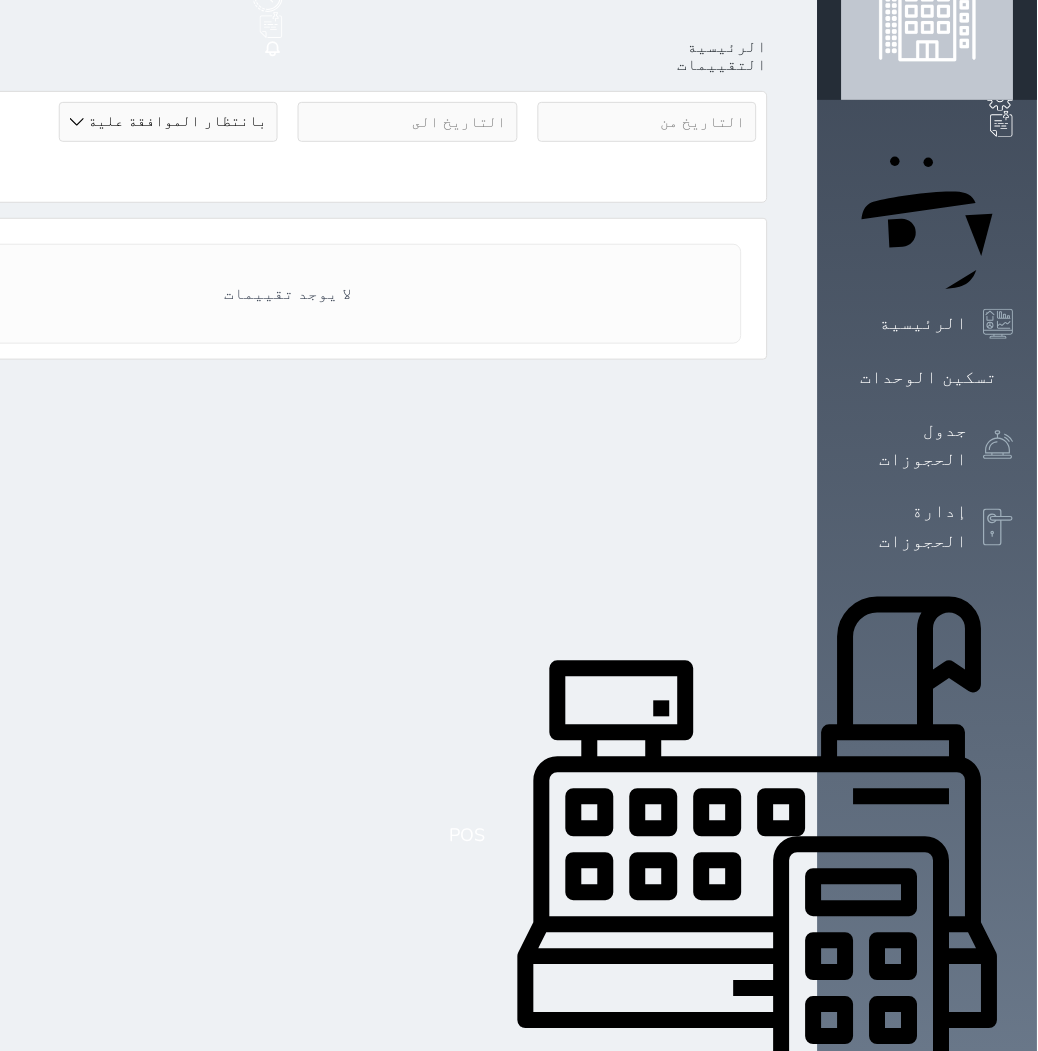 scroll, scrollTop: 111, scrollLeft: 0, axis: vertical 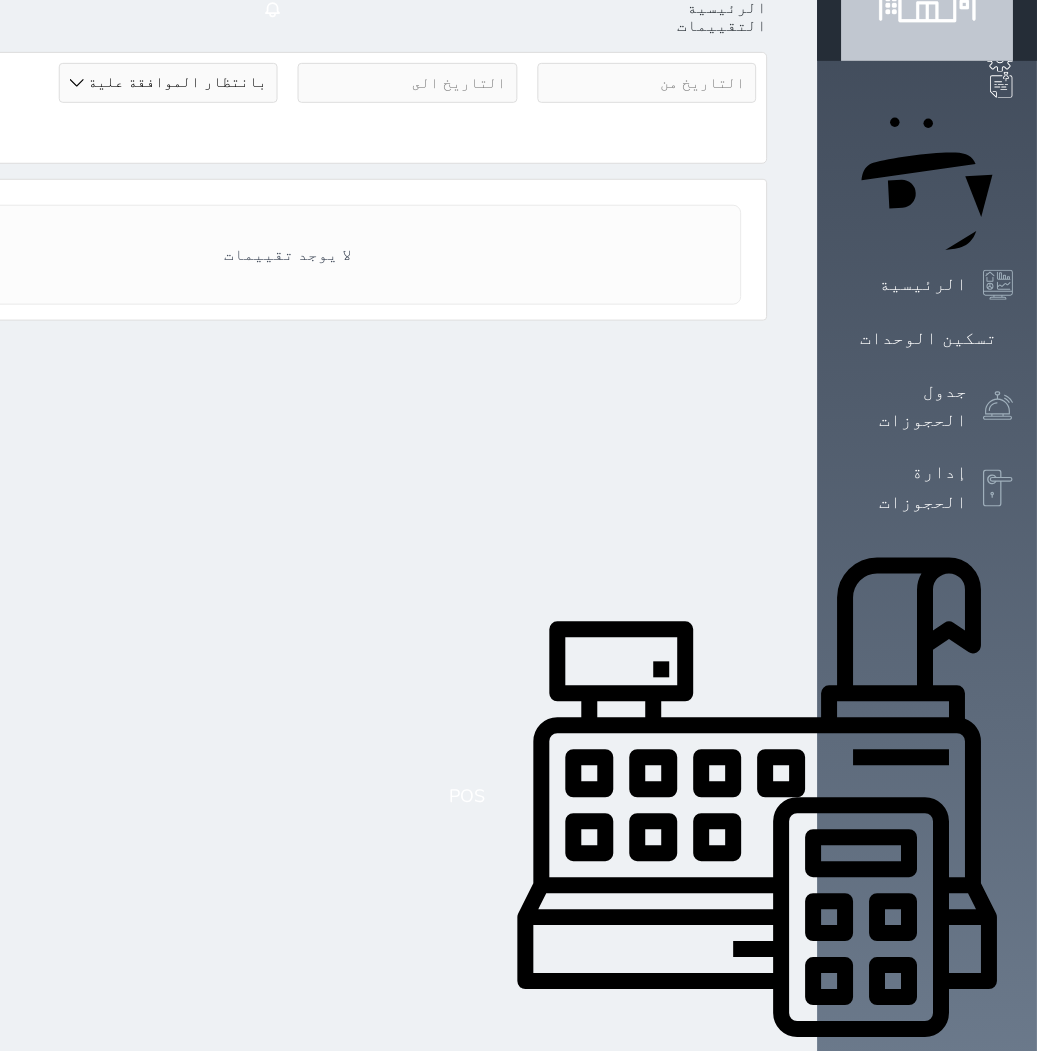 click on "حجز جماعي جديد   حجز جديد             الرئيسية     تسكين الوحدات     جدول الحجوزات     إدارة الحجوزات     POS     الإدارة المالية     العملاء     تقييمات العملاء     الوحدات     الخدمات     التقارير     الإعدادات     الدعم الفني" at bounding box center (928, 713) 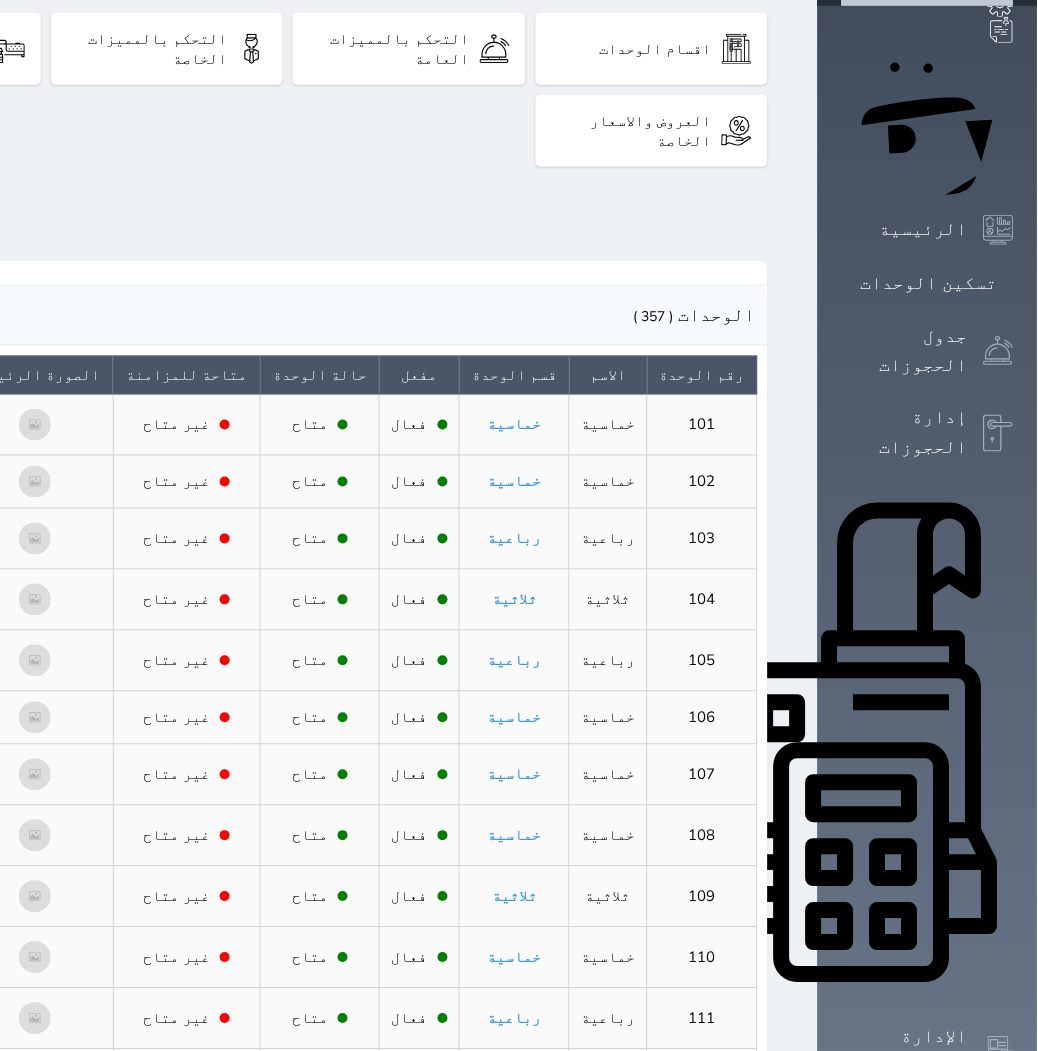 scroll, scrollTop: 207, scrollLeft: 0, axis: vertical 